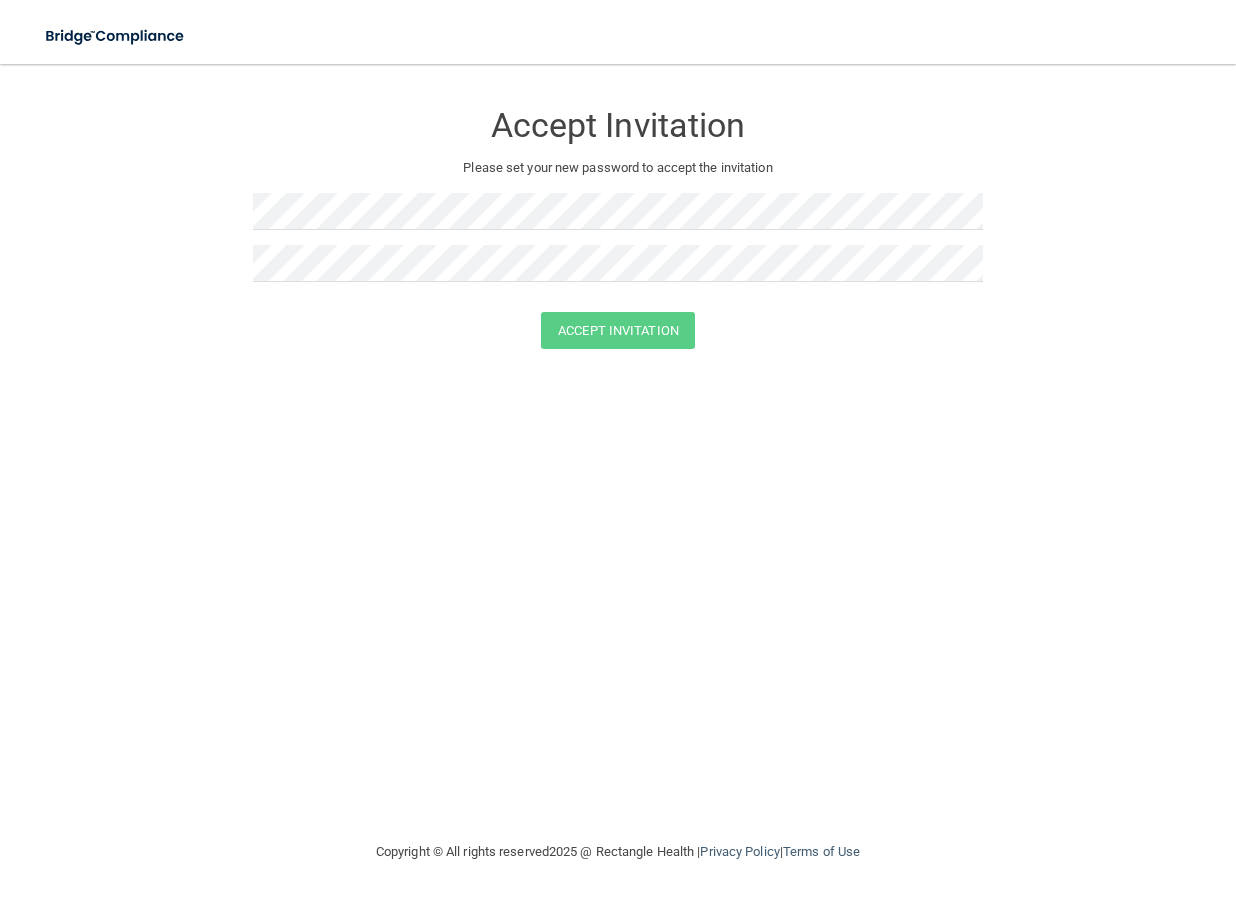 scroll, scrollTop: 0, scrollLeft: 0, axis: both 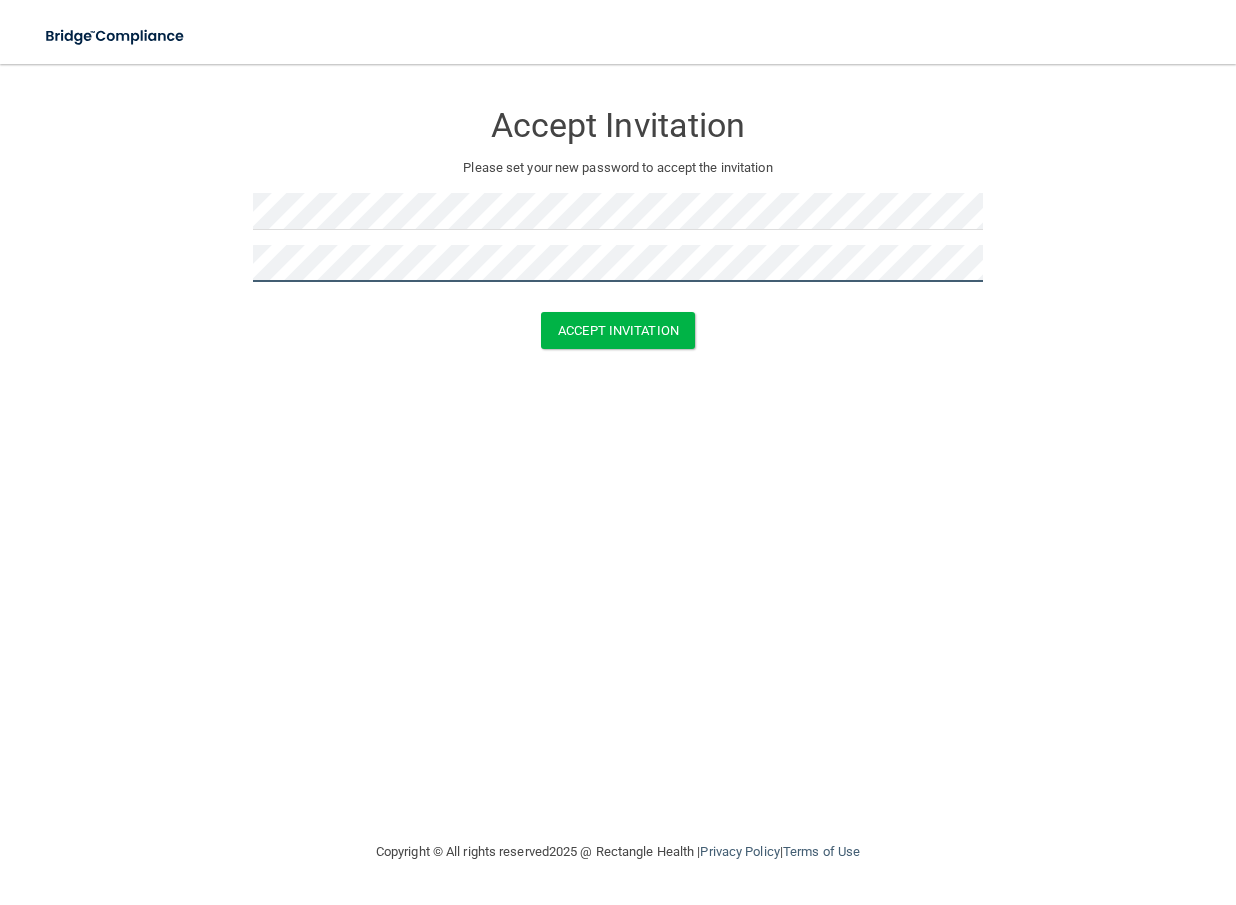 click on "Accept Invitation" at bounding box center (618, 330) 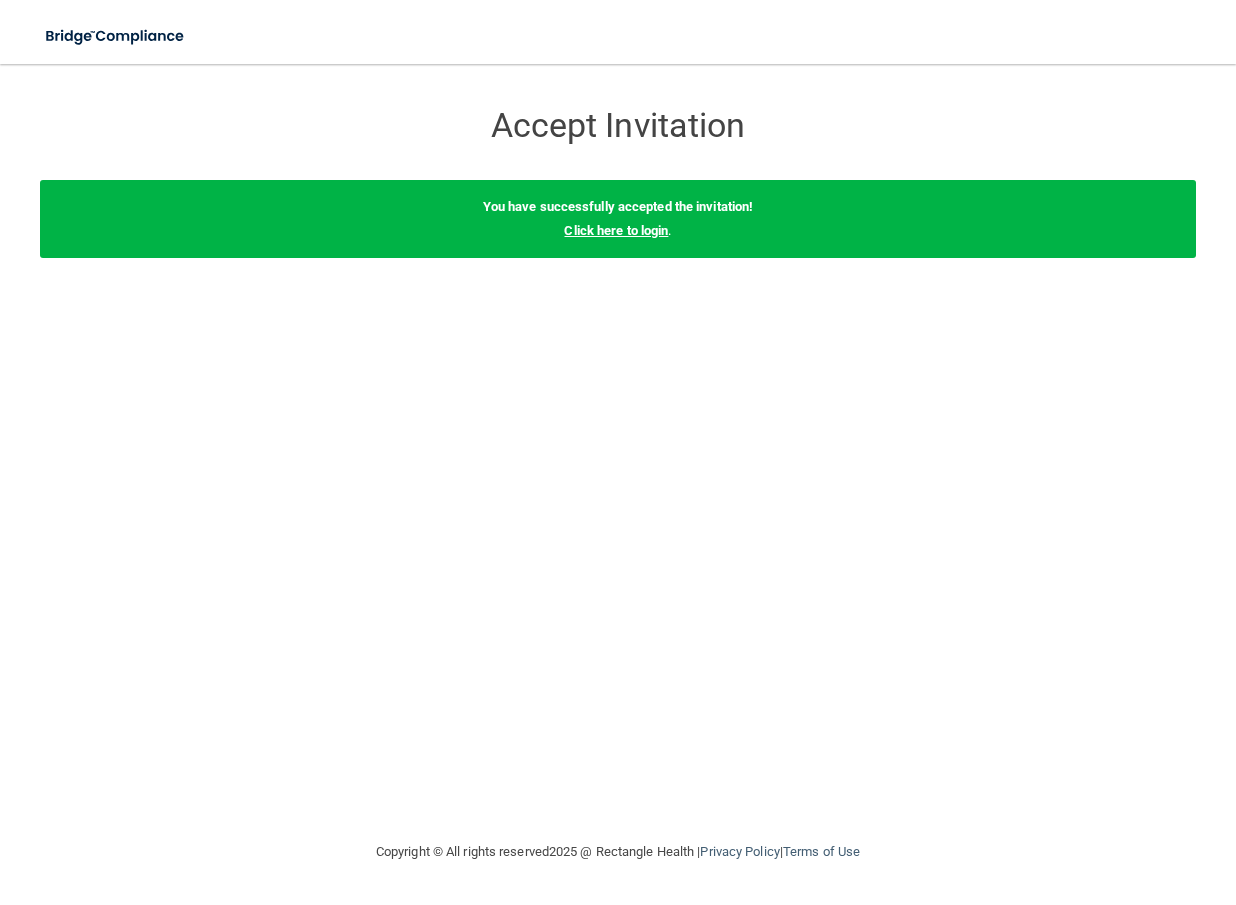 click on "Click here to login" at bounding box center (616, 230) 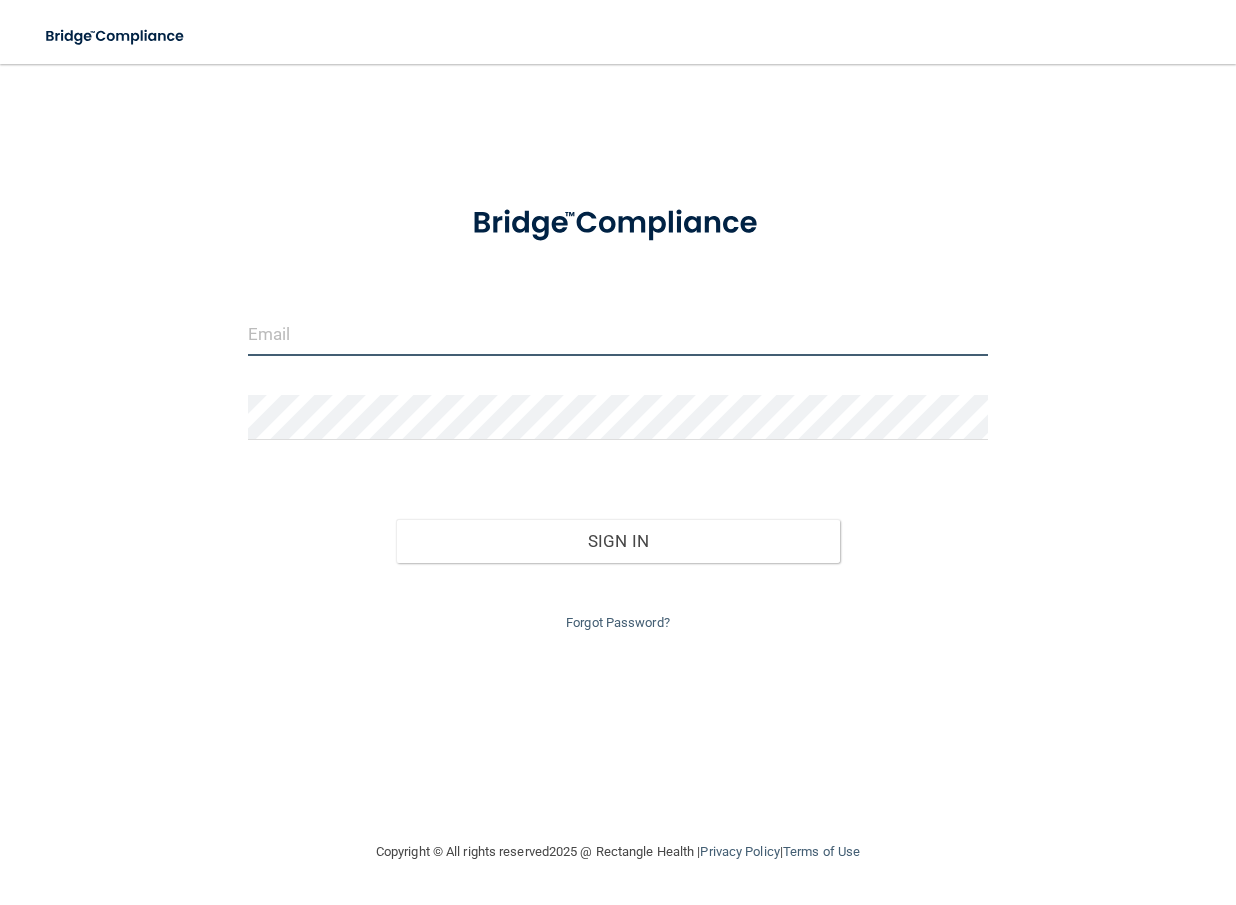 click at bounding box center [618, 333] 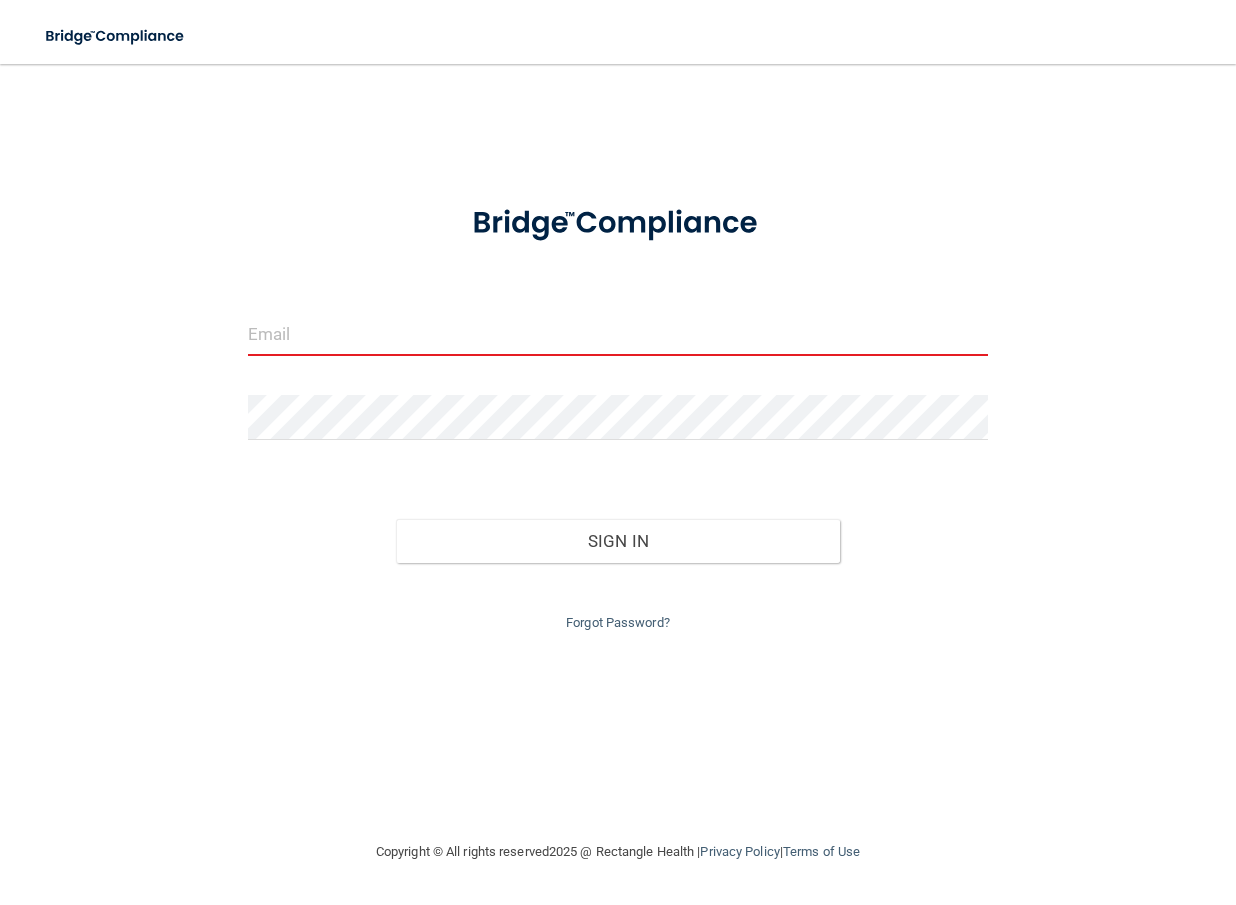 click on "Invalid email/password.     You don't have permission to access that page.       Sign In            Forgot Password?" at bounding box center (618, 452) 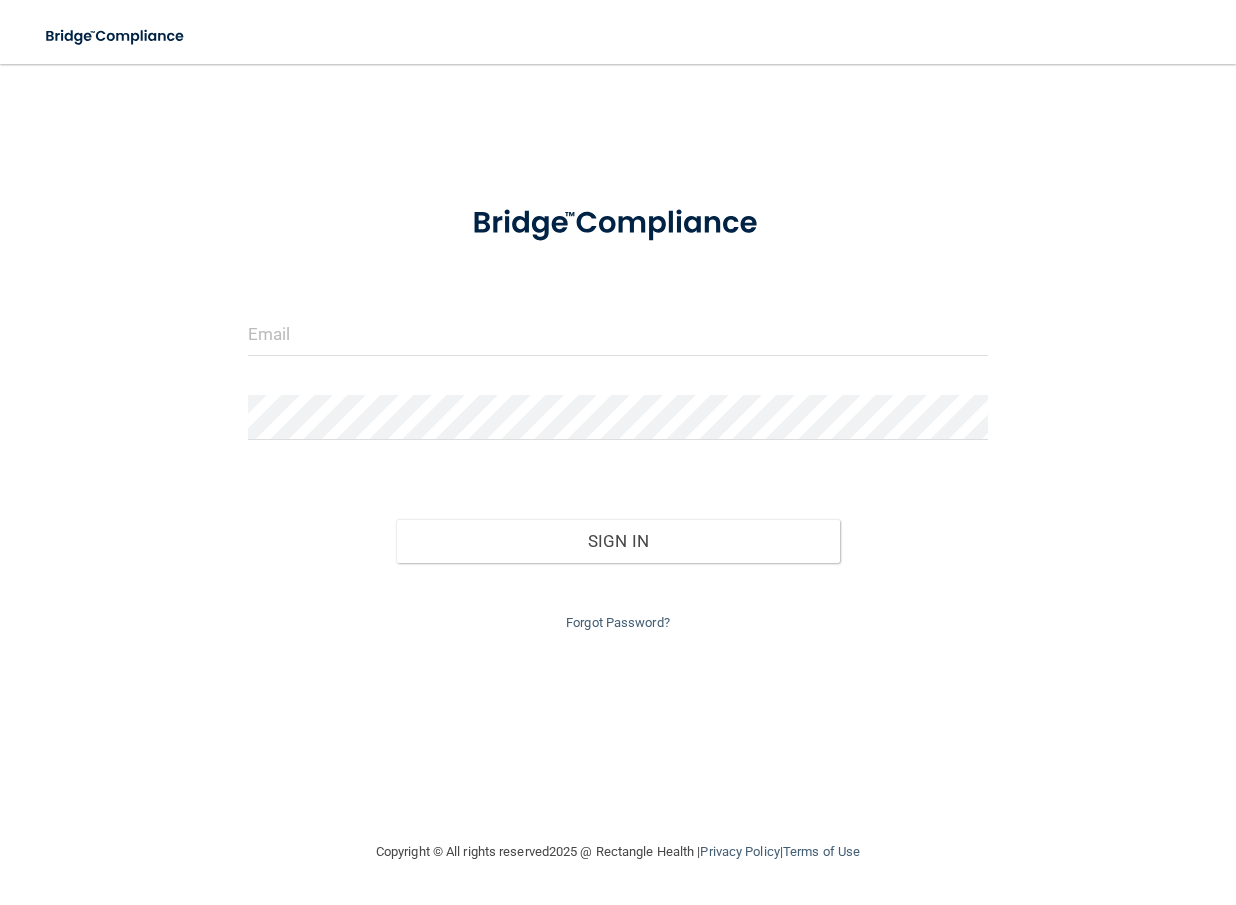 scroll, scrollTop: 0, scrollLeft: 0, axis: both 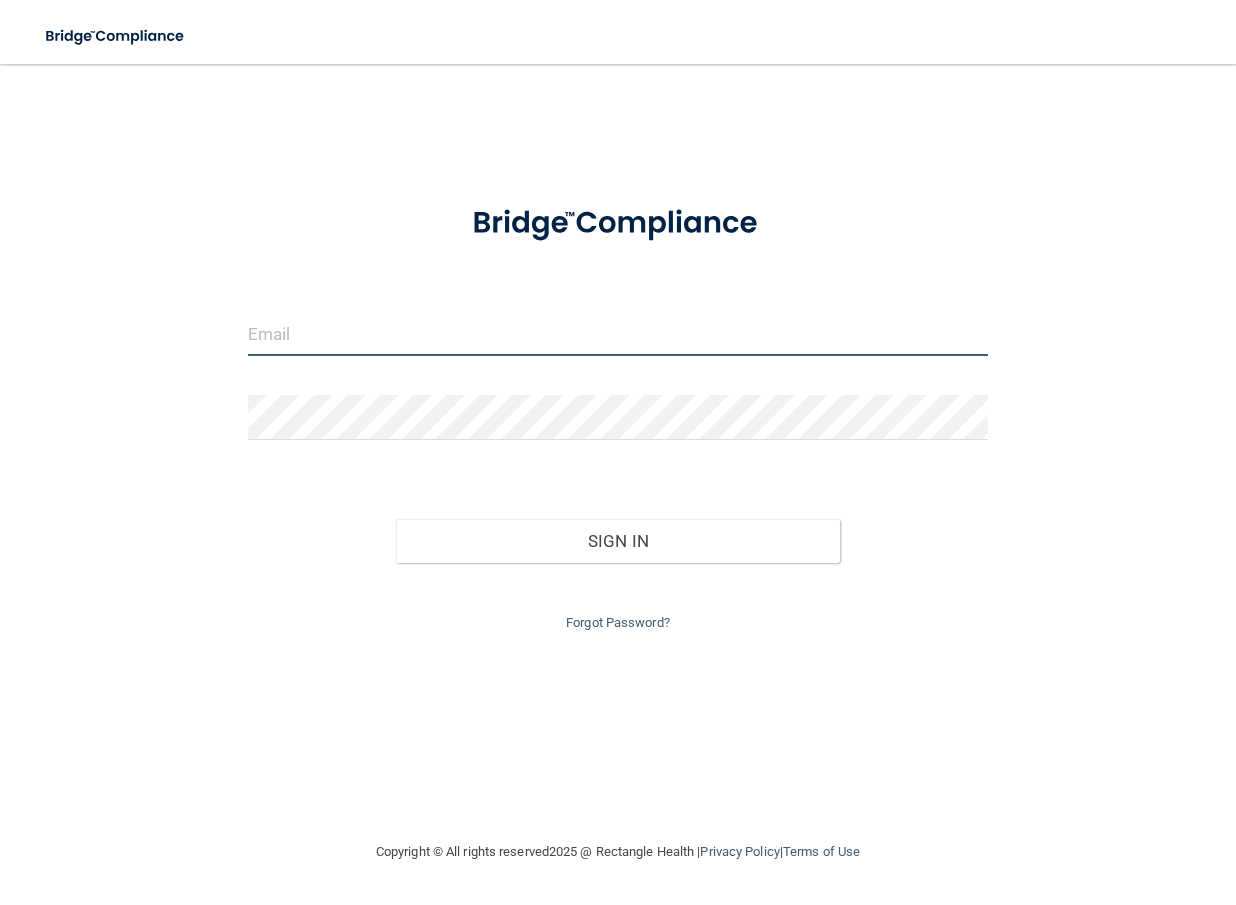 type on "[PERSON_NAME][EMAIL_ADDRESS][DOMAIN_NAME]" 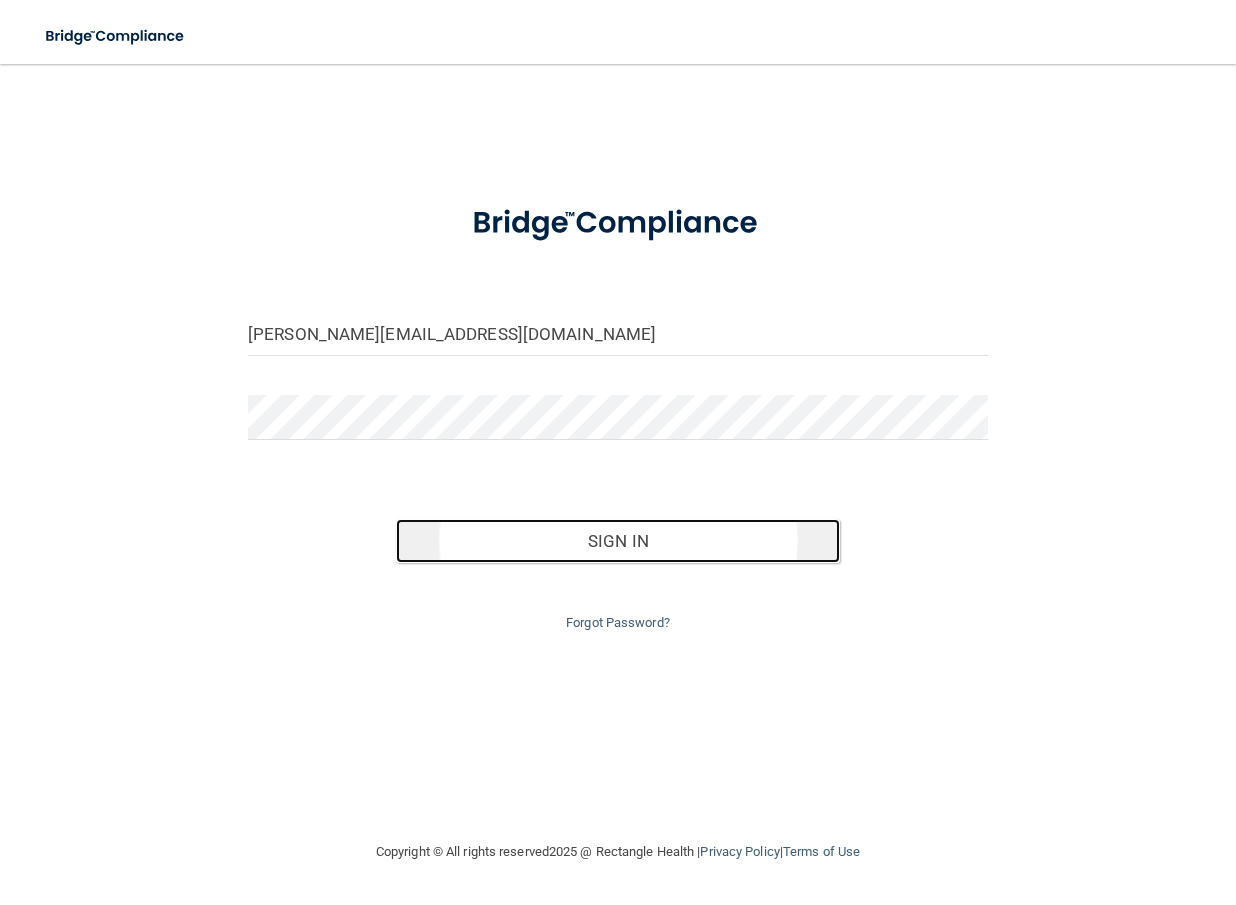 click on "Sign In" at bounding box center [618, 541] 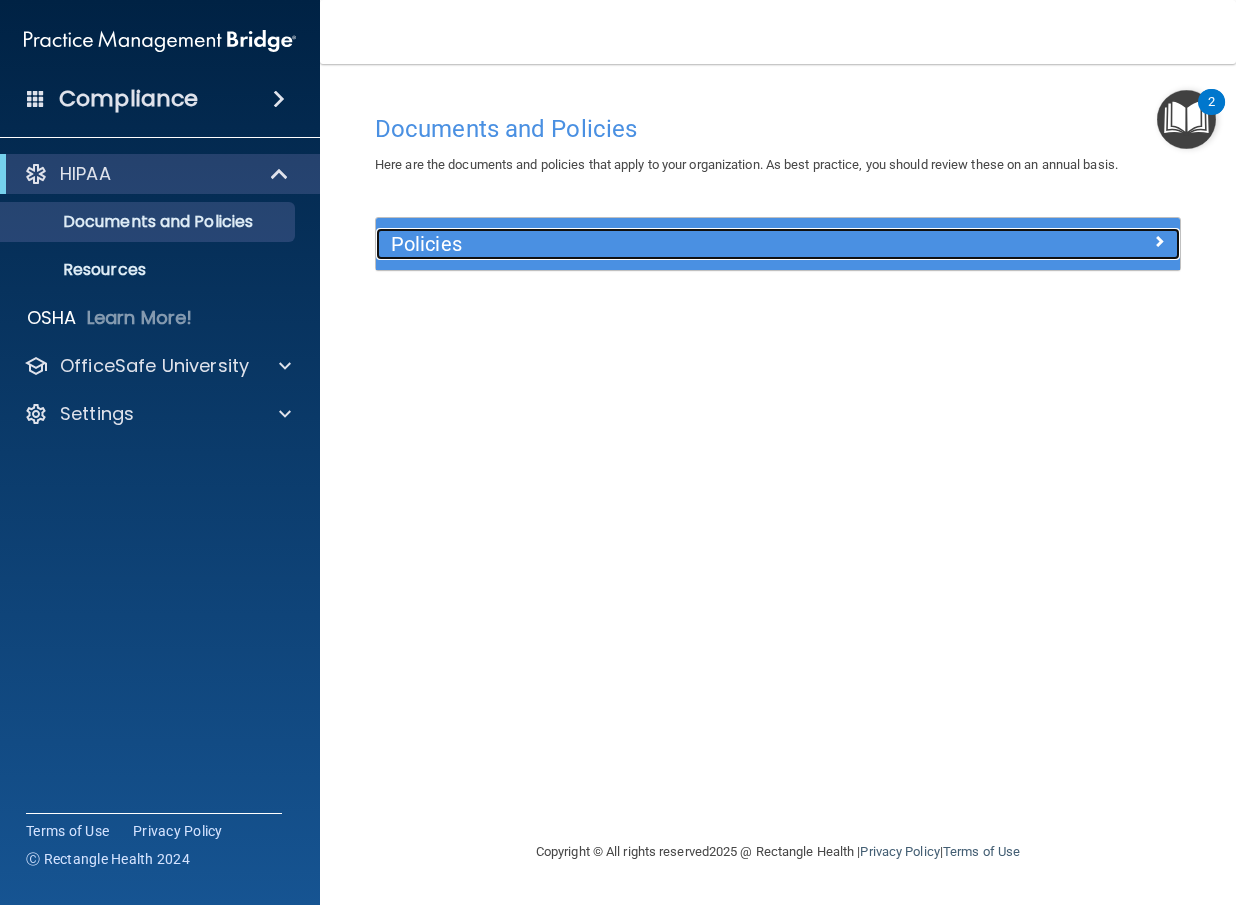 click on "Policies" at bounding box center [677, 244] 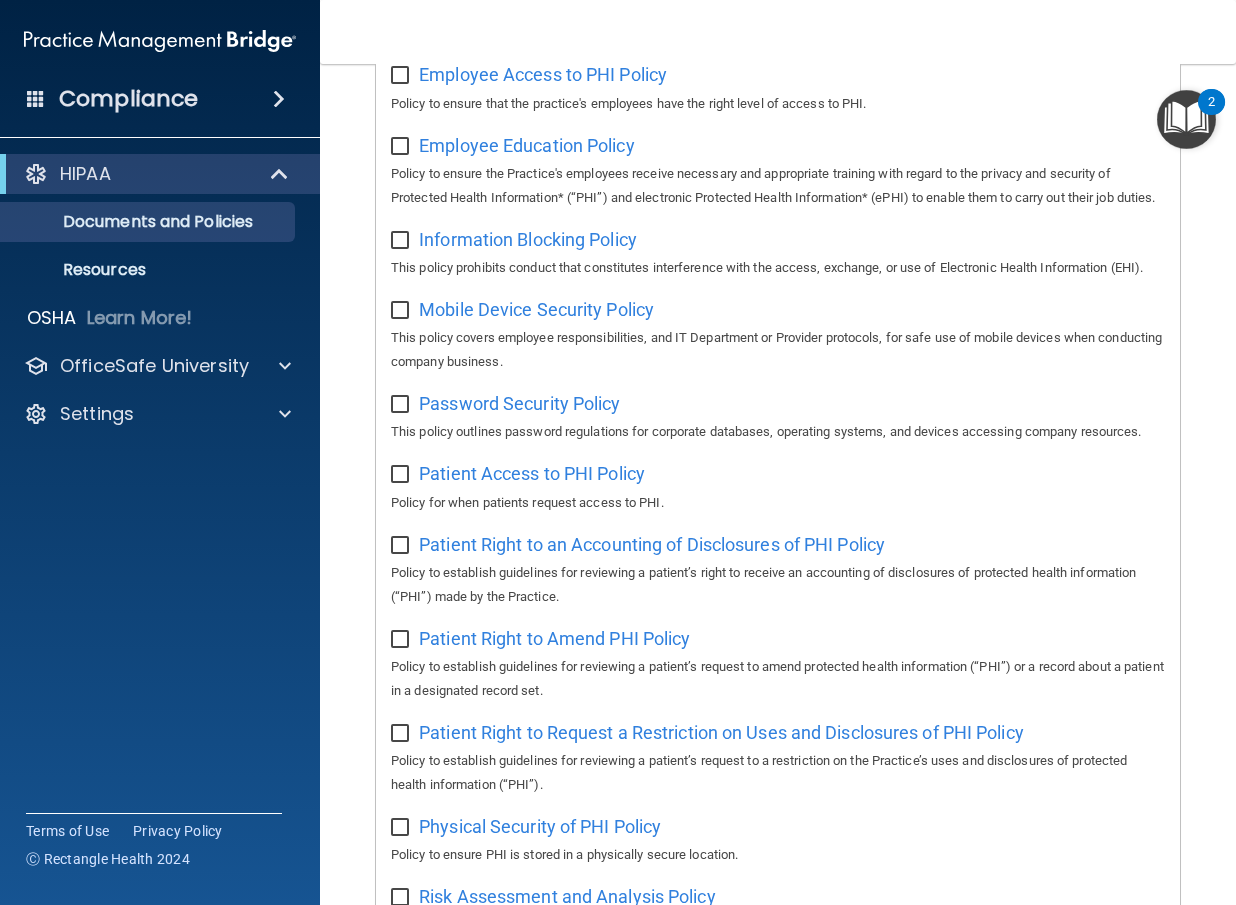 scroll, scrollTop: 0, scrollLeft: 0, axis: both 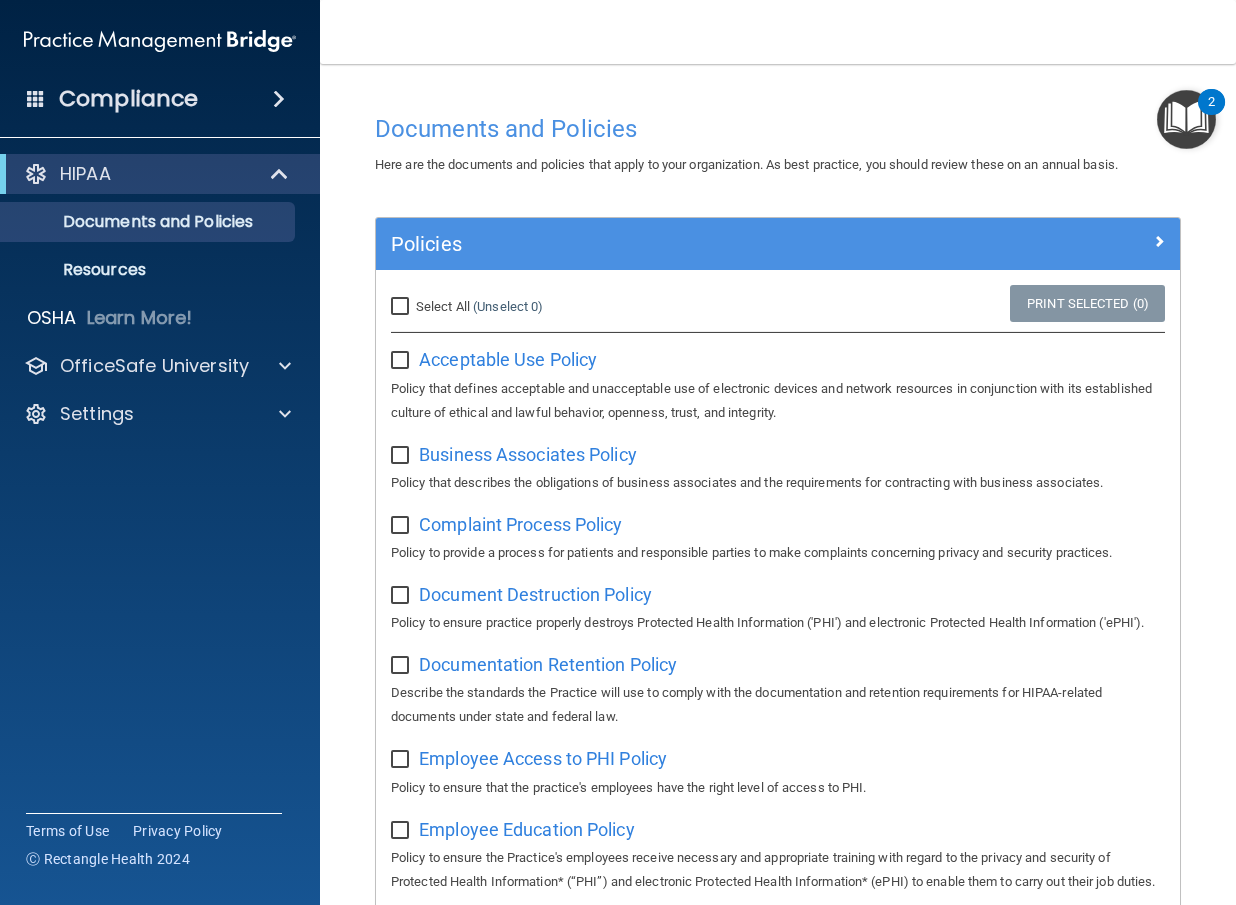 click at bounding box center [1186, 119] 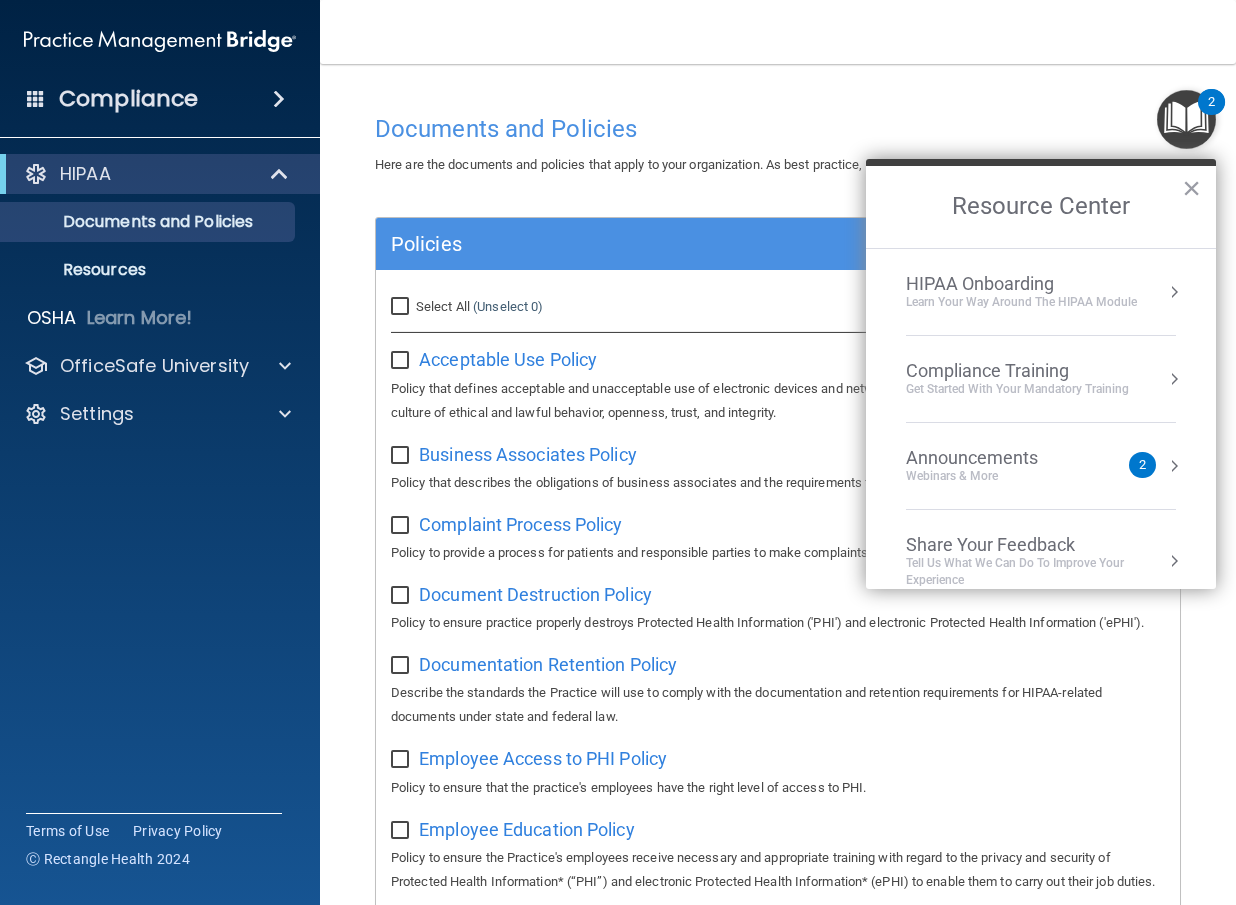 scroll, scrollTop: 25, scrollLeft: 0, axis: vertical 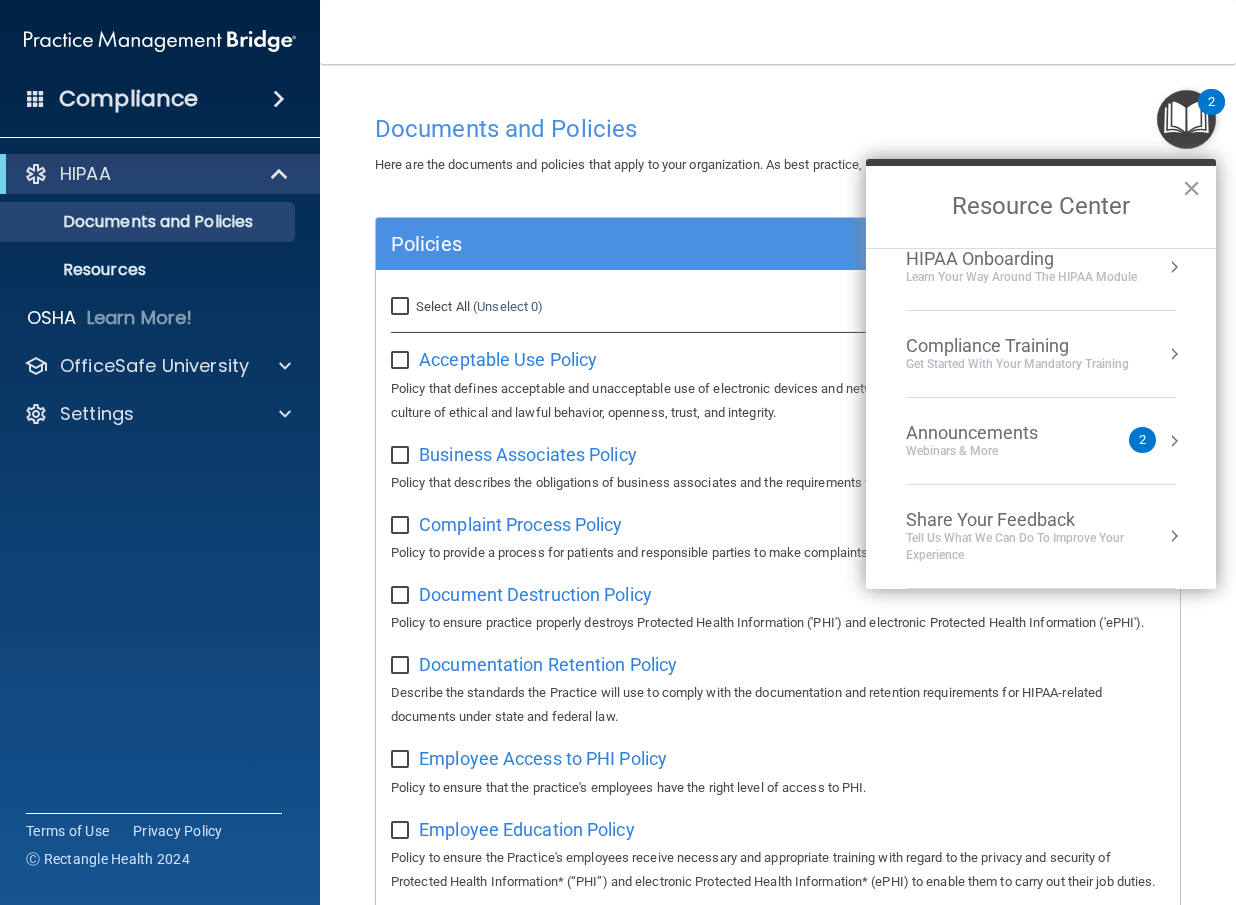 click on "Documents and Policies       Here are the documents and policies that apply to your organization. As best practice, you should review these on an annual basis.             There are no documents selected                Search Documents:                      Search Results            Name  Description        Acceptable Use Policy   Acceptable Use Policy     Policy that defines acceptable and unacceptable use of electronic devices and network resources in conjunction with its established culture of ethical and lawful behavior, openness, trust, and integrity.        Business Associates Policy   Business Associates Policy     Policy that describes the obligations of business associates and the requirements for contracting with business associates.        Complaint Process Policy   Complaint Process Policy     Policy to provide a process for patients and responsible parties to make complaints concerning privacy and security practices.        Document Destruction Policy   Document Destruction Policy" at bounding box center [778, 484] 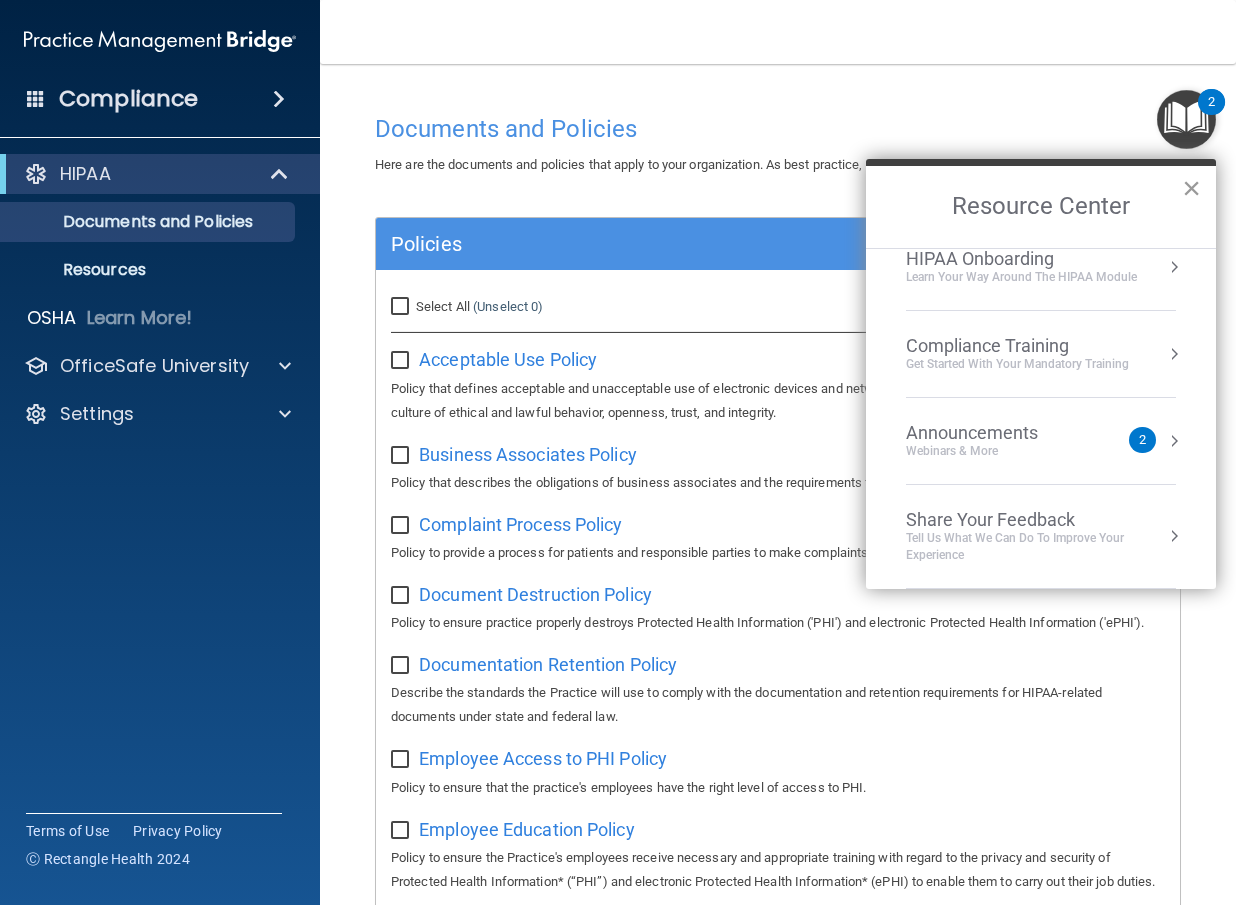 click on "×" at bounding box center [1191, 188] 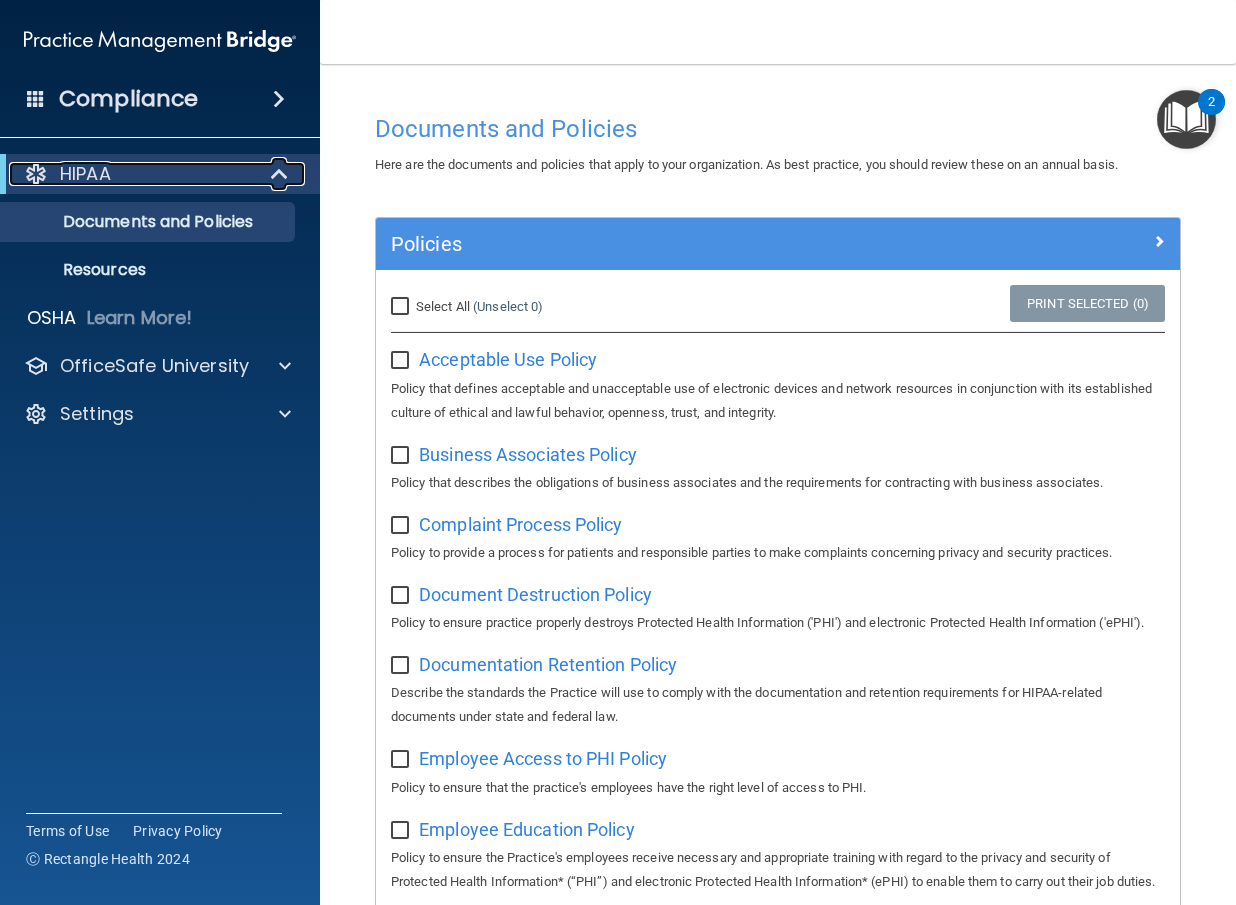 click at bounding box center (281, 174) 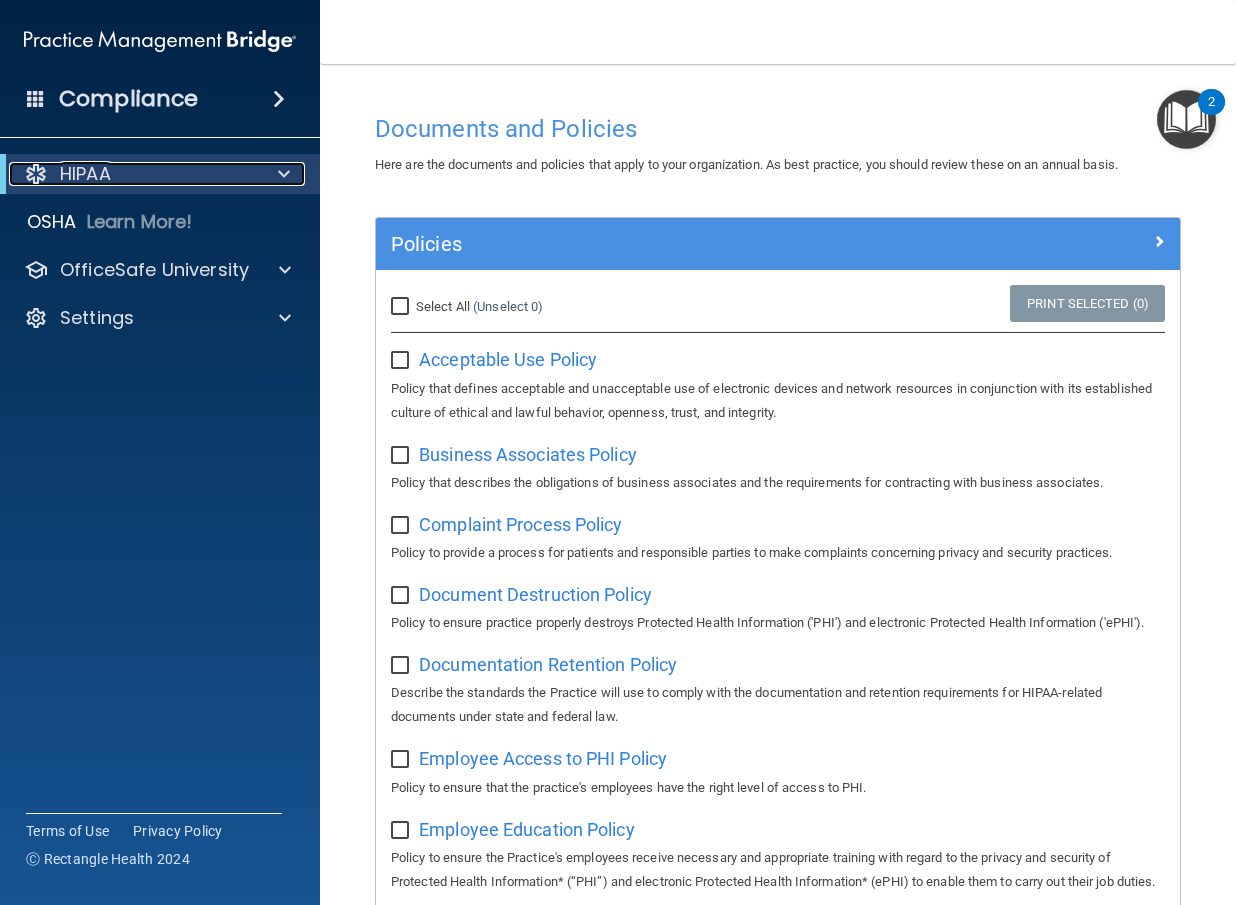 click at bounding box center [284, 174] 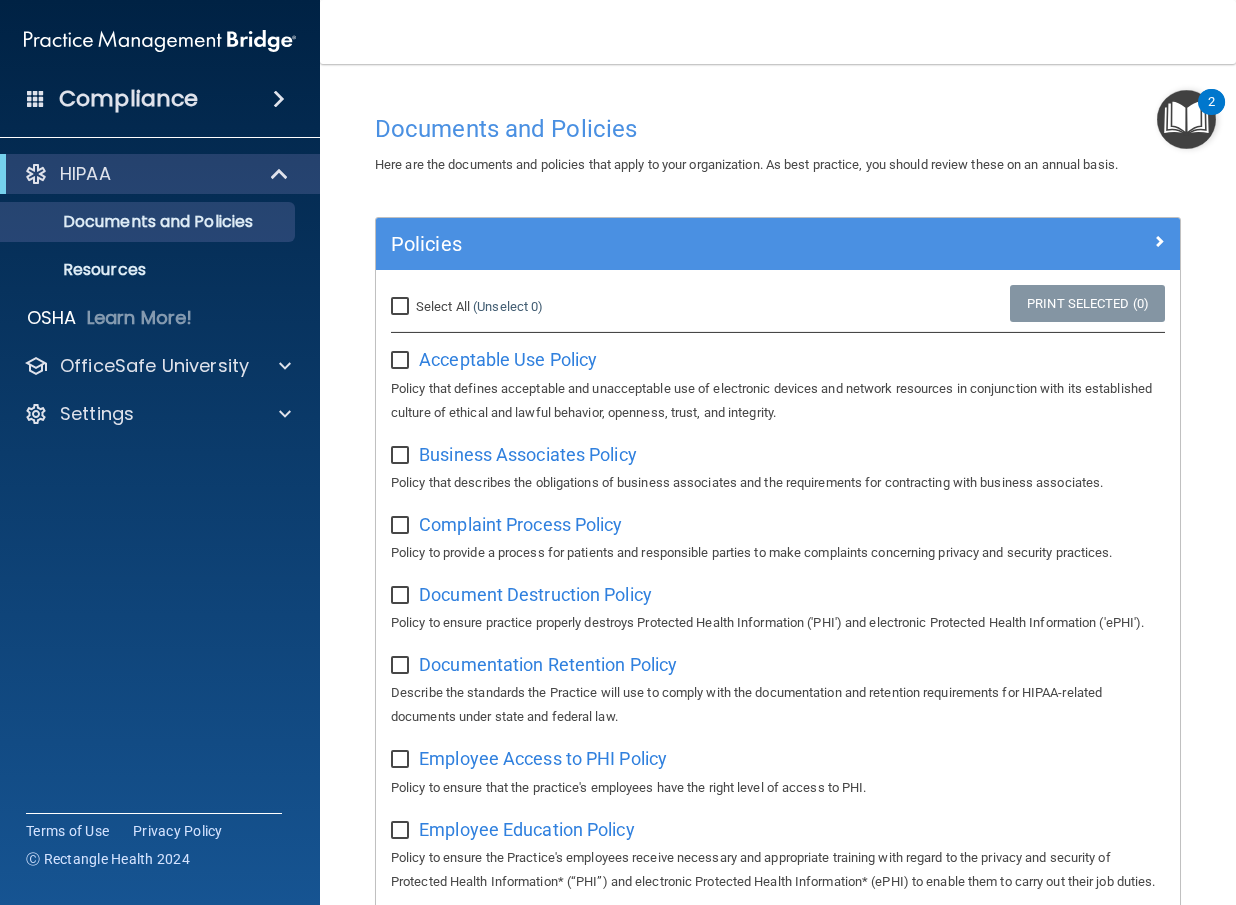 click at bounding box center (279, 99) 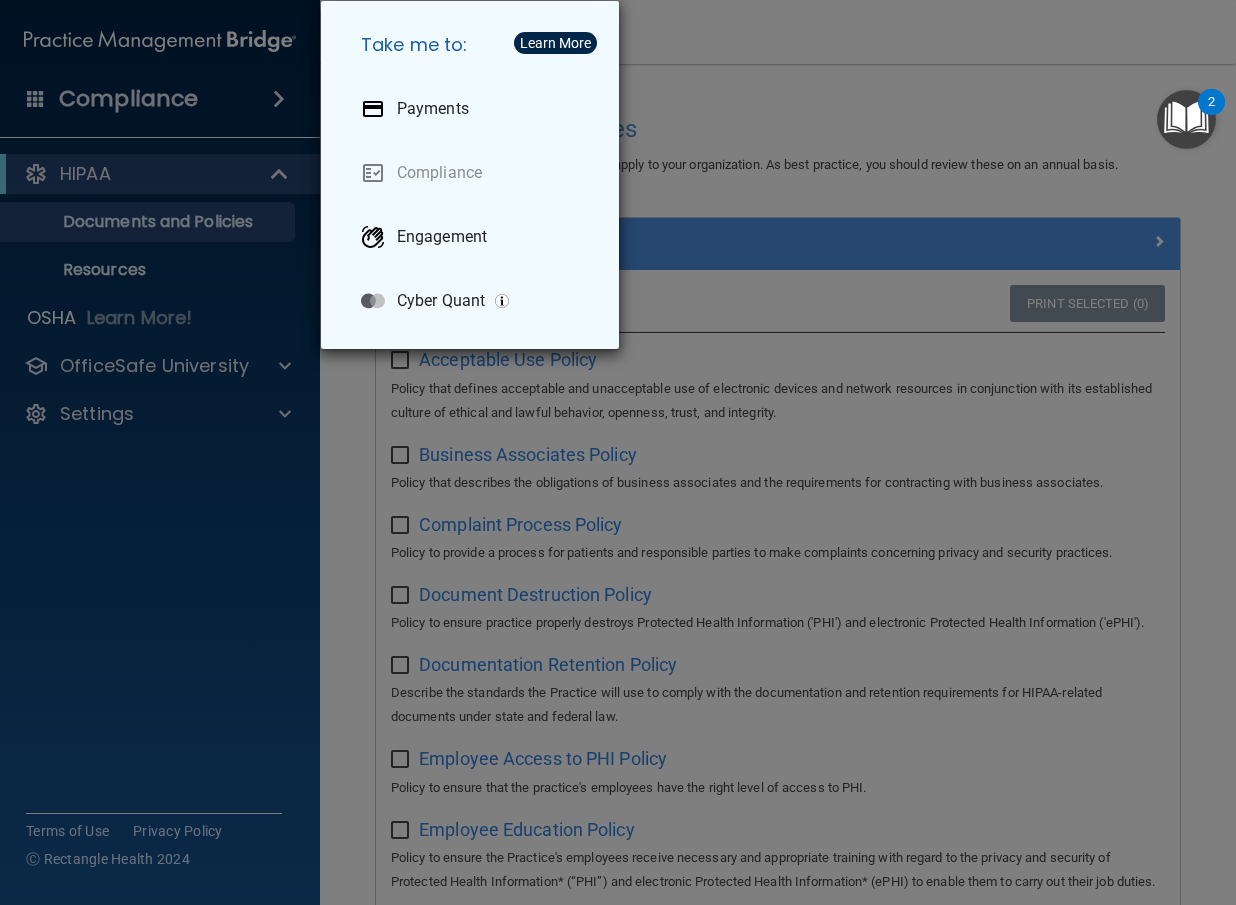 click on "Take me to:             Payments                   Compliance                     Engagement                     Cyber Quant" at bounding box center [618, 452] 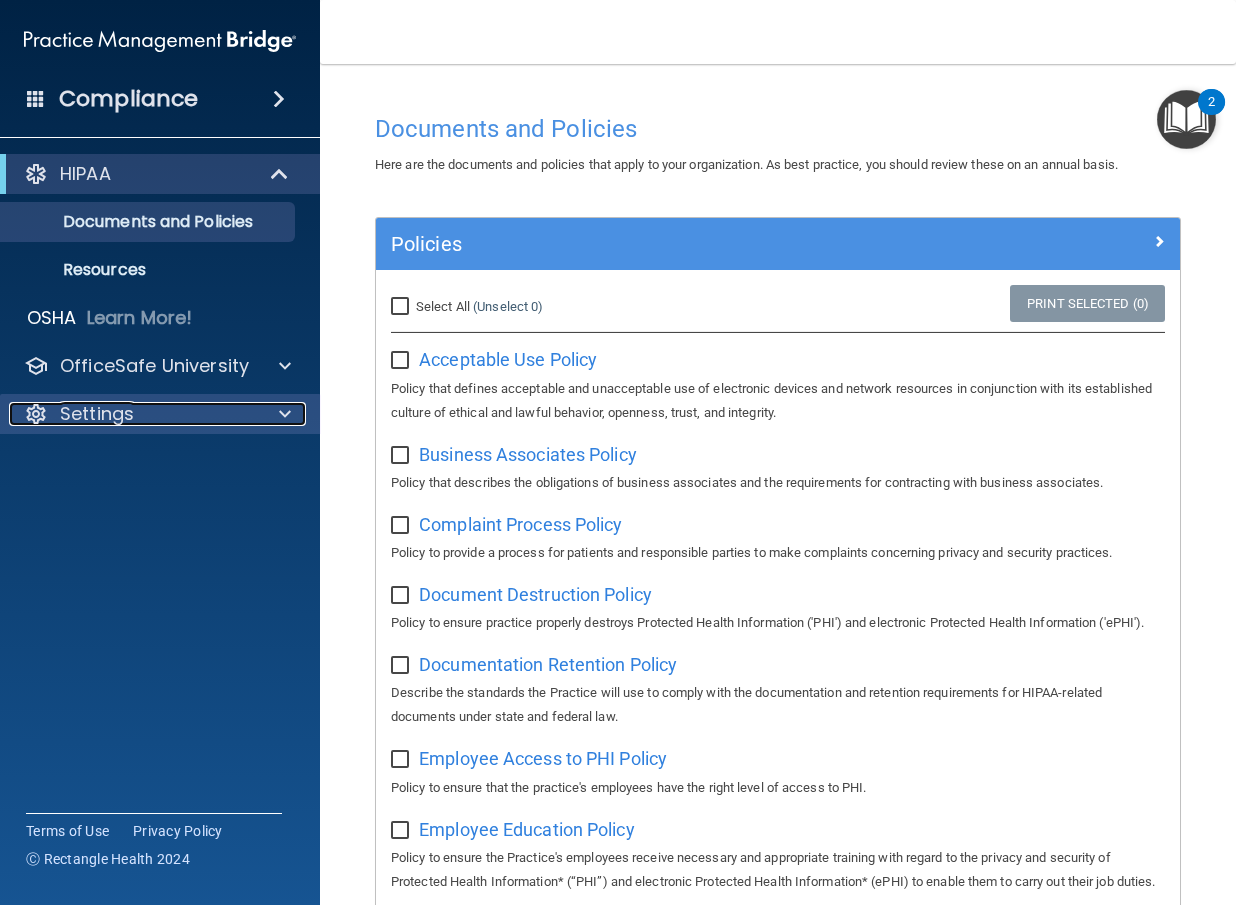 click at bounding box center (285, 414) 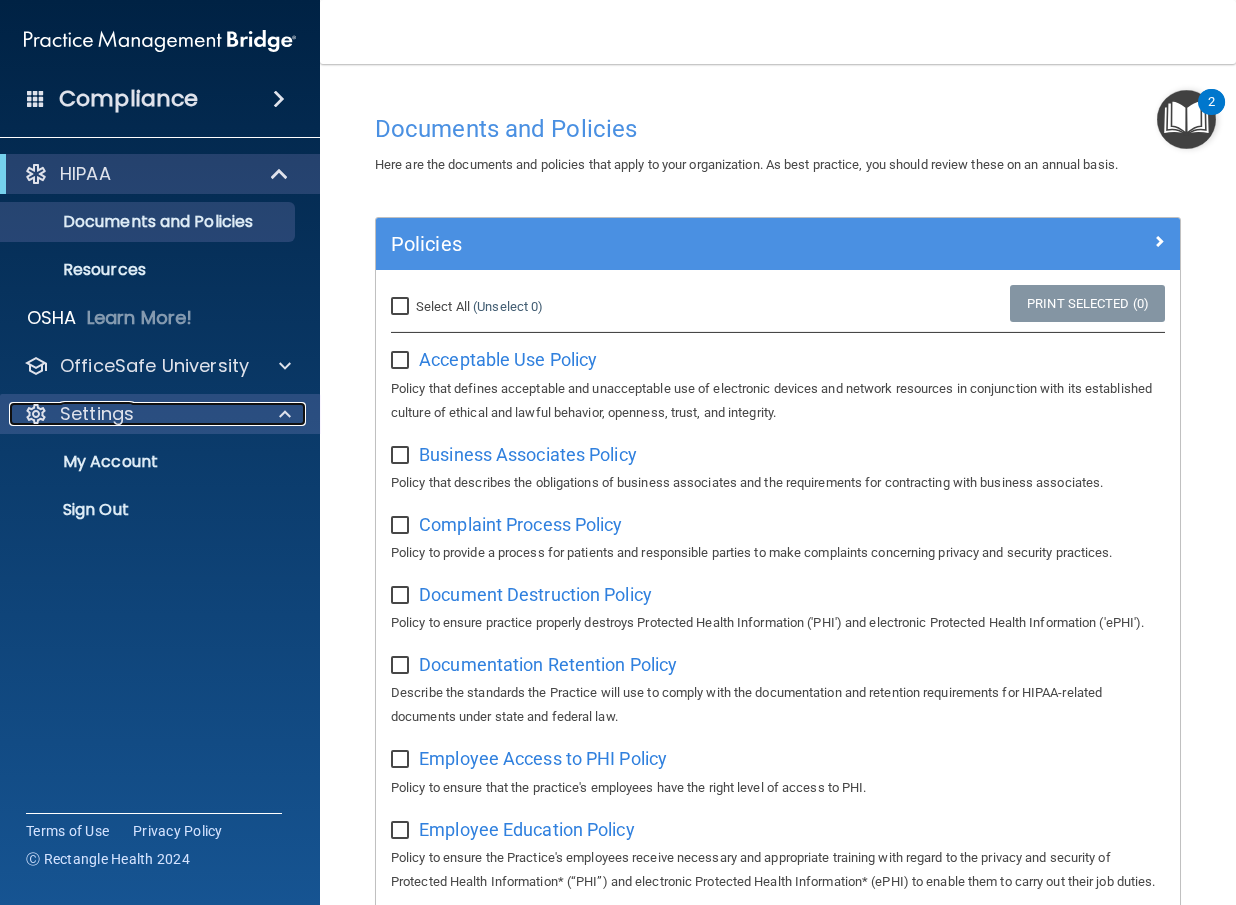 click at bounding box center [285, 414] 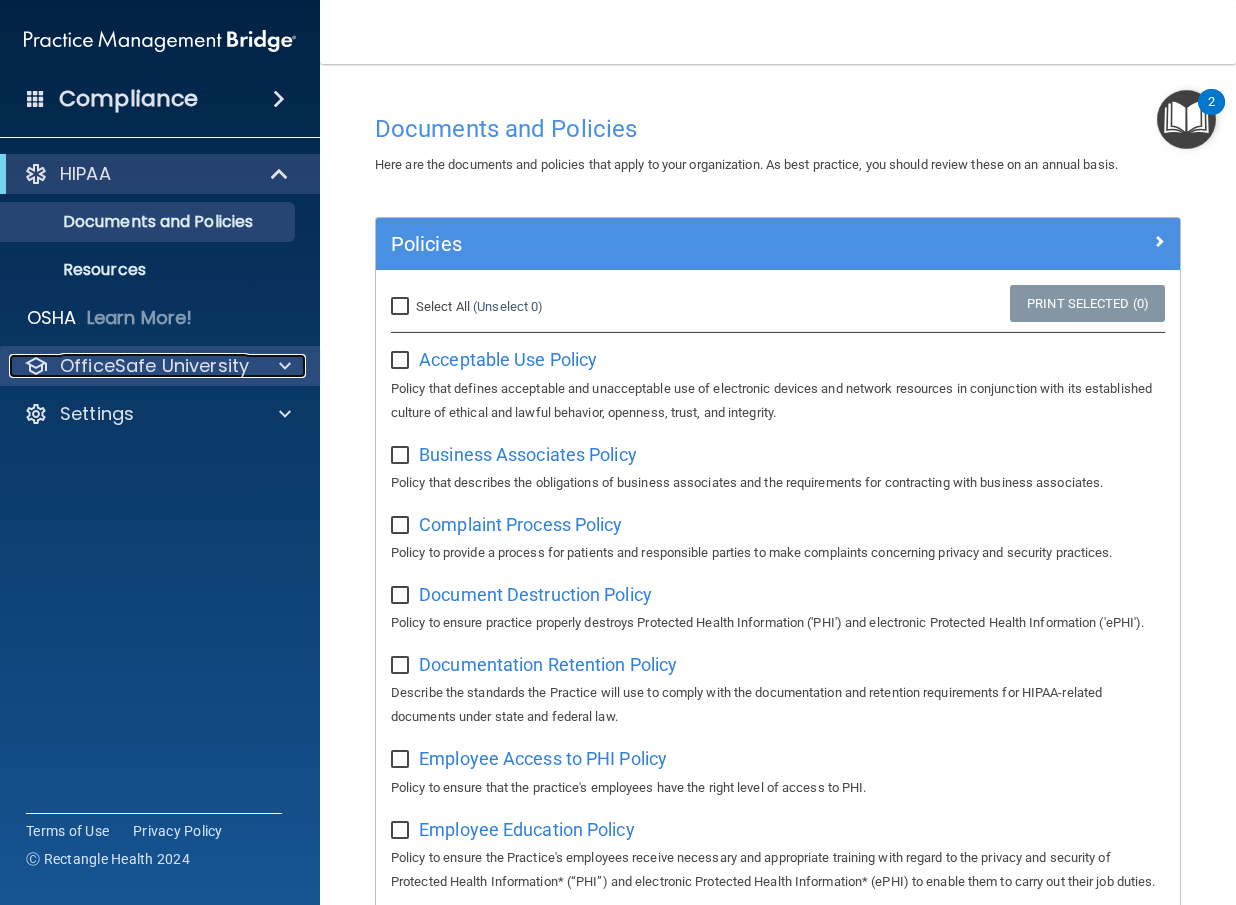 click at bounding box center [285, 366] 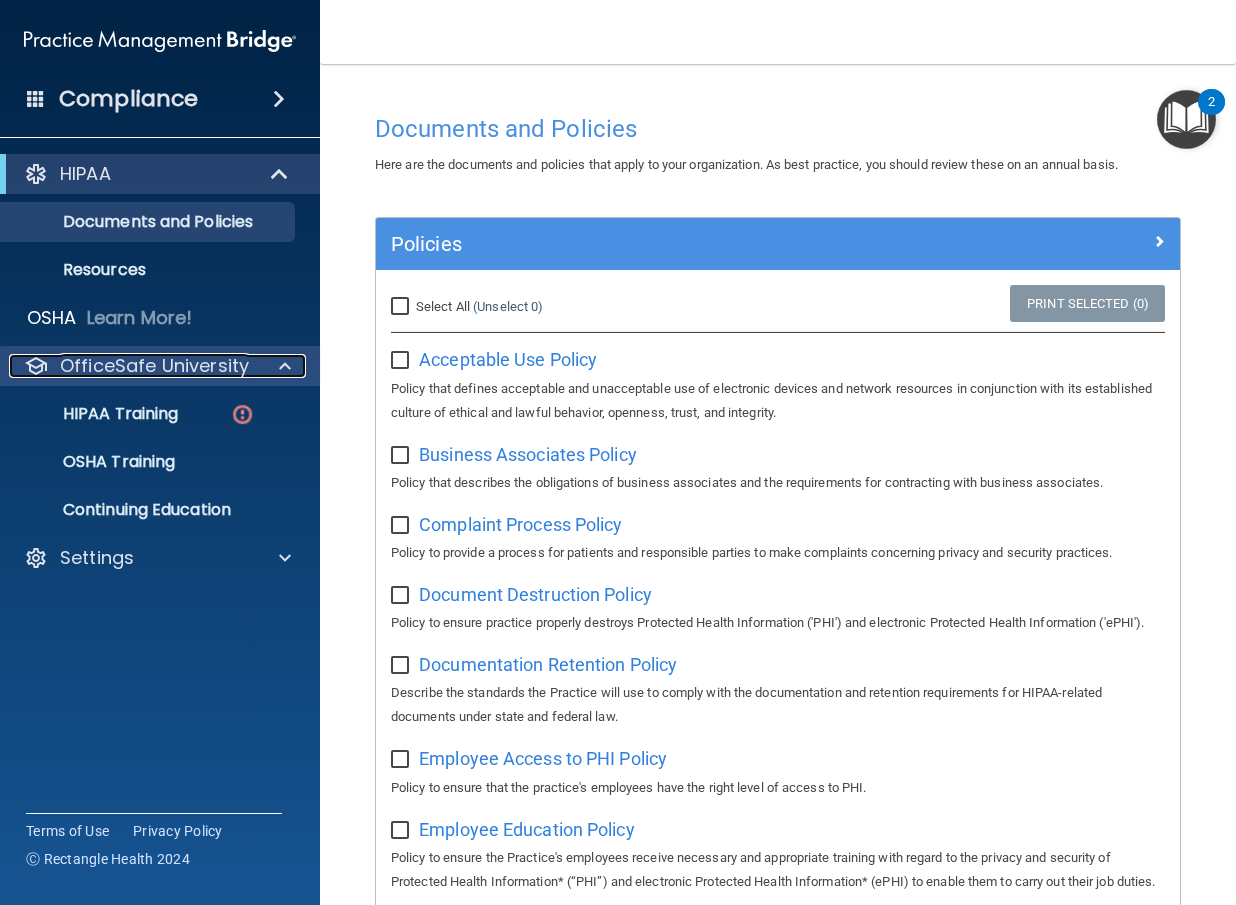 click at bounding box center [285, 366] 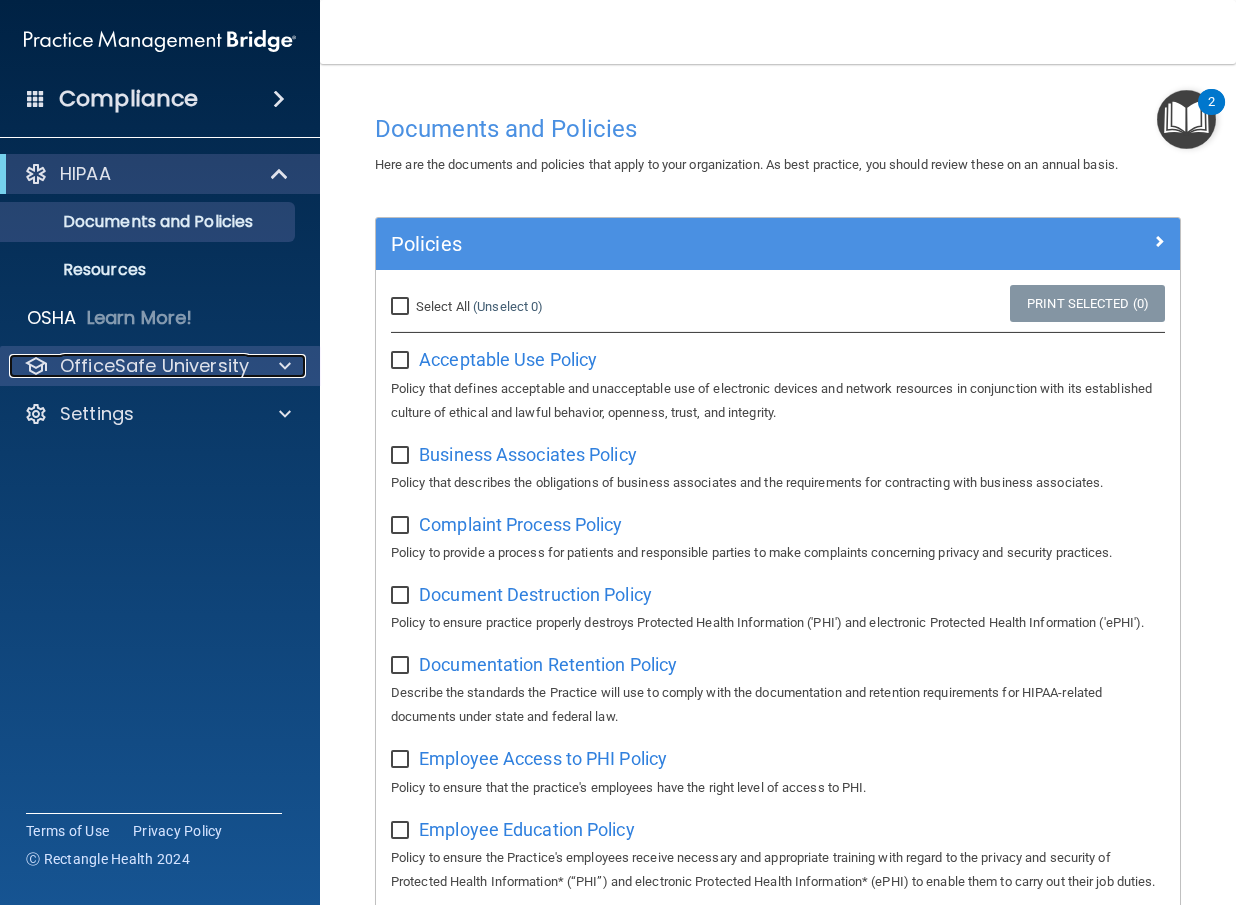 click at bounding box center [285, 366] 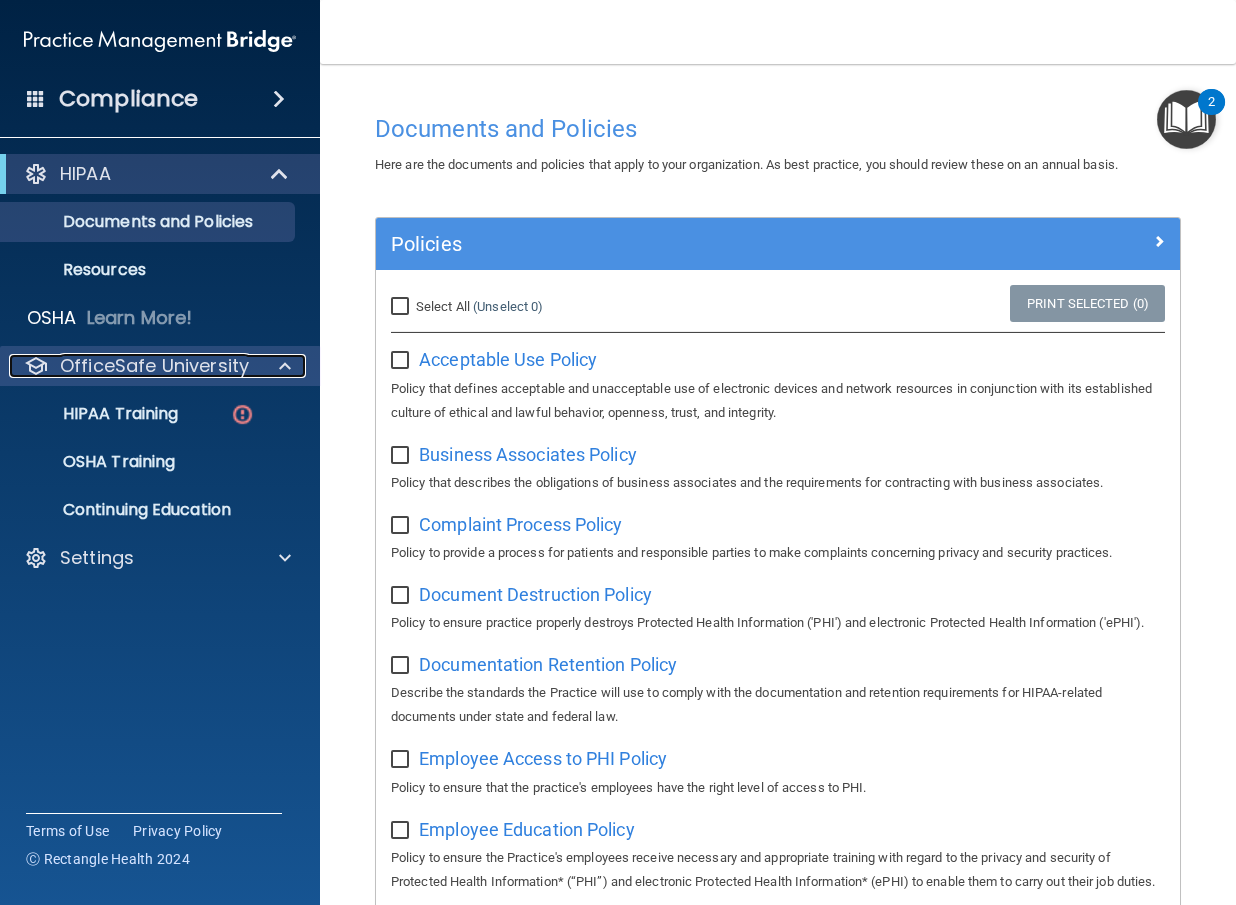 click at bounding box center (285, 366) 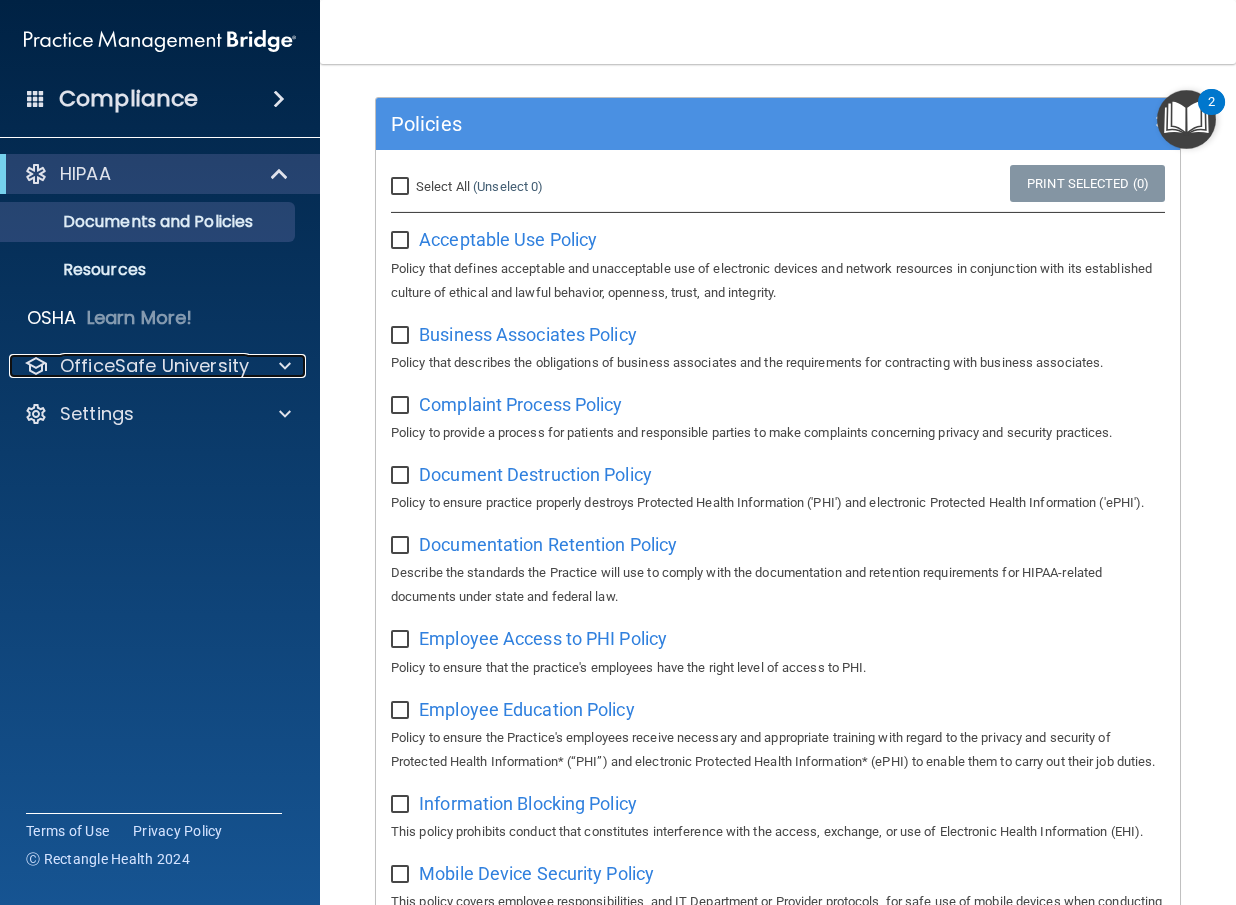 scroll, scrollTop: 0, scrollLeft: 0, axis: both 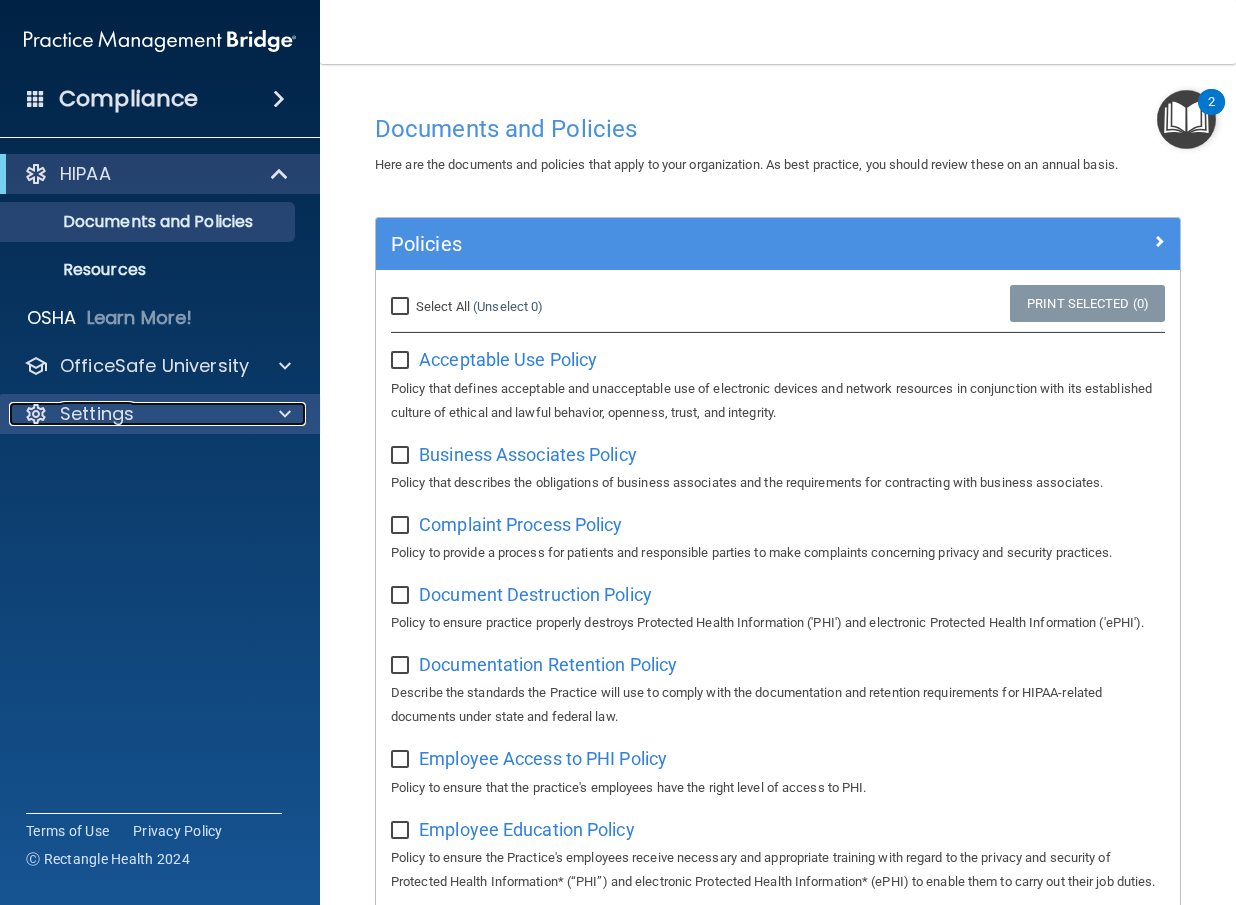 click at bounding box center [282, 414] 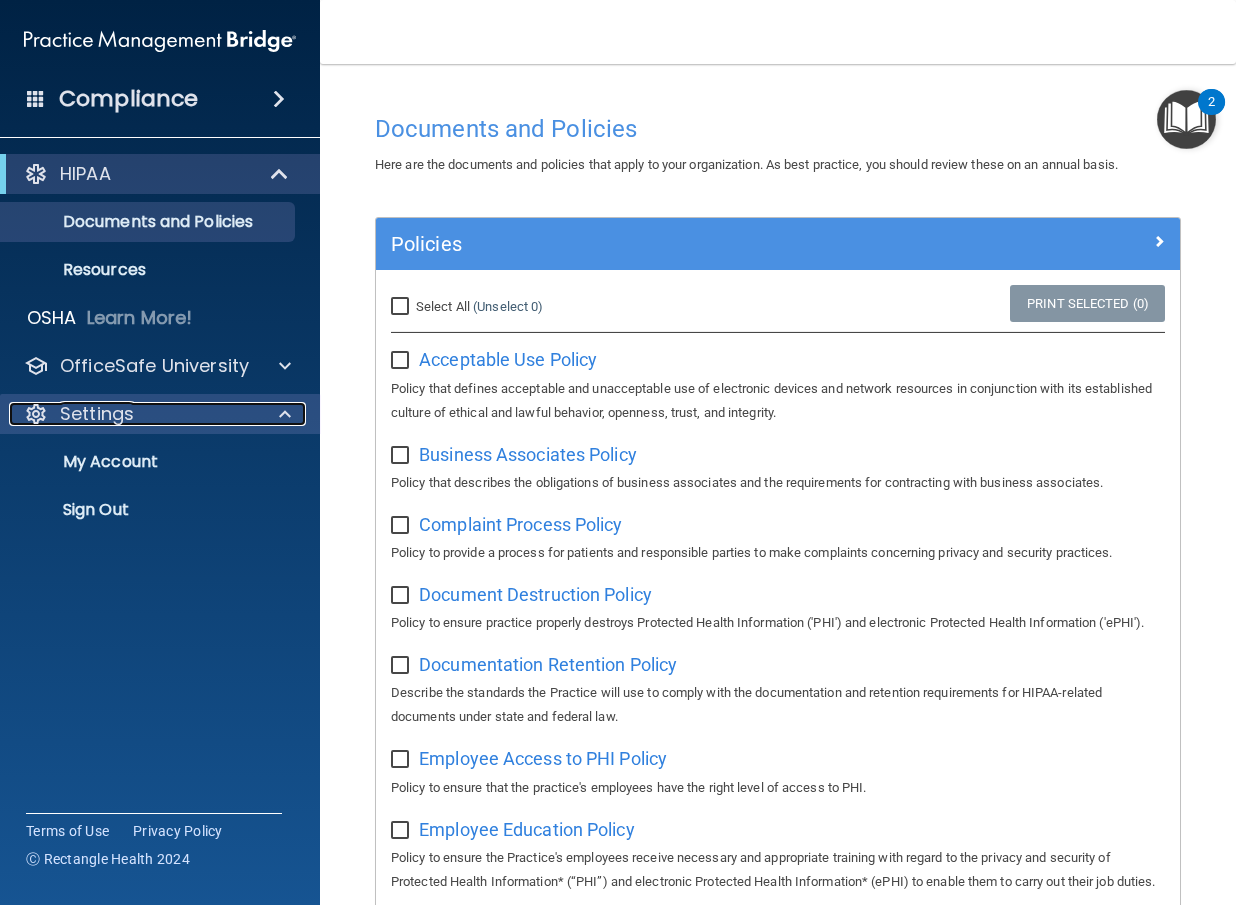 click at bounding box center (282, 414) 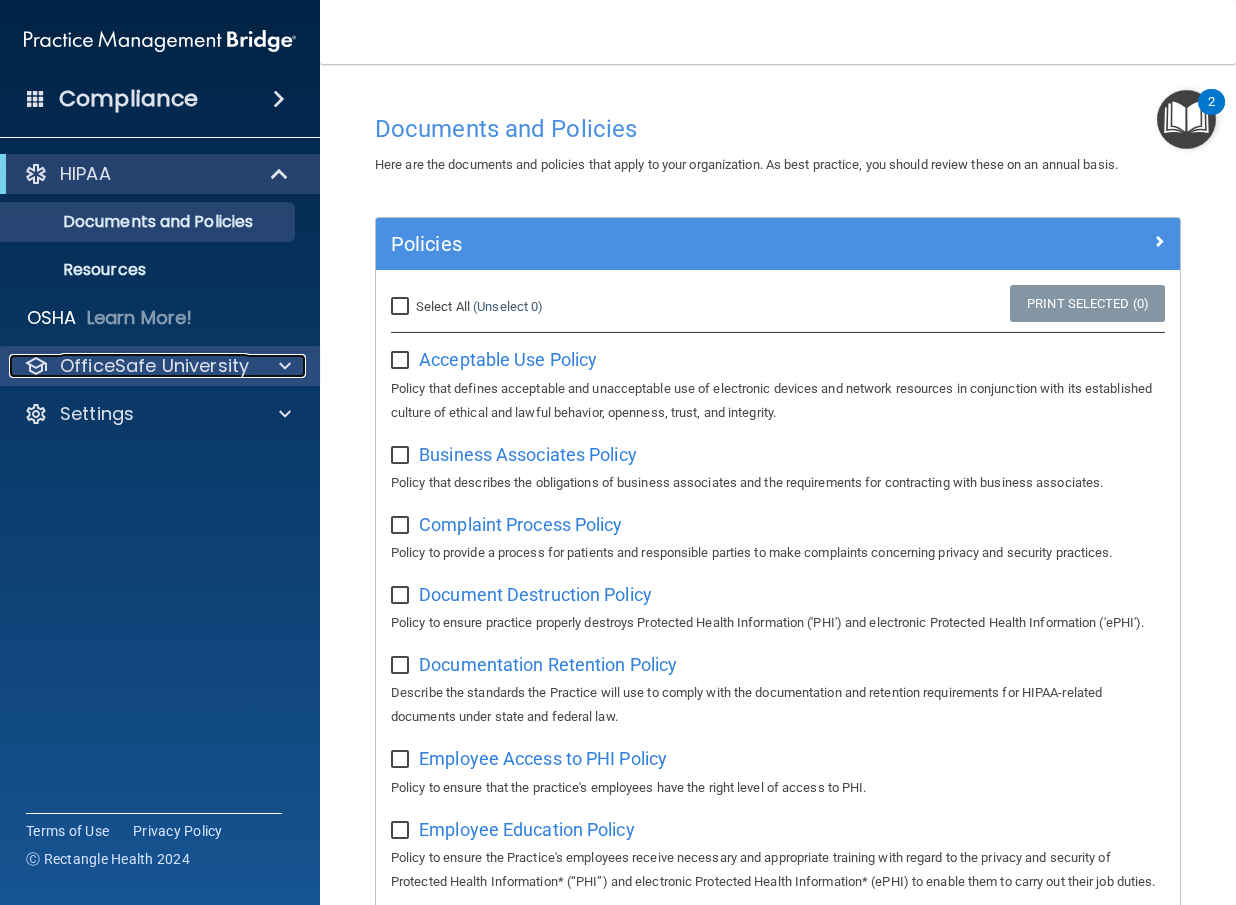 click at bounding box center [285, 366] 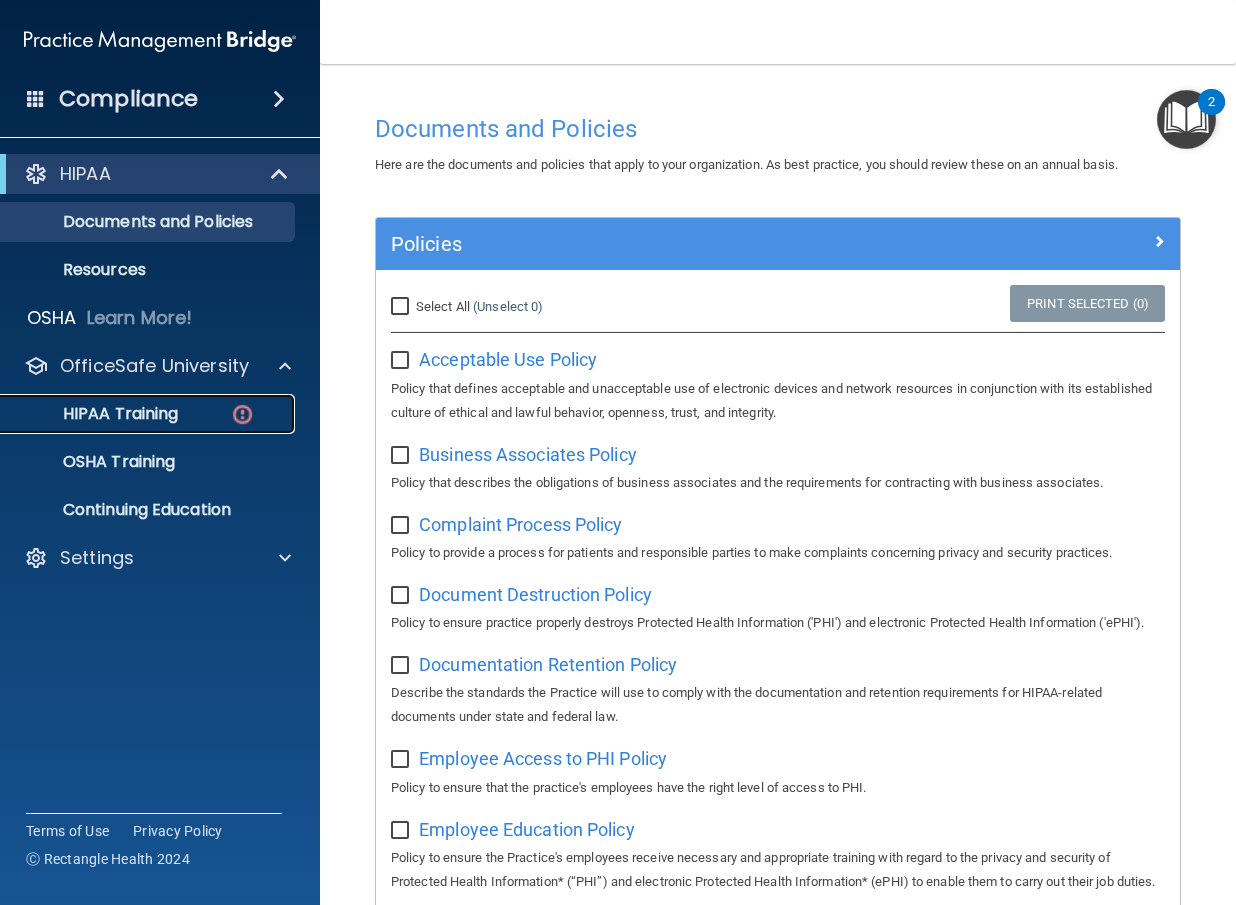 click at bounding box center [242, 414] 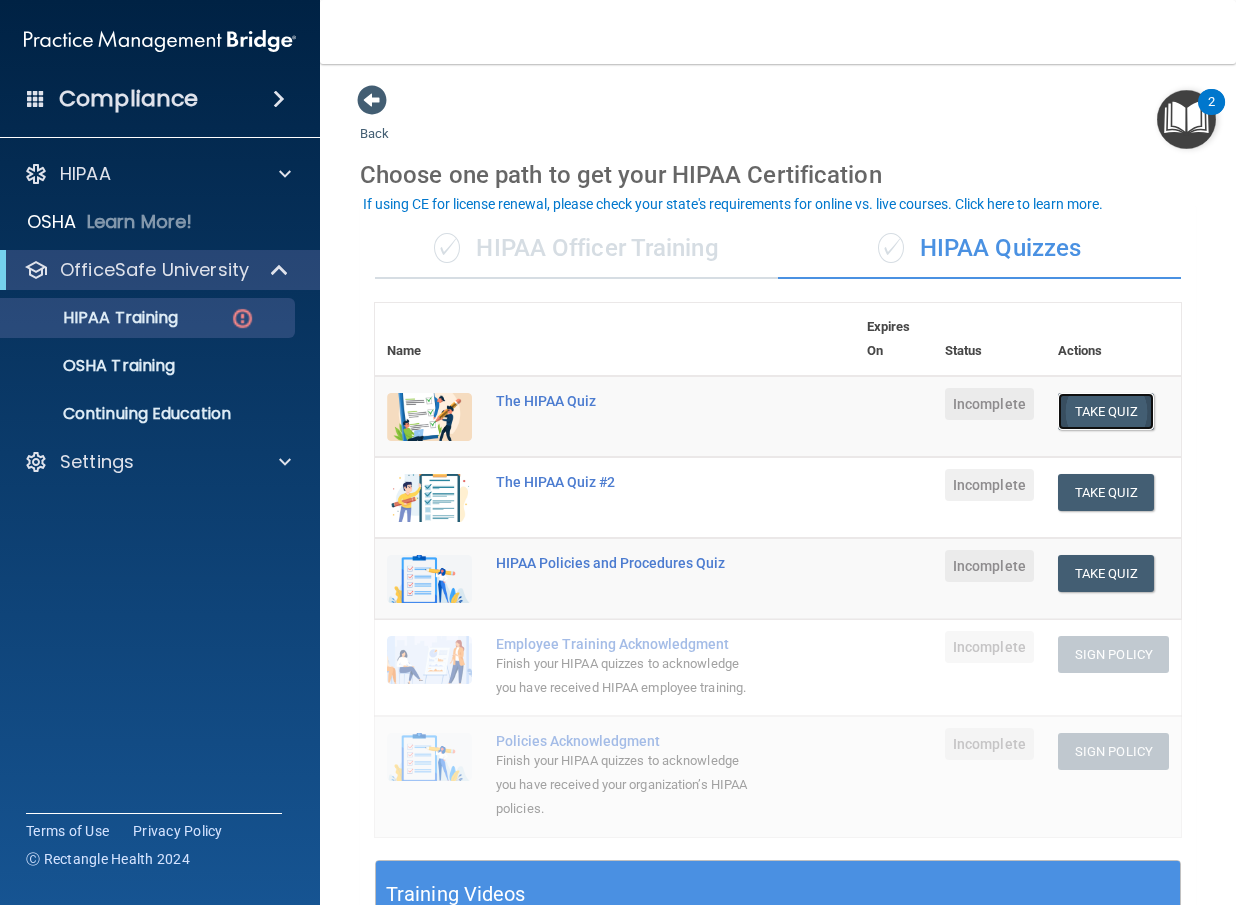 click on "Take Quiz" at bounding box center (1106, 411) 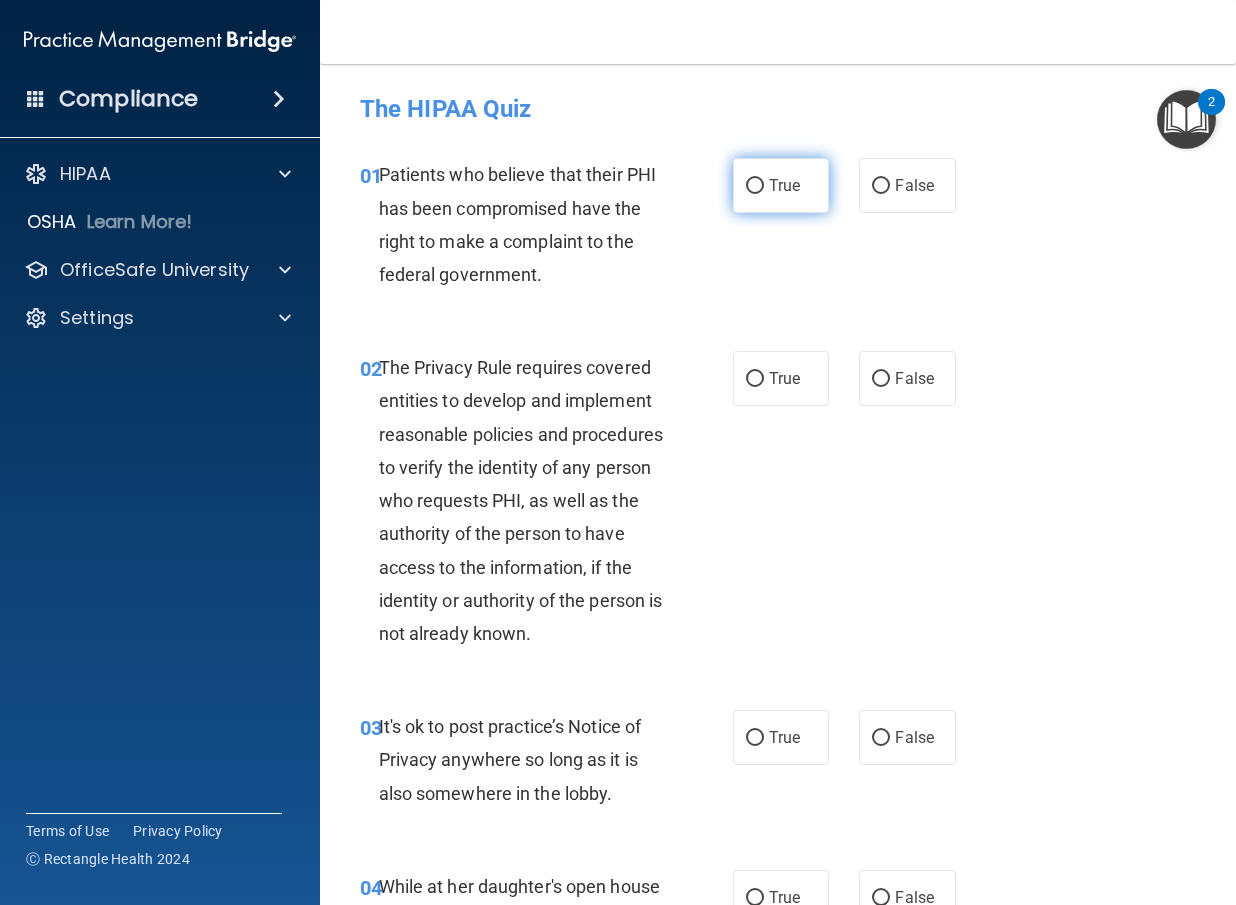 click on "True" at bounding box center [784, 185] 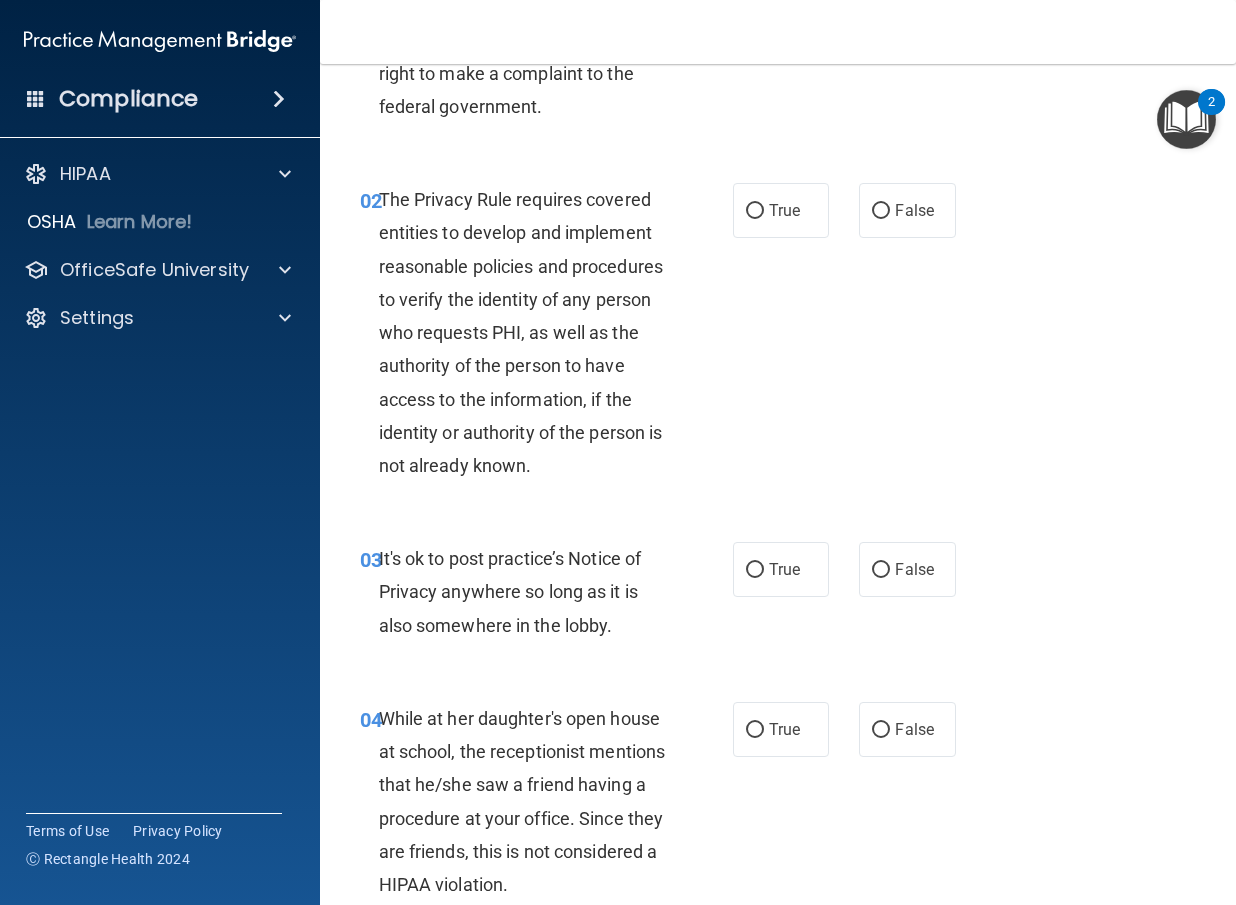 scroll, scrollTop: 200, scrollLeft: 0, axis: vertical 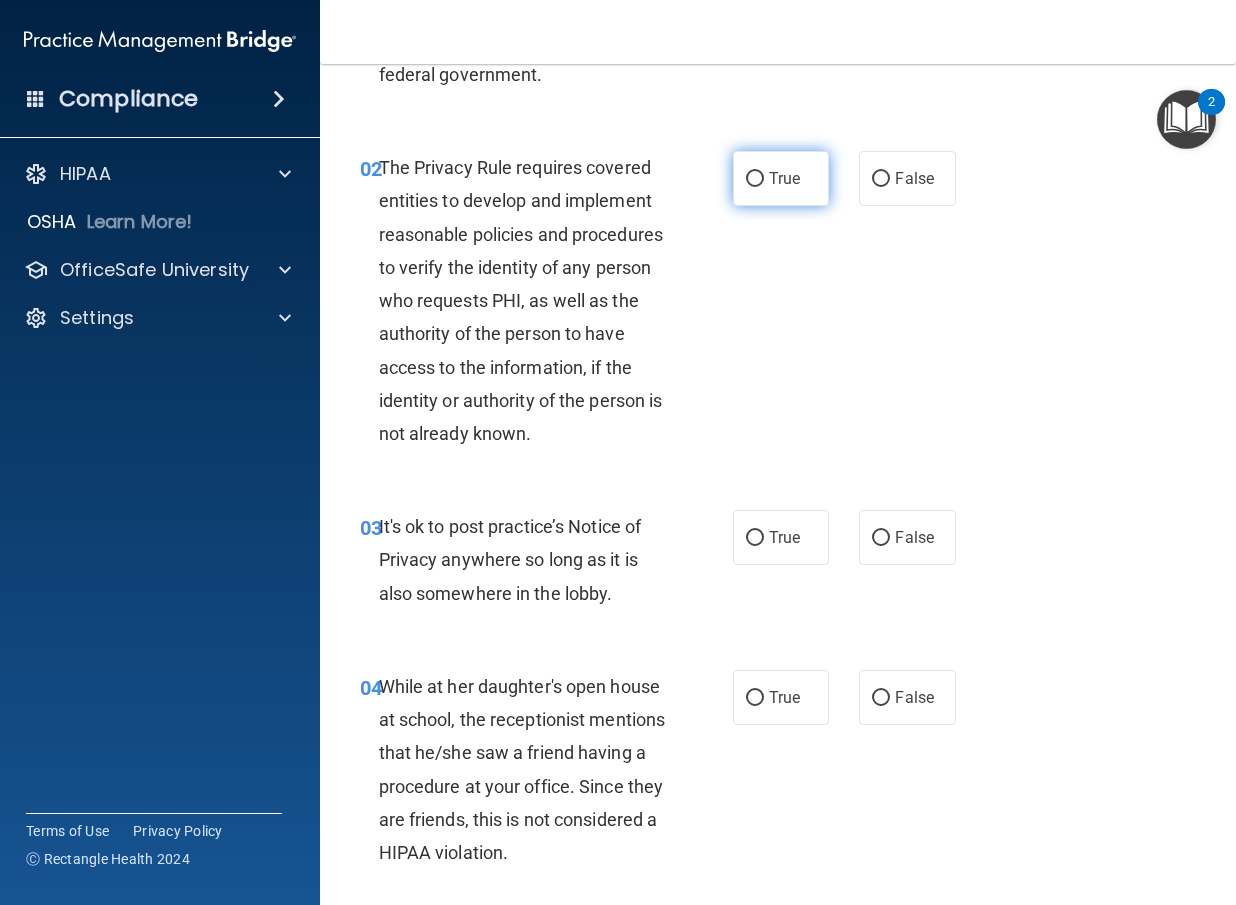 click on "True" at bounding box center (781, 178) 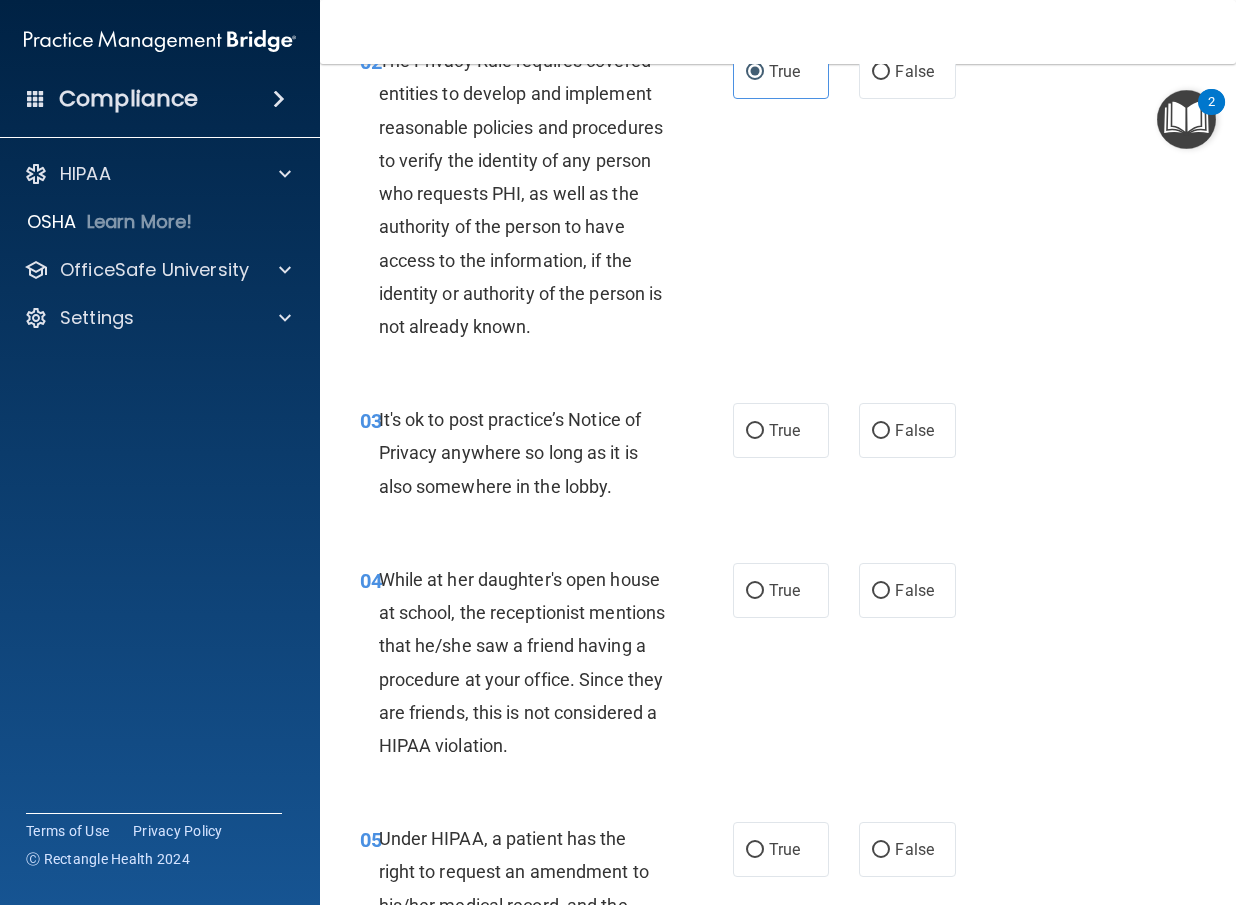 scroll, scrollTop: 500, scrollLeft: 0, axis: vertical 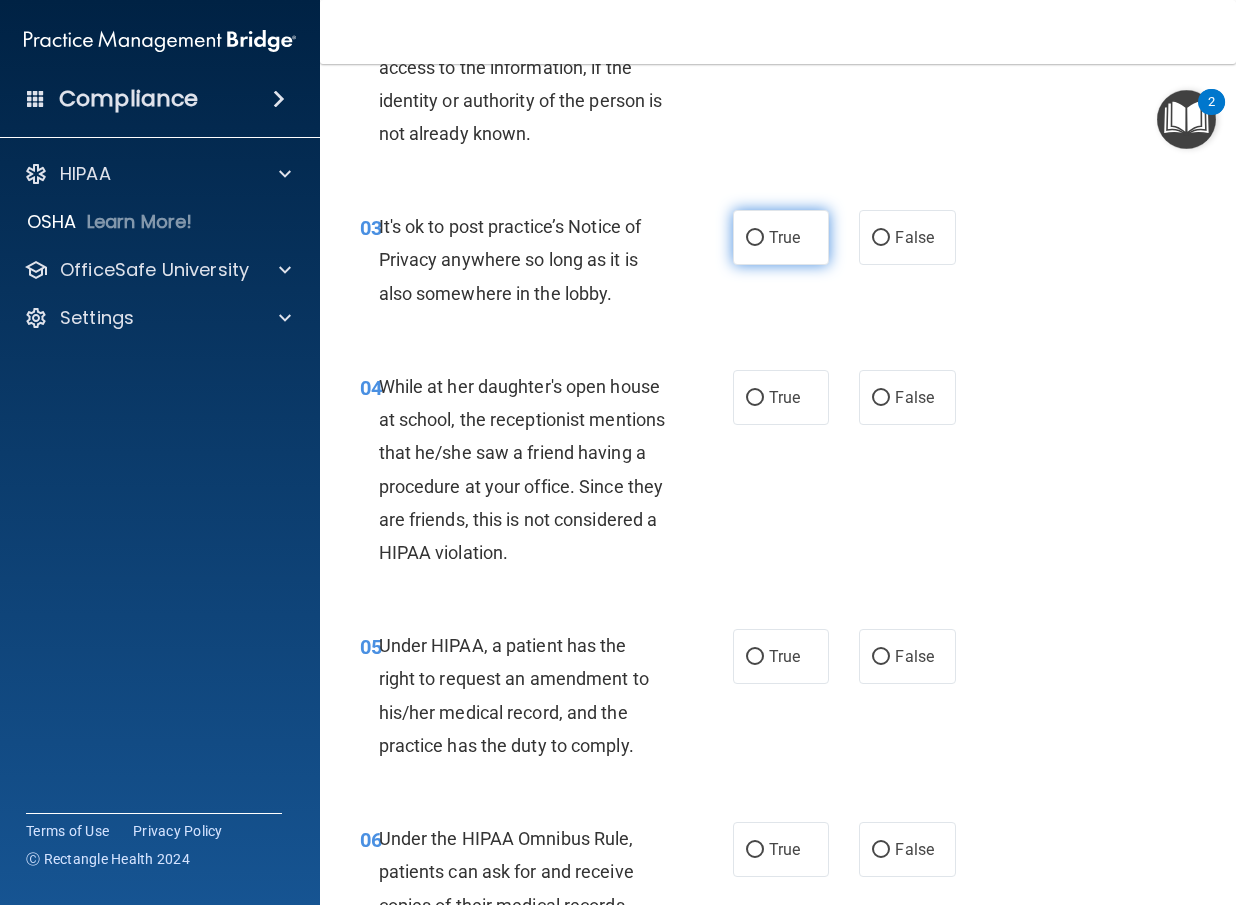 click on "True" at bounding box center (784, 237) 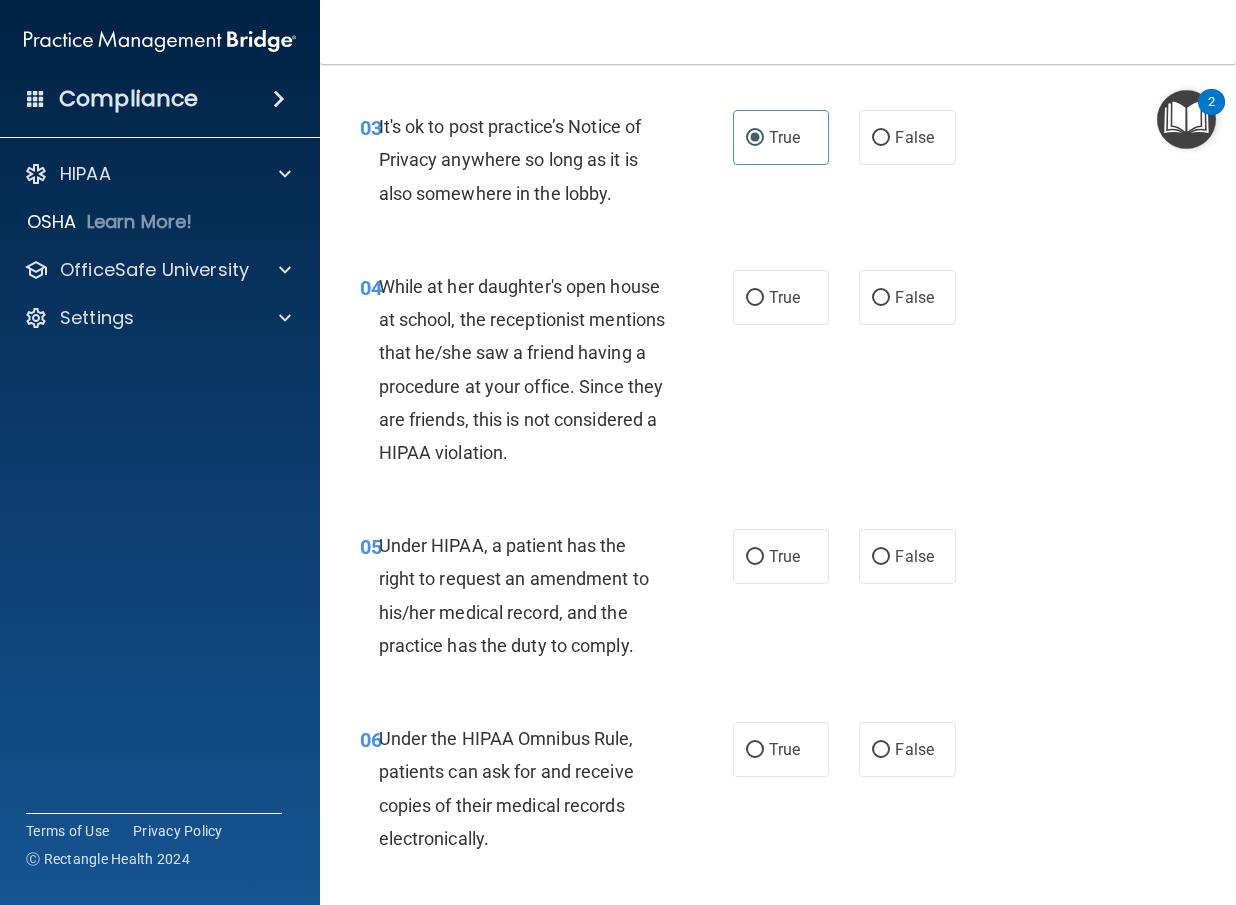 scroll, scrollTop: 700, scrollLeft: 0, axis: vertical 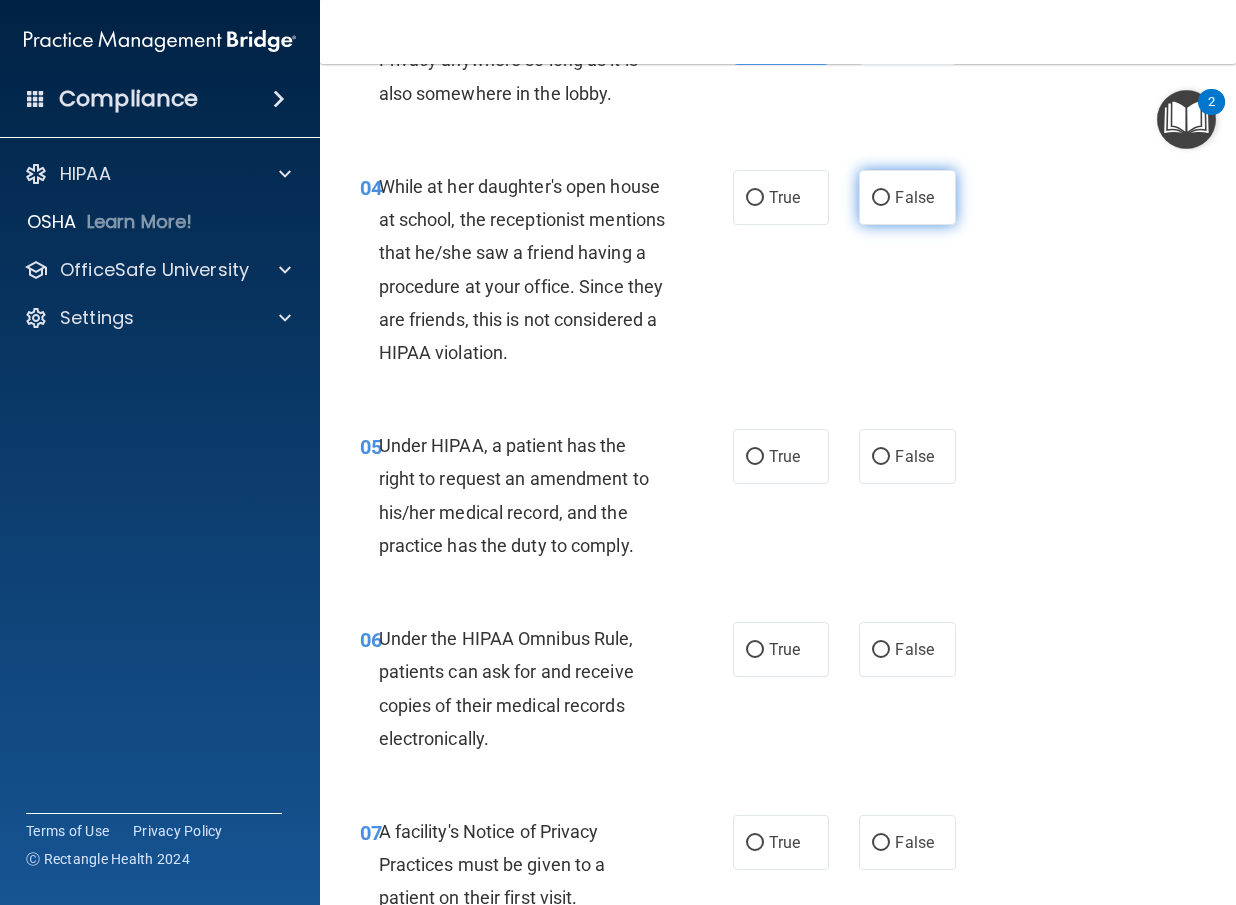 click on "False" at bounding box center [907, 197] 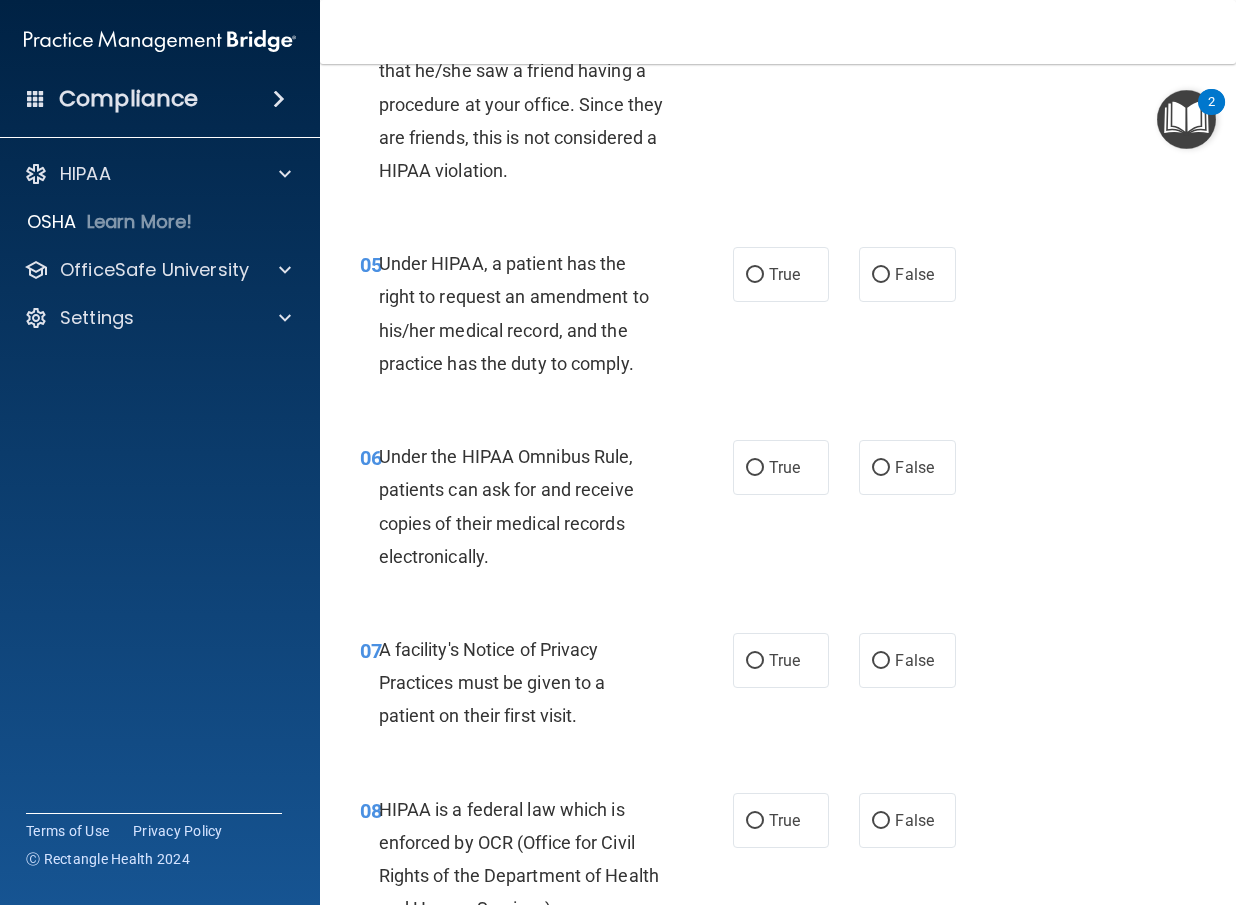 scroll, scrollTop: 900, scrollLeft: 0, axis: vertical 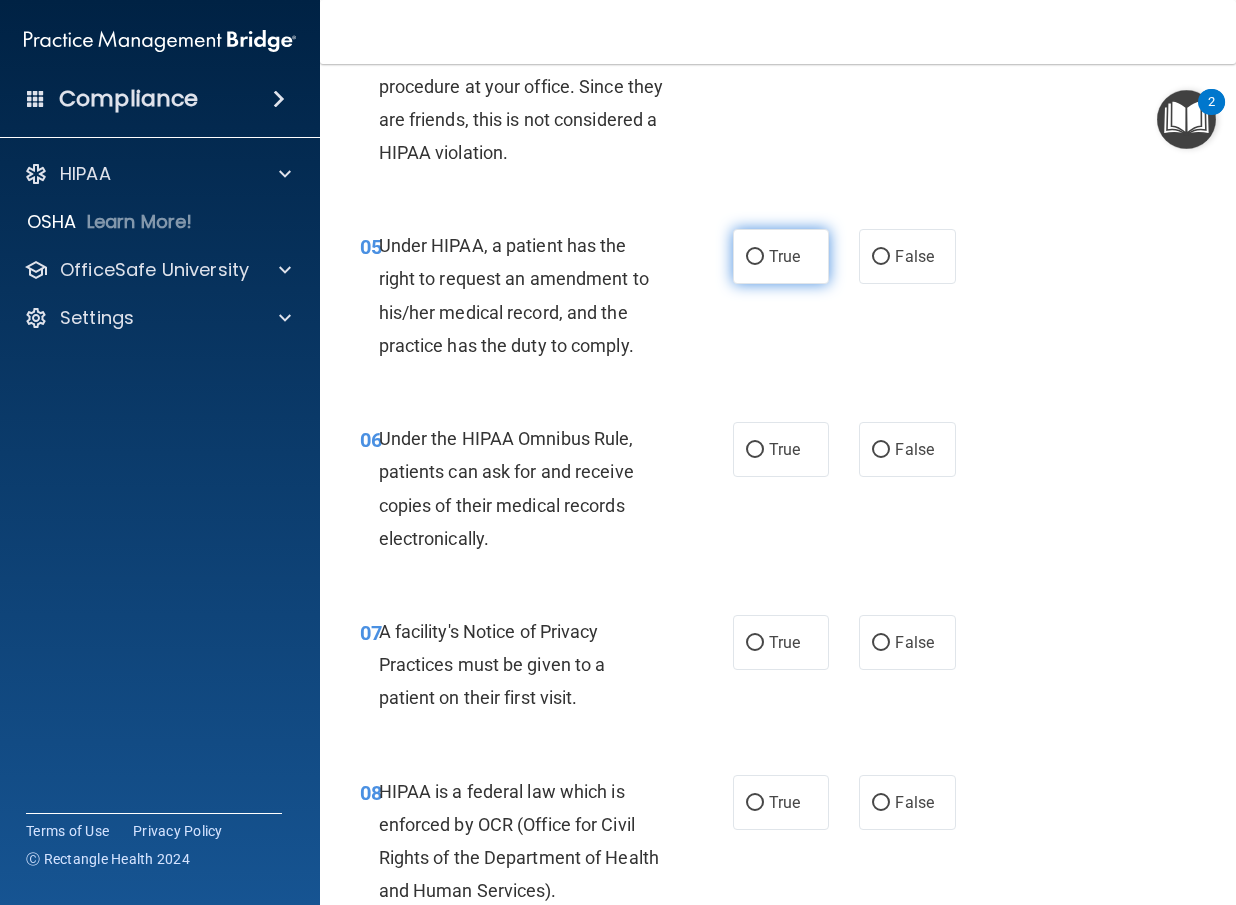 click on "True" at bounding box center (781, 256) 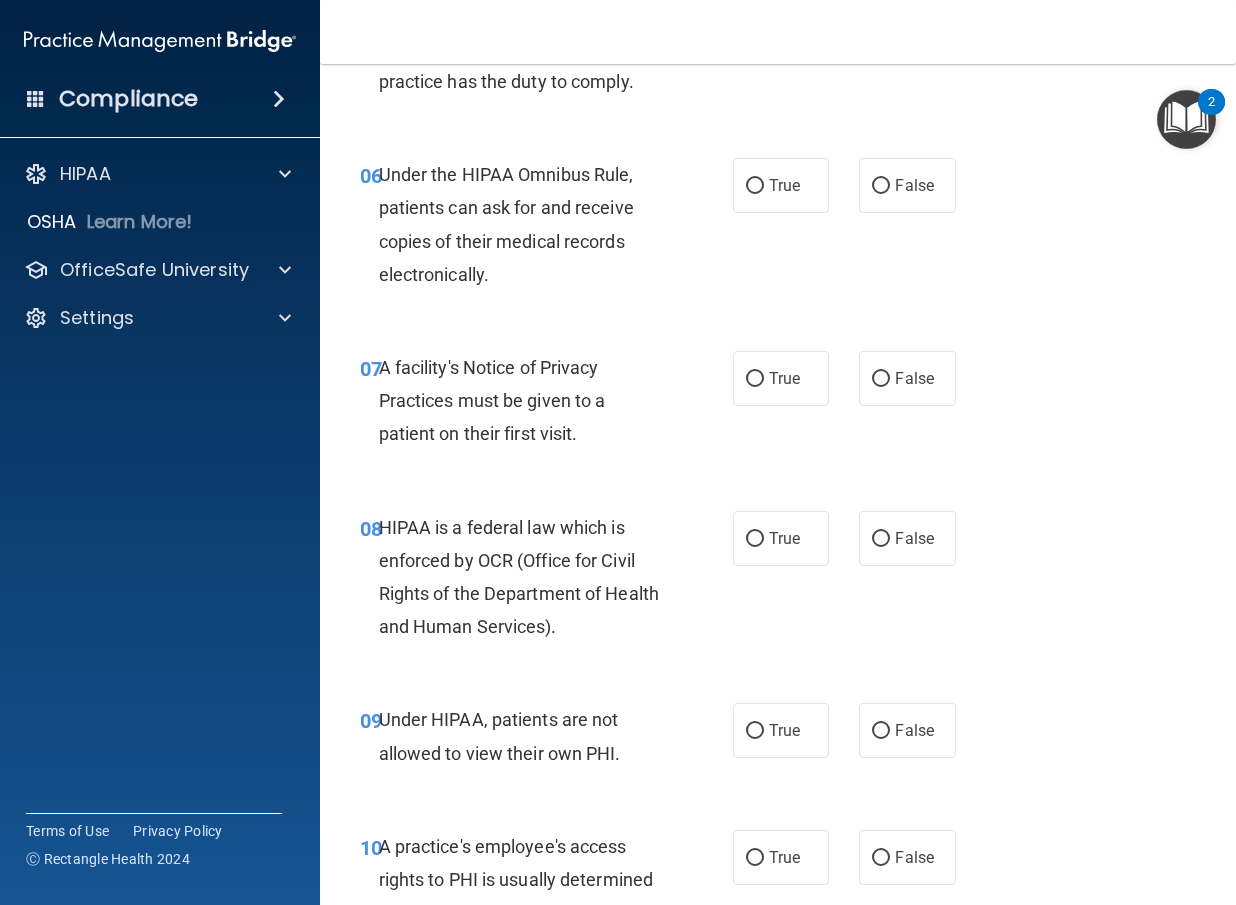 scroll, scrollTop: 1200, scrollLeft: 0, axis: vertical 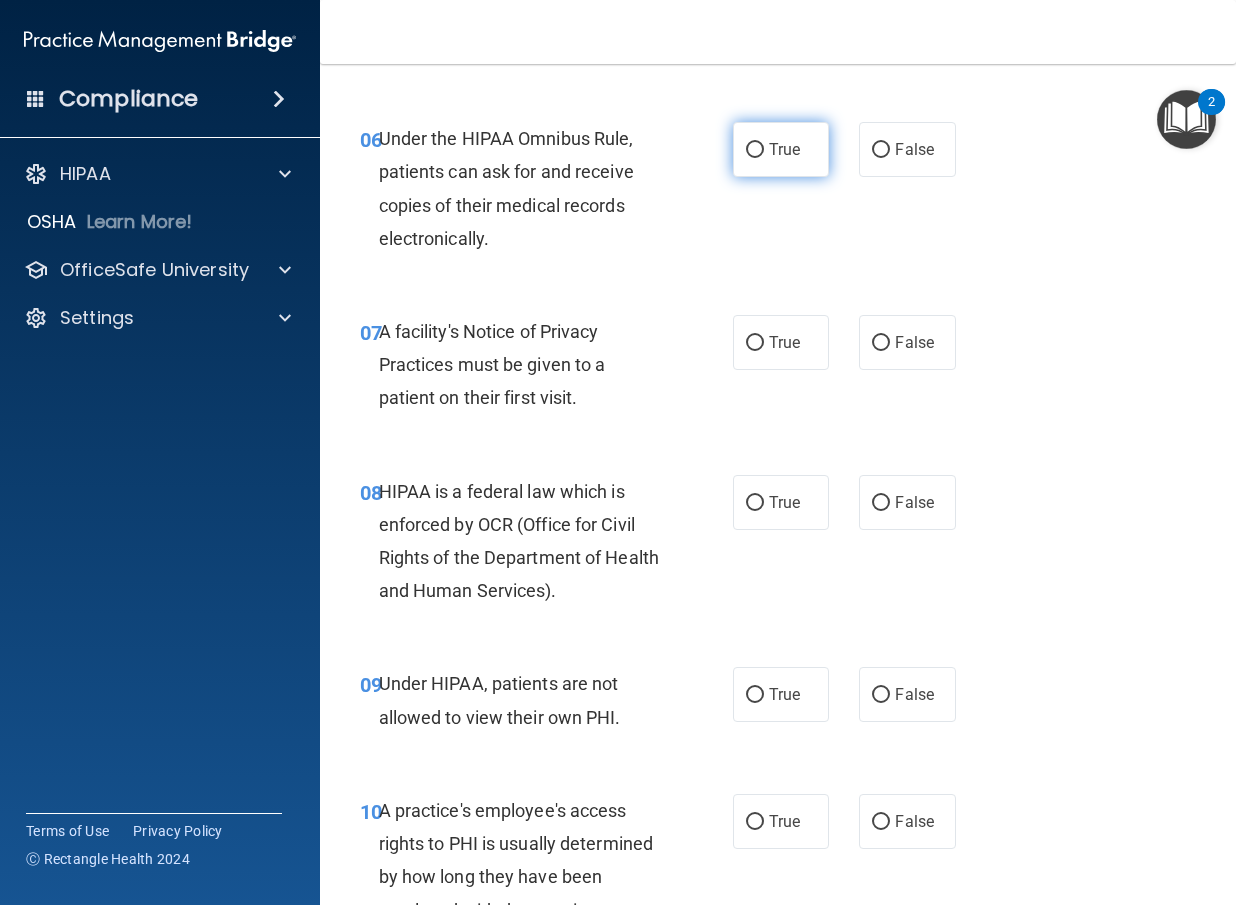 click on "True" at bounding box center [781, 149] 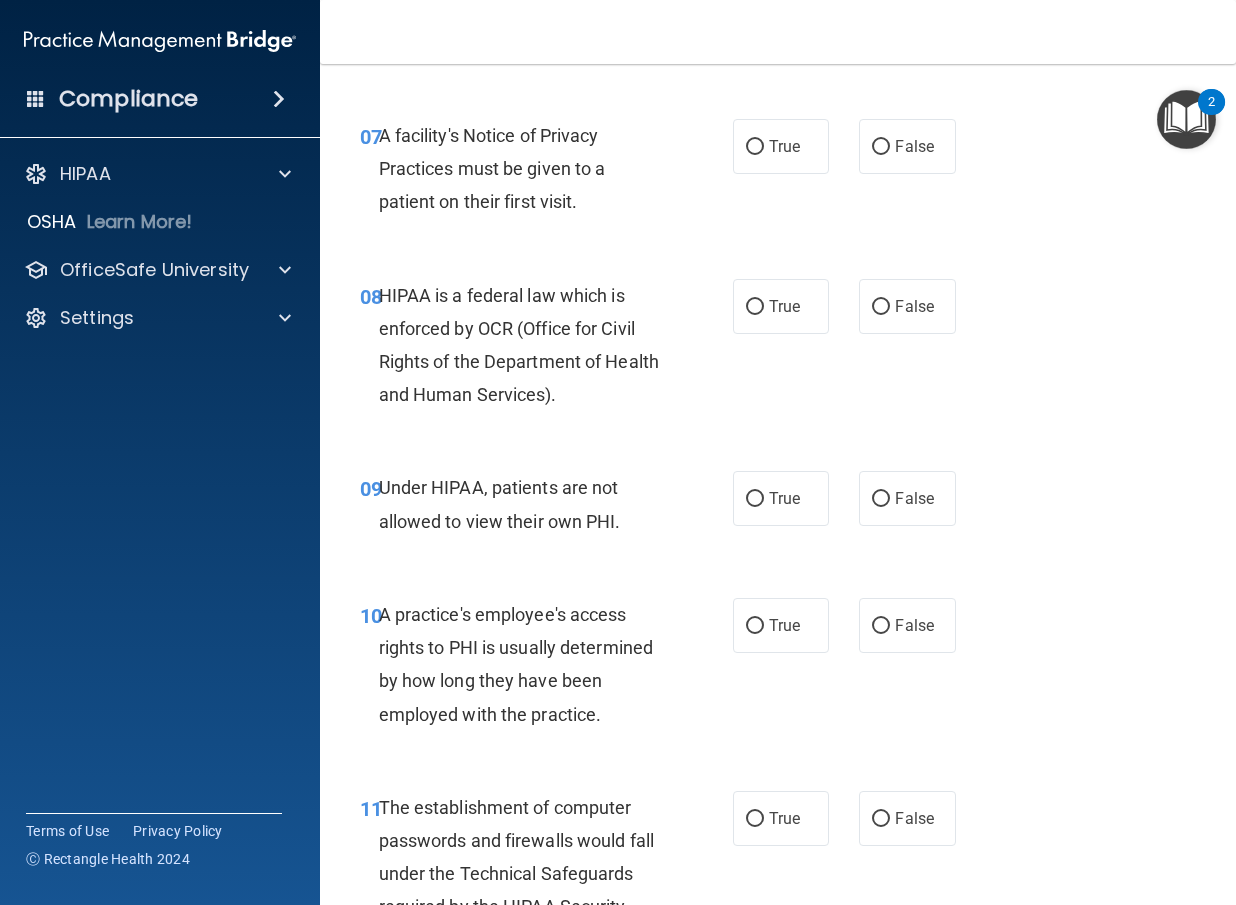 scroll, scrollTop: 1400, scrollLeft: 0, axis: vertical 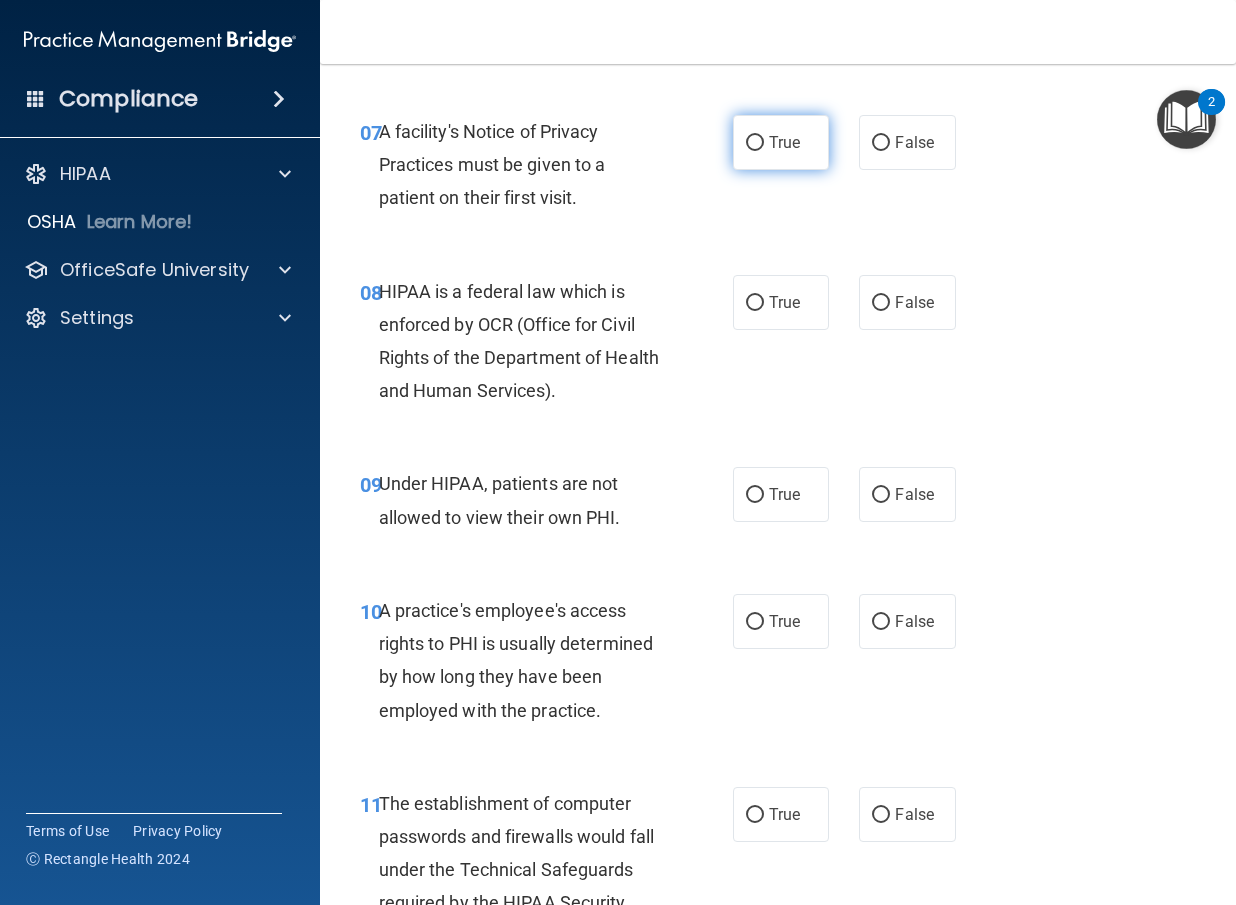 click on "True" at bounding box center [781, 142] 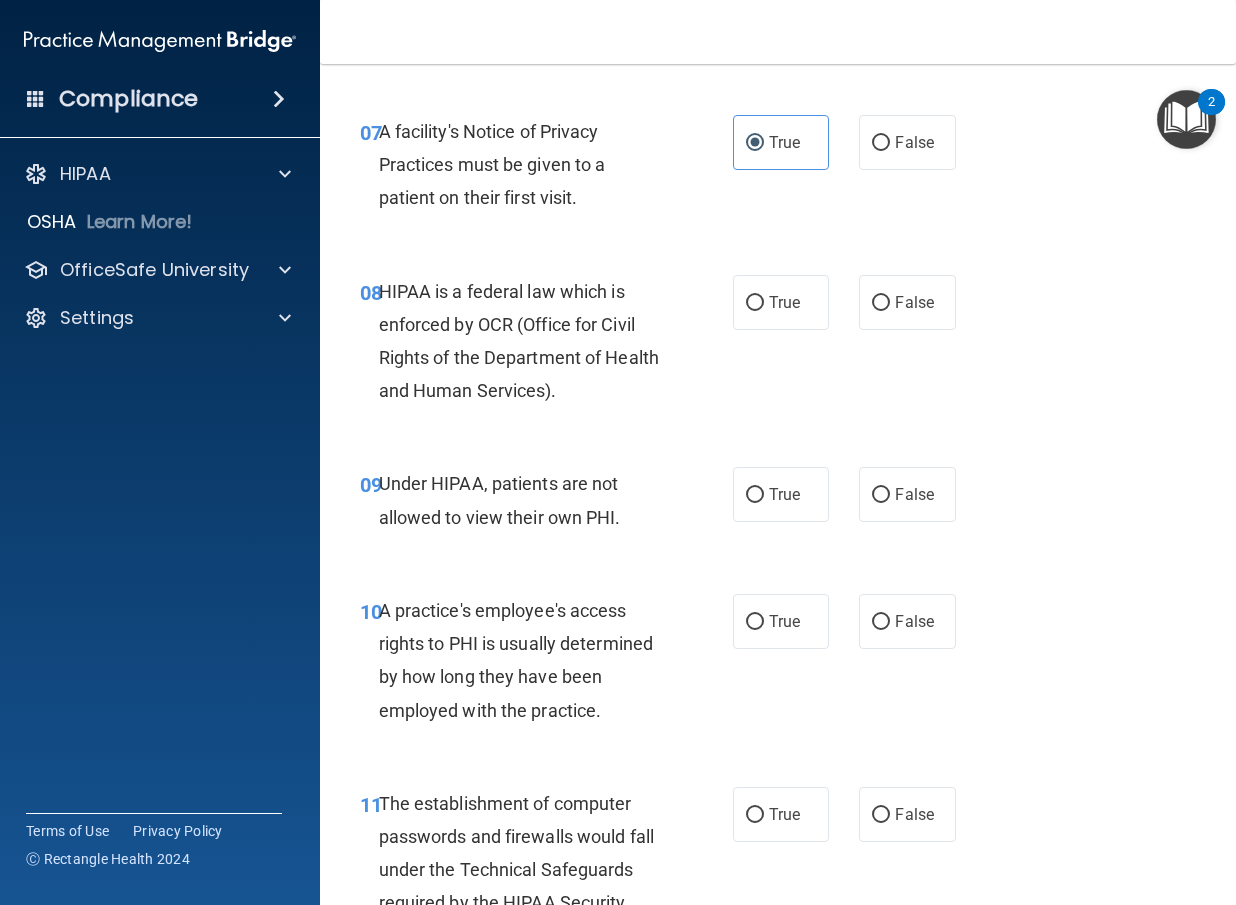 scroll, scrollTop: 1500, scrollLeft: 0, axis: vertical 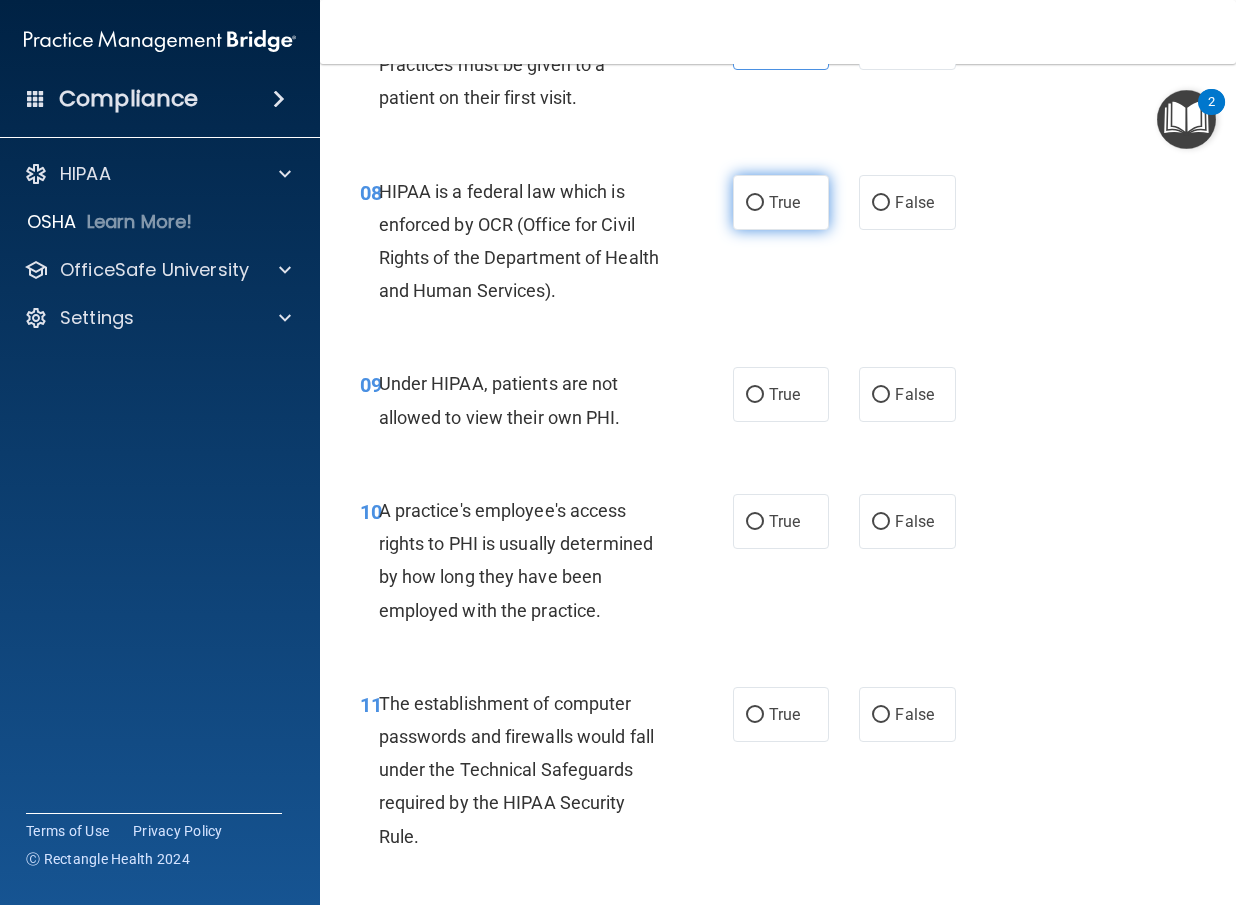 click on "True" at bounding box center (781, 202) 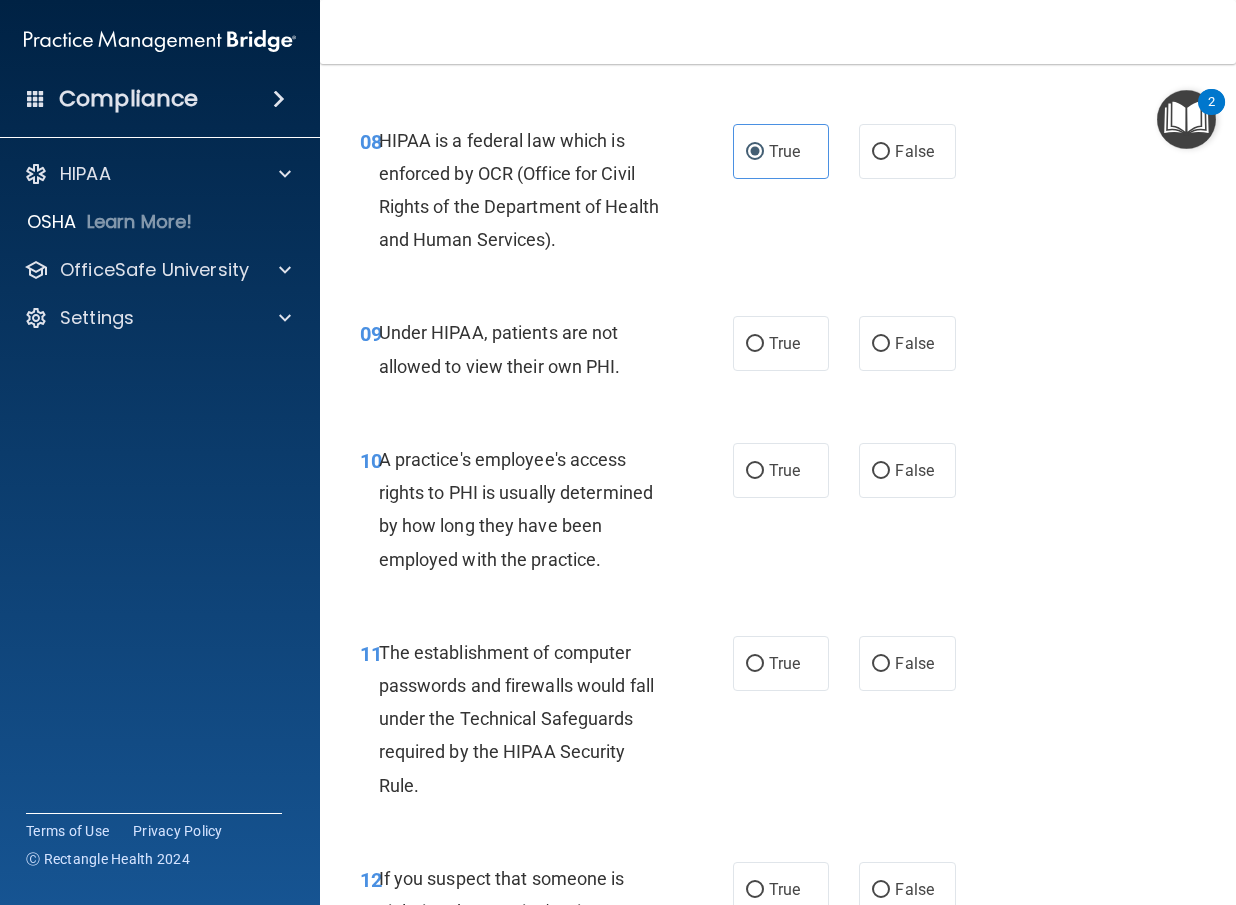 scroll, scrollTop: 1600, scrollLeft: 0, axis: vertical 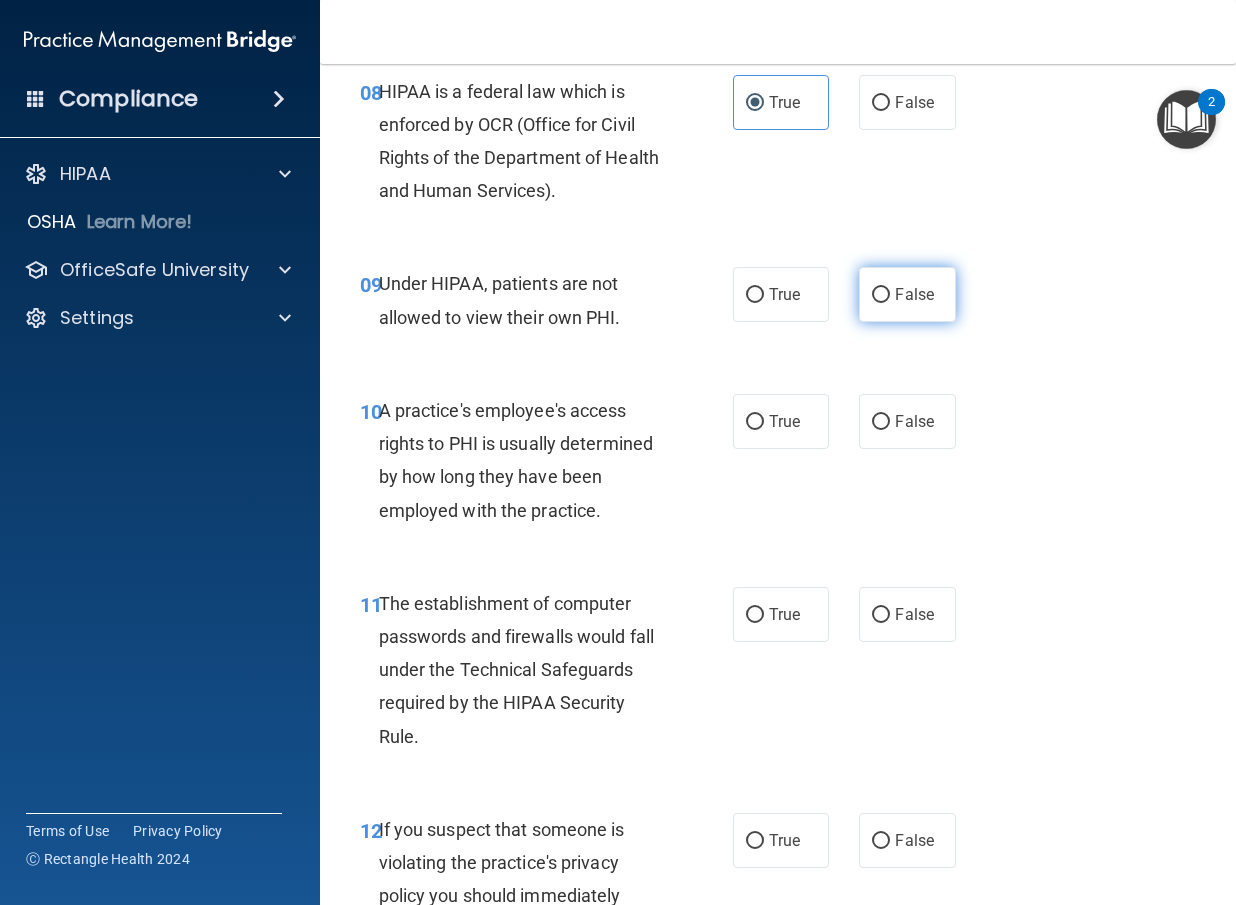 click on "False" at bounding box center (907, 294) 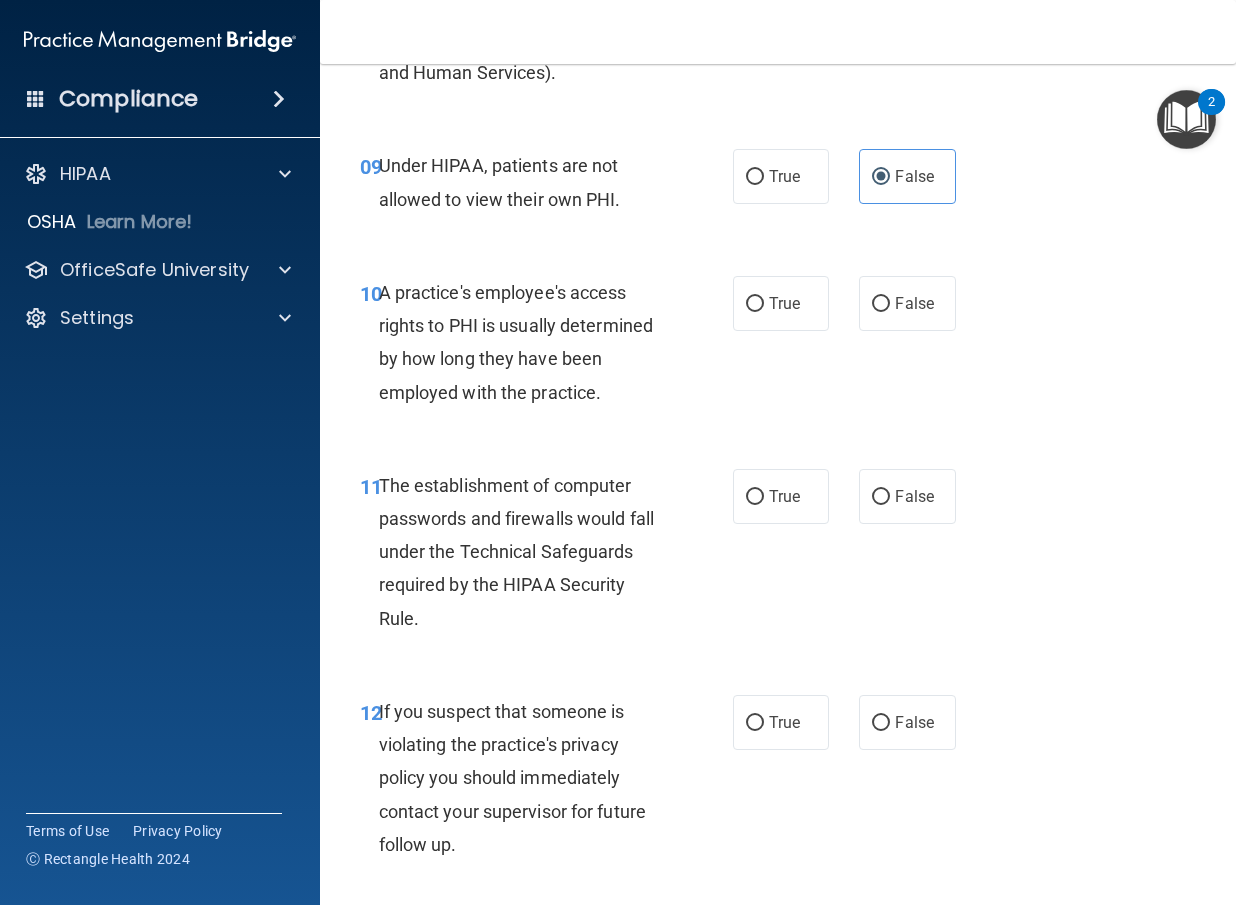 scroll, scrollTop: 1800, scrollLeft: 0, axis: vertical 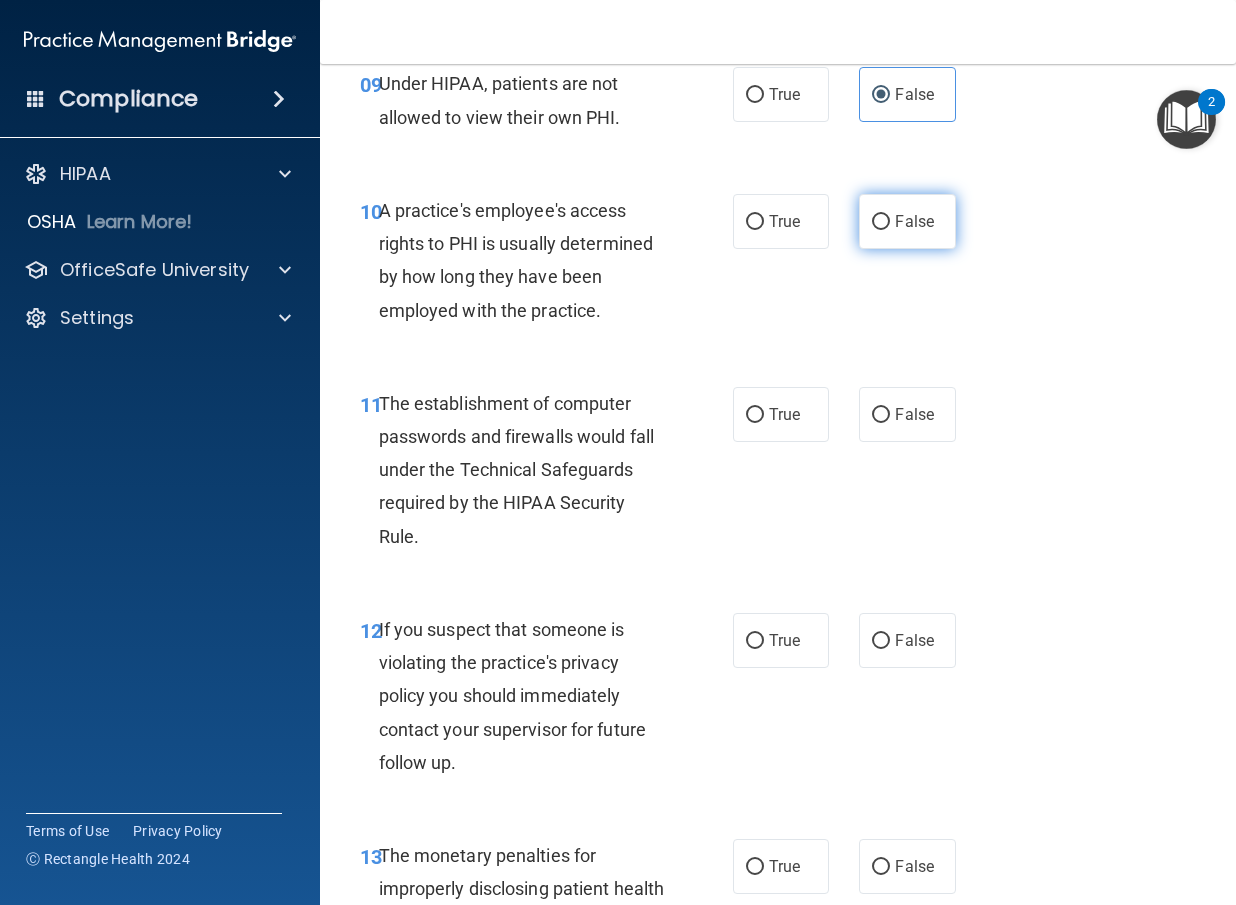 click on "False" at bounding box center [907, 221] 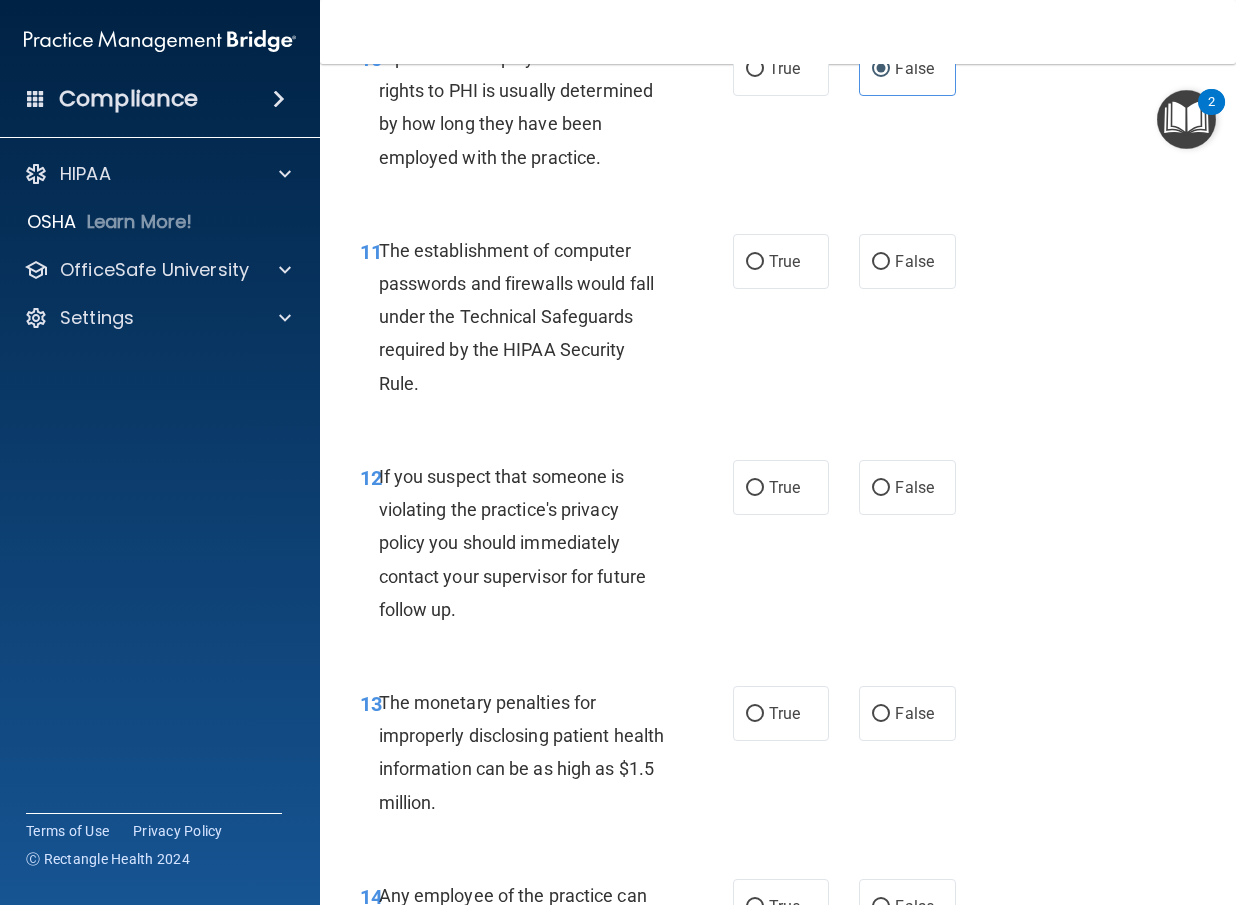 scroll, scrollTop: 2000, scrollLeft: 0, axis: vertical 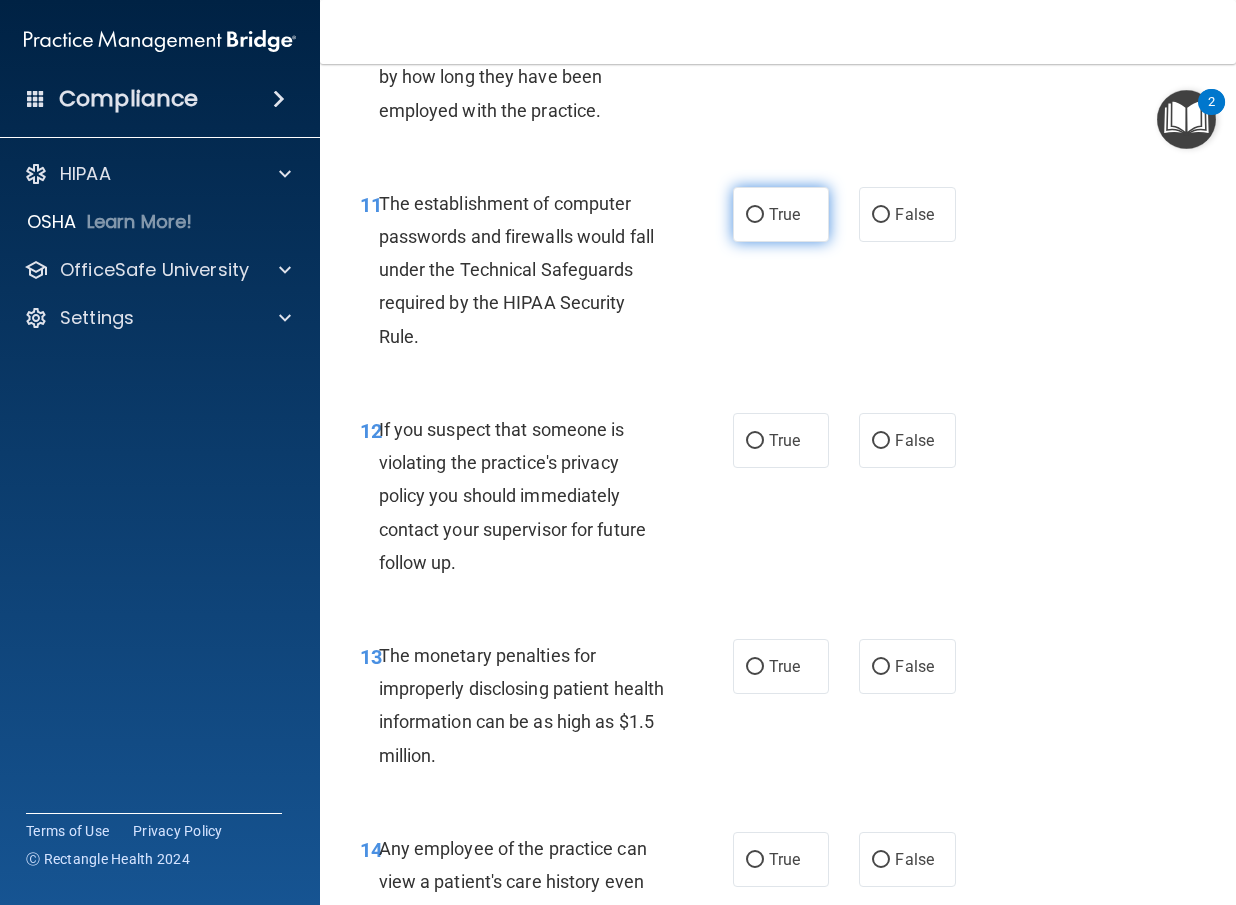 click on "True" at bounding box center (781, 214) 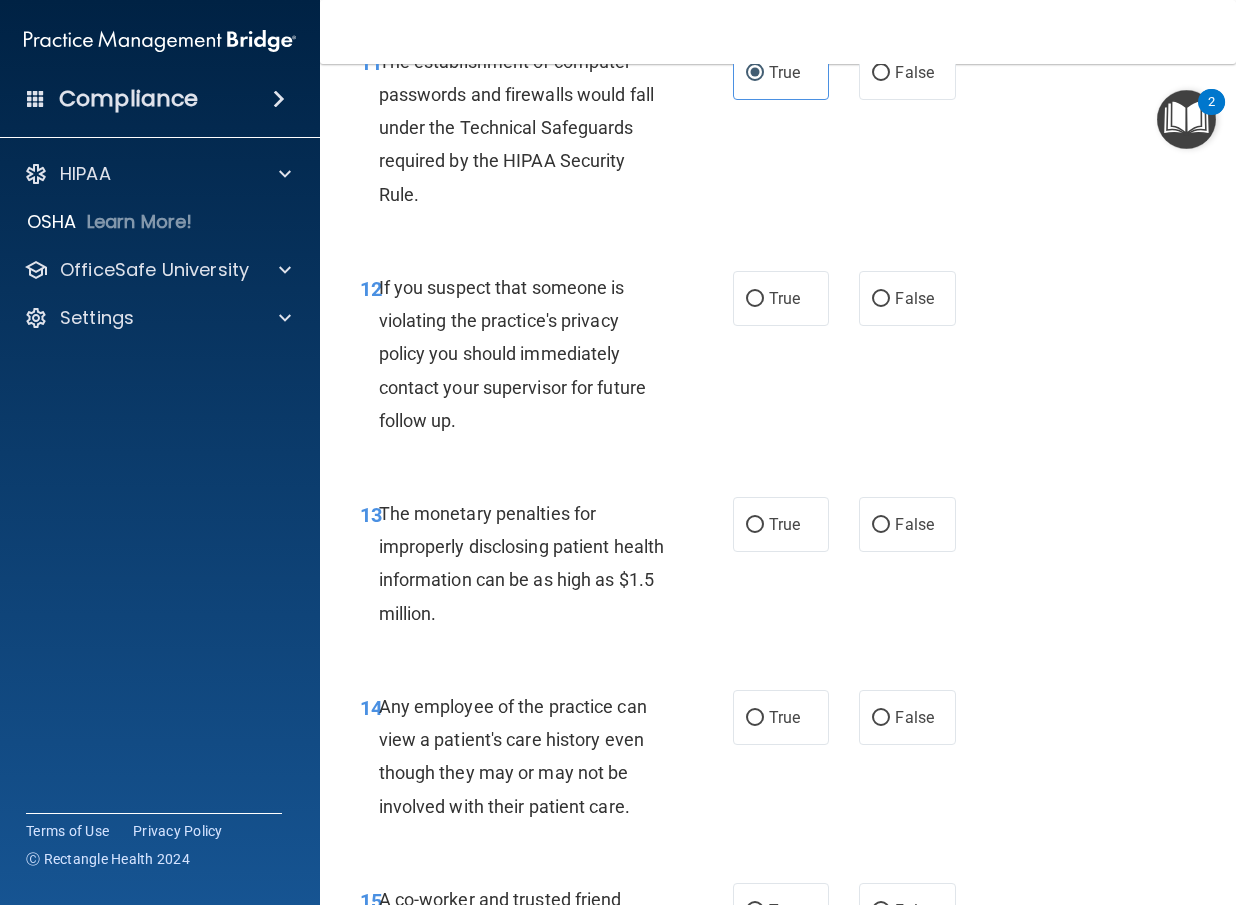 scroll, scrollTop: 2200, scrollLeft: 0, axis: vertical 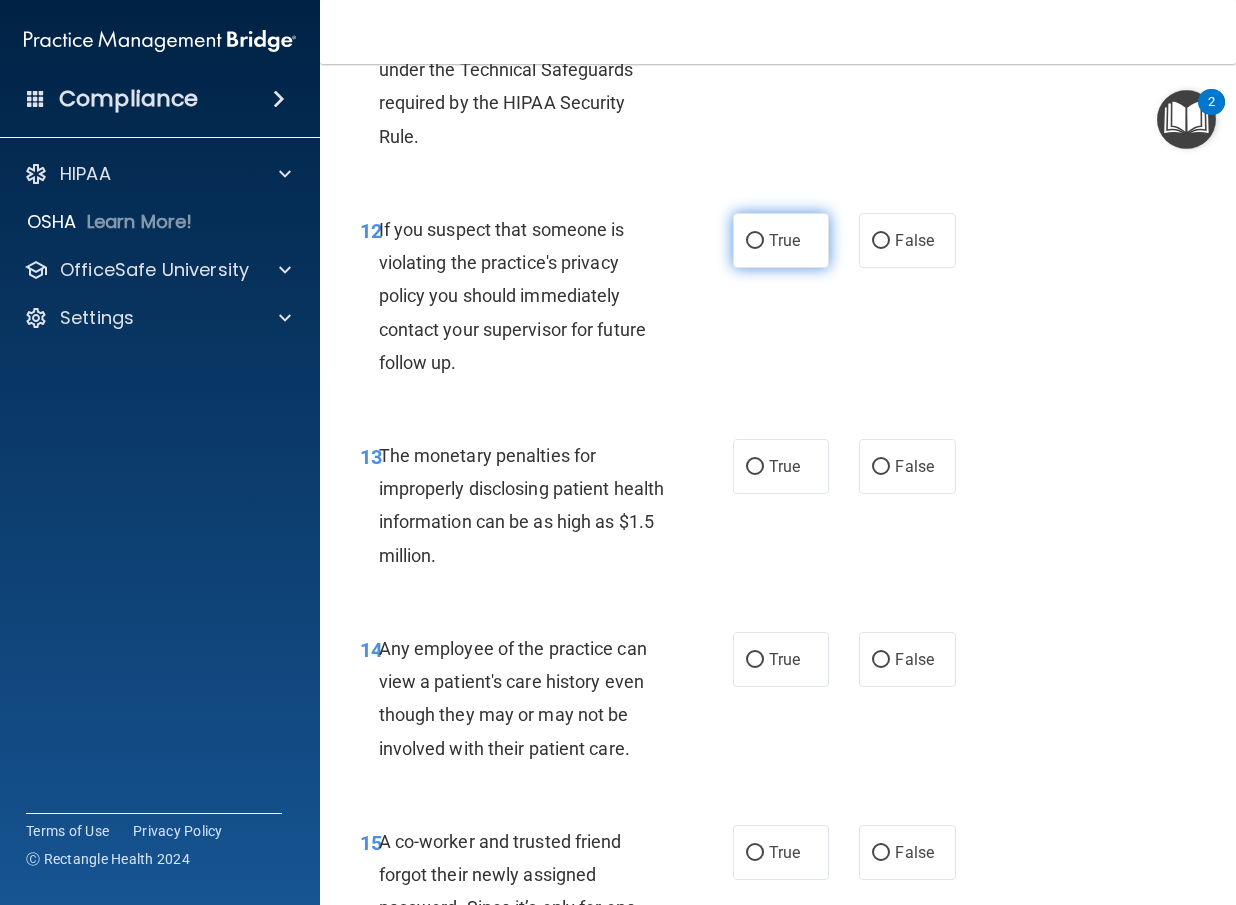 click on "True" at bounding box center [781, 240] 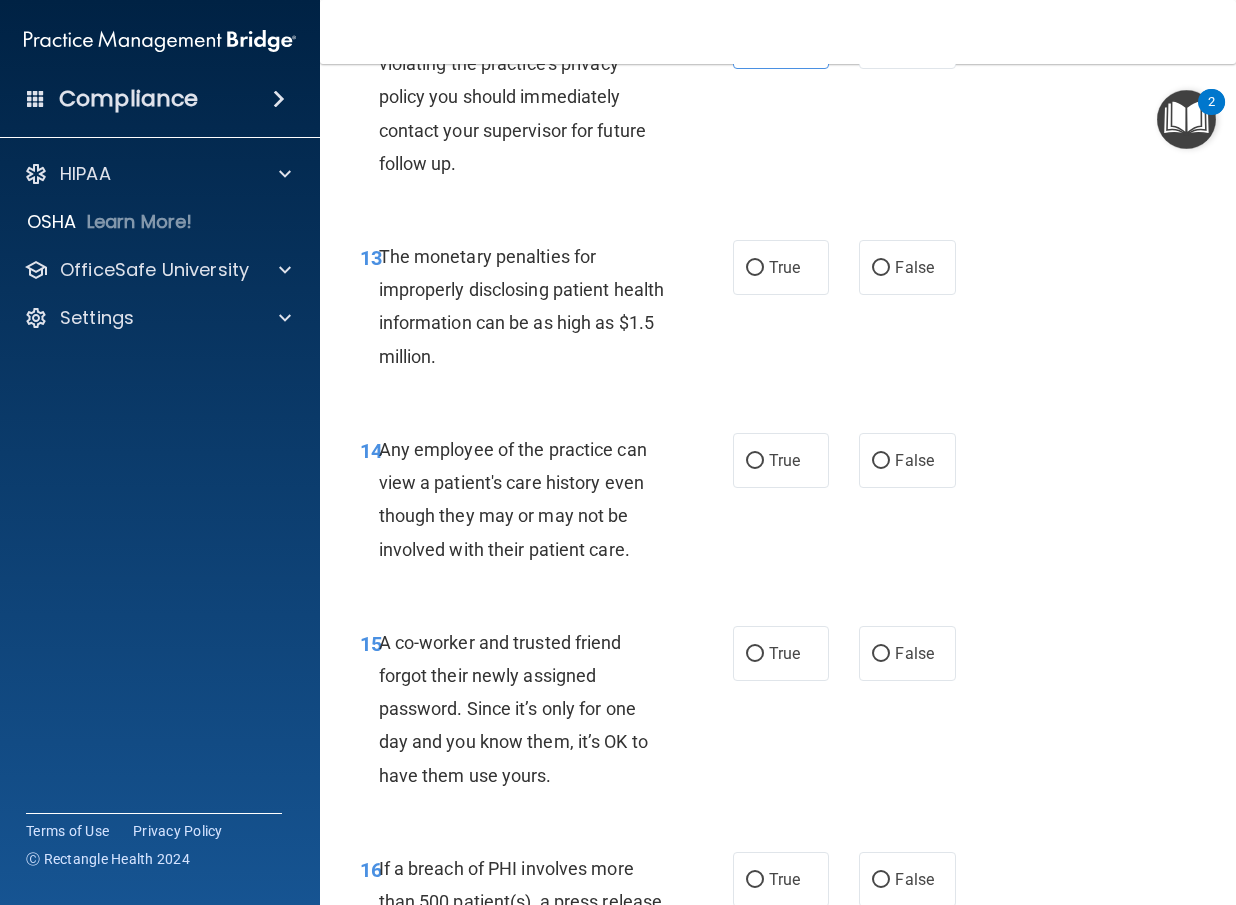 scroll, scrollTop: 2400, scrollLeft: 0, axis: vertical 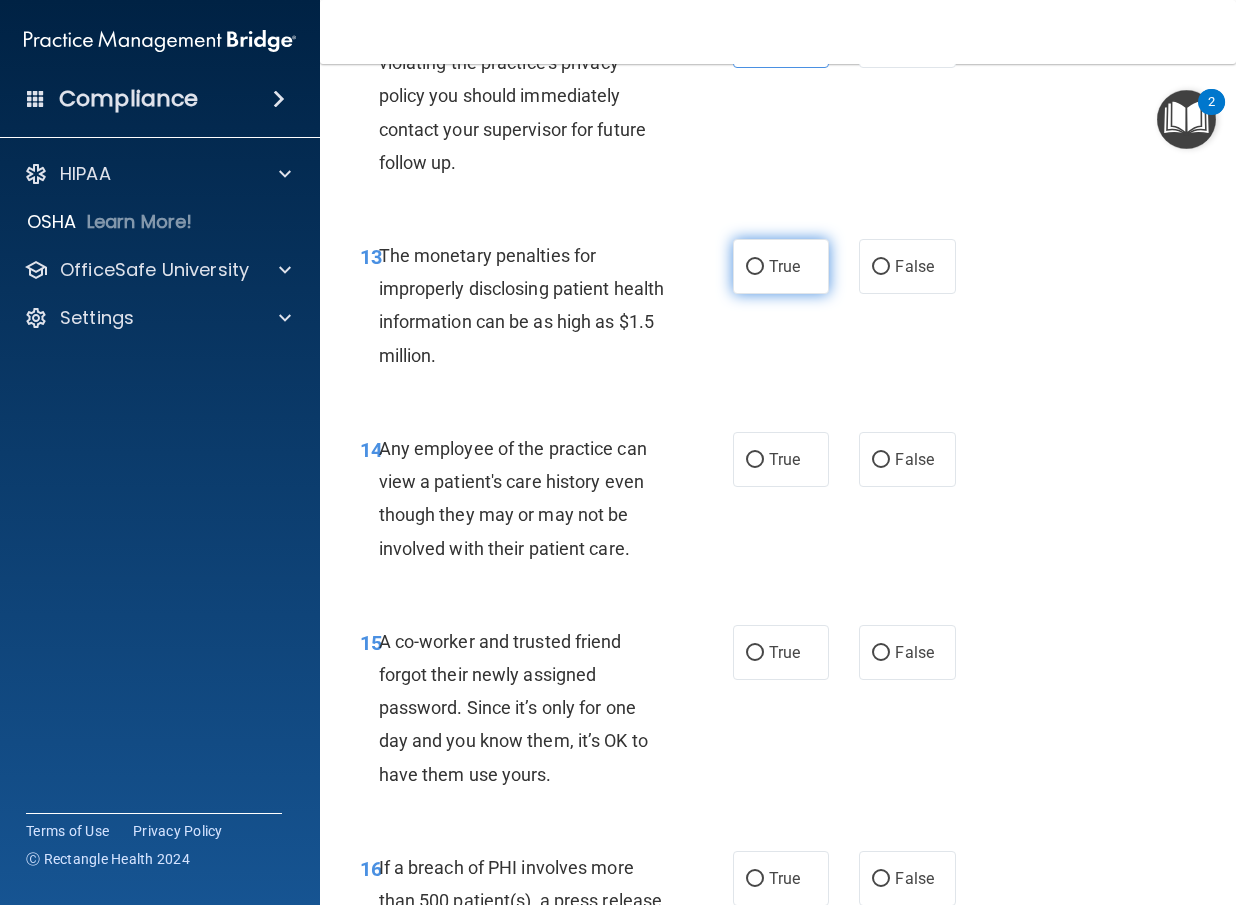 click on "True" at bounding box center [784, 266] 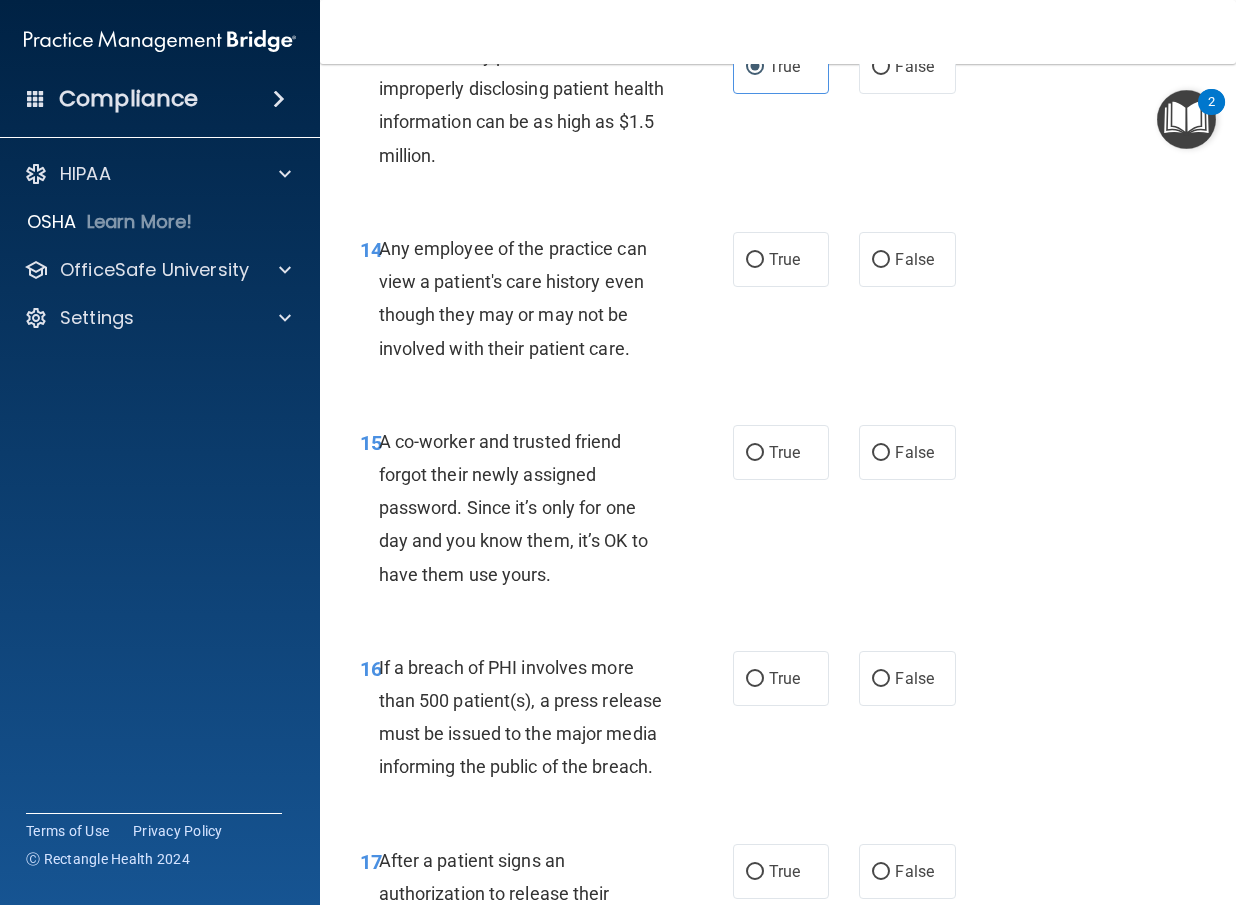 scroll, scrollTop: 2700, scrollLeft: 0, axis: vertical 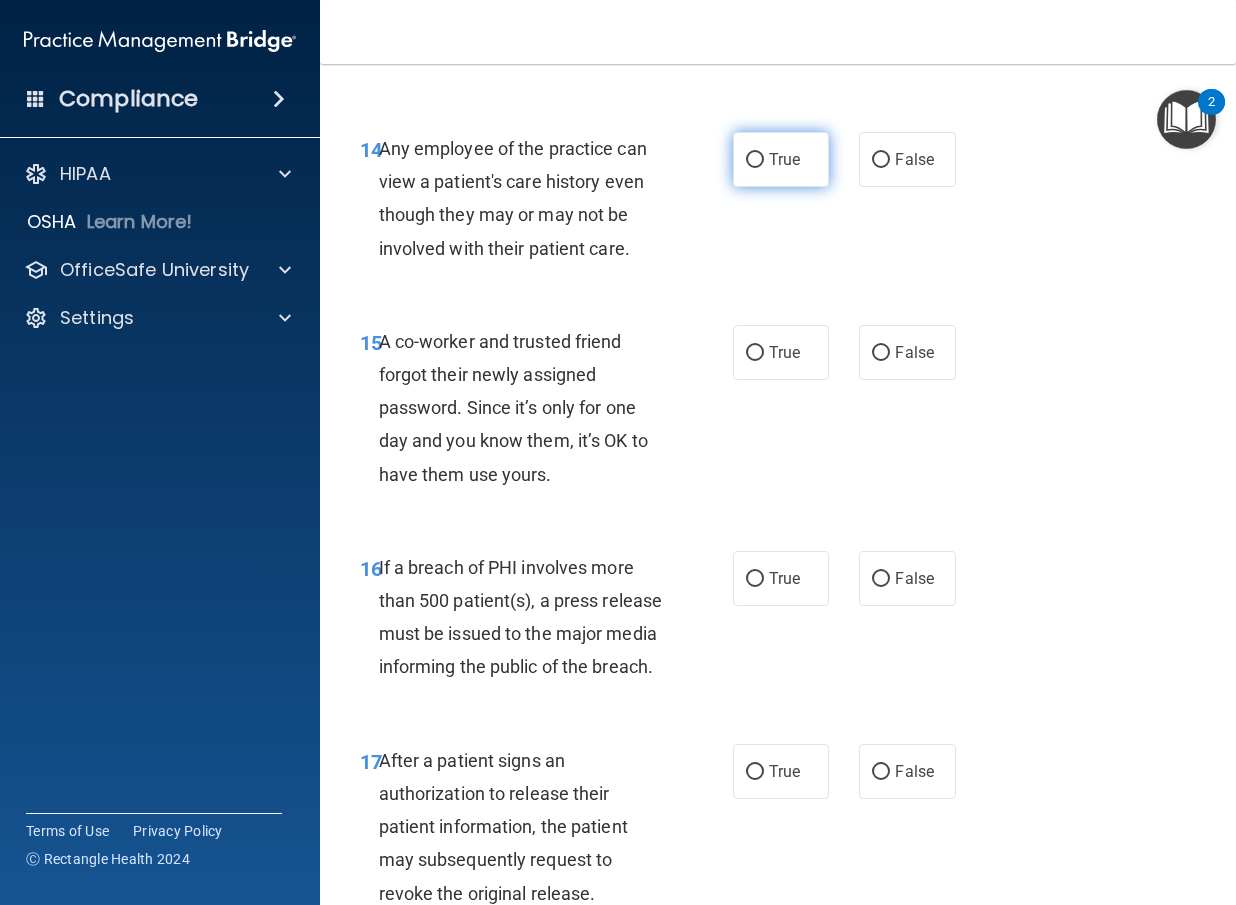 click on "True" at bounding box center [781, 159] 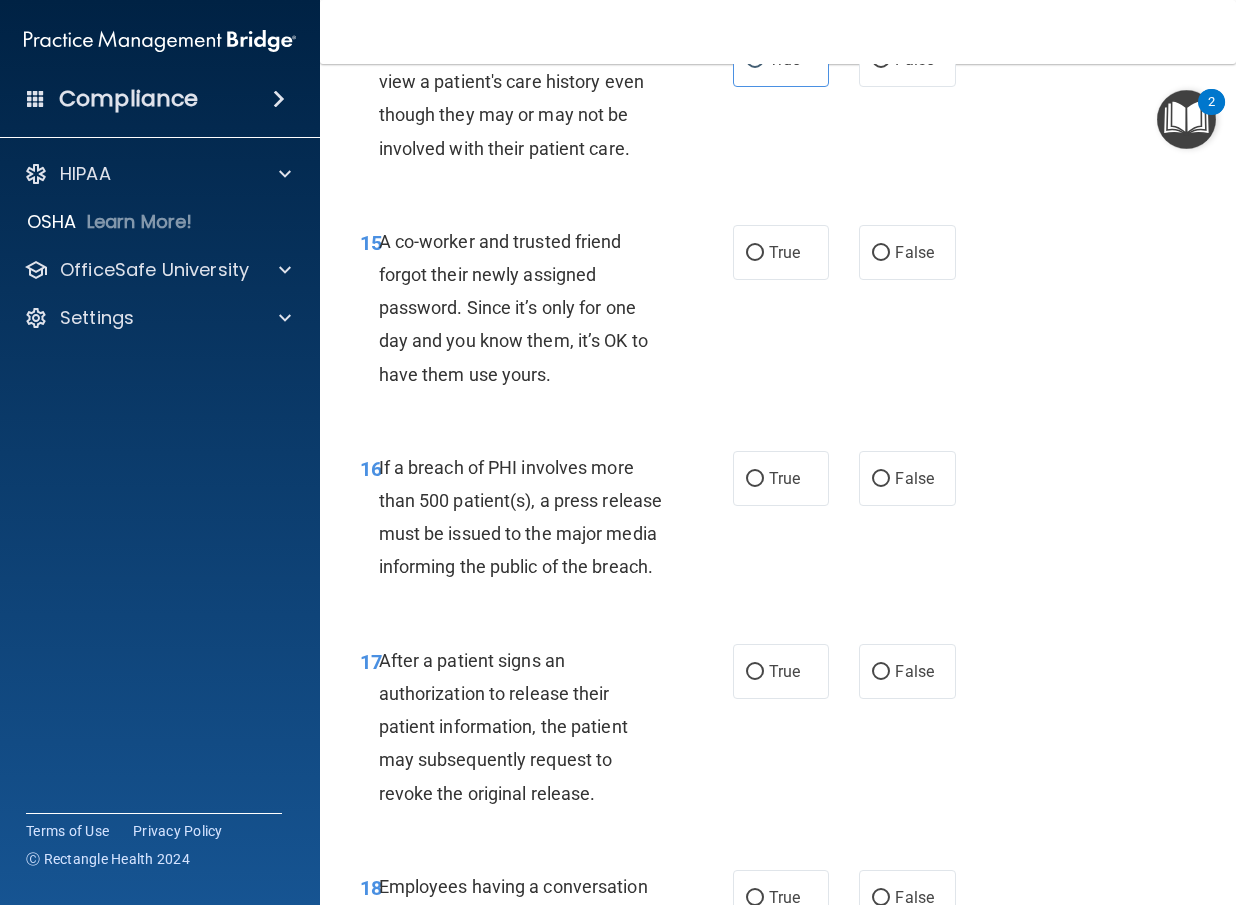 scroll, scrollTop: 2900, scrollLeft: 0, axis: vertical 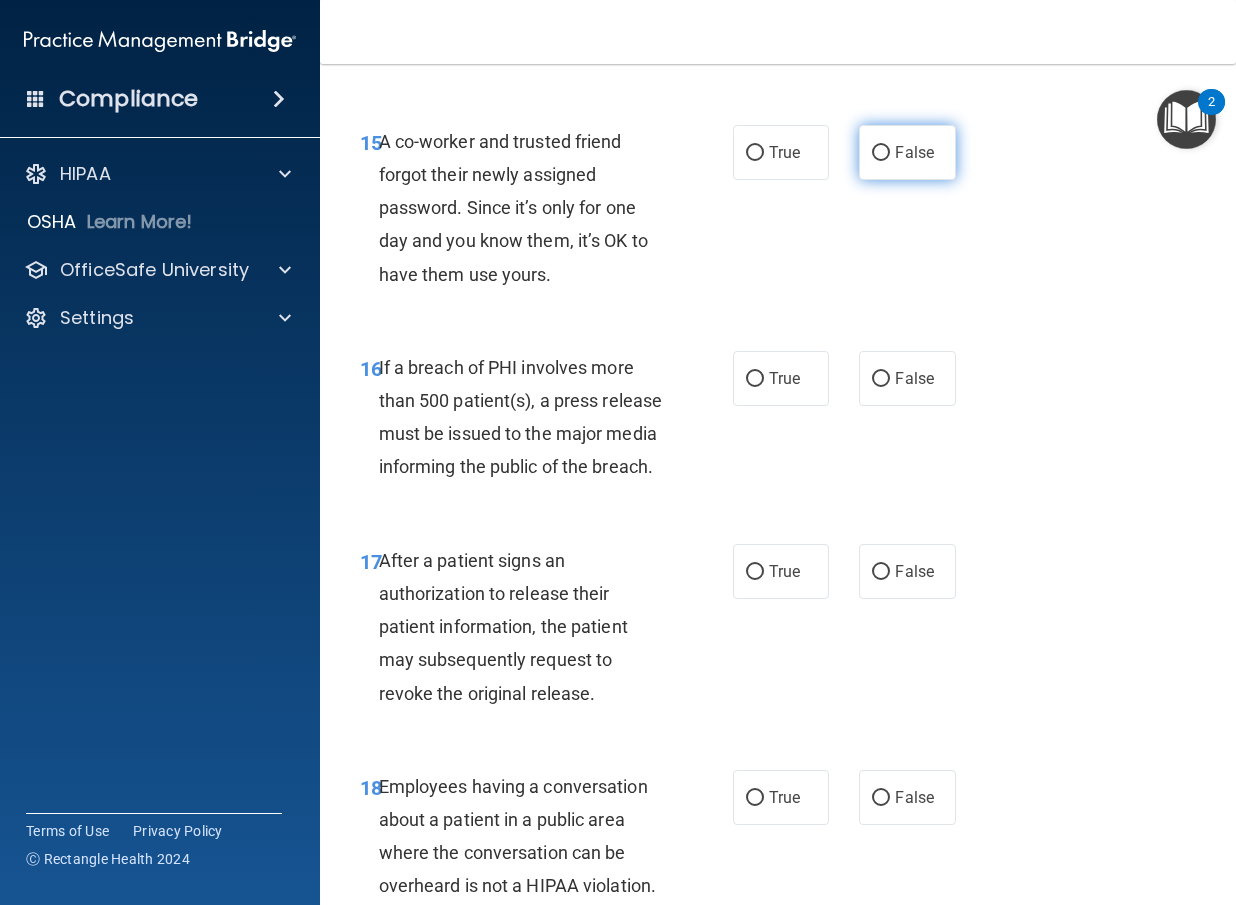 click on "False" at bounding box center (914, 152) 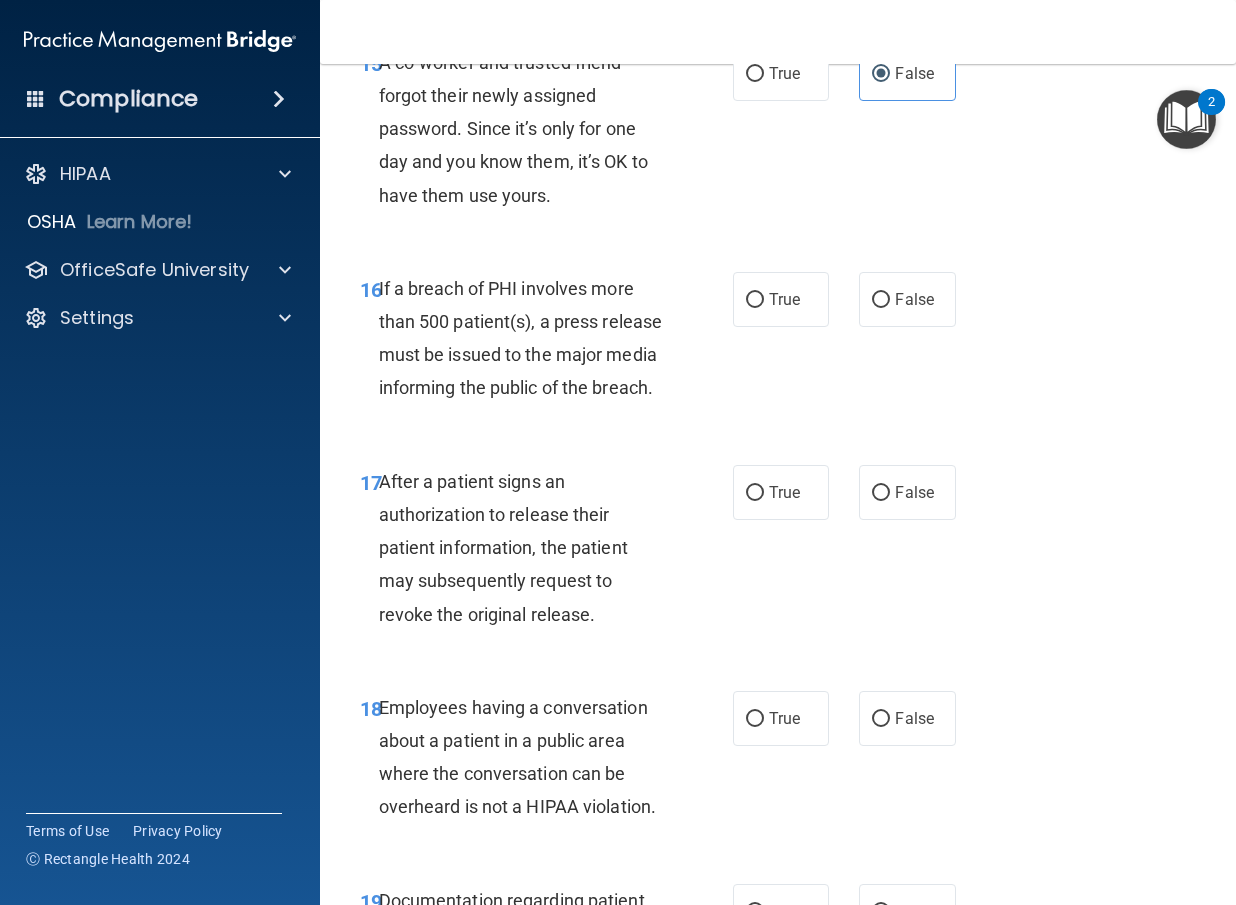 scroll, scrollTop: 3100, scrollLeft: 0, axis: vertical 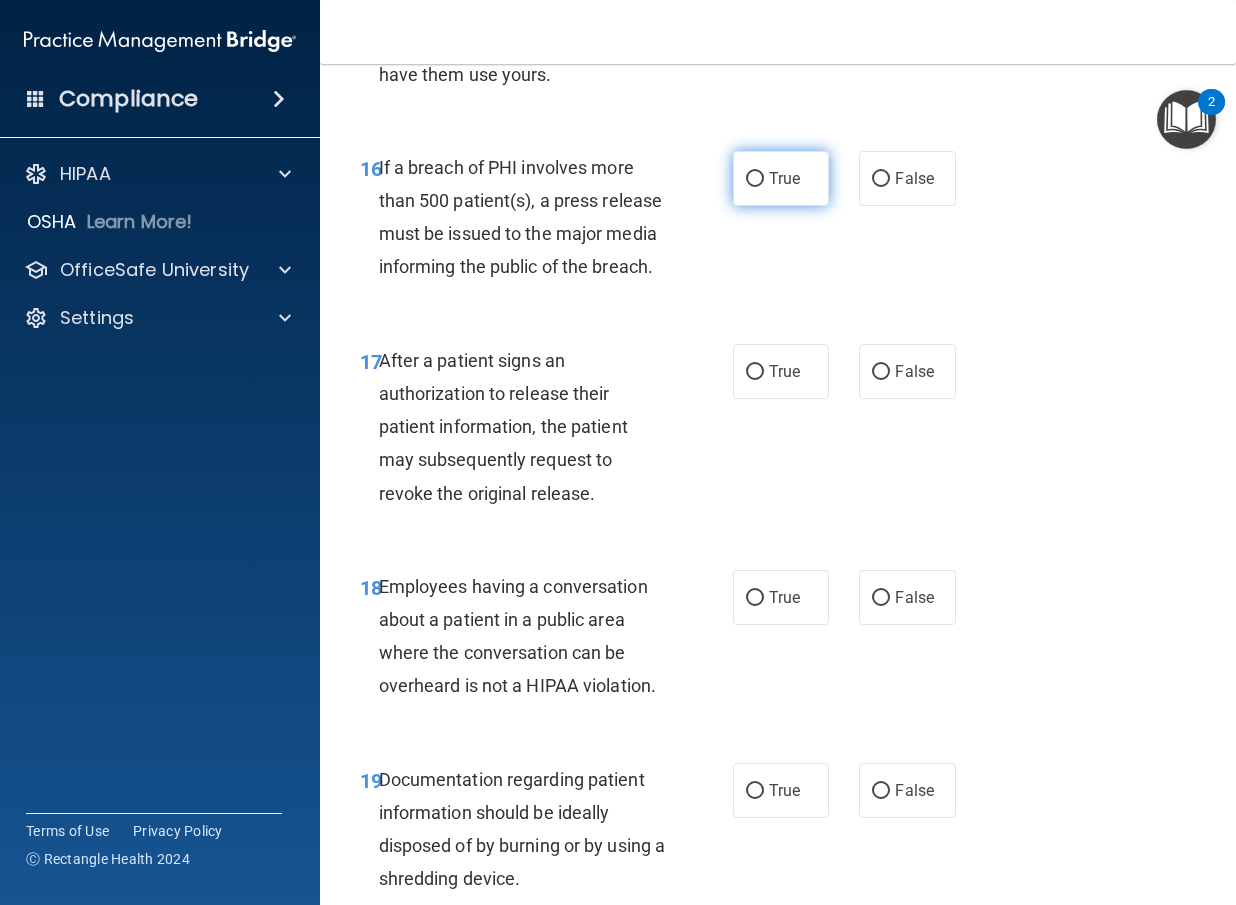 click on "True" at bounding box center (784, 178) 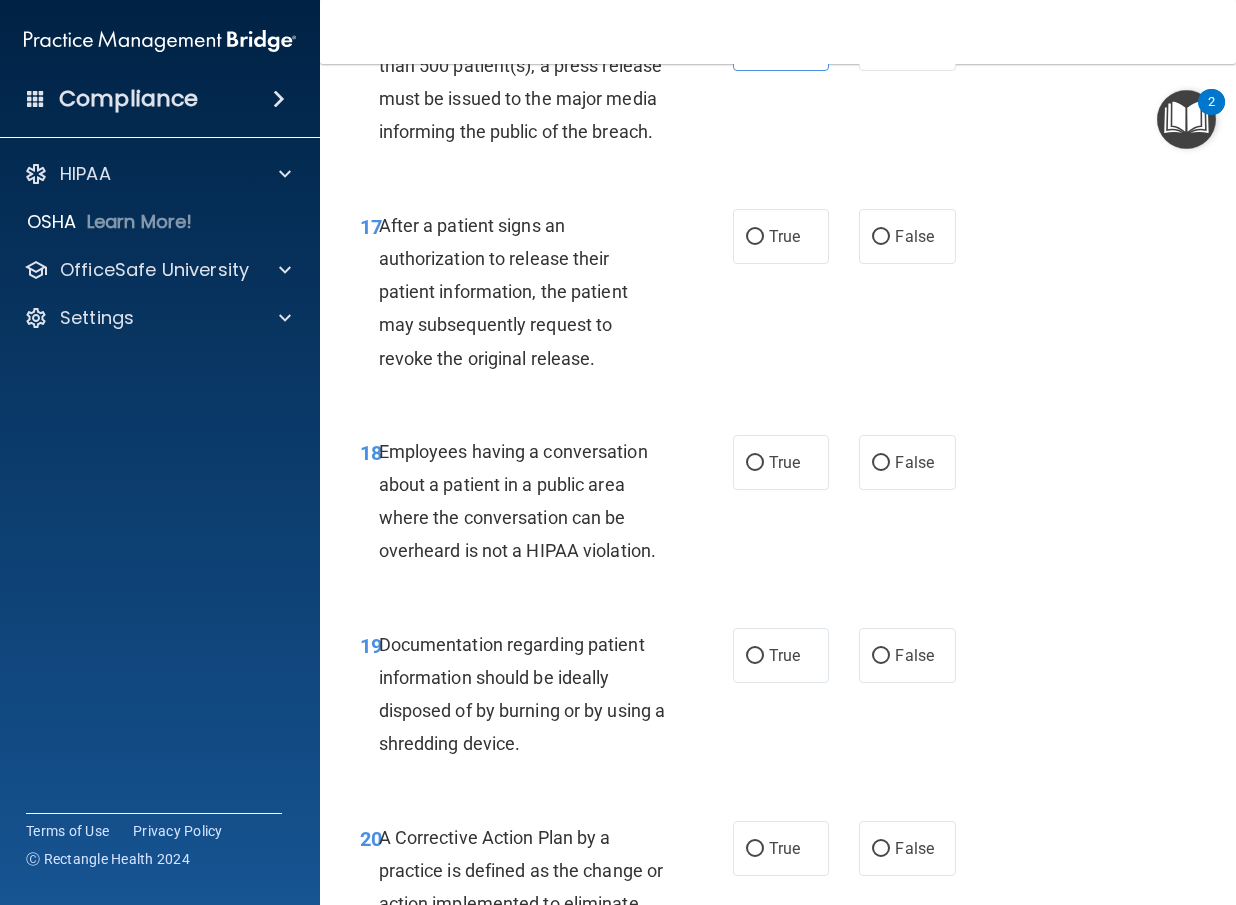 scroll, scrollTop: 3300, scrollLeft: 0, axis: vertical 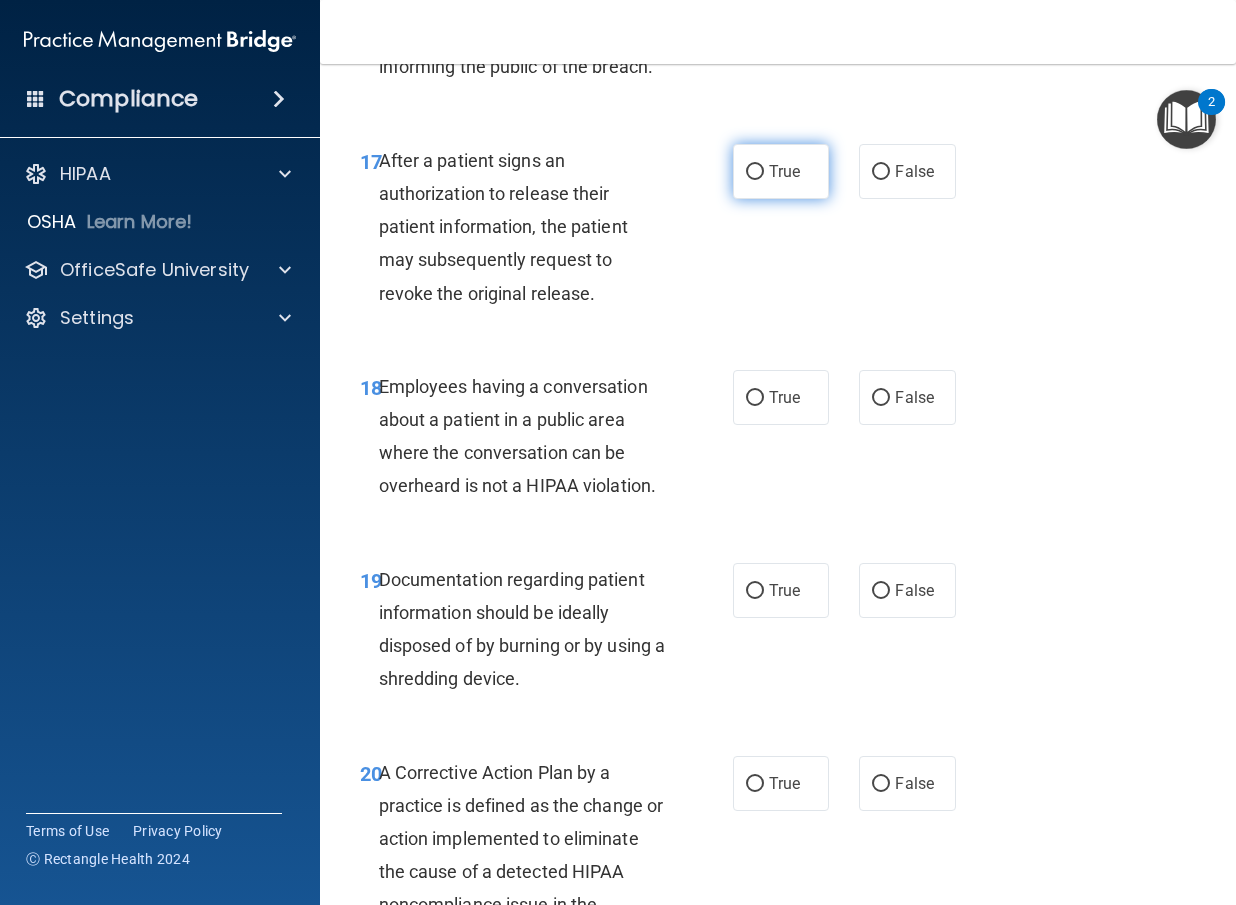 click on "True" at bounding box center [784, 171] 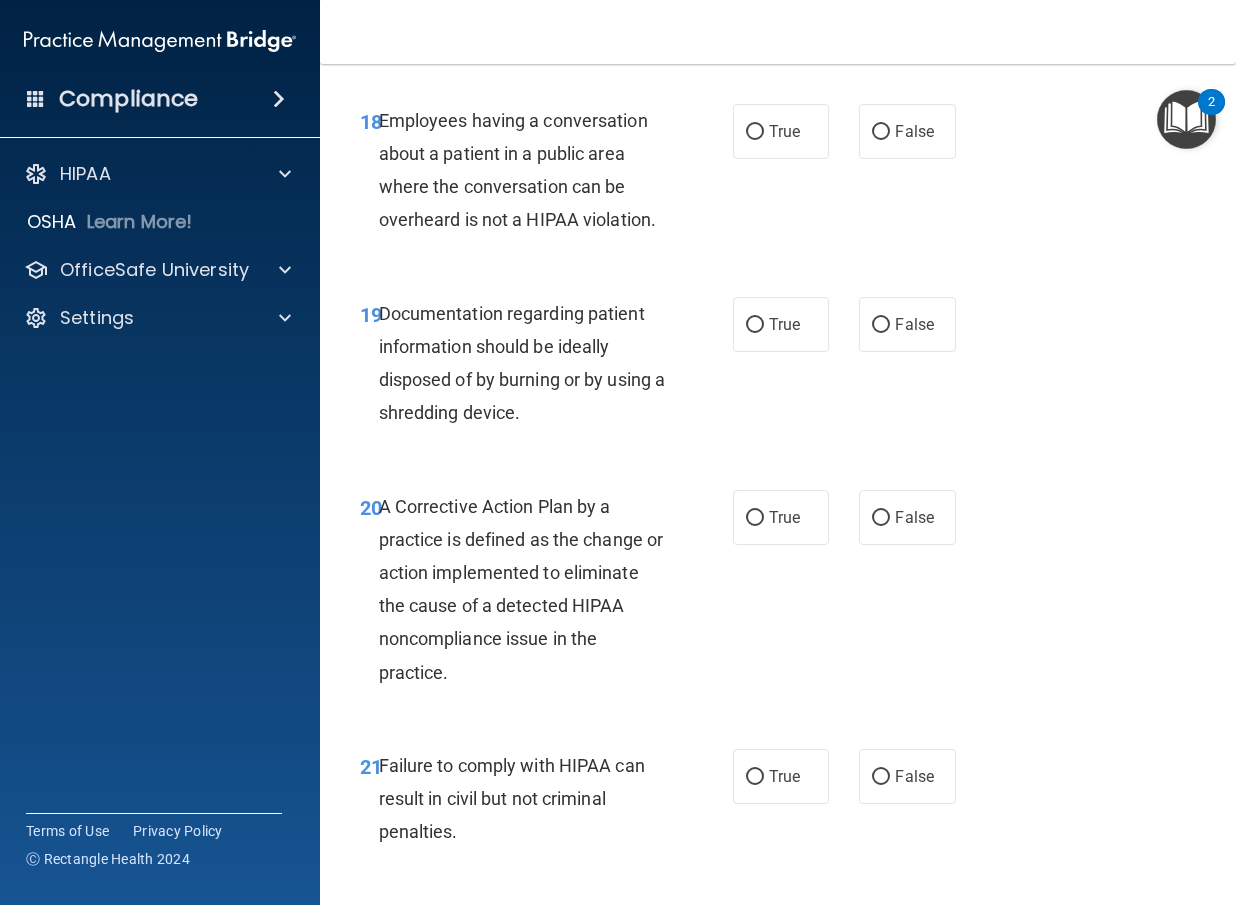 scroll, scrollTop: 3600, scrollLeft: 0, axis: vertical 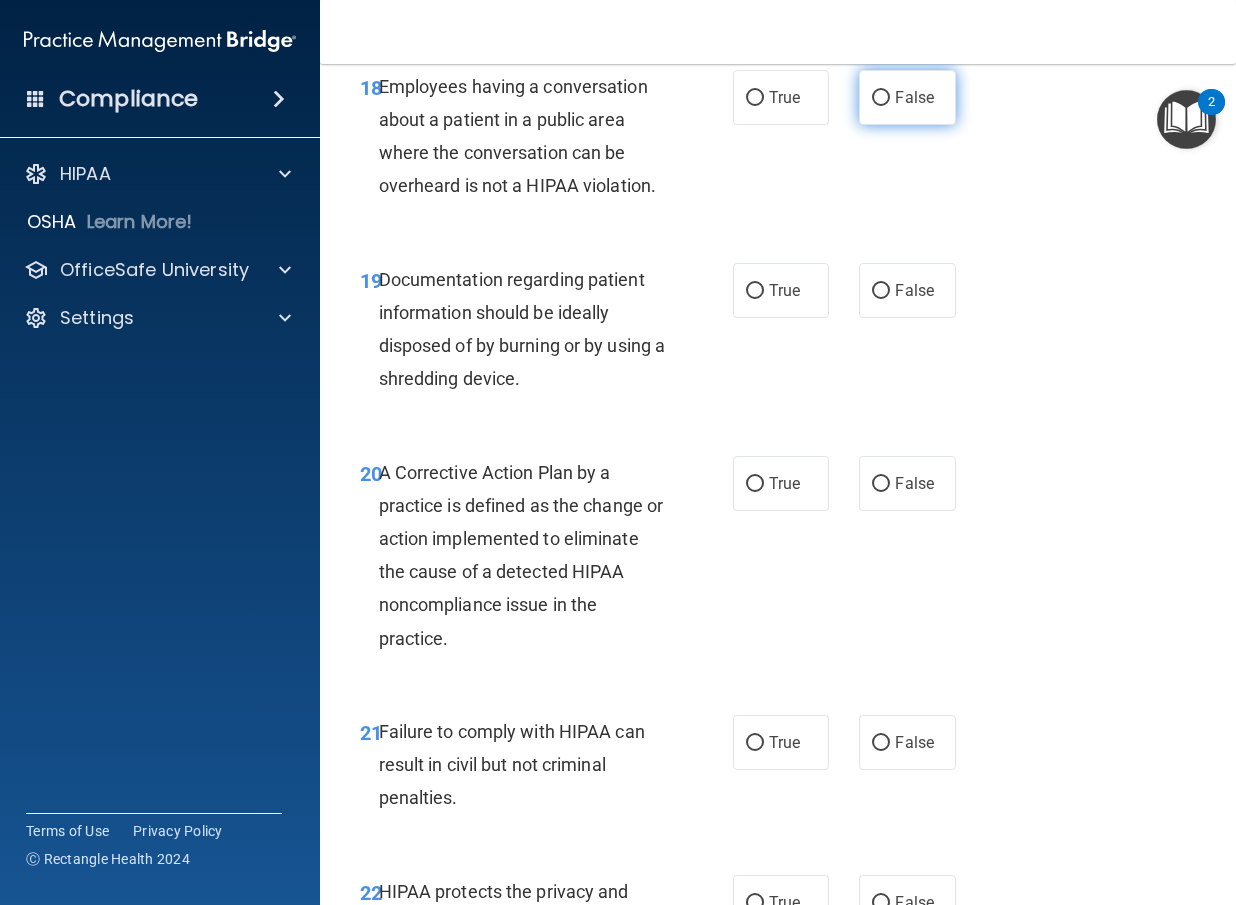 click on "False" at bounding box center [881, 98] 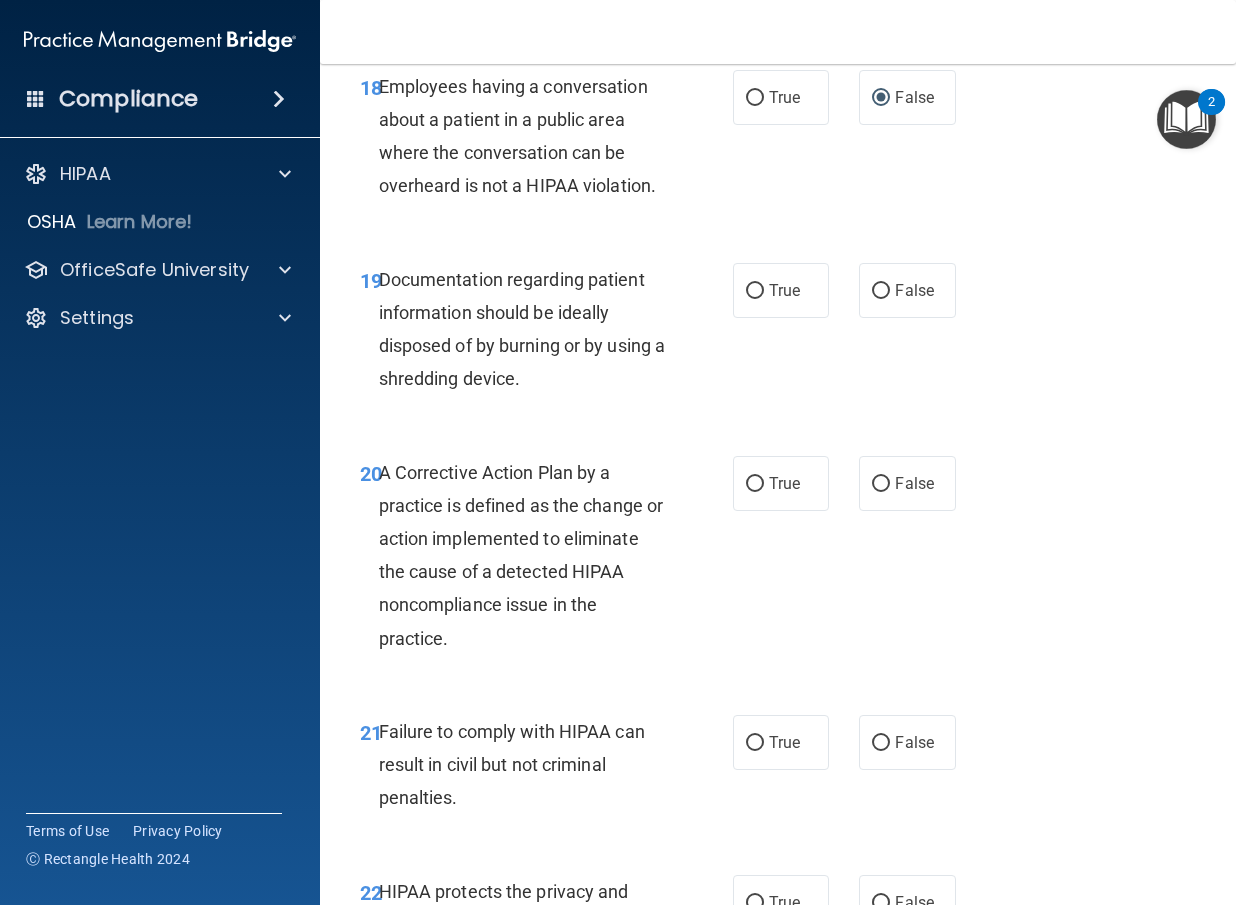 scroll, scrollTop: 3700, scrollLeft: 0, axis: vertical 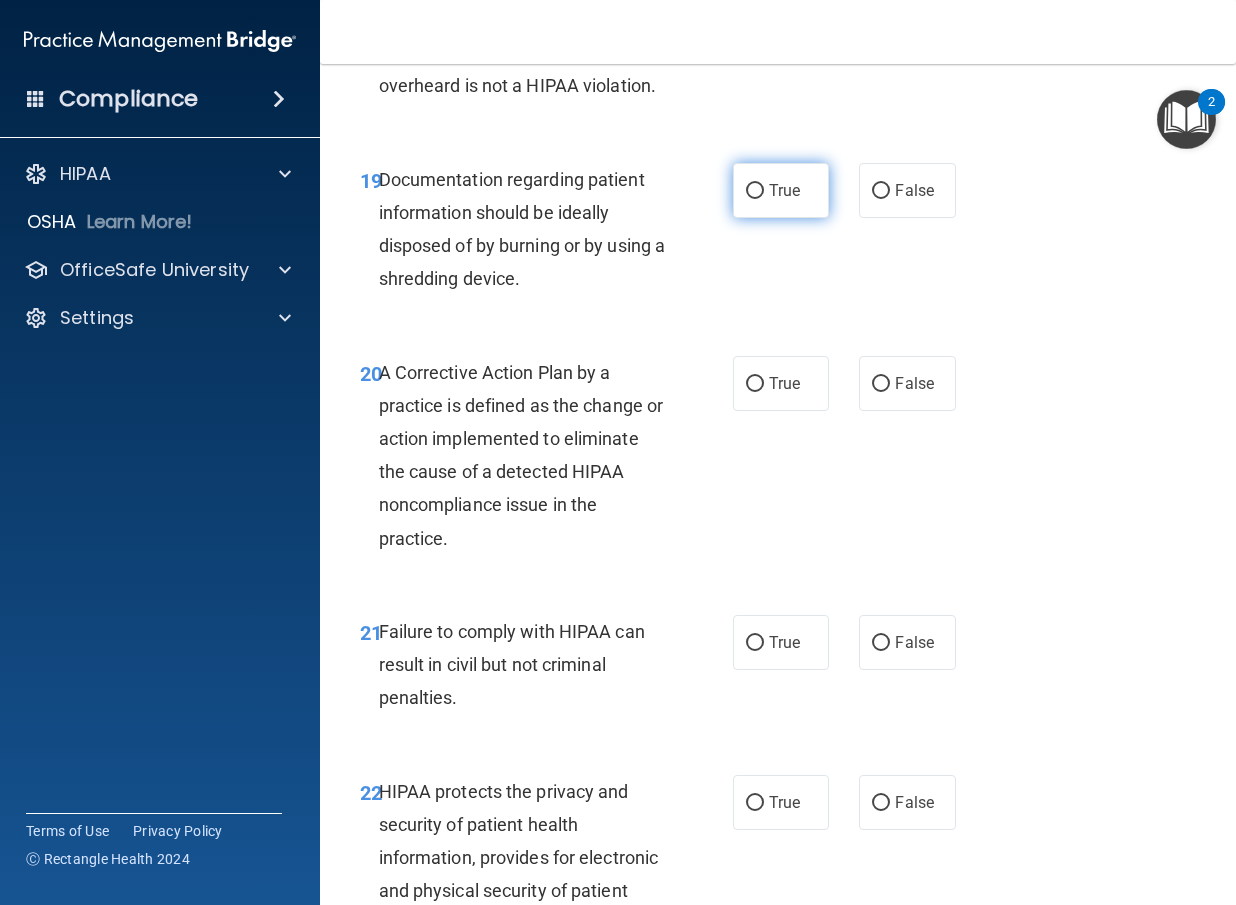 click on "True" at bounding box center (781, 190) 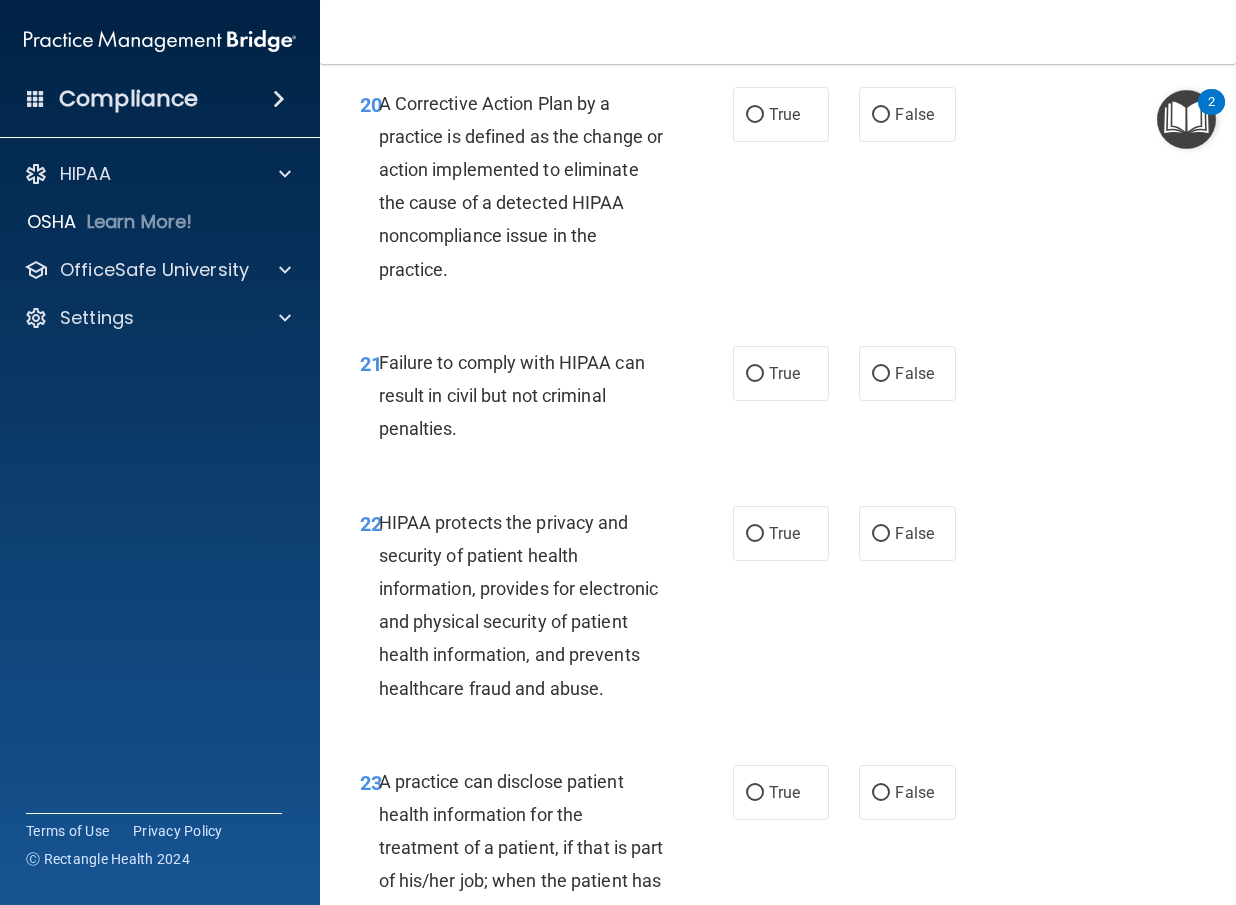 scroll, scrollTop: 4000, scrollLeft: 0, axis: vertical 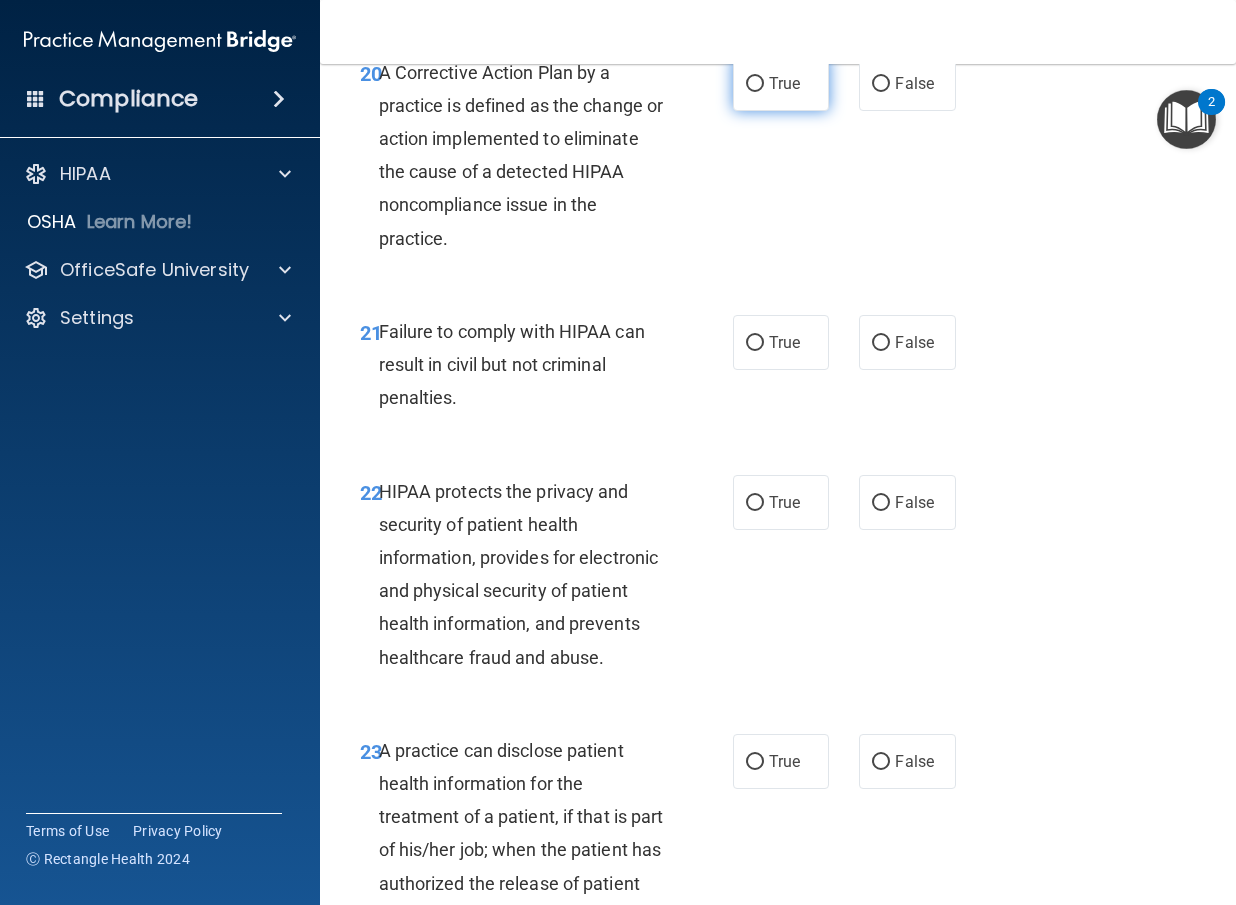 click on "True" at bounding box center (784, 83) 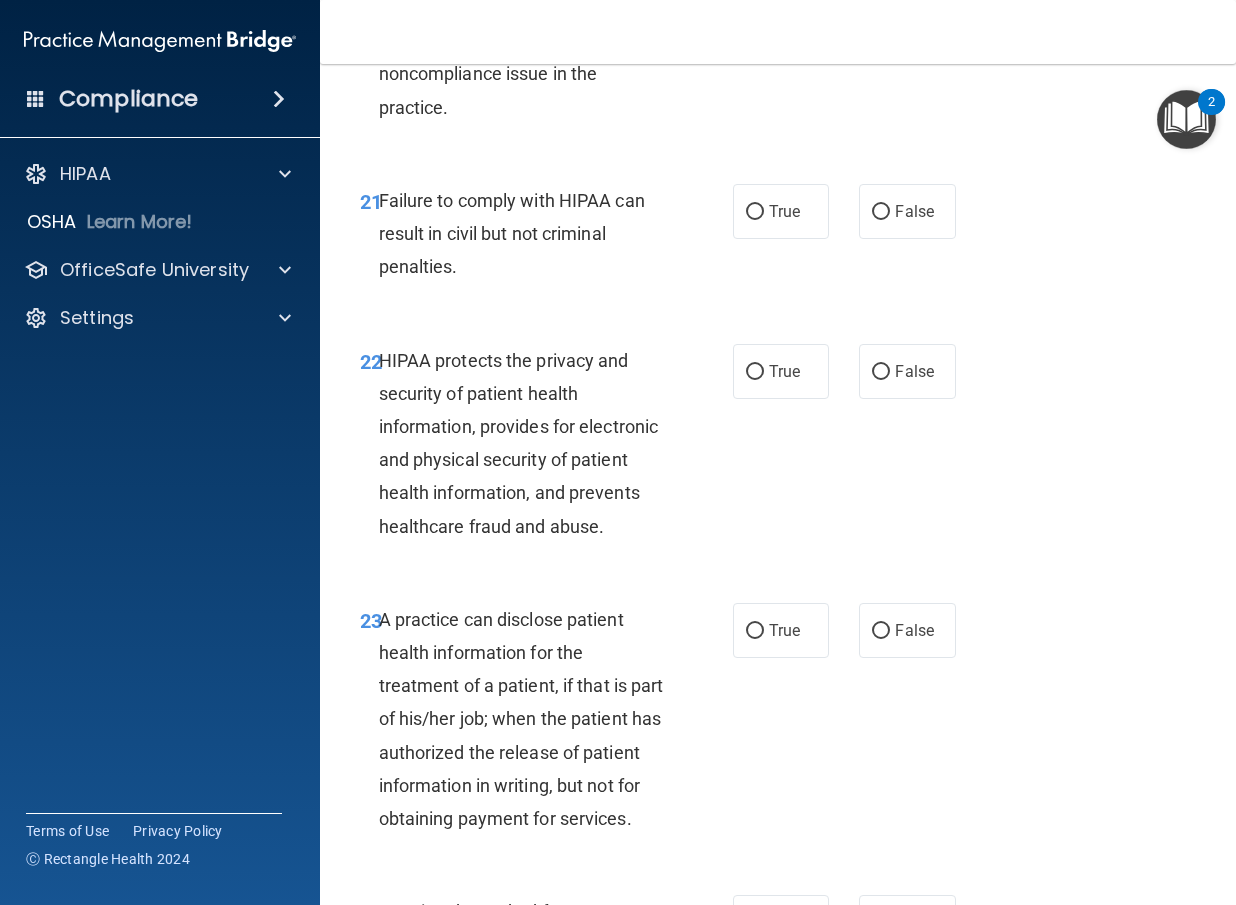 scroll, scrollTop: 4200, scrollLeft: 0, axis: vertical 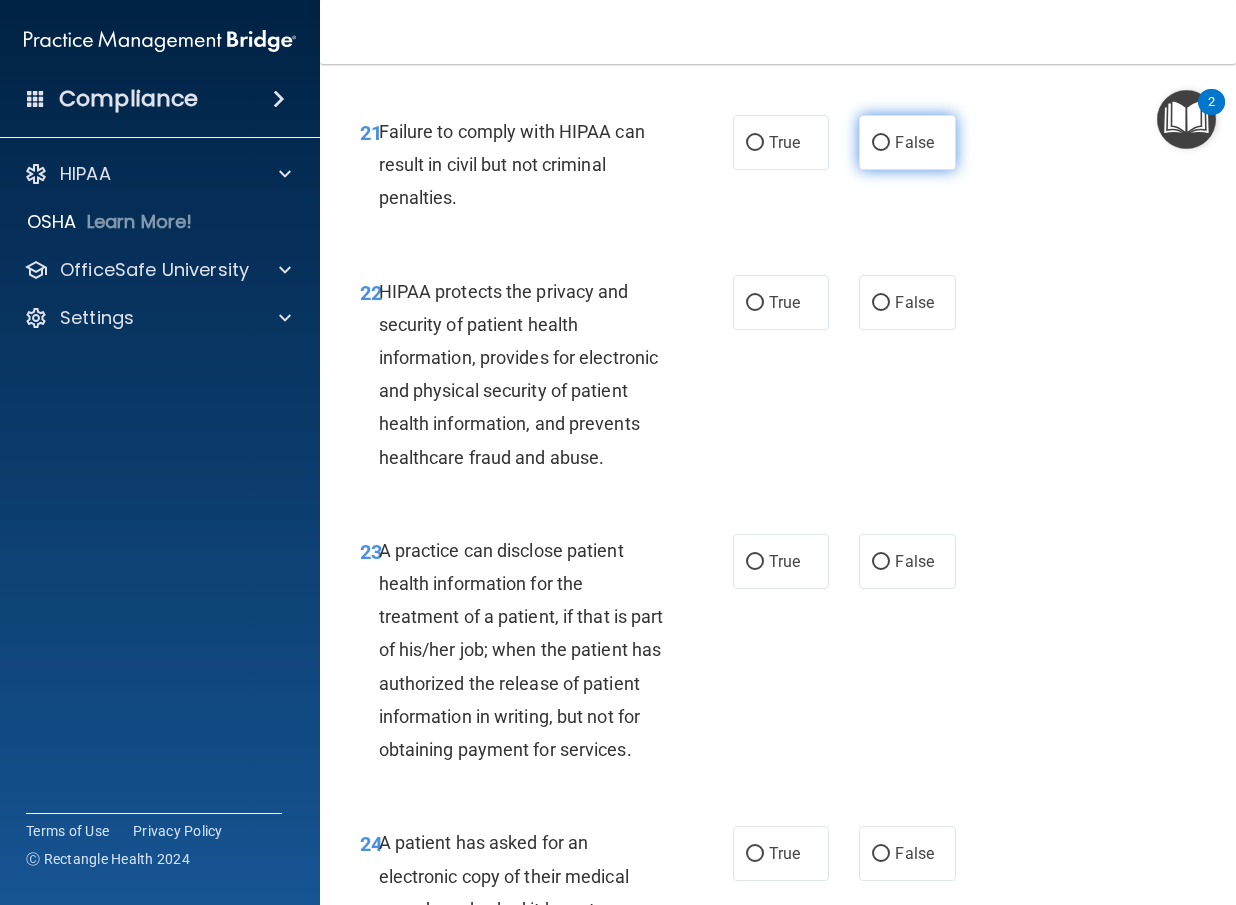 click on "False" at bounding box center (907, 142) 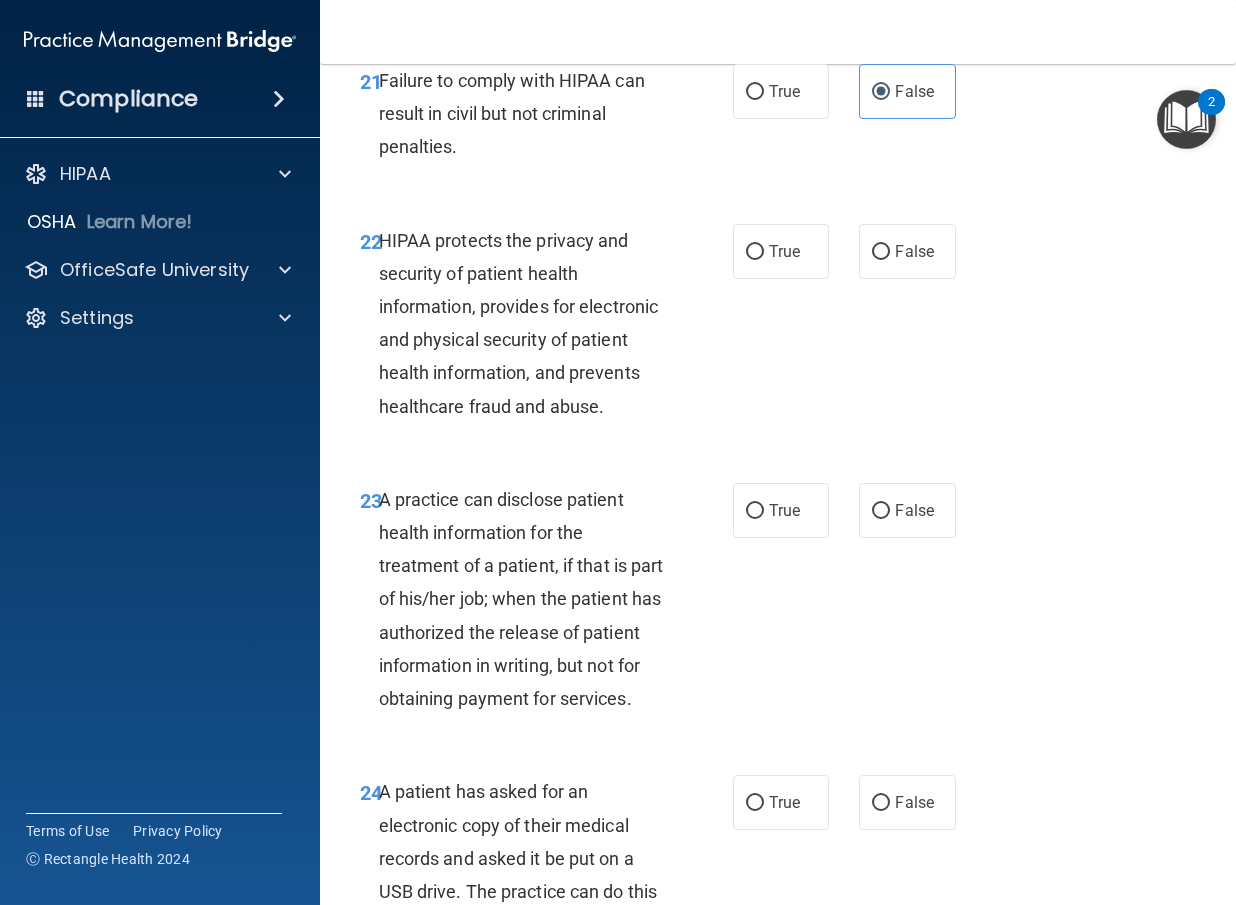 scroll, scrollTop: 4300, scrollLeft: 0, axis: vertical 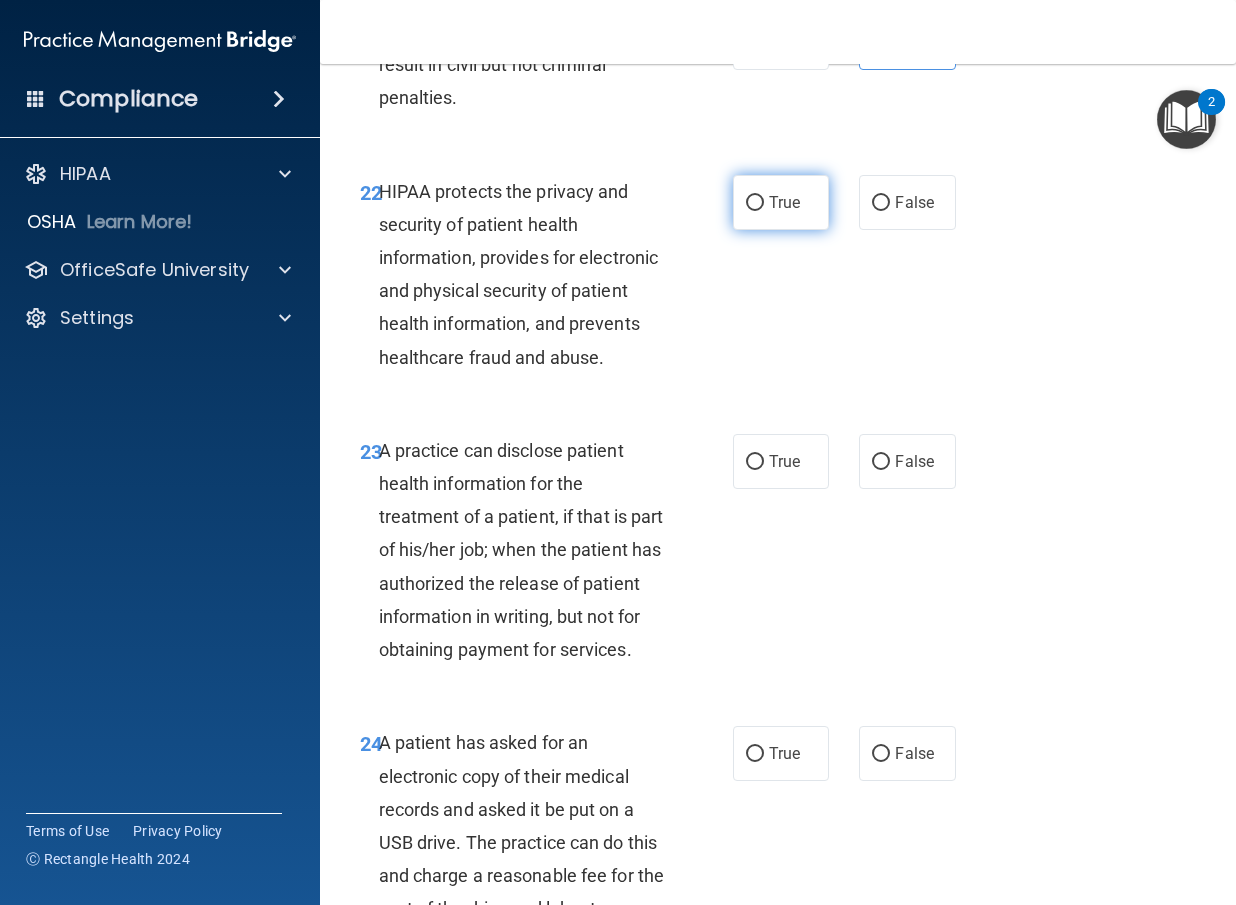 click on "True" at bounding box center [781, 202] 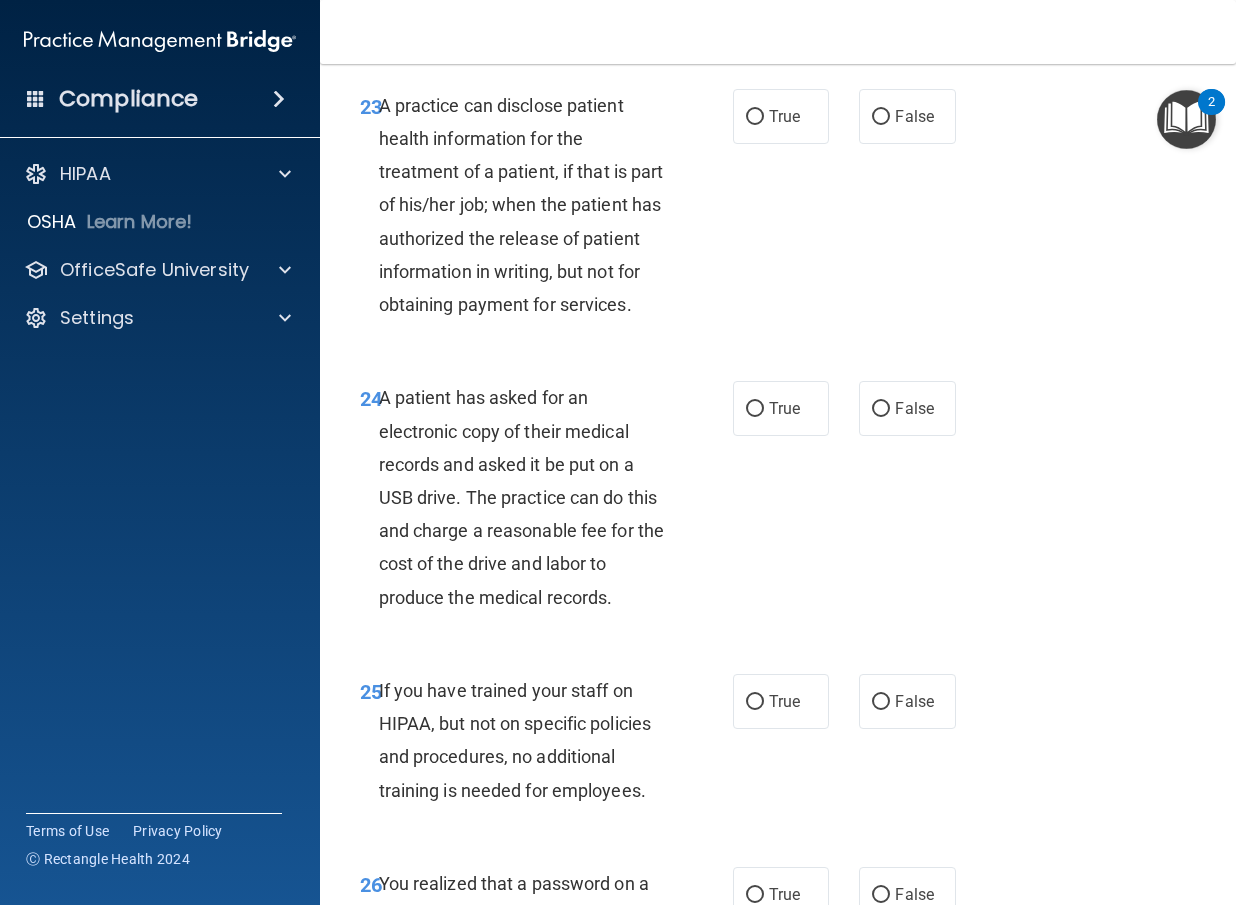 scroll, scrollTop: 4700, scrollLeft: 0, axis: vertical 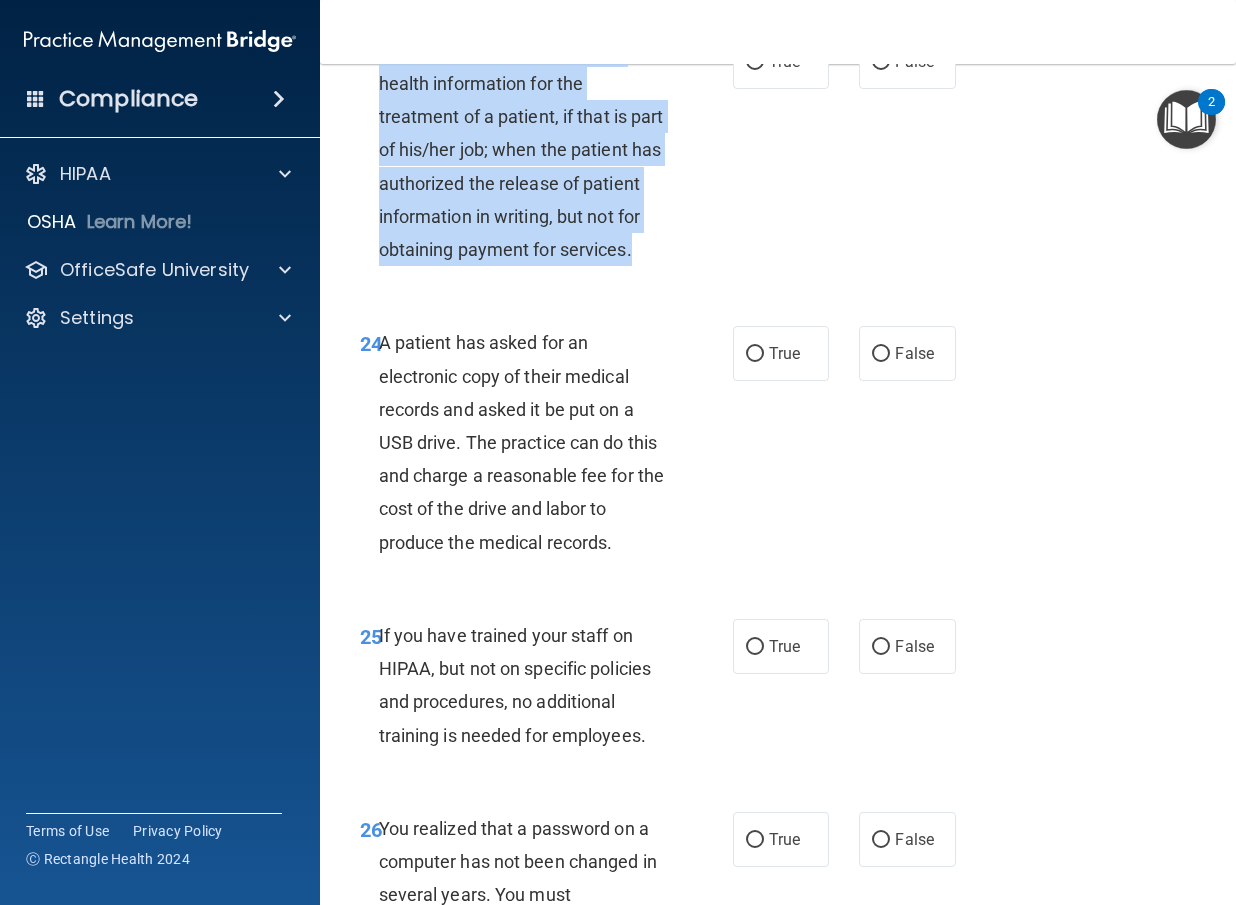 drag, startPoint x: 496, startPoint y: 343, endPoint x: 378, endPoint y: 114, distance: 257.61404 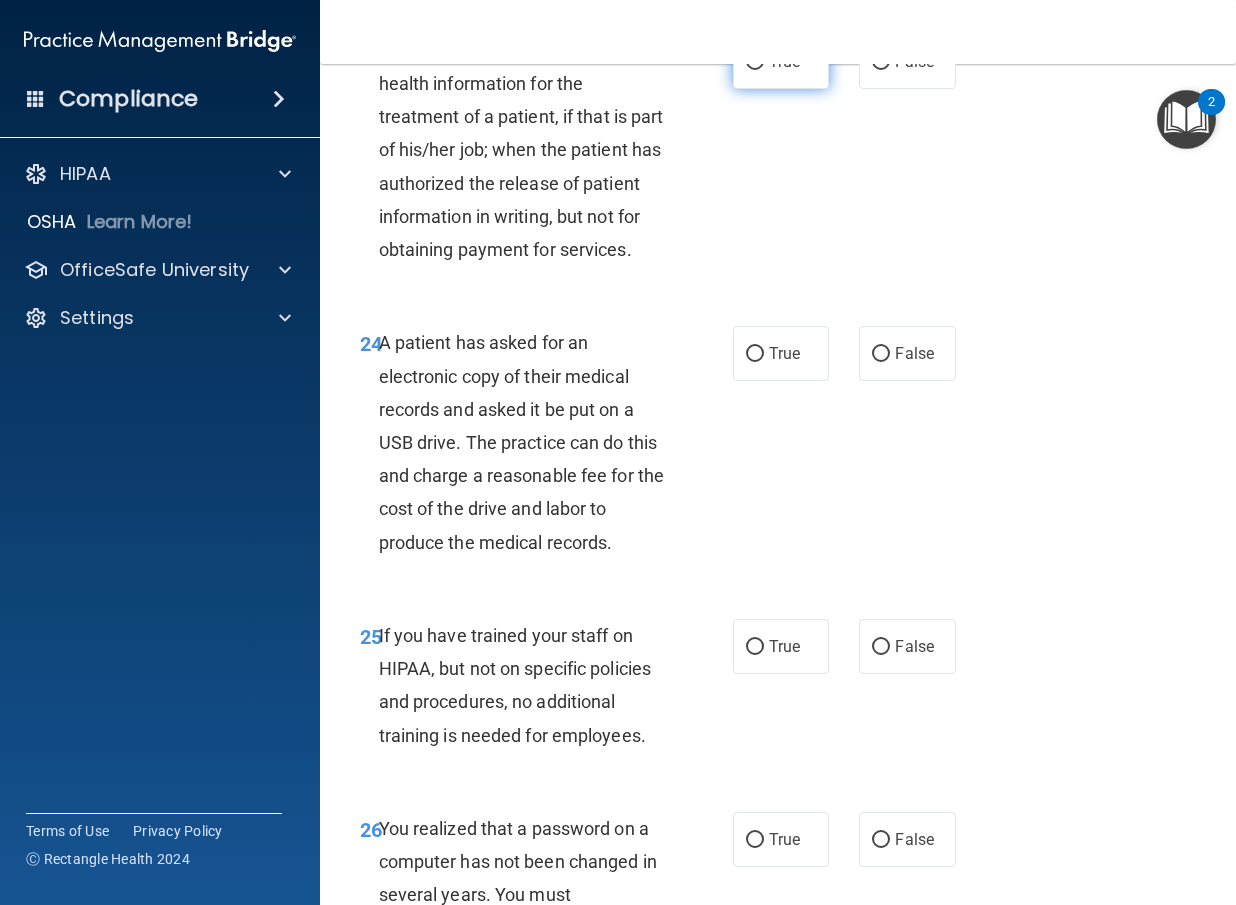 click on "True" at bounding box center (781, 61) 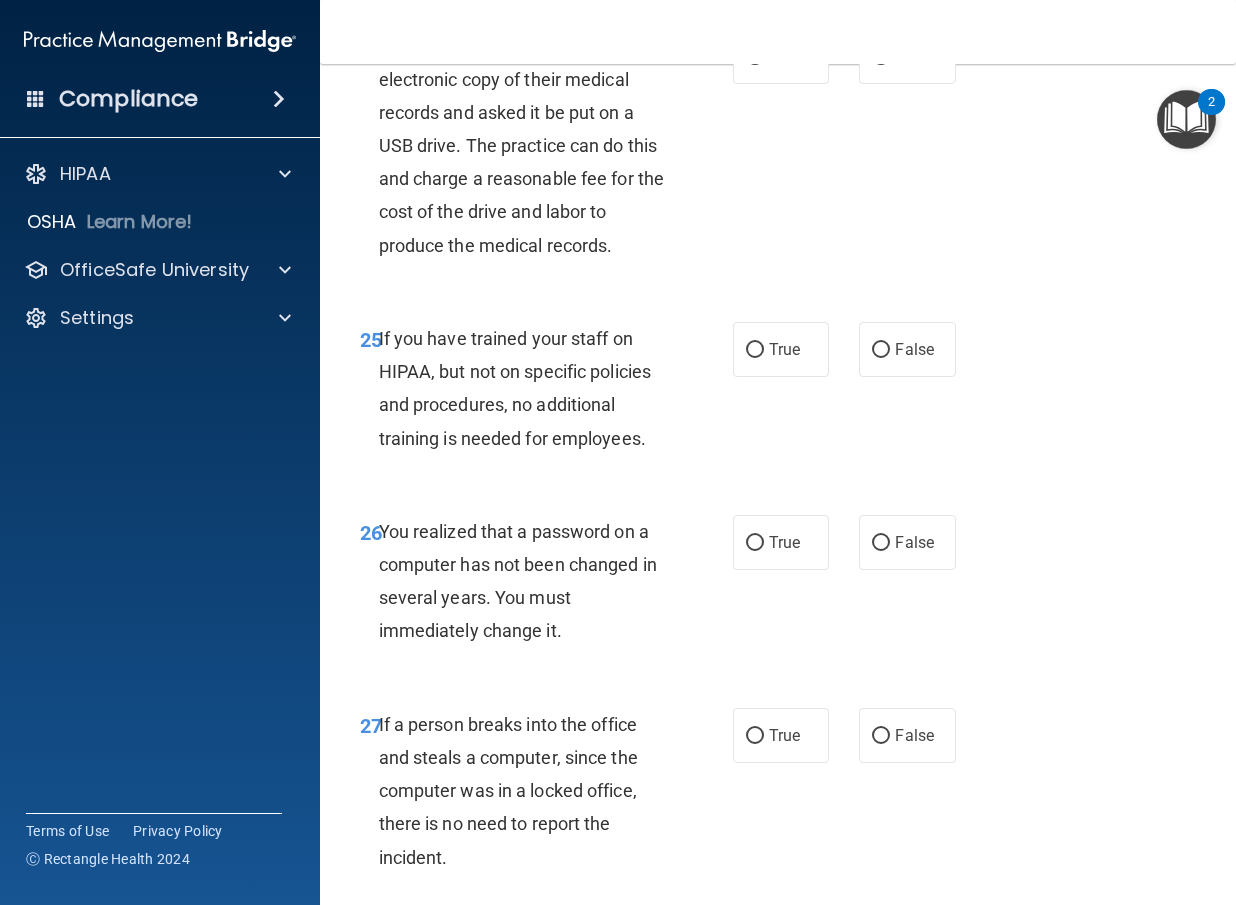 scroll, scrollTop: 5000, scrollLeft: 0, axis: vertical 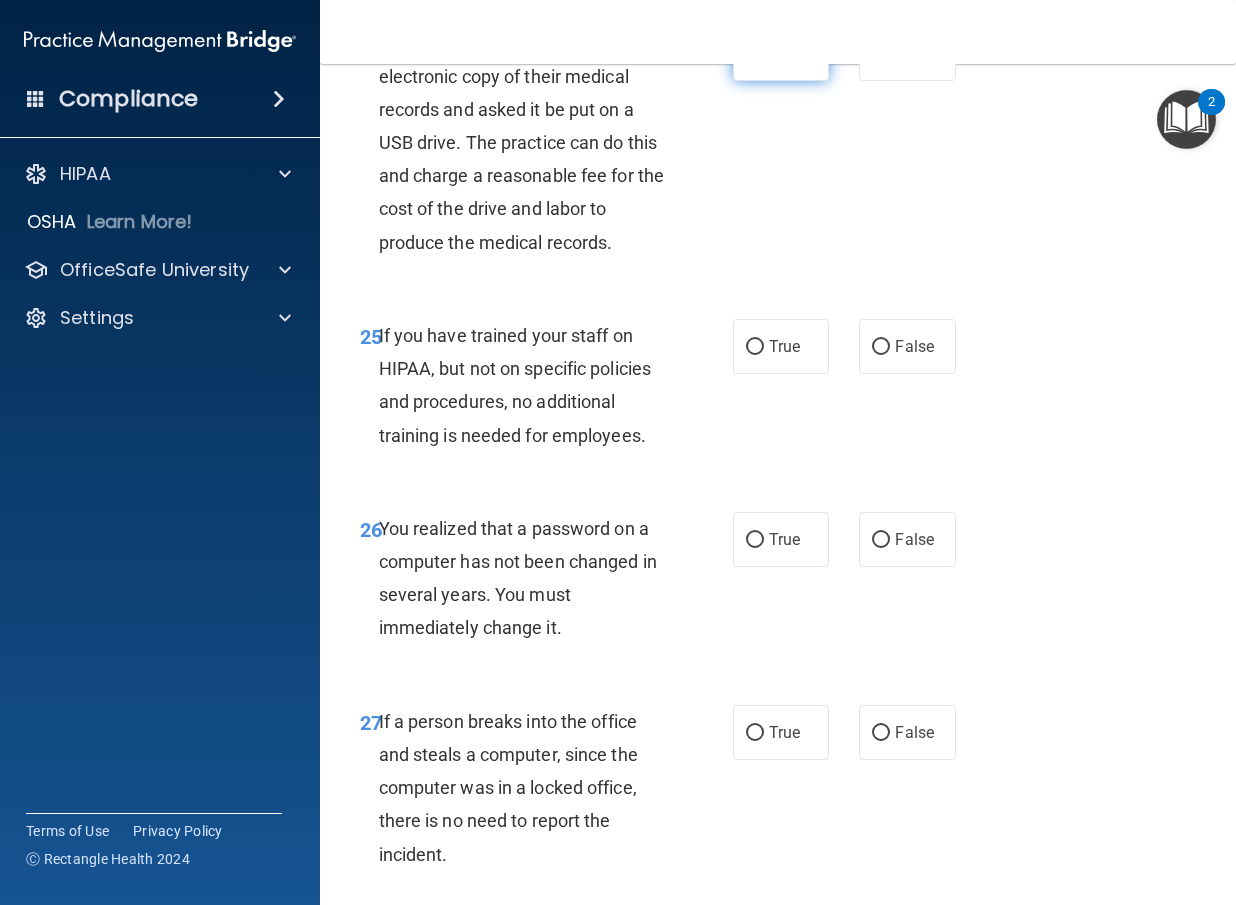 click on "True" at bounding box center (755, 54) 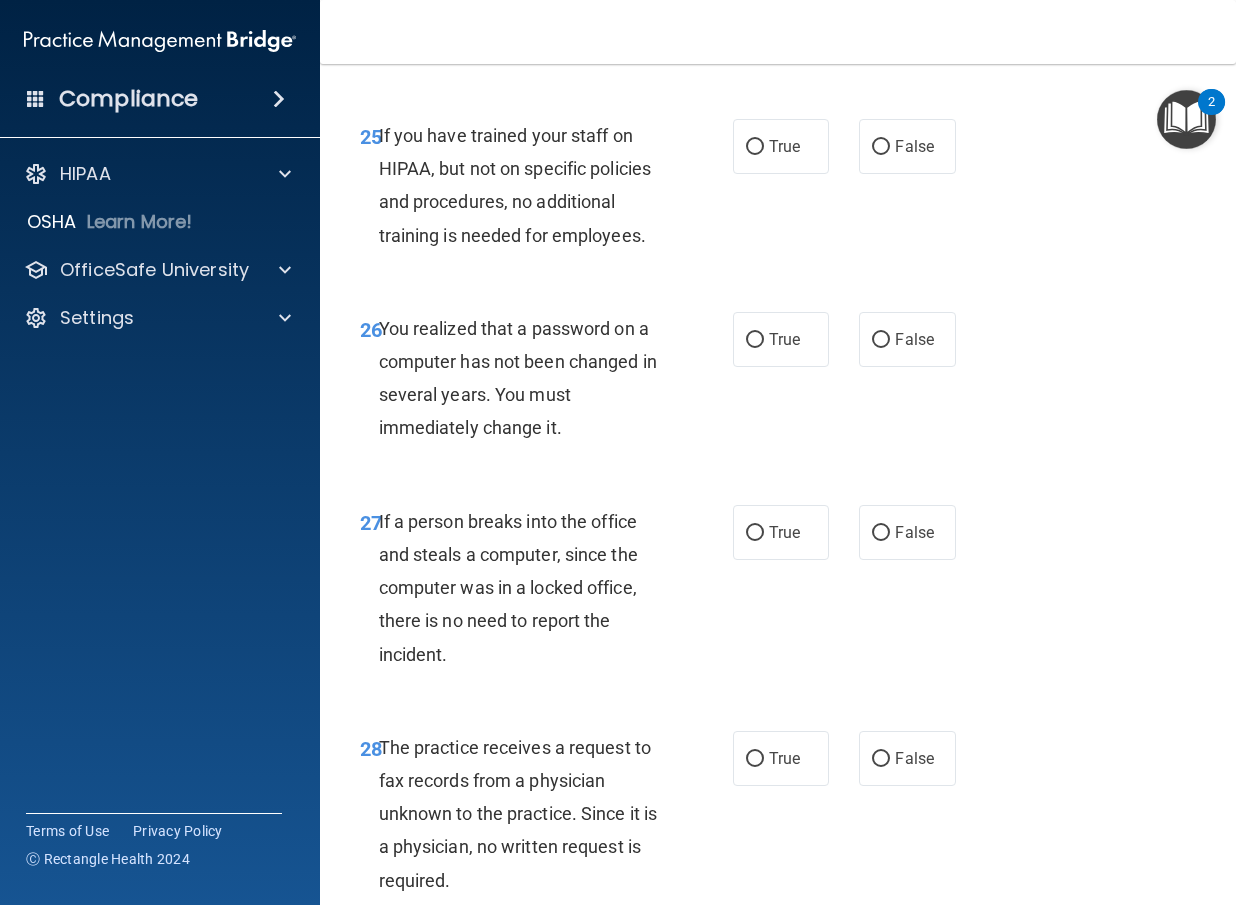 scroll, scrollTop: 5300, scrollLeft: 0, axis: vertical 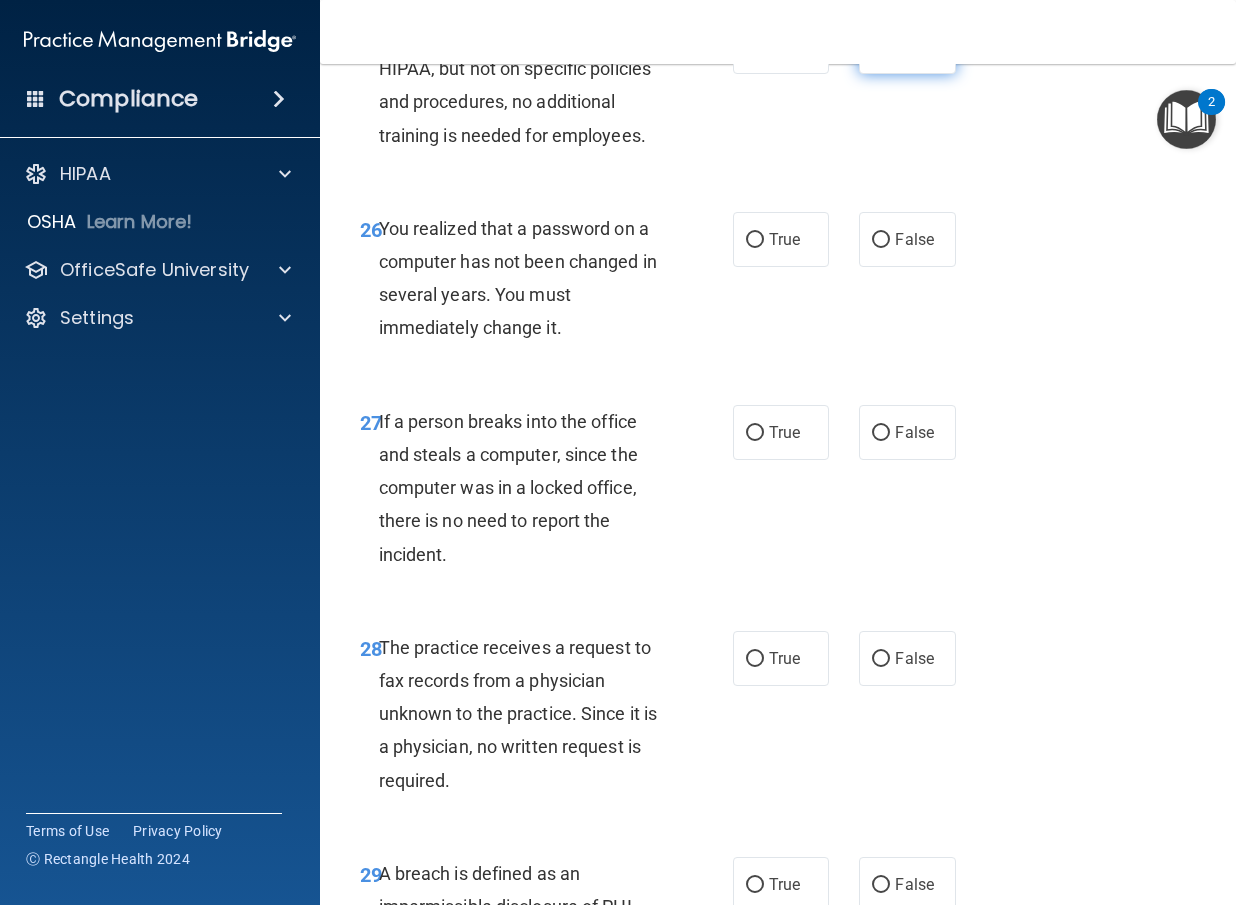 click on "False" at bounding box center [914, 46] 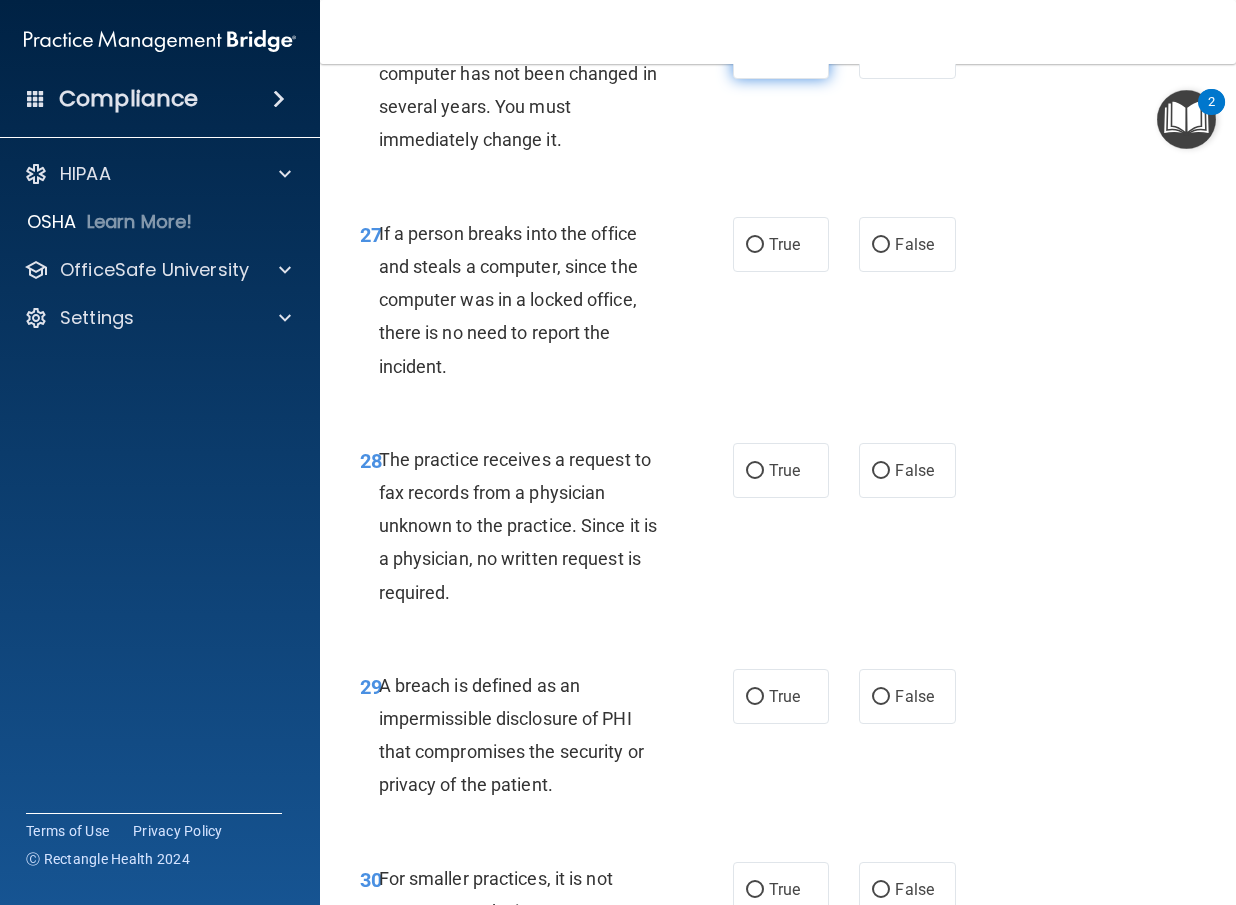 scroll, scrollTop: 5500, scrollLeft: 0, axis: vertical 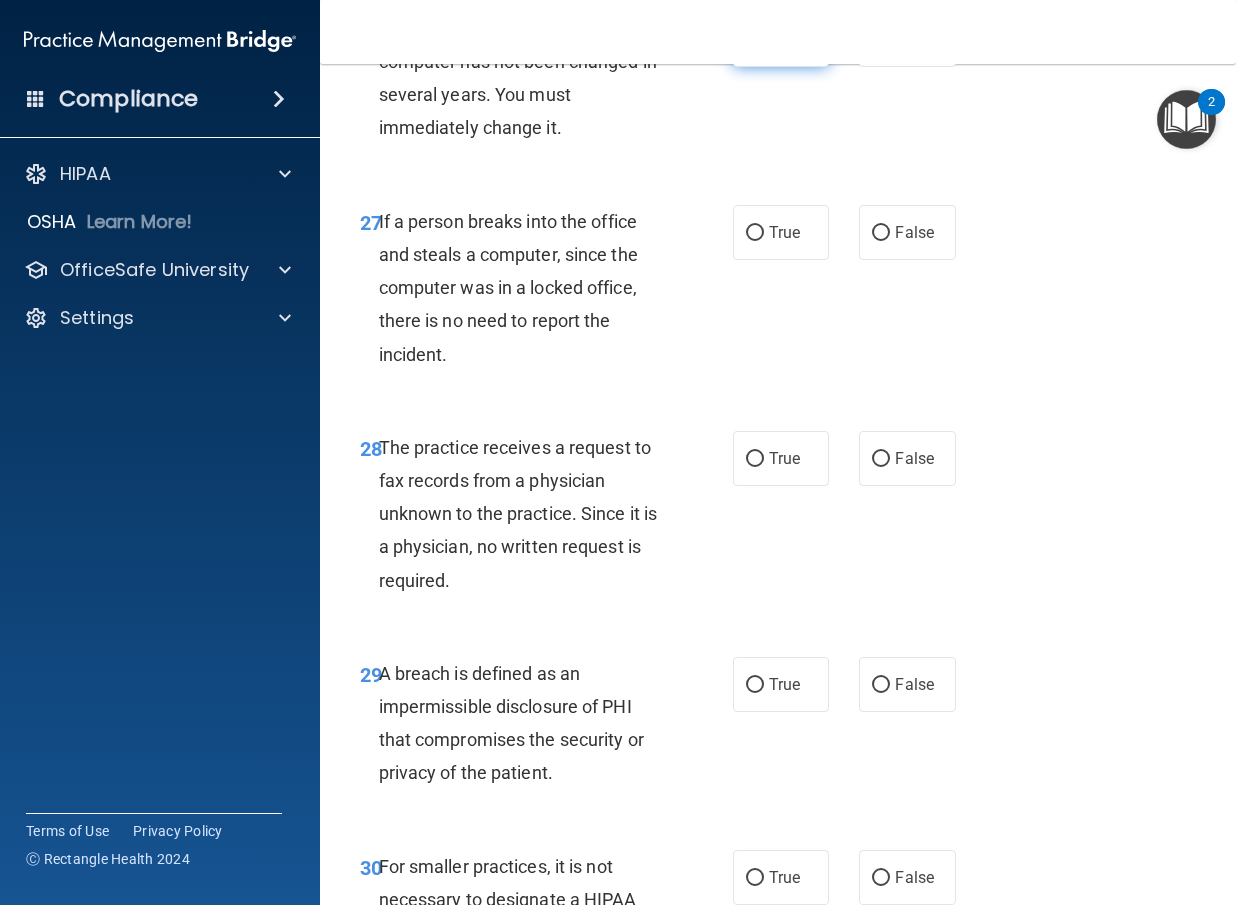 click on "True" at bounding box center (755, 40) 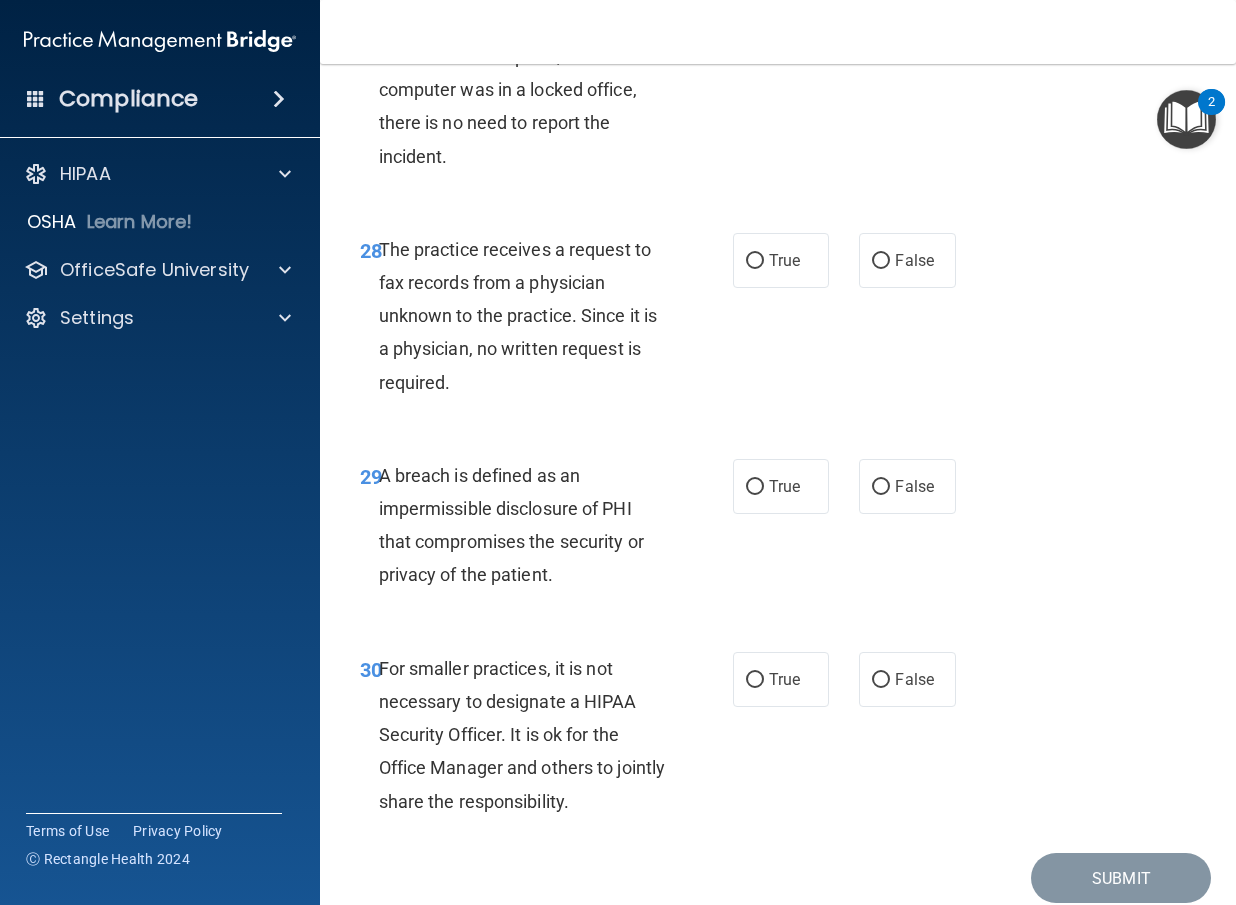 scroll, scrollTop: 5700, scrollLeft: 0, axis: vertical 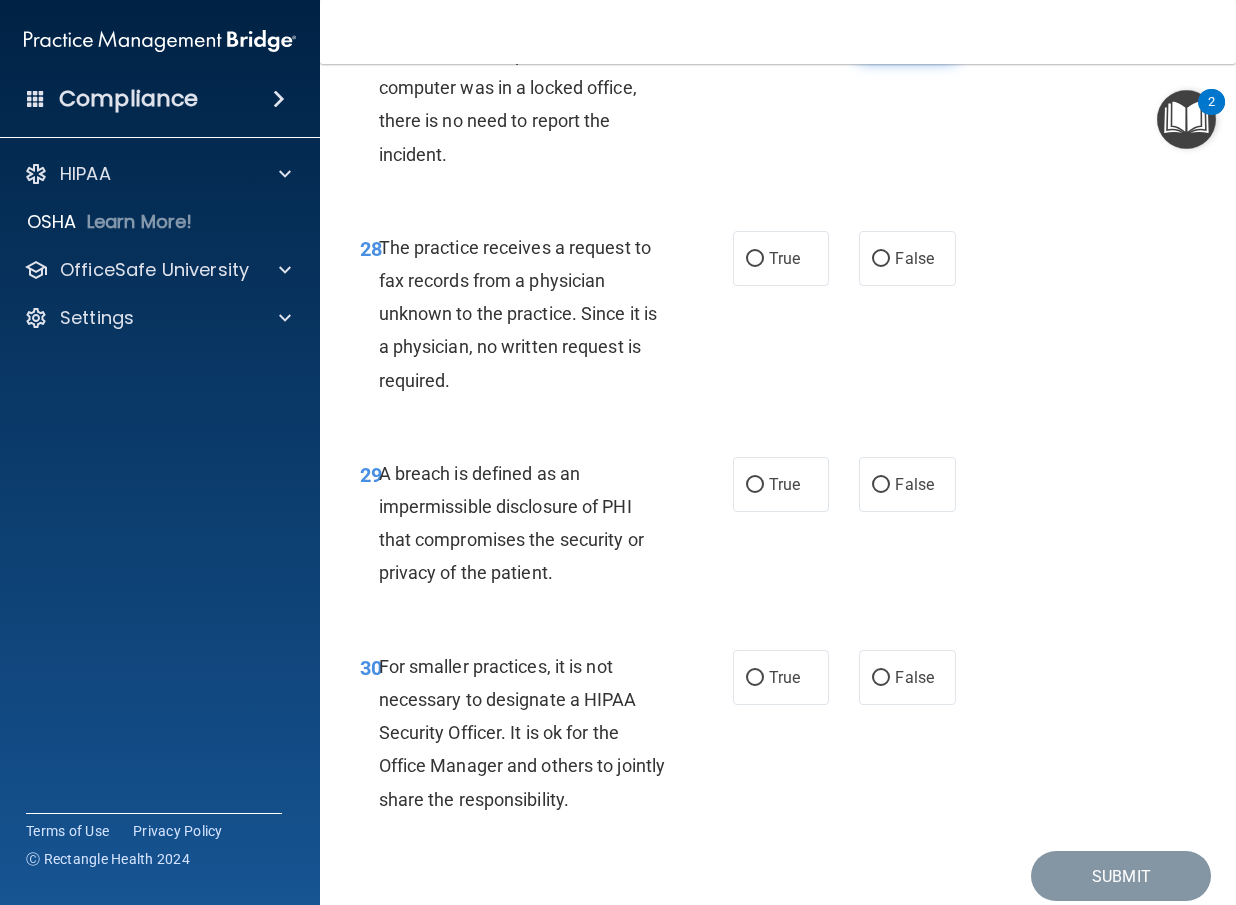 click on "False" at bounding box center [881, 33] 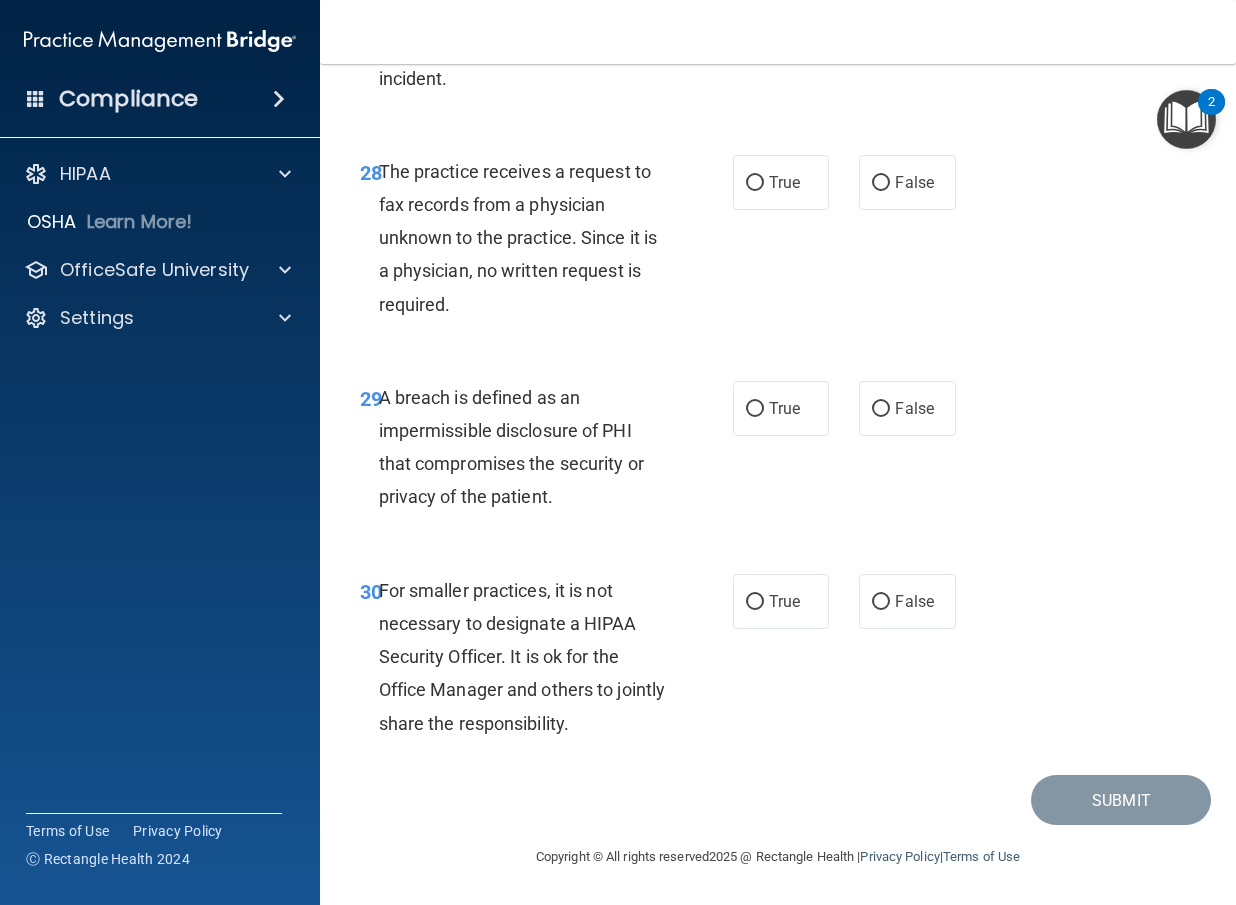 scroll, scrollTop: 5876, scrollLeft: 0, axis: vertical 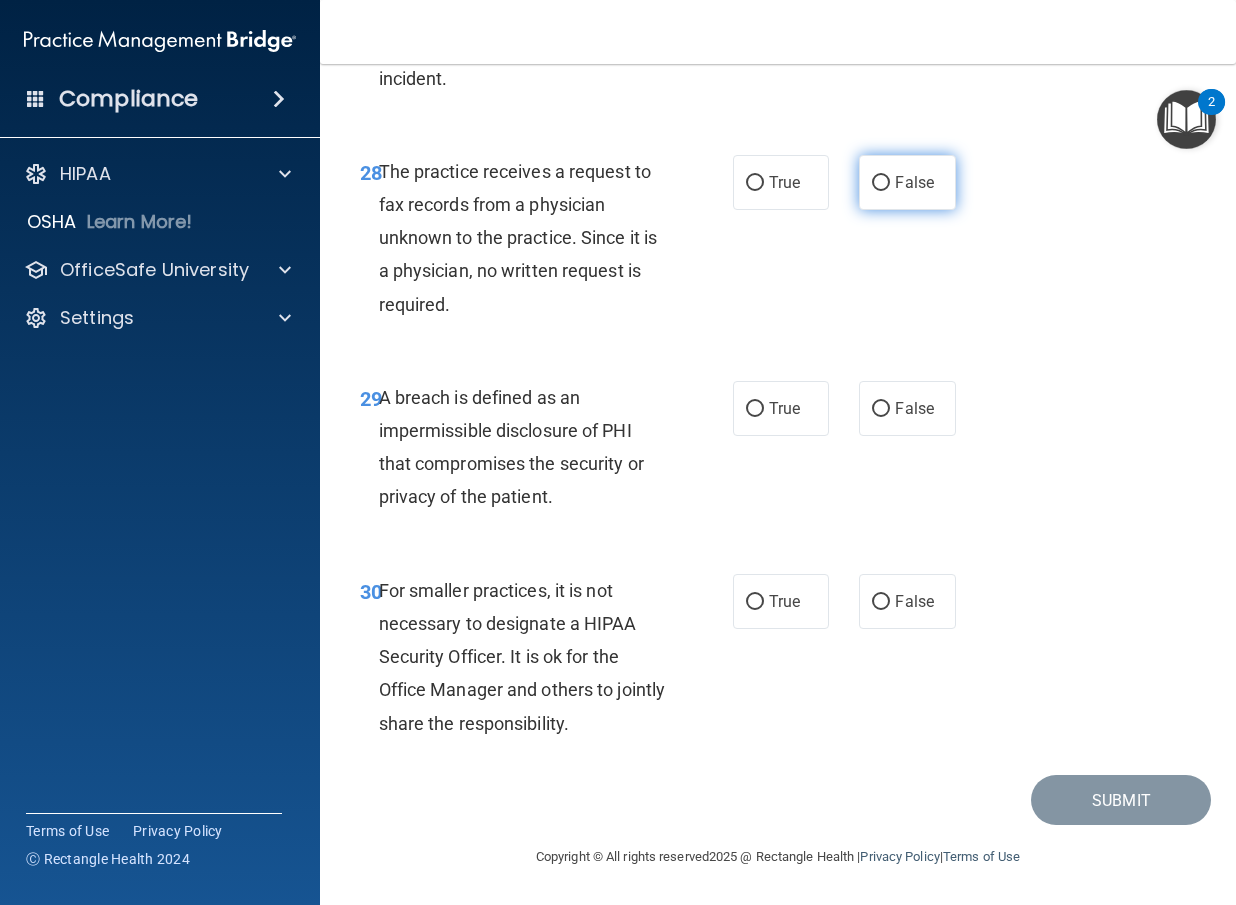 click on "False" at bounding box center (907, 182) 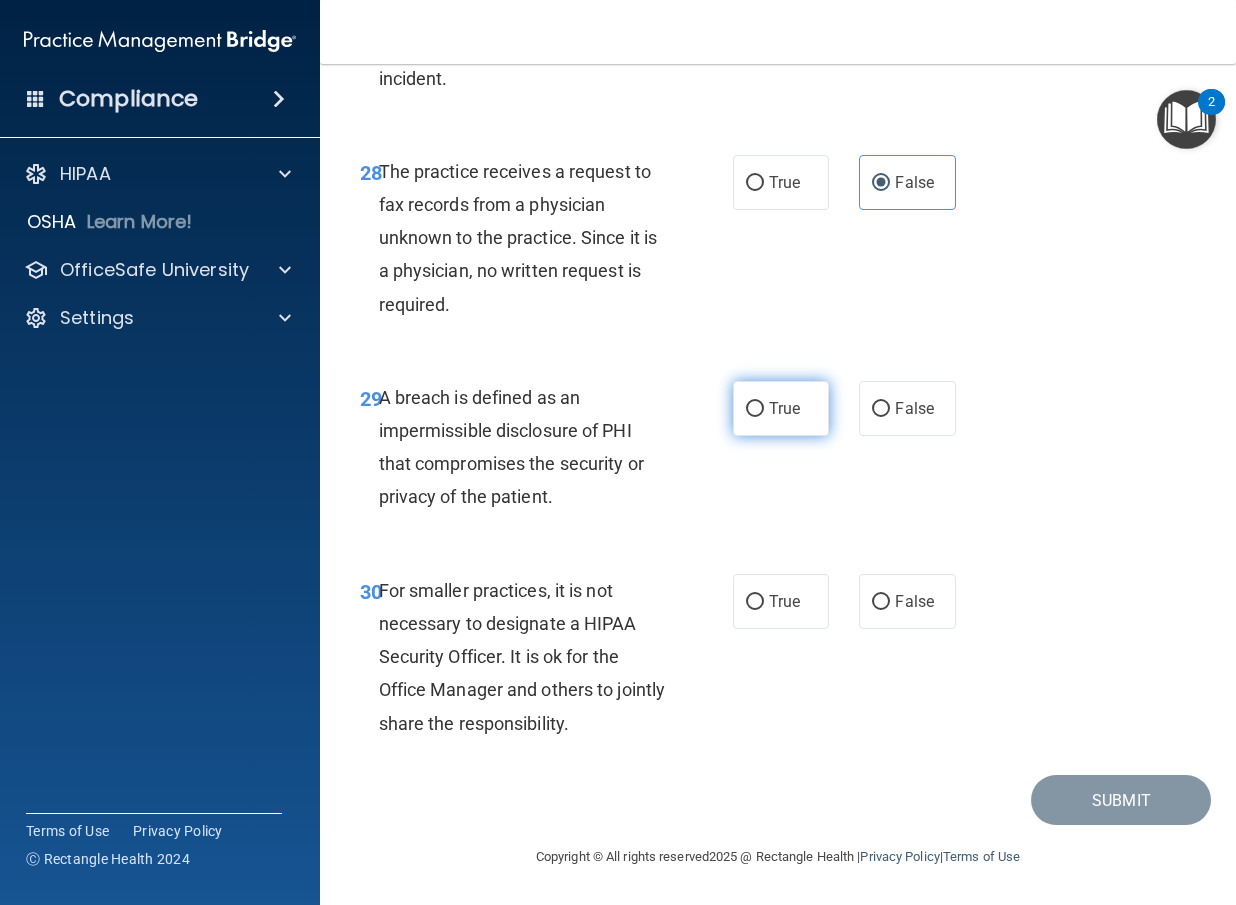 click on "True" at bounding box center (781, 408) 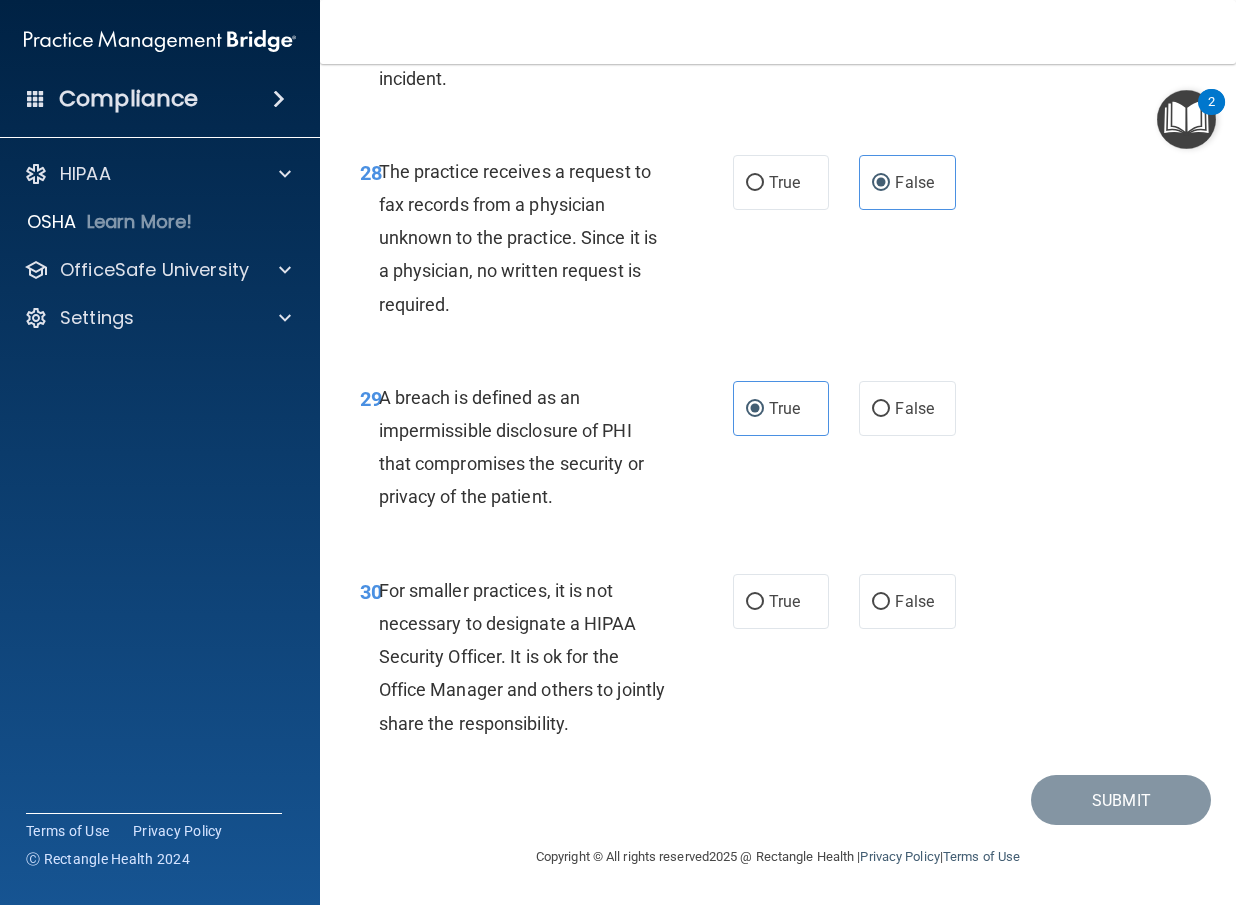 click on "For smaller practices, it is not necessary to designate a HIPAA Security Officer.  It is ok for the Office Manager and others to jointly share the responsibility." at bounding box center [522, 657] 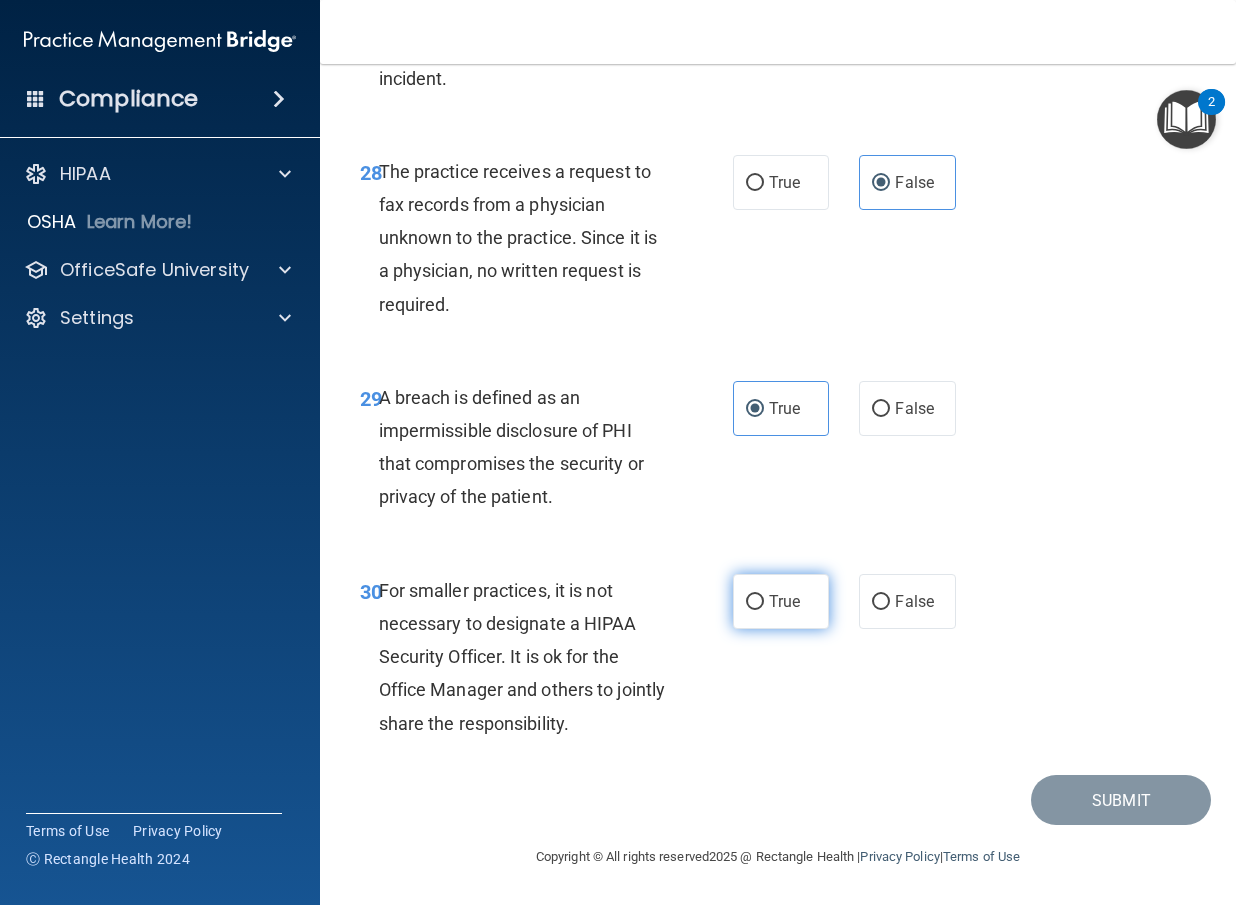 click on "True" at bounding box center (784, 601) 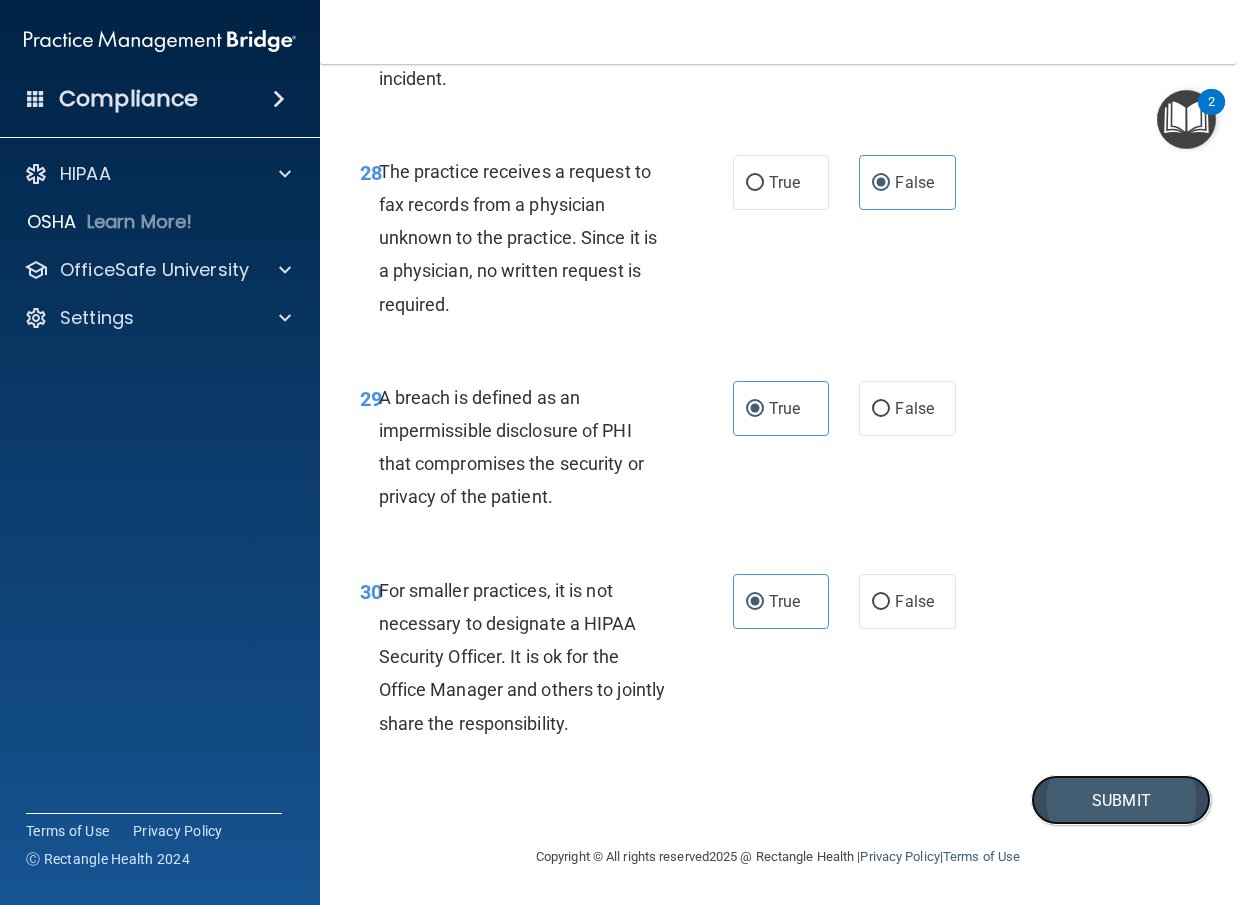 click on "Submit" at bounding box center (1121, 800) 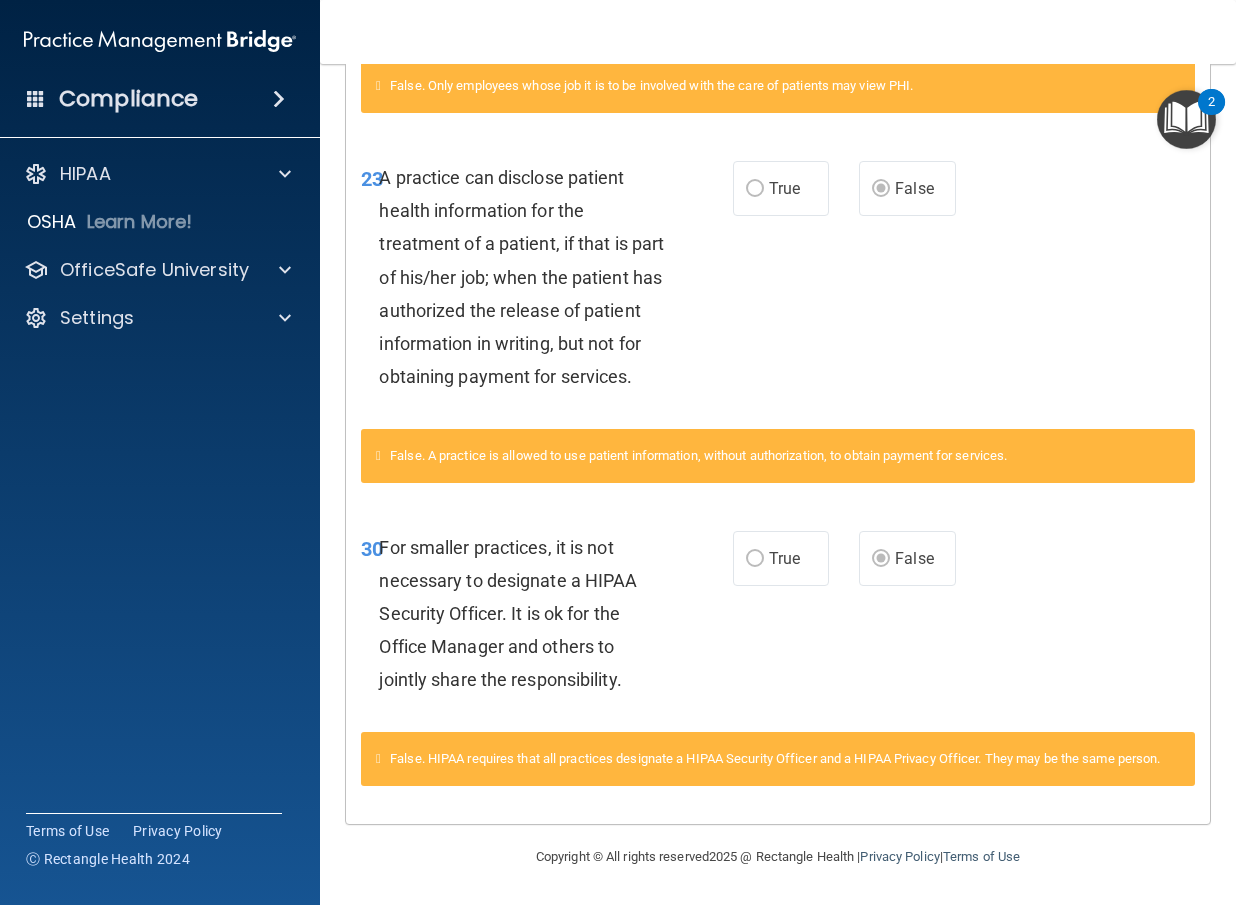 scroll, scrollTop: 1258, scrollLeft: 0, axis: vertical 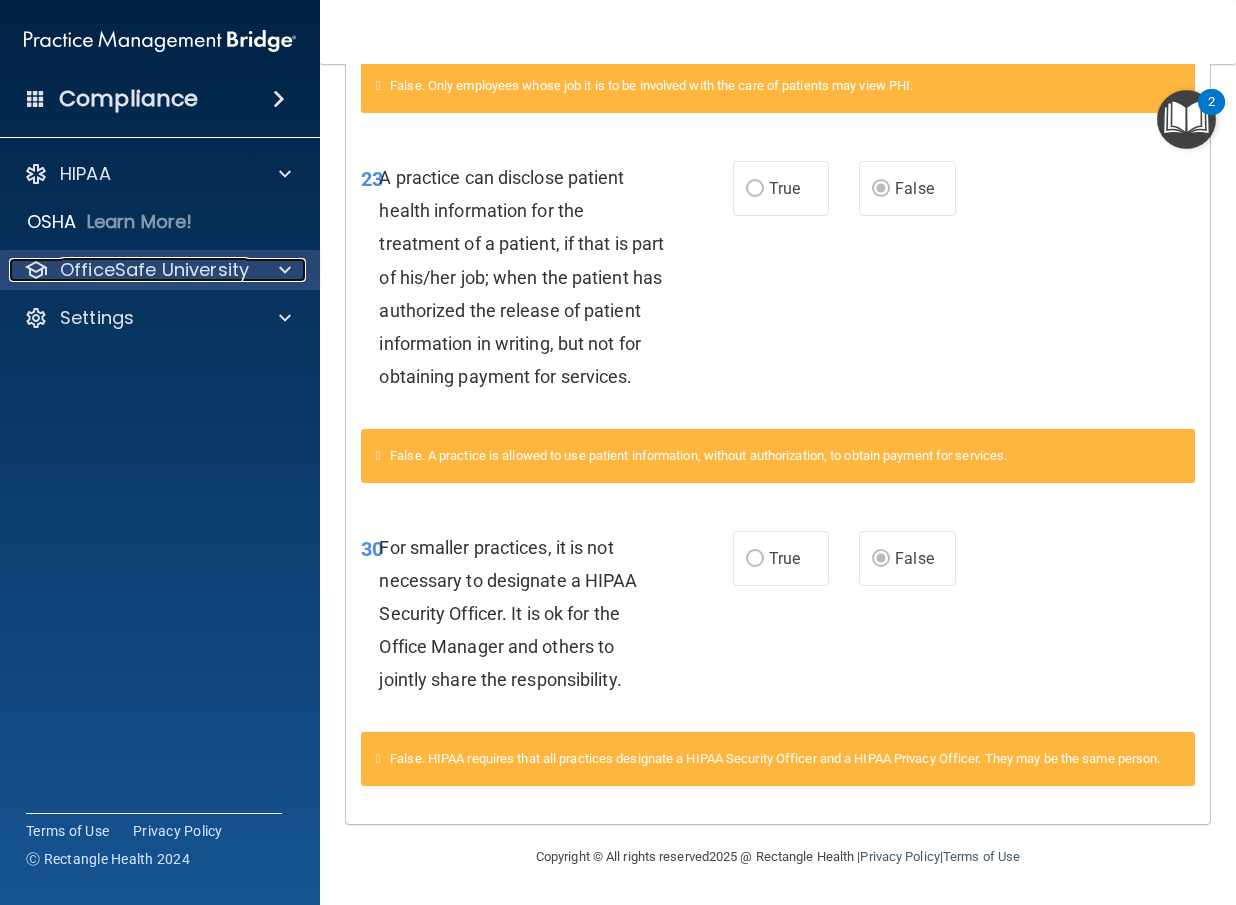 click at bounding box center [282, 270] 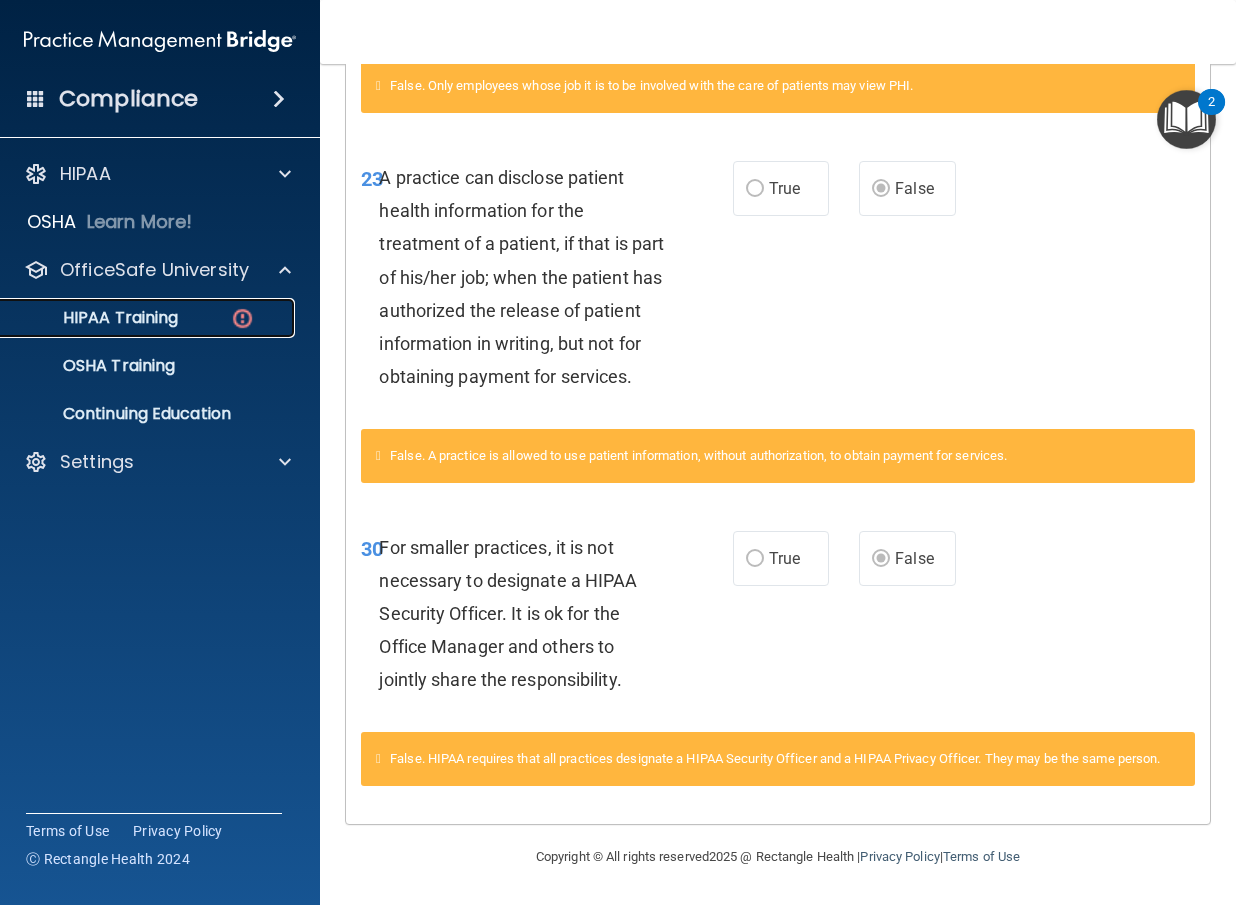 click on "HIPAA Training" at bounding box center (149, 318) 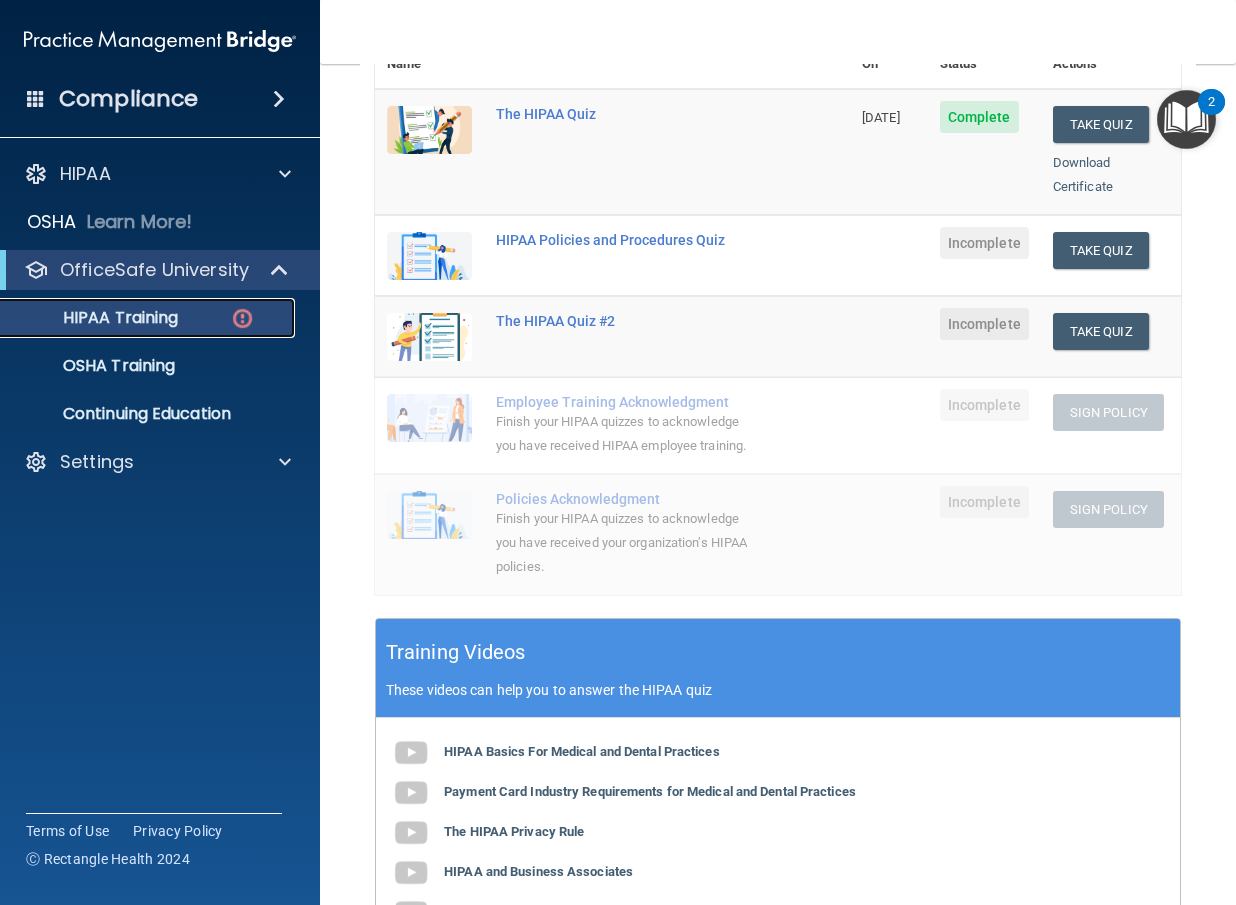 scroll, scrollTop: 140, scrollLeft: 0, axis: vertical 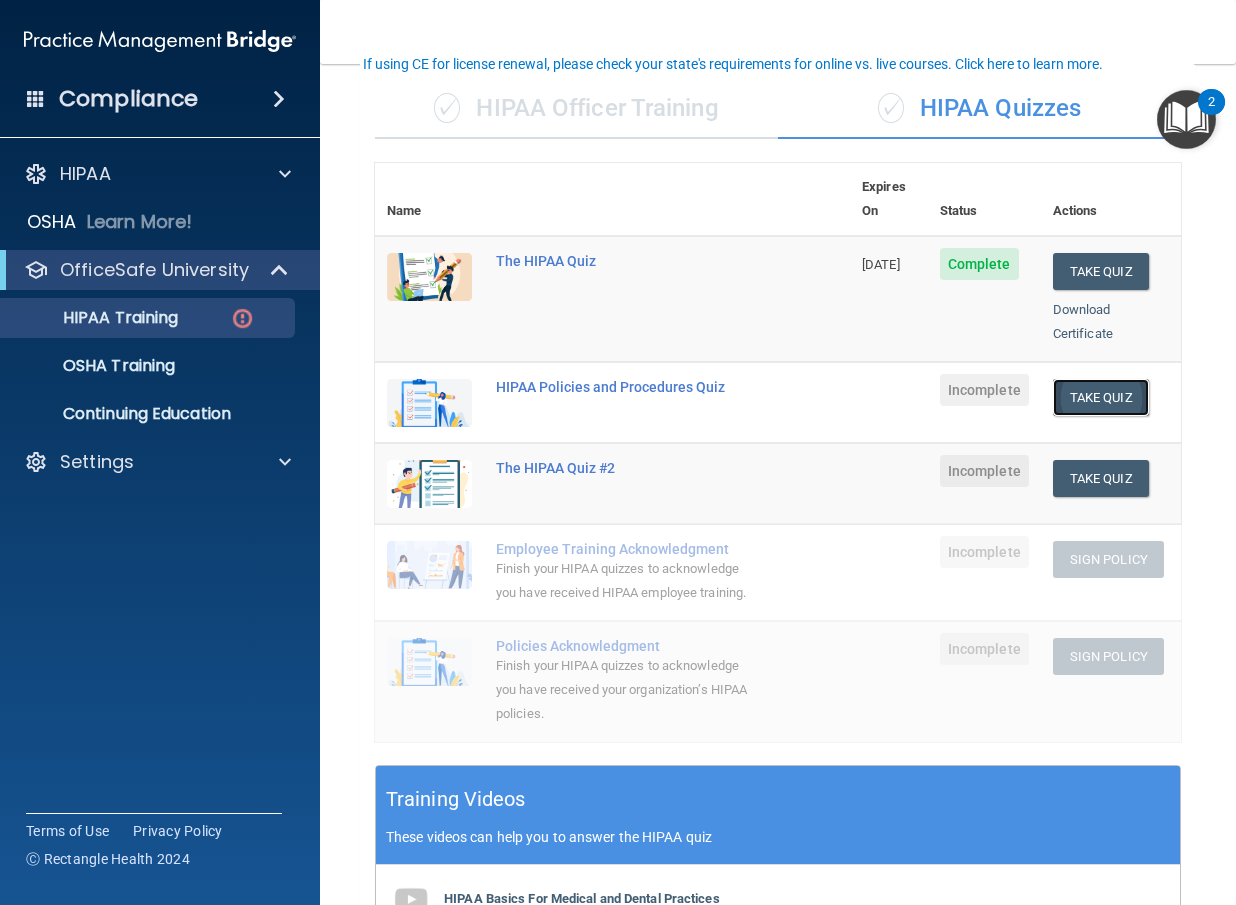 click on "Take Quiz" at bounding box center [1101, 397] 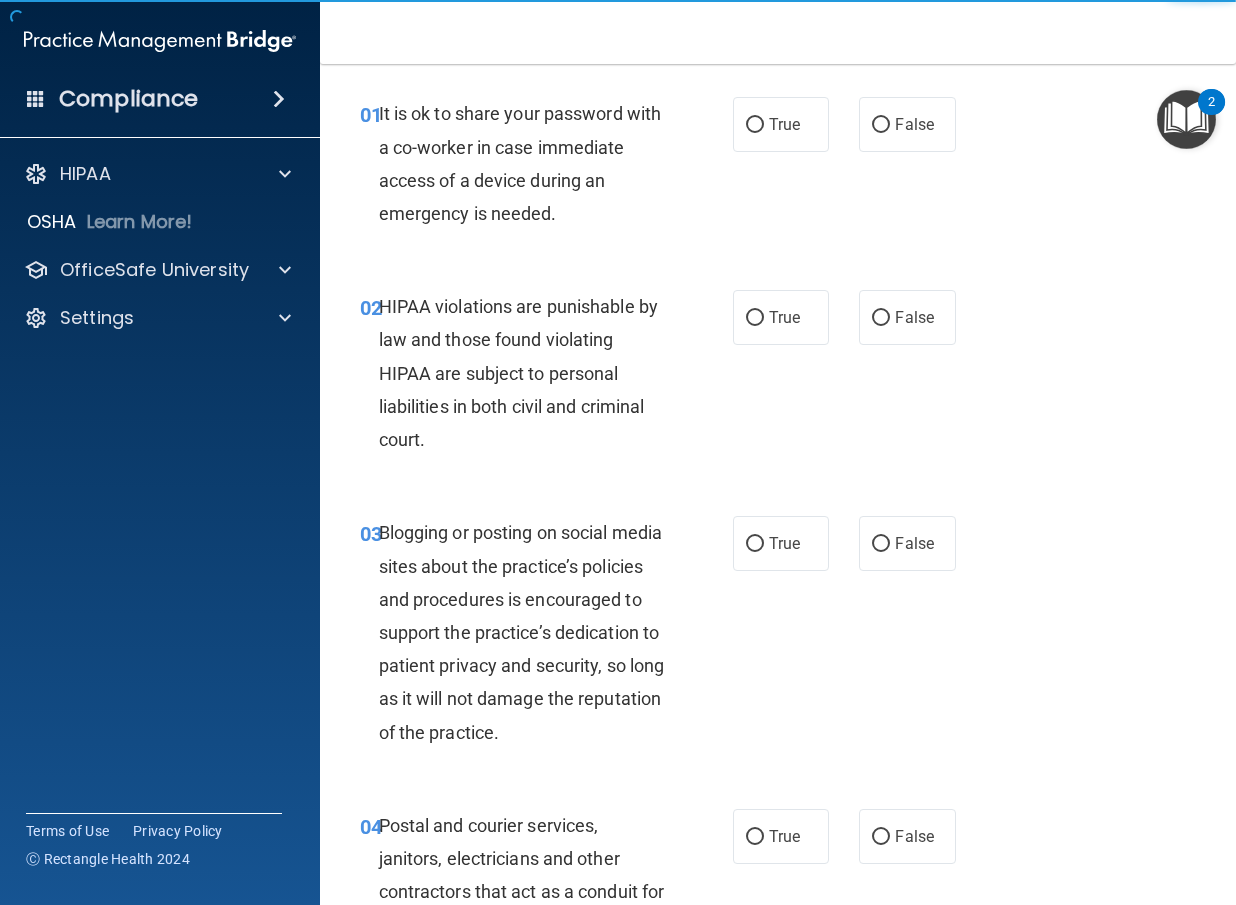 scroll, scrollTop: 0, scrollLeft: 0, axis: both 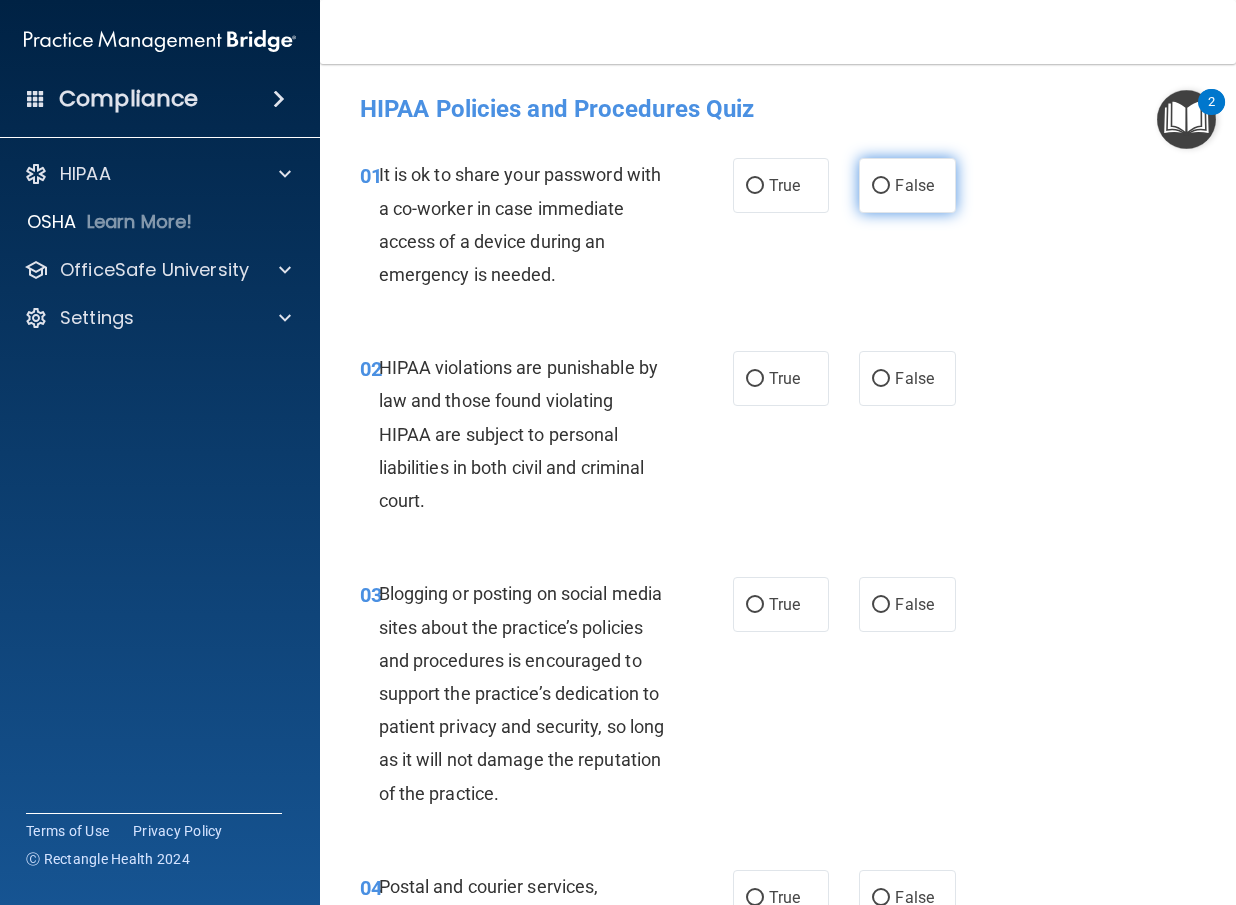 click on "False" at bounding box center (907, 185) 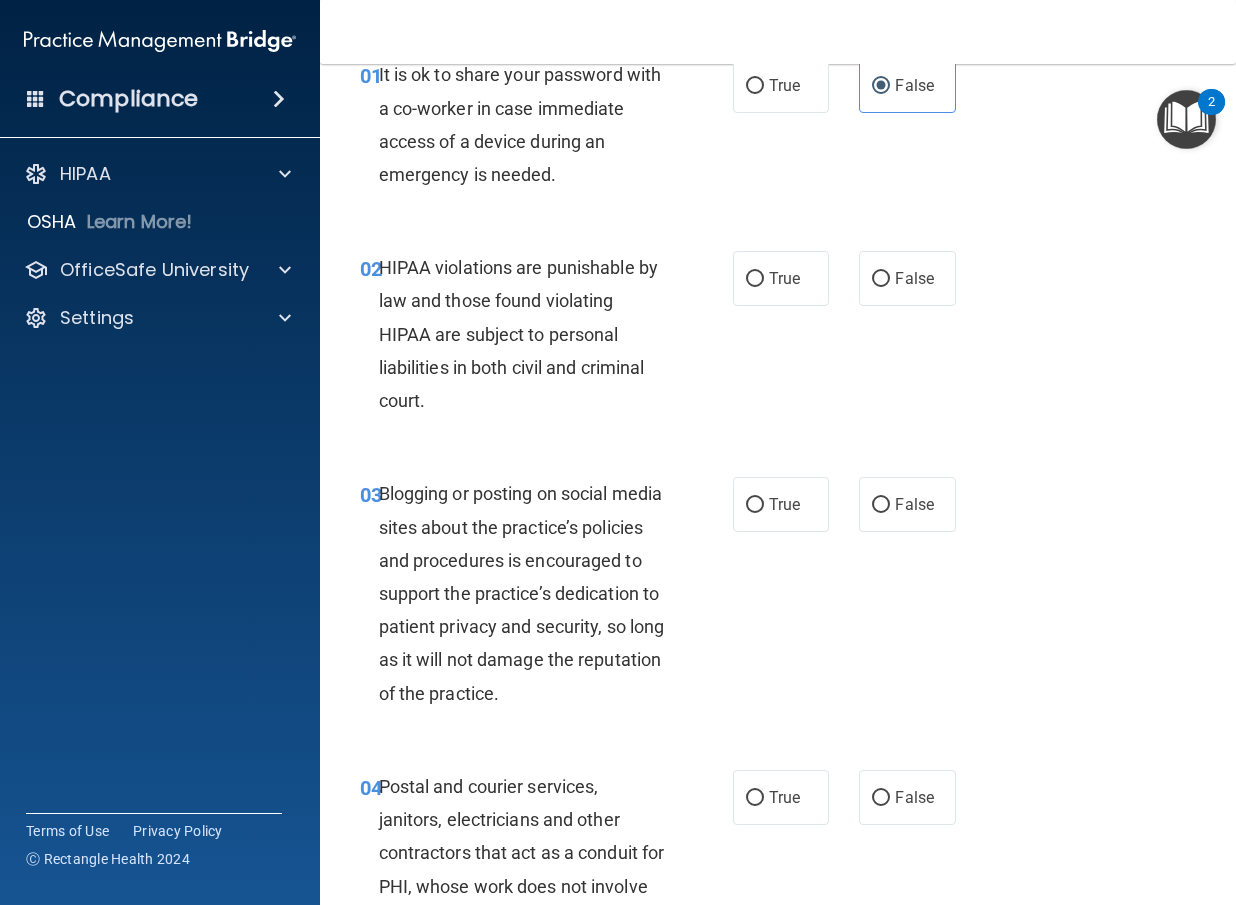 scroll, scrollTop: 200, scrollLeft: 0, axis: vertical 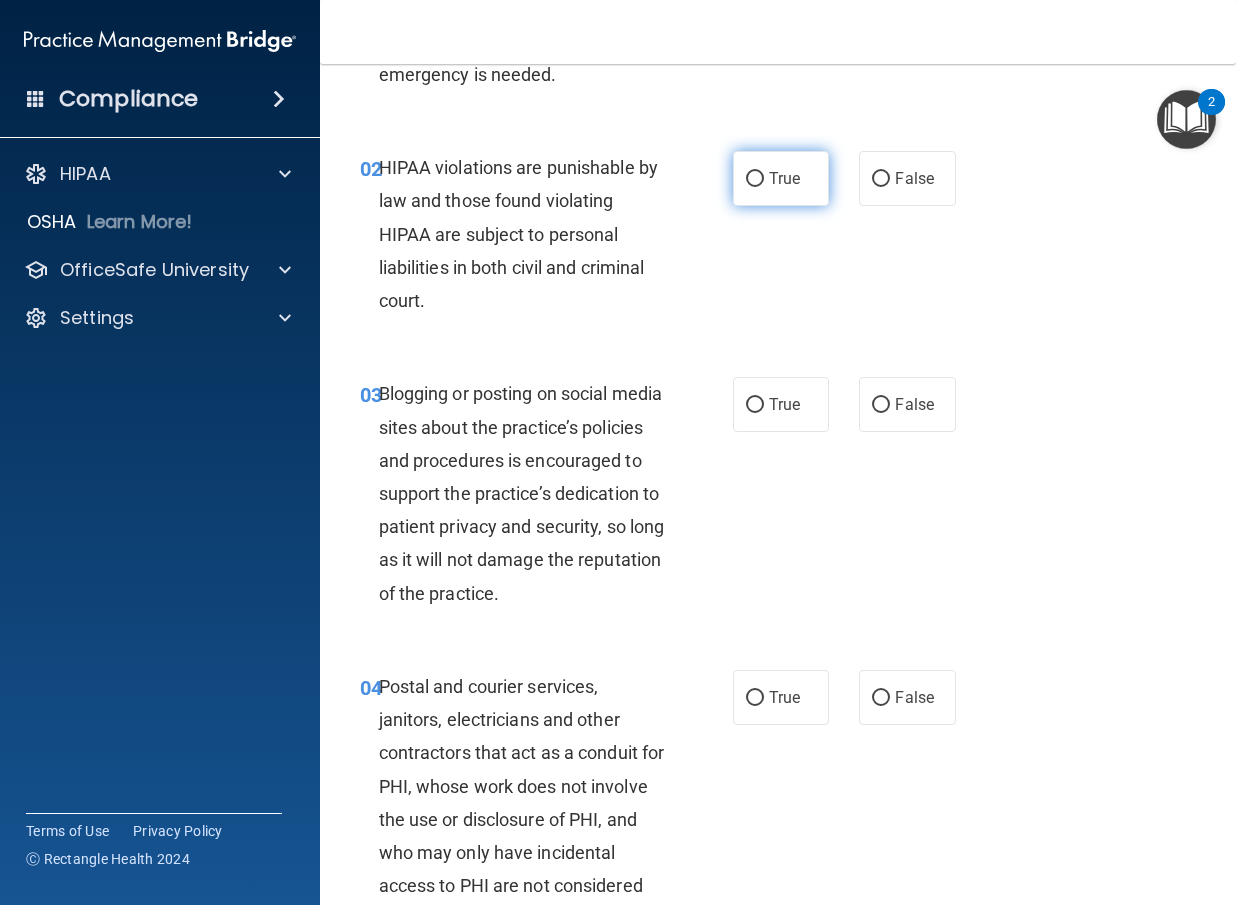 click on "True" at bounding box center [781, 178] 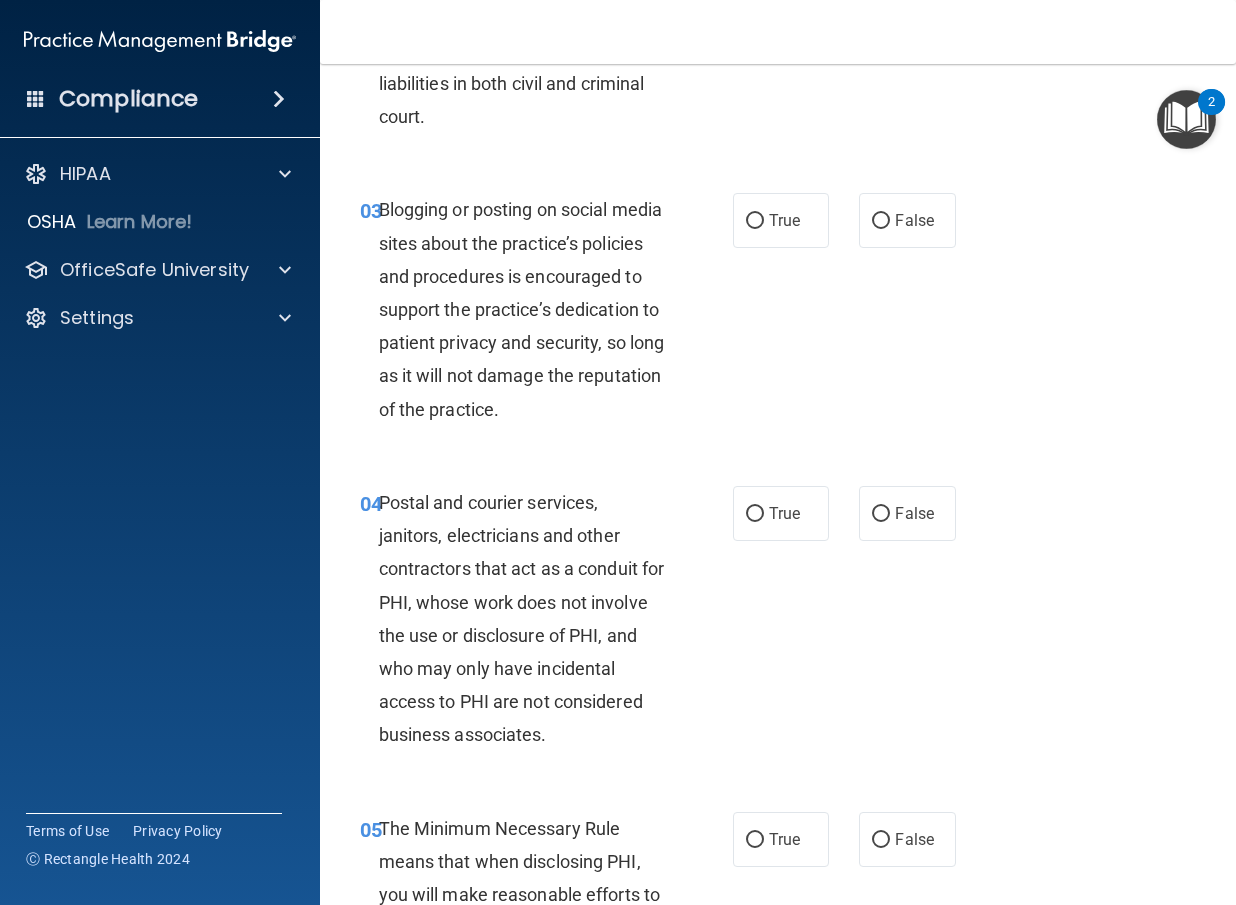 scroll, scrollTop: 400, scrollLeft: 0, axis: vertical 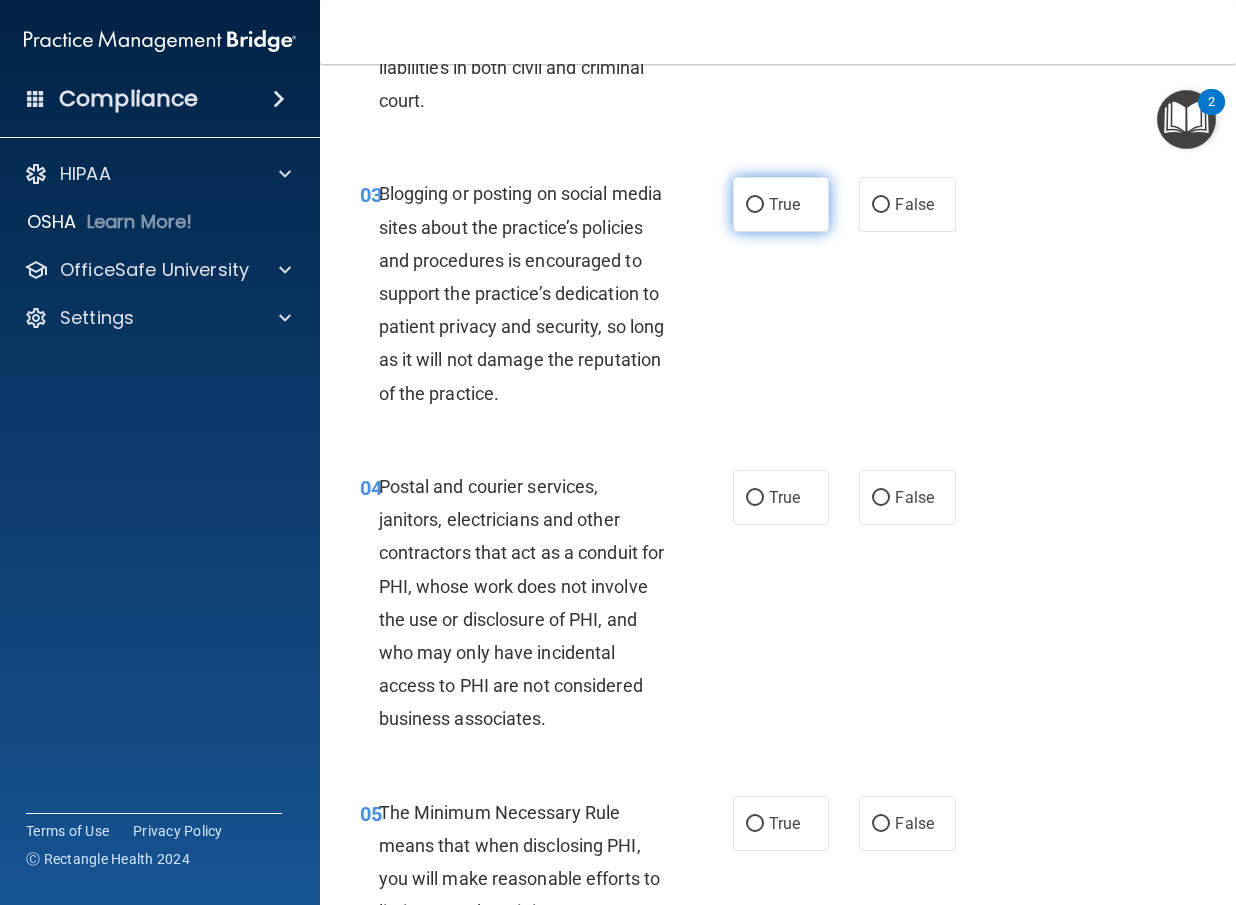 click on "True" at bounding box center [781, 204] 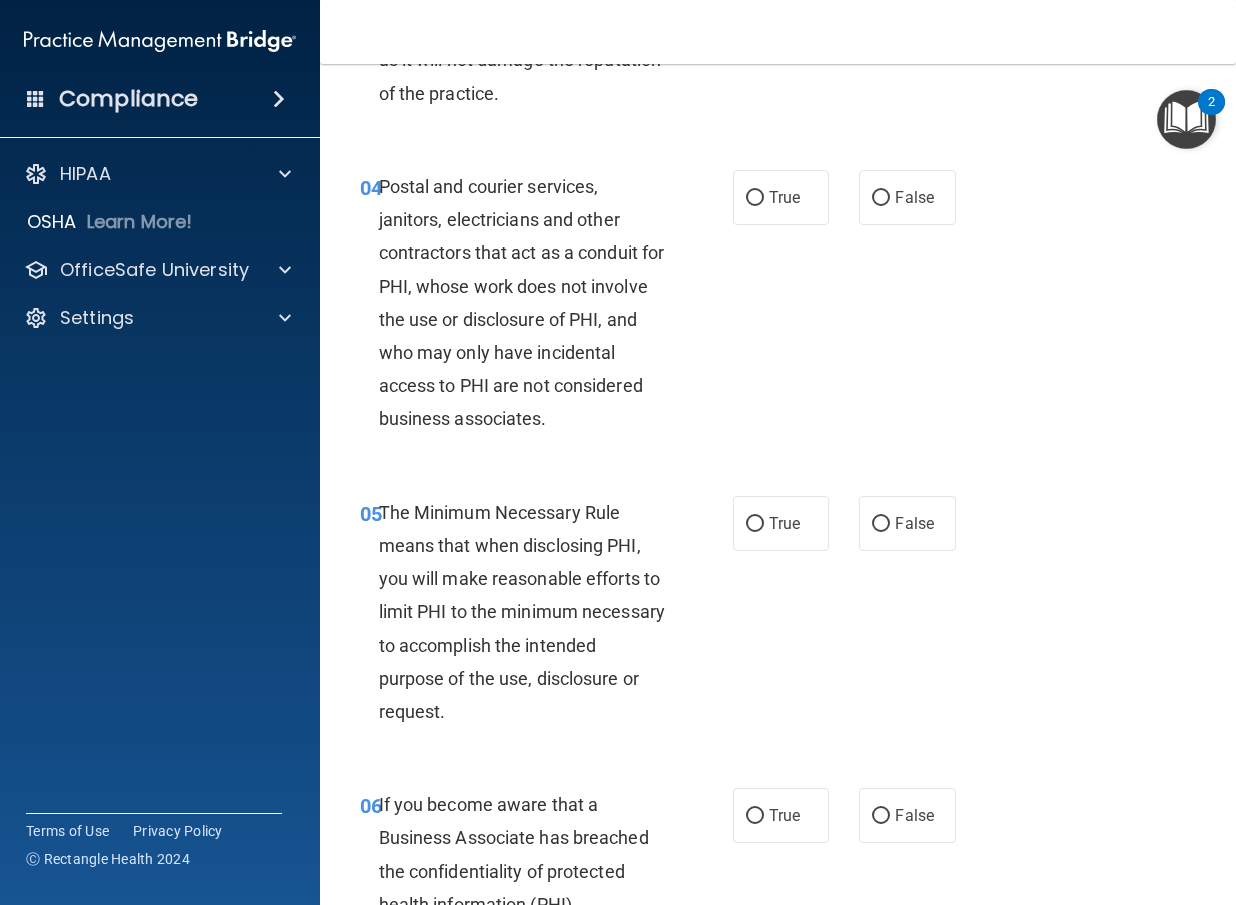 scroll, scrollTop: 800, scrollLeft: 0, axis: vertical 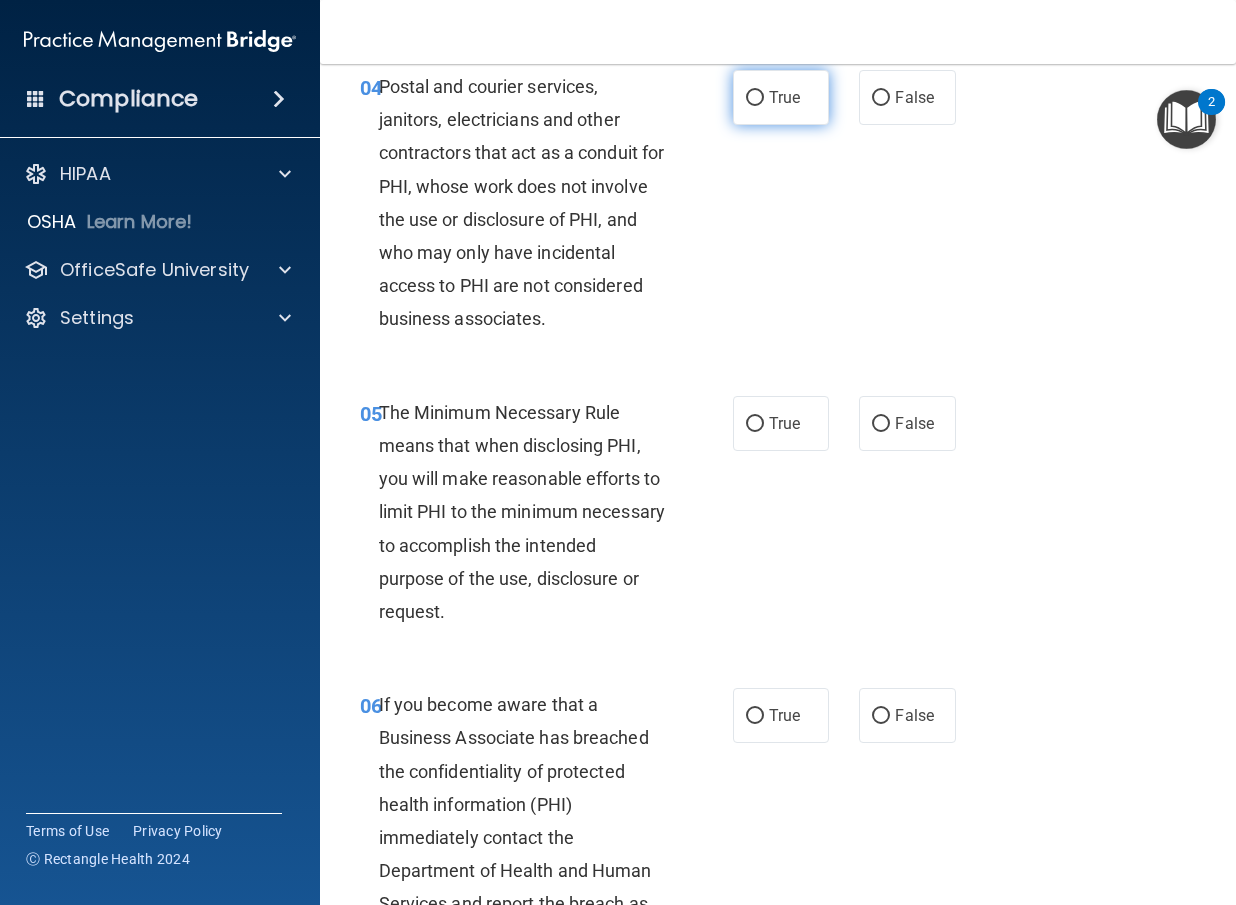 click on "True" at bounding box center (781, 97) 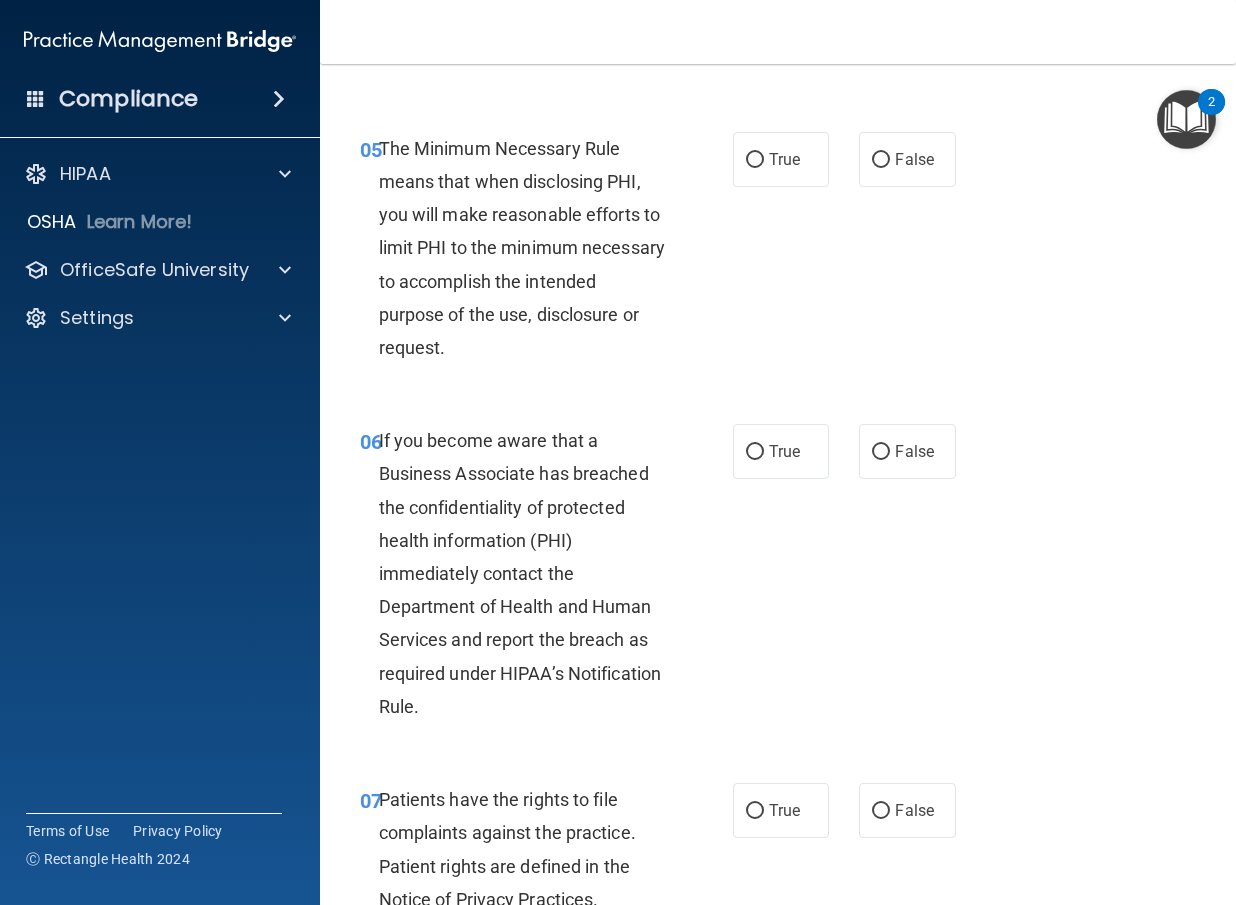 scroll, scrollTop: 1100, scrollLeft: 0, axis: vertical 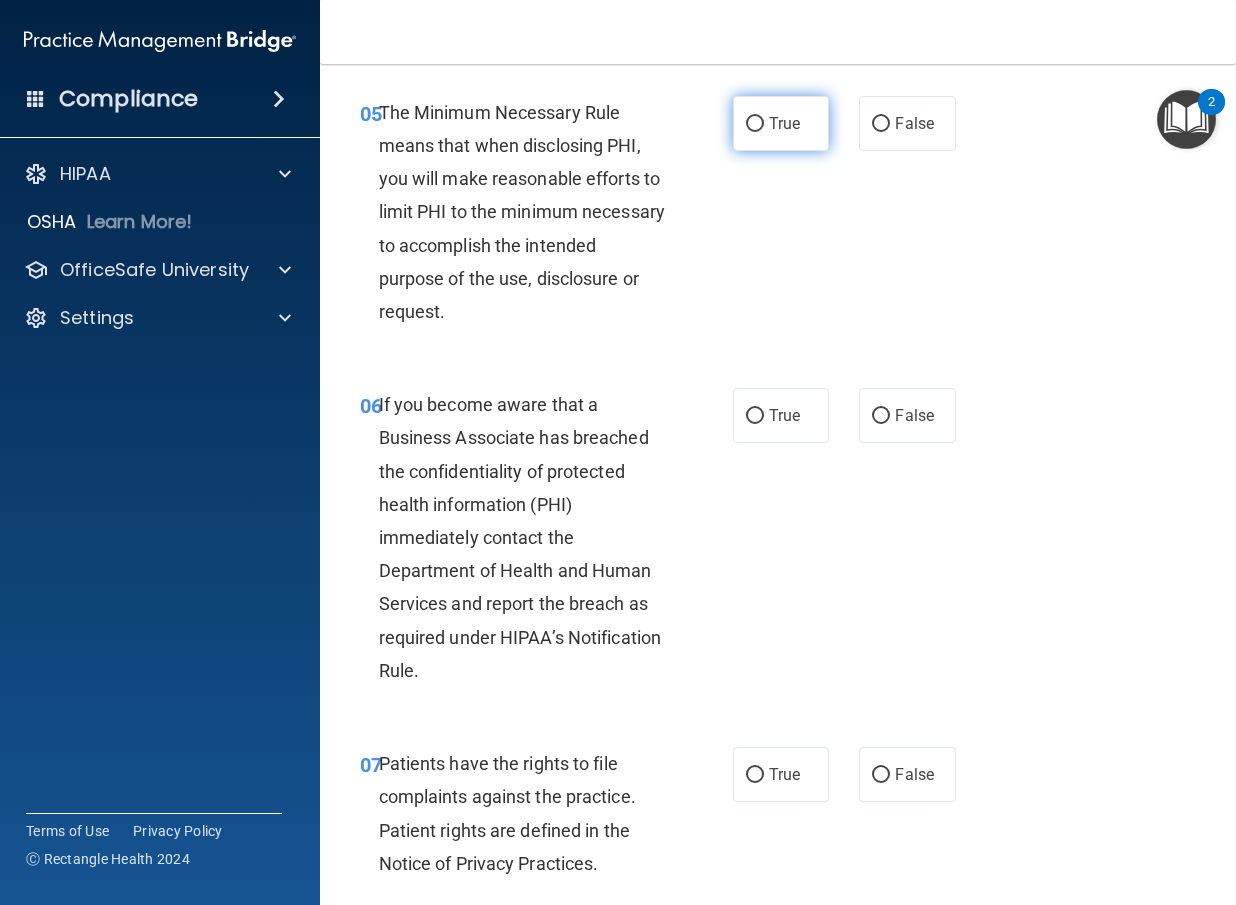 click on "True" at bounding box center (784, 123) 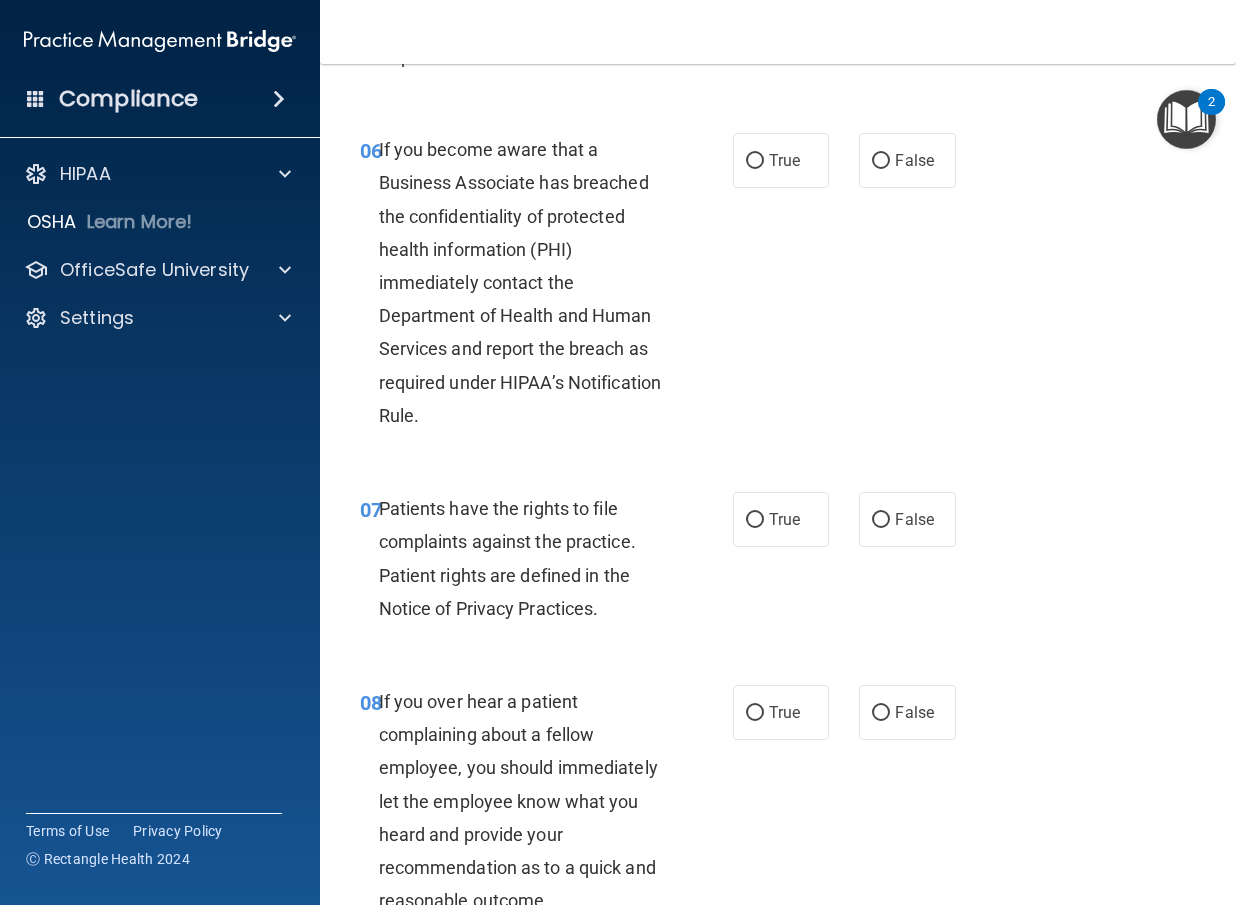 scroll, scrollTop: 1400, scrollLeft: 0, axis: vertical 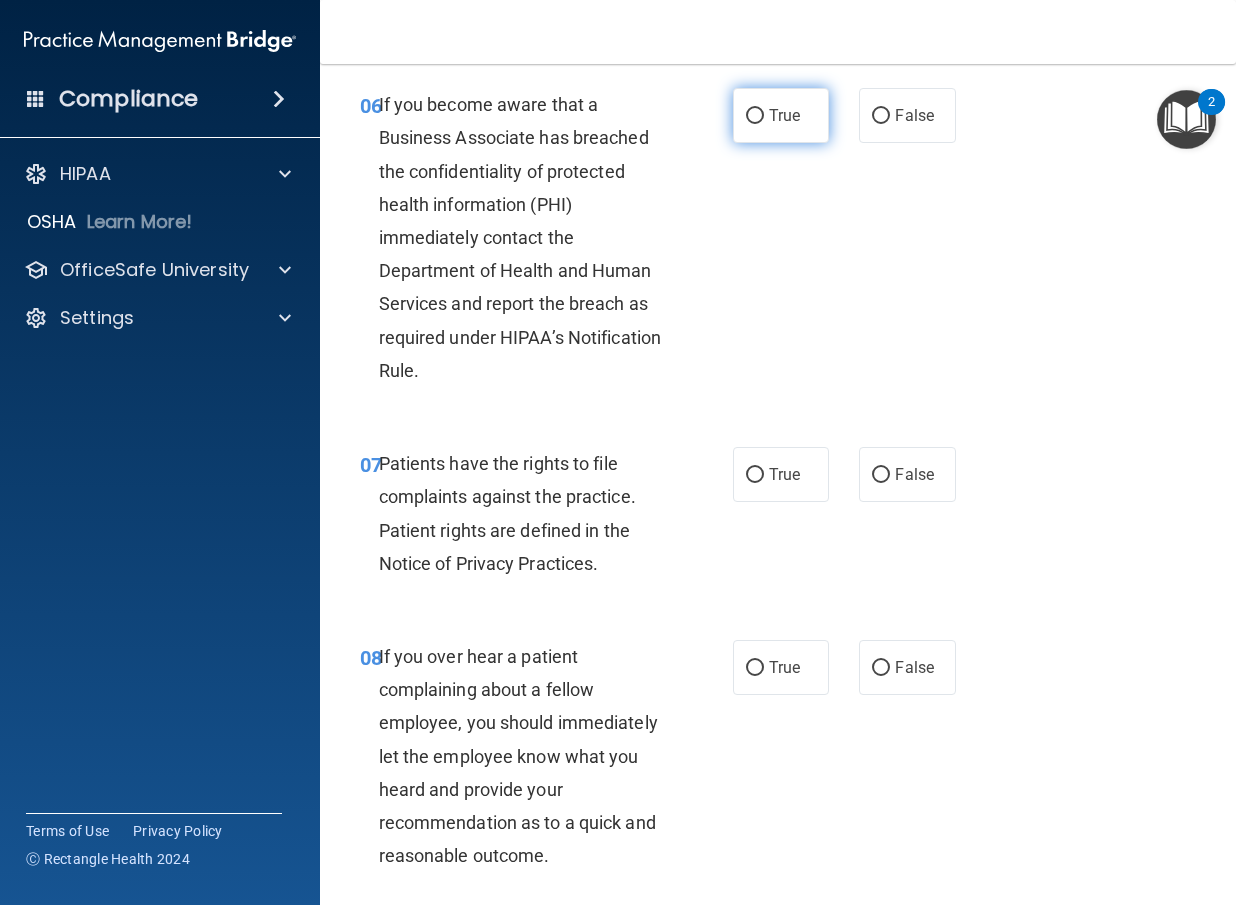 click on "True" at bounding box center [781, 115] 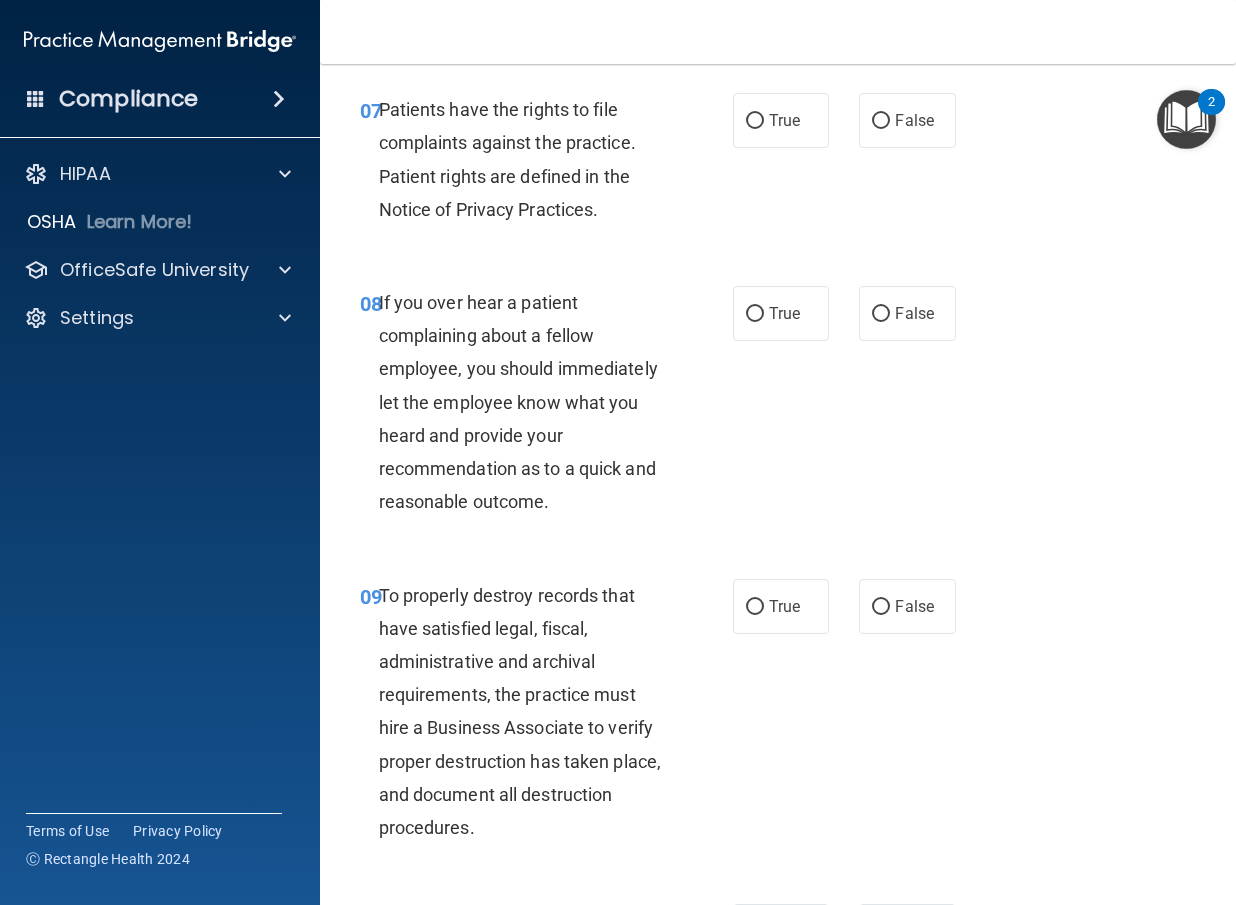 scroll, scrollTop: 1800, scrollLeft: 0, axis: vertical 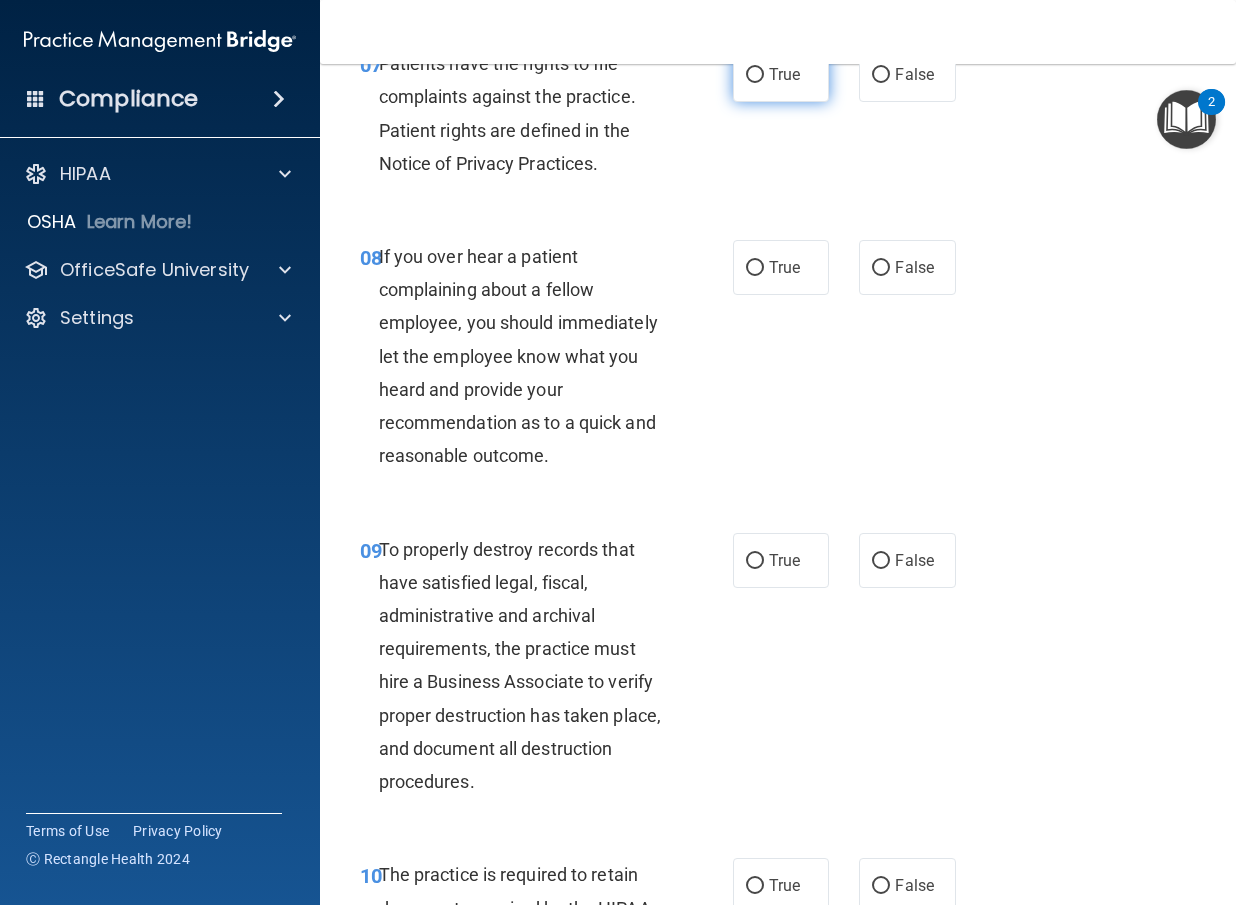 click on "True" at bounding box center (781, 74) 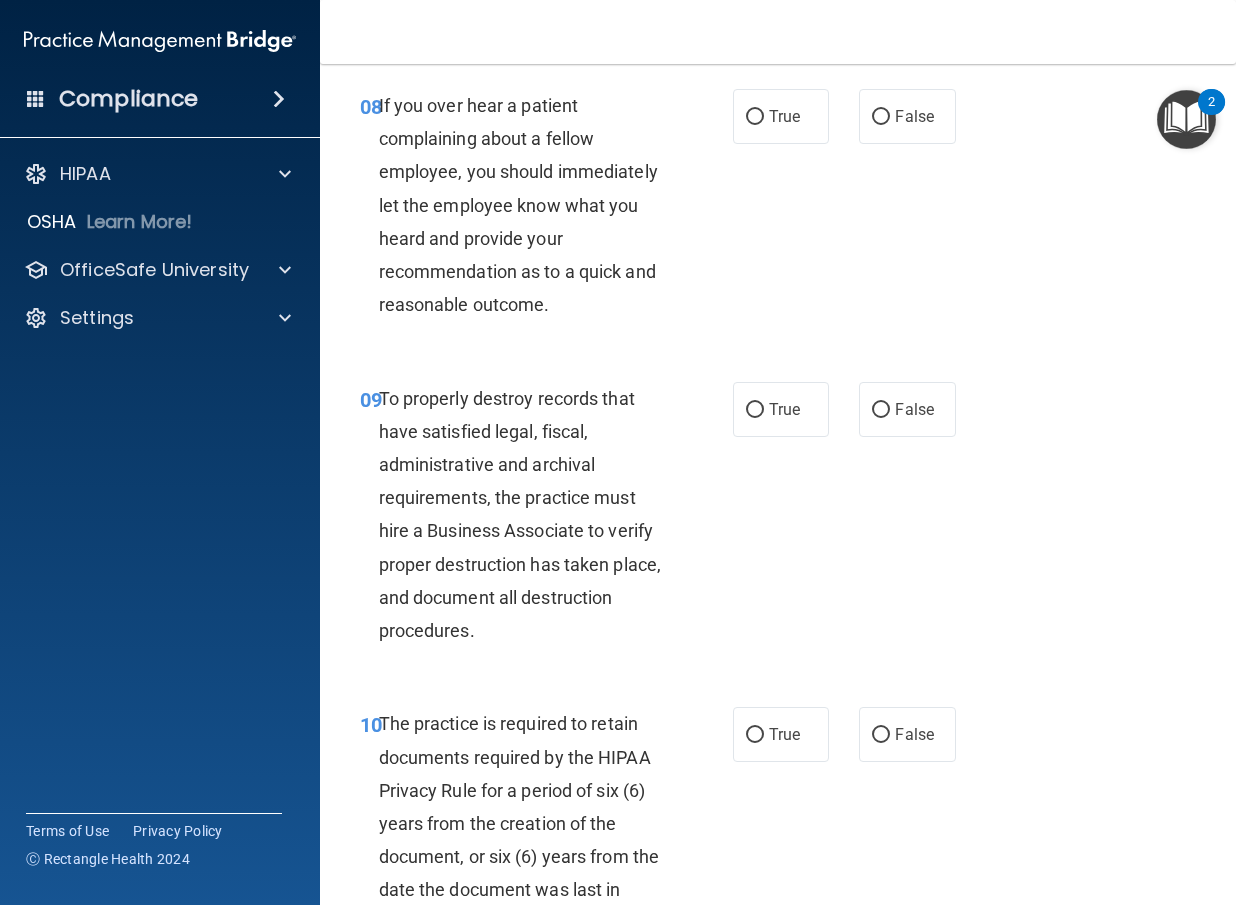 scroll, scrollTop: 2000, scrollLeft: 0, axis: vertical 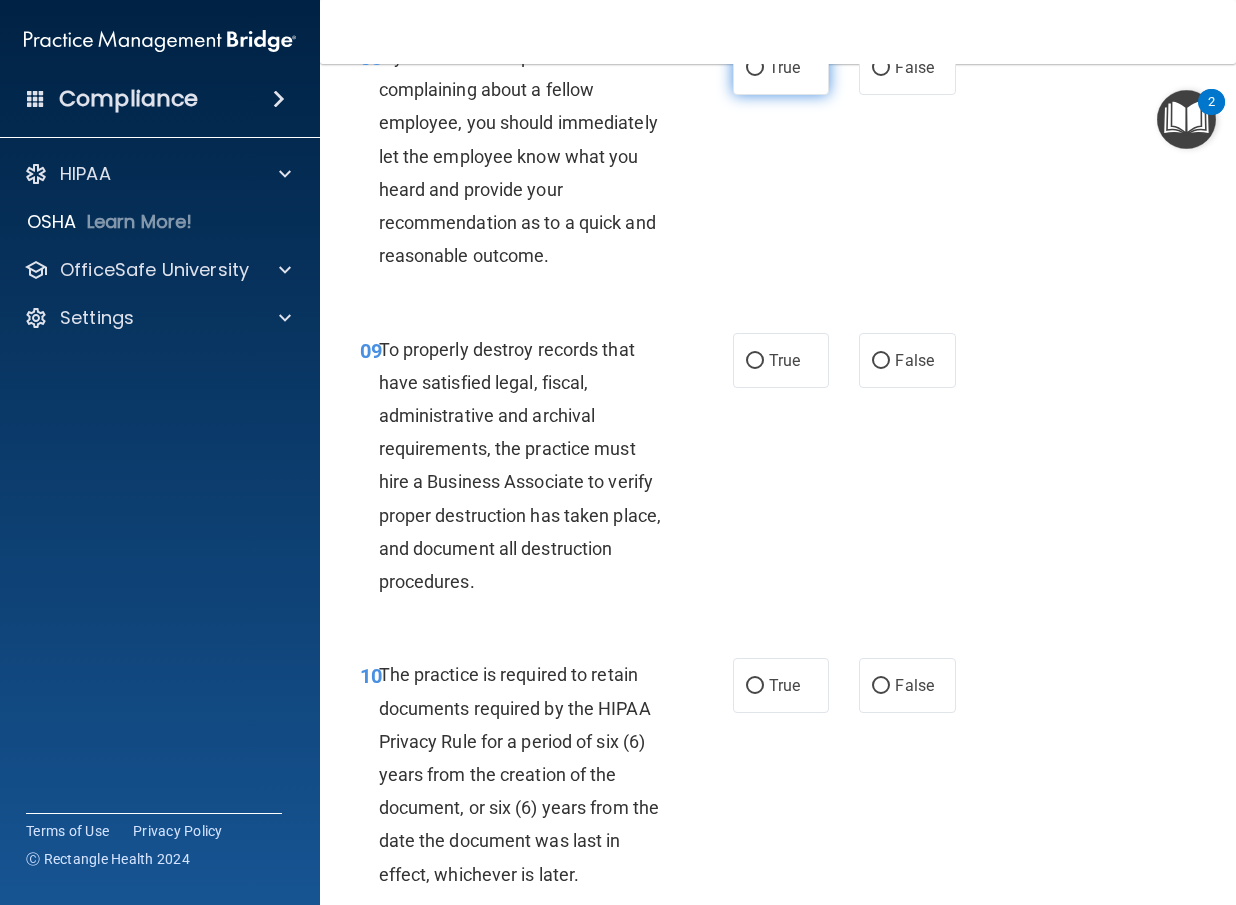 click on "True" at bounding box center [781, 67] 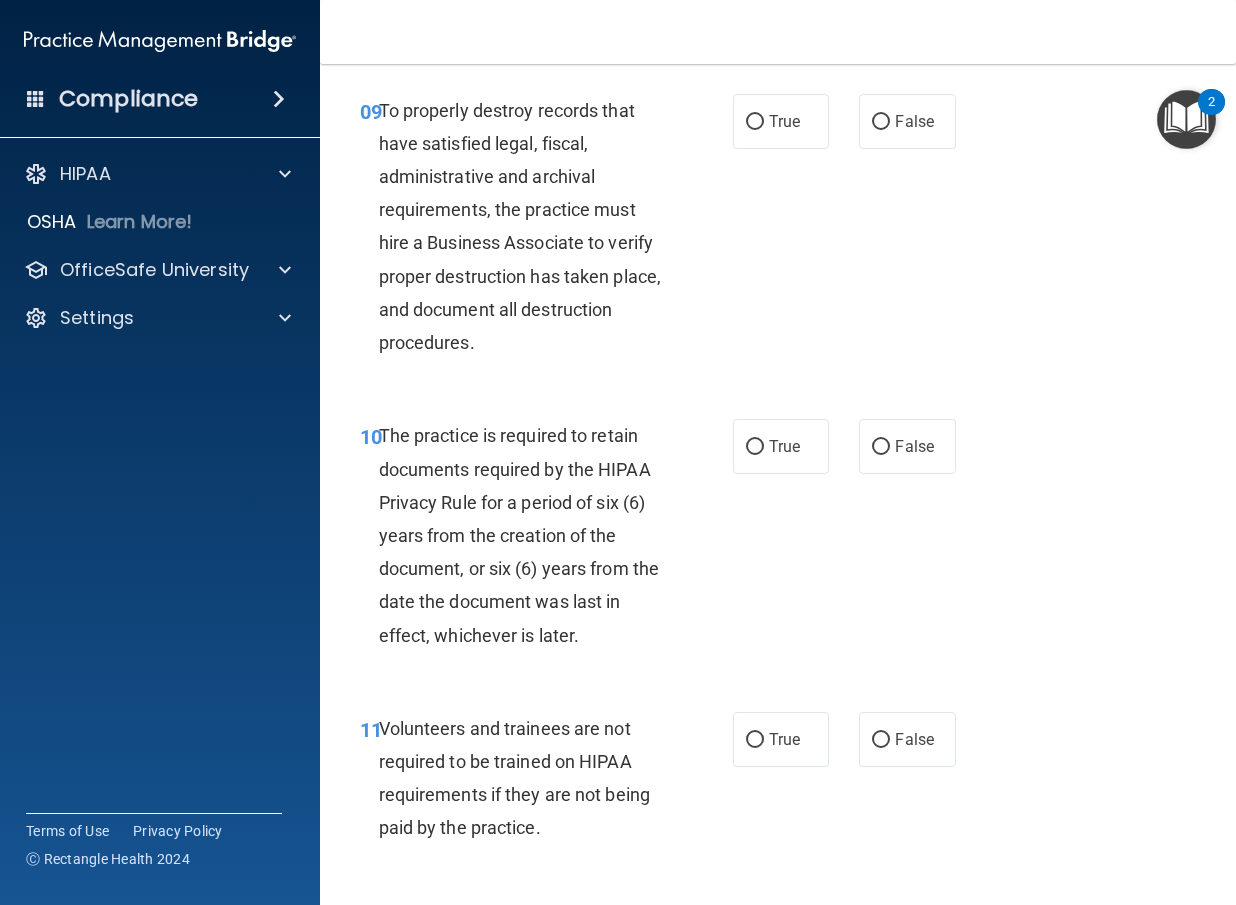 scroll, scrollTop: 2300, scrollLeft: 0, axis: vertical 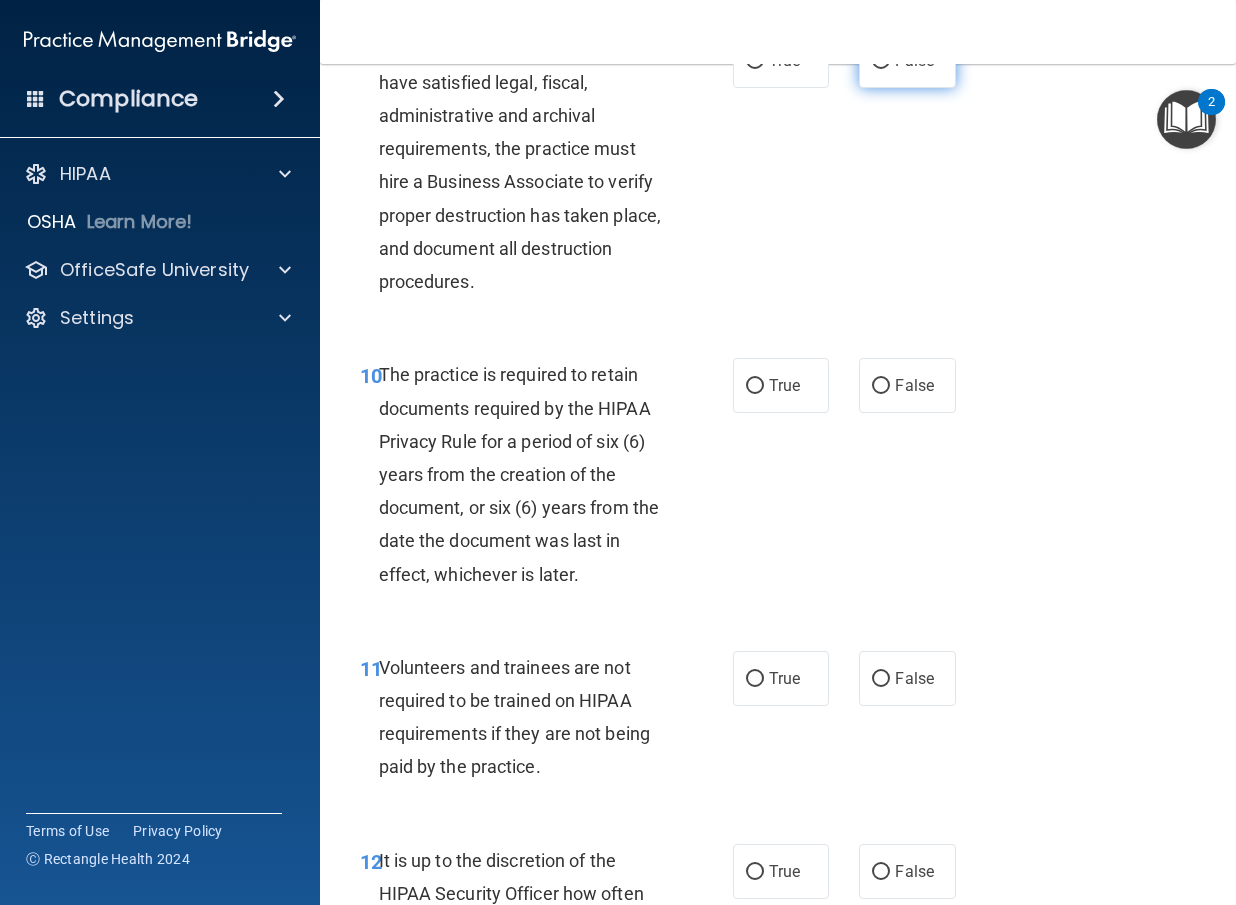 click on "False" at bounding box center [881, 61] 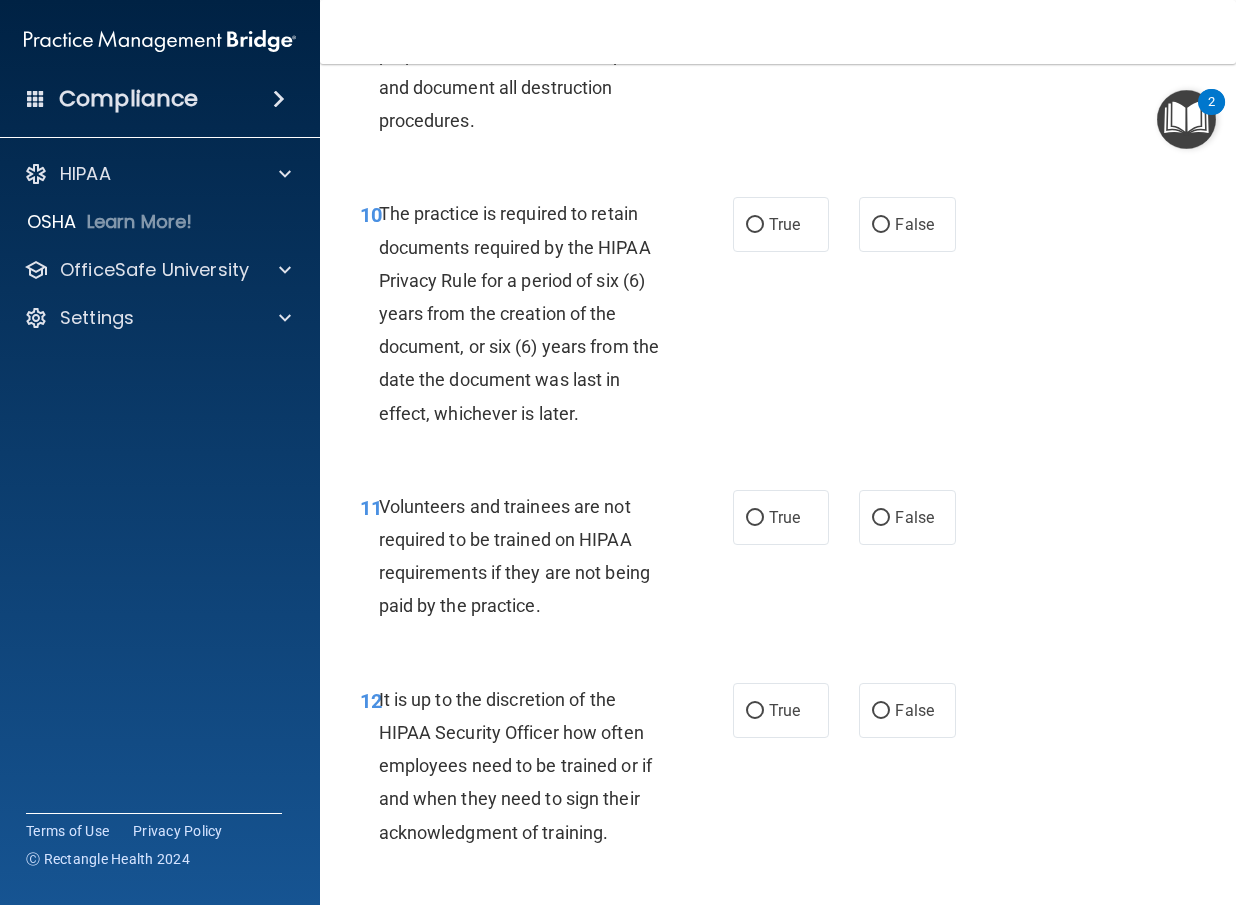 scroll, scrollTop: 2500, scrollLeft: 0, axis: vertical 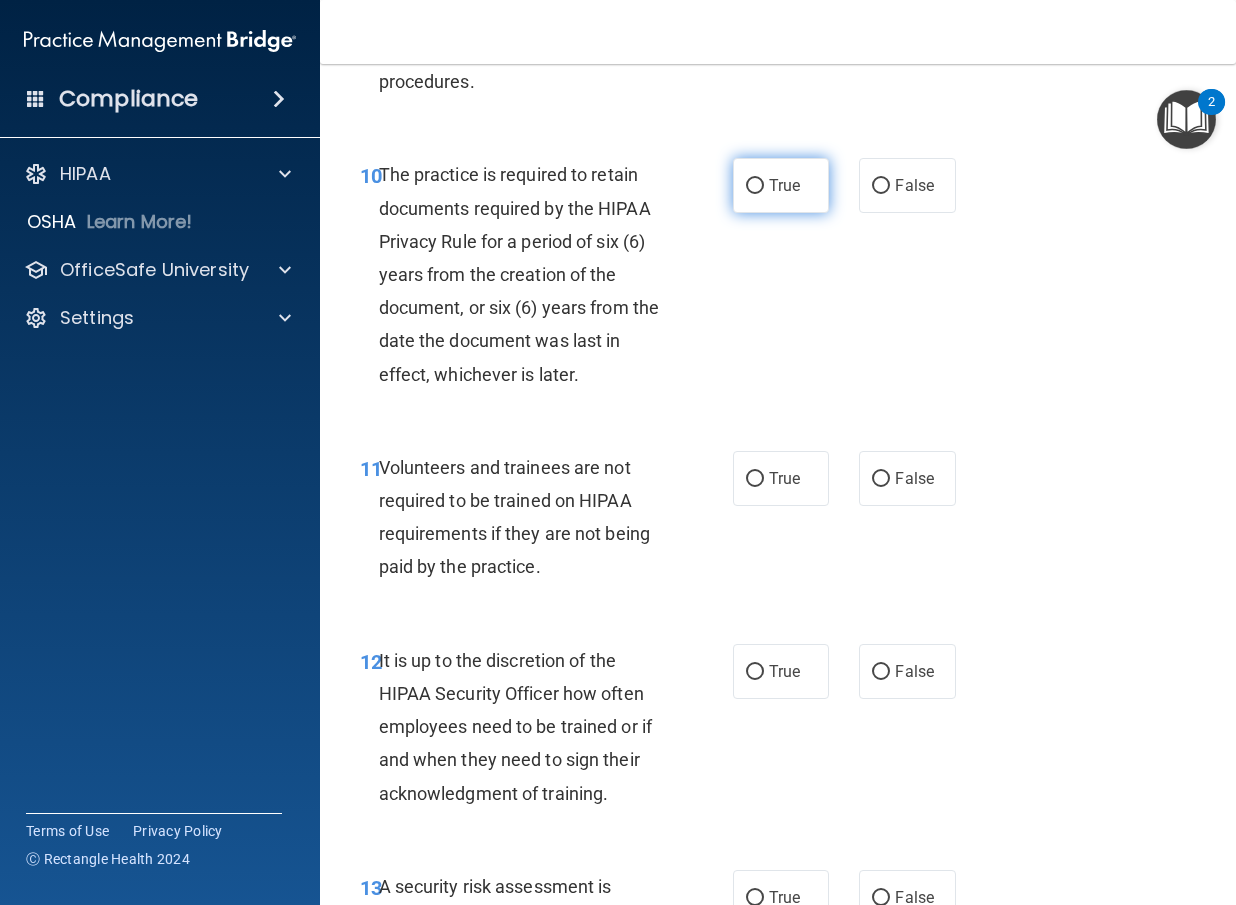 click on "True" at bounding box center (755, 186) 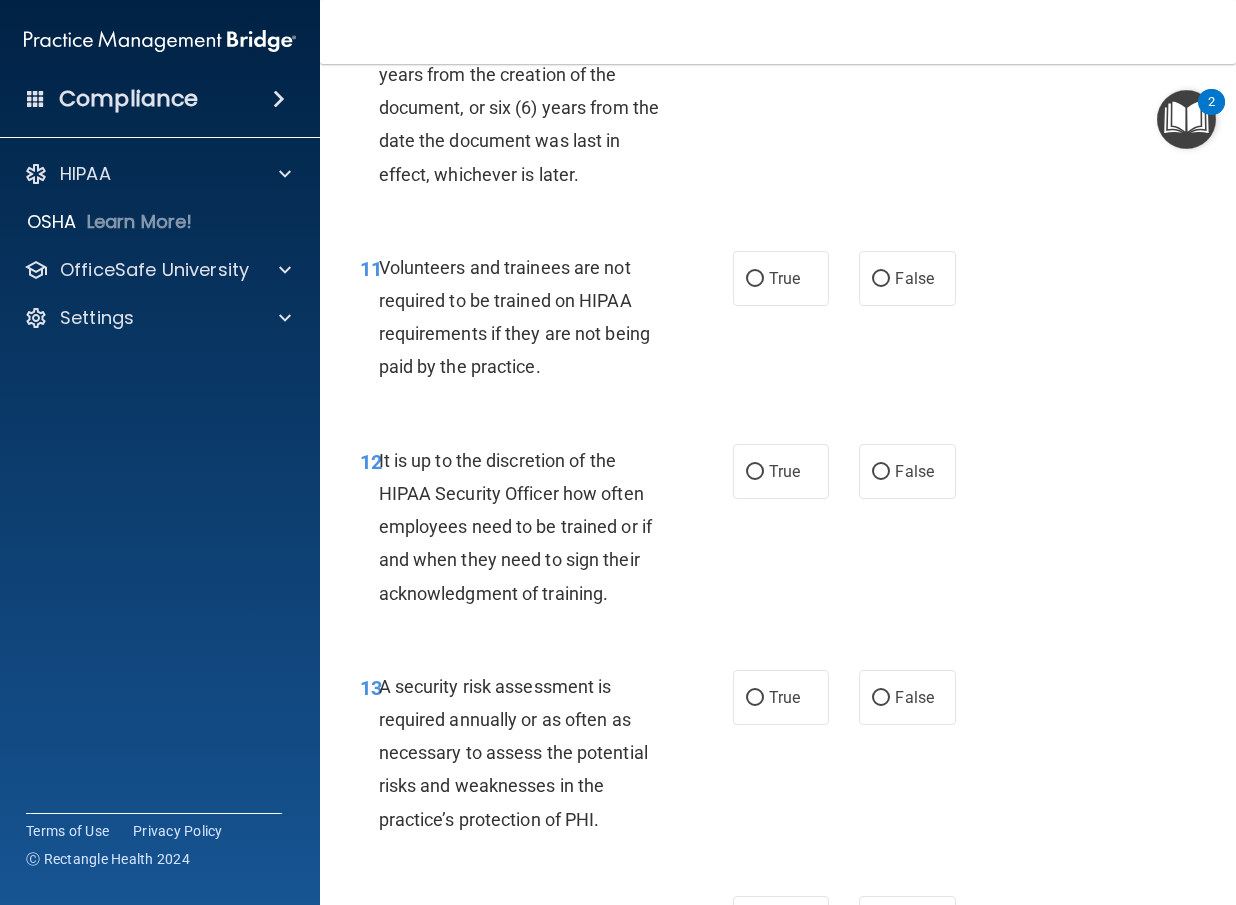 scroll, scrollTop: 2800, scrollLeft: 0, axis: vertical 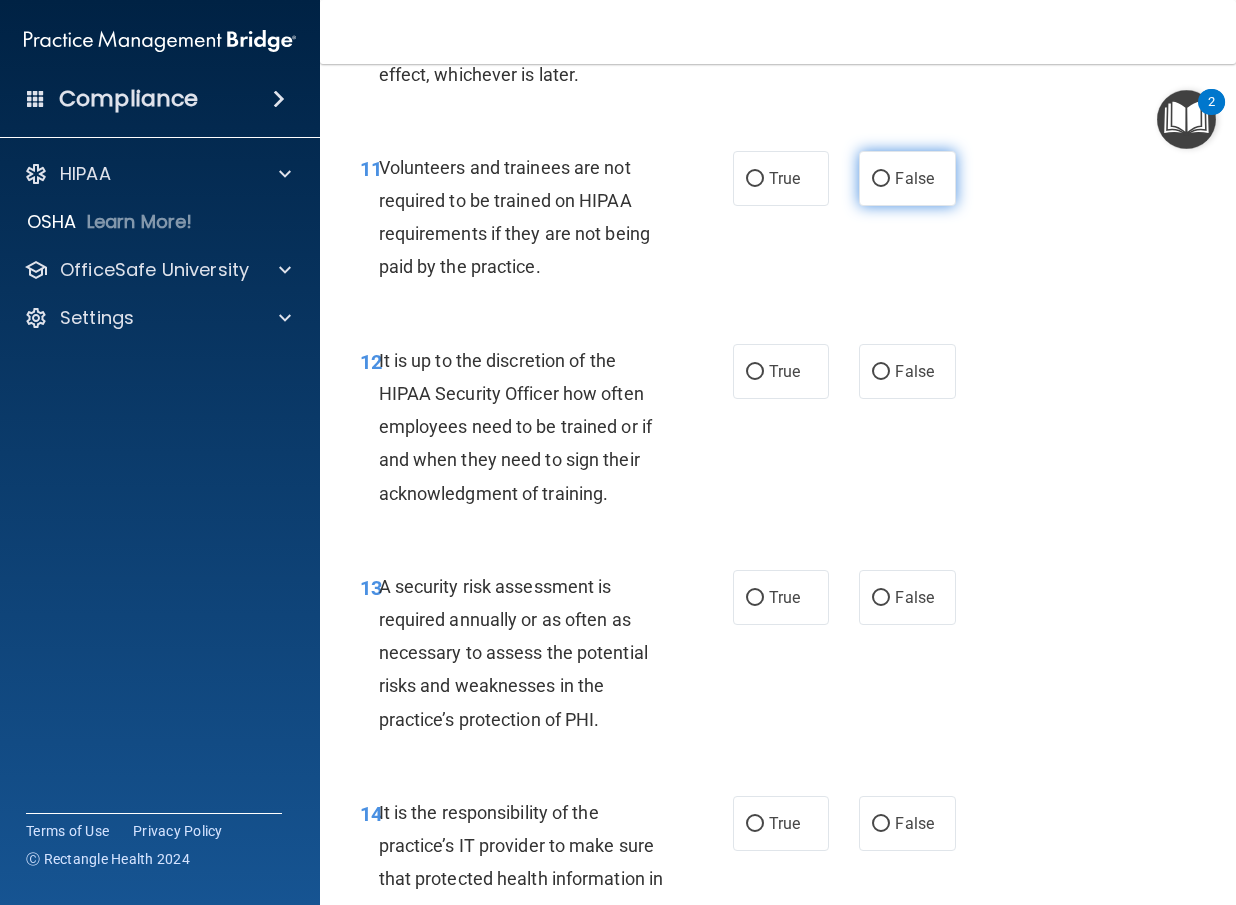 click on "False" at bounding box center [881, 179] 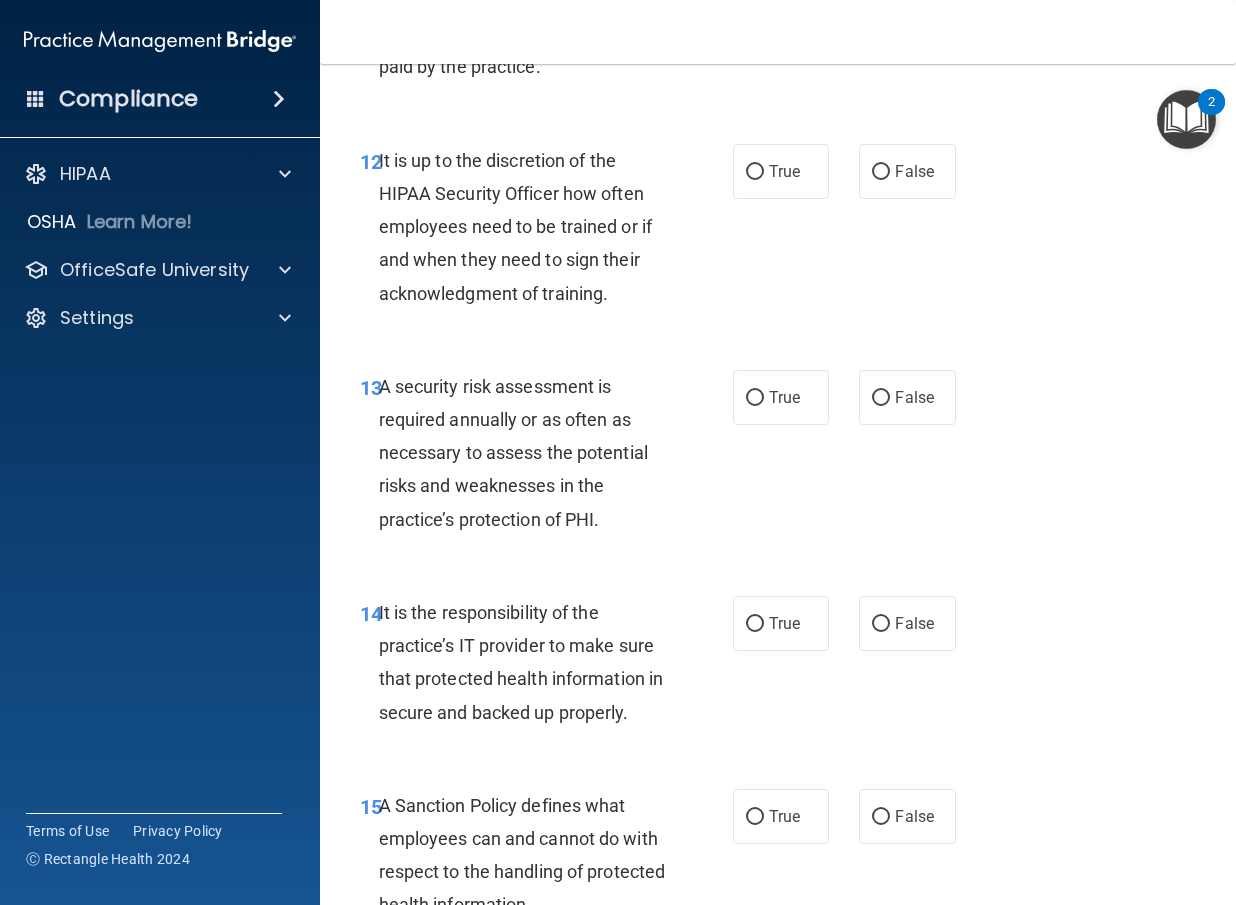 scroll, scrollTop: 3100, scrollLeft: 0, axis: vertical 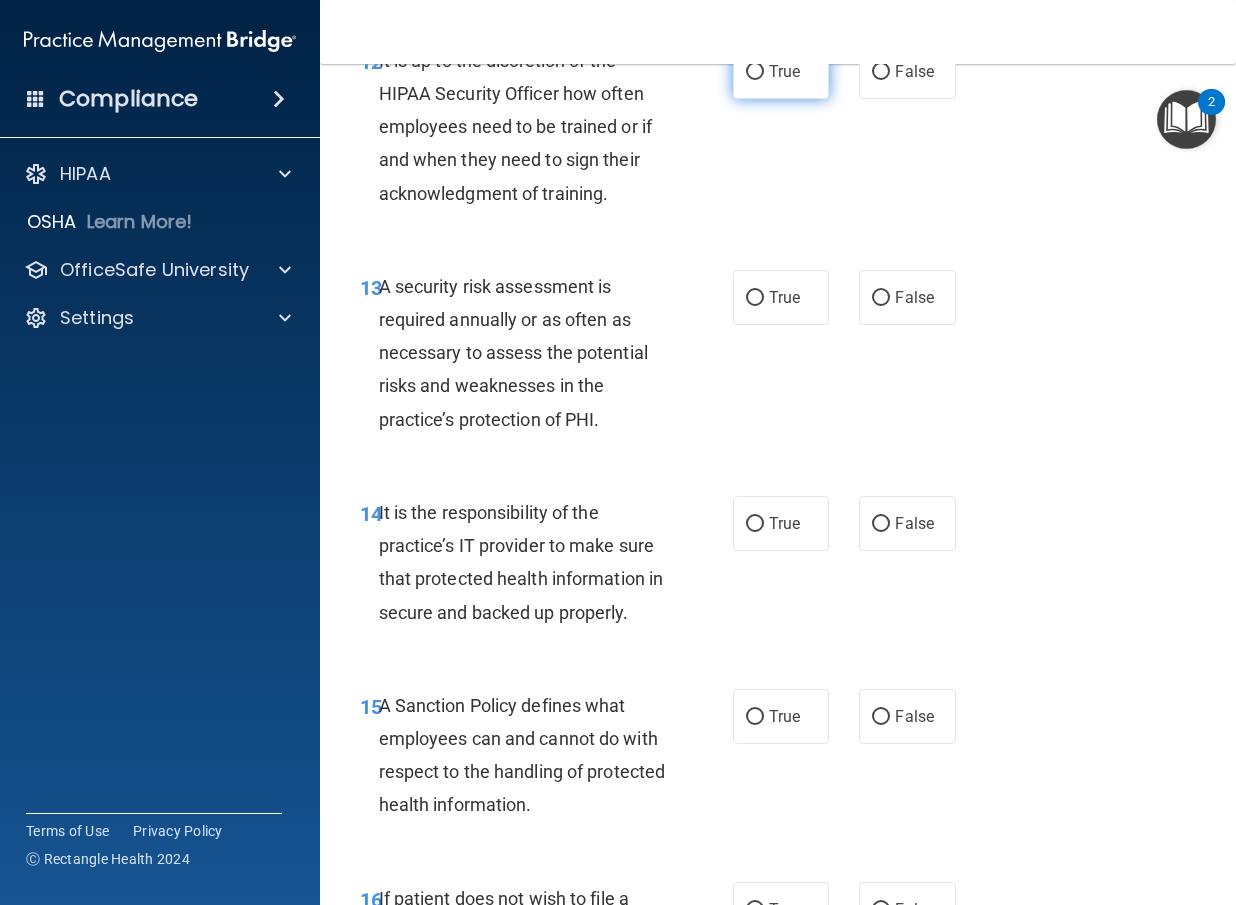 click on "True" at bounding box center [781, 71] 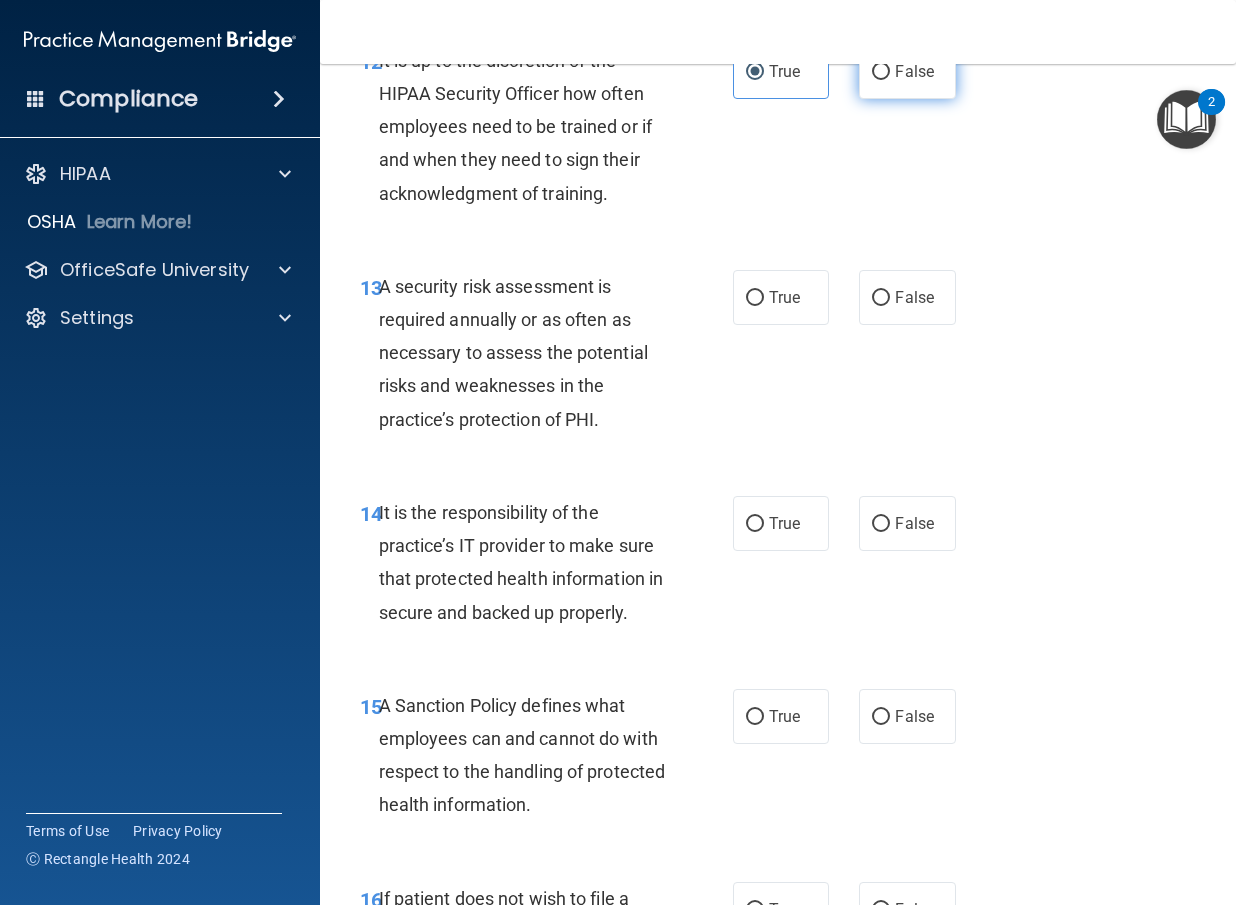 click on "False" at bounding box center [907, 71] 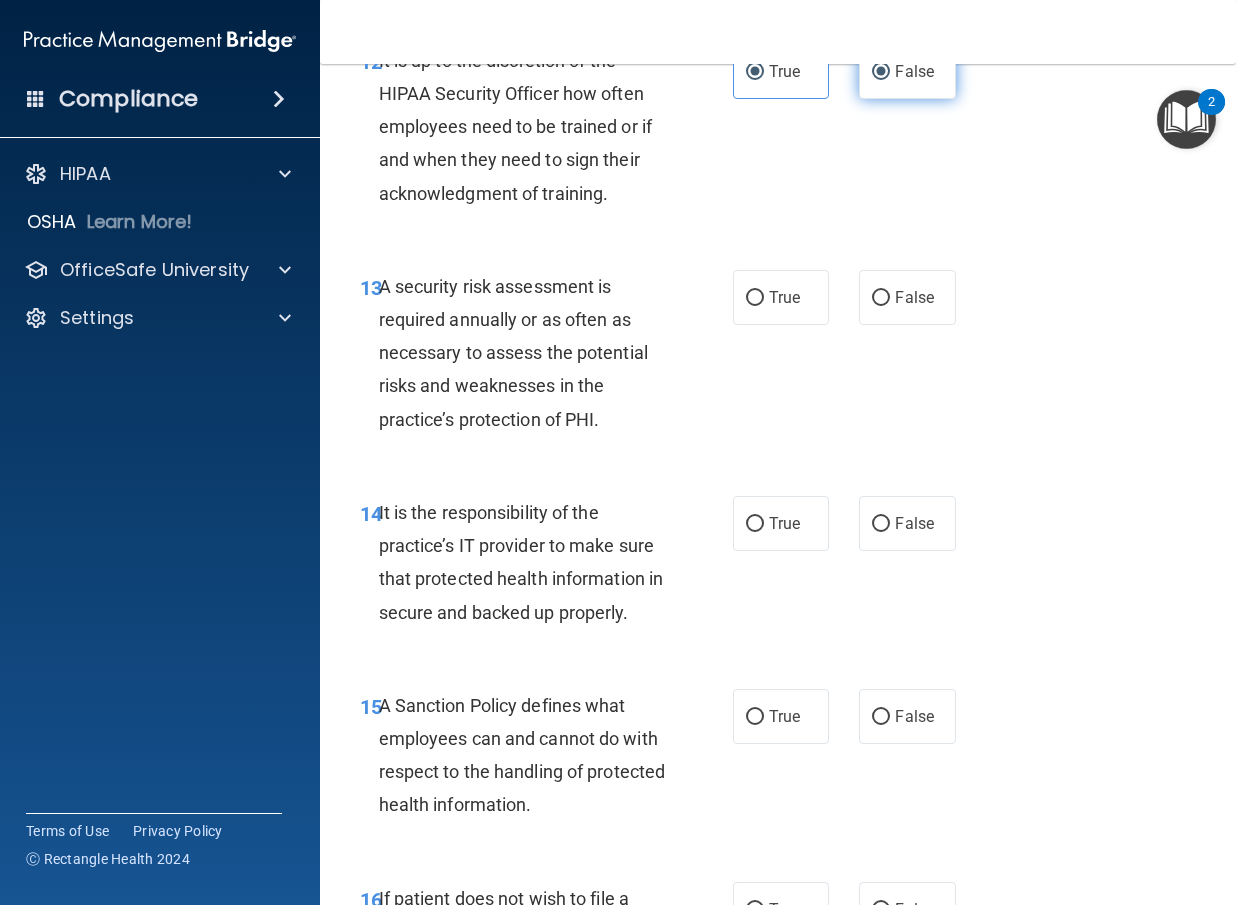 radio on "false" 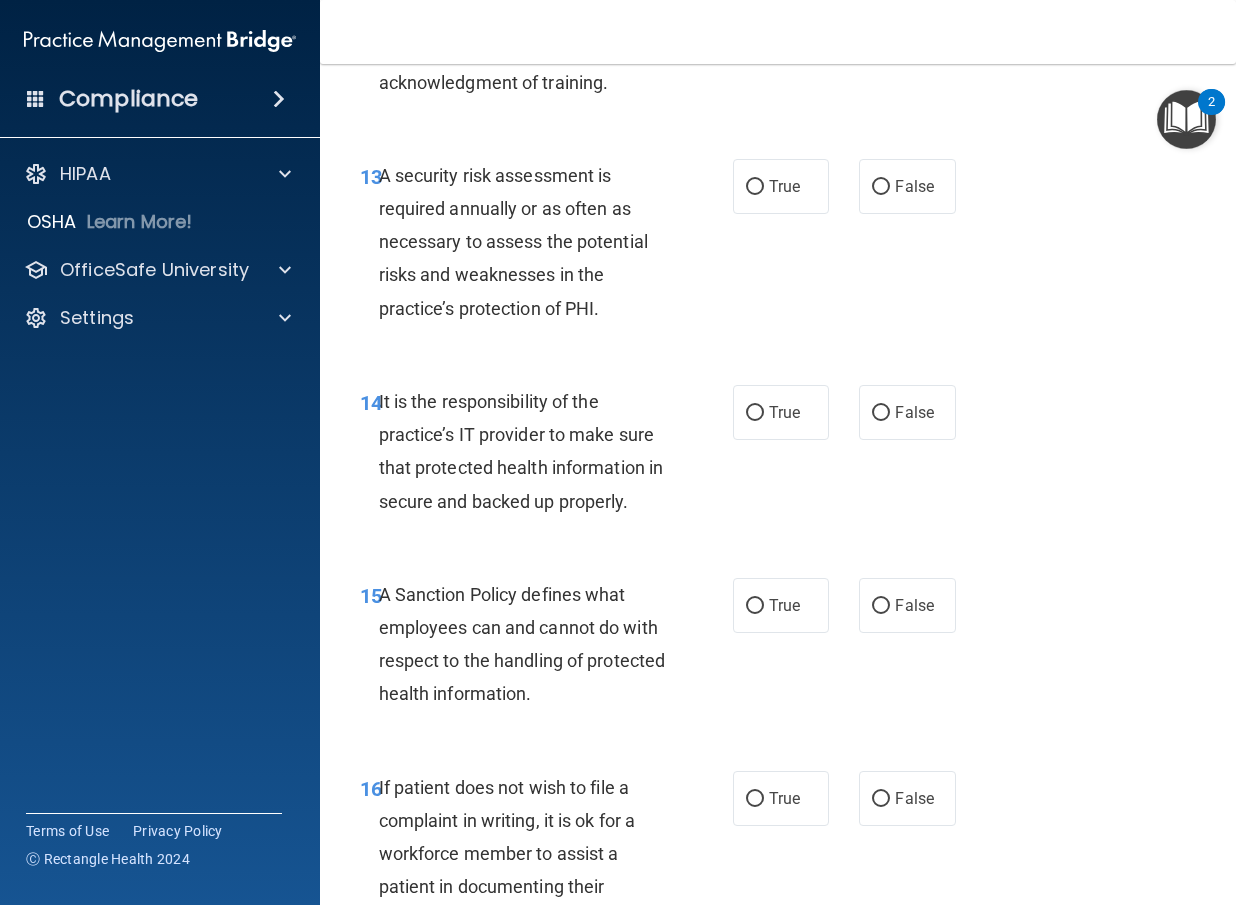 scroll, scrollTop: 3300, scrollLeft: 0, axis: vertical 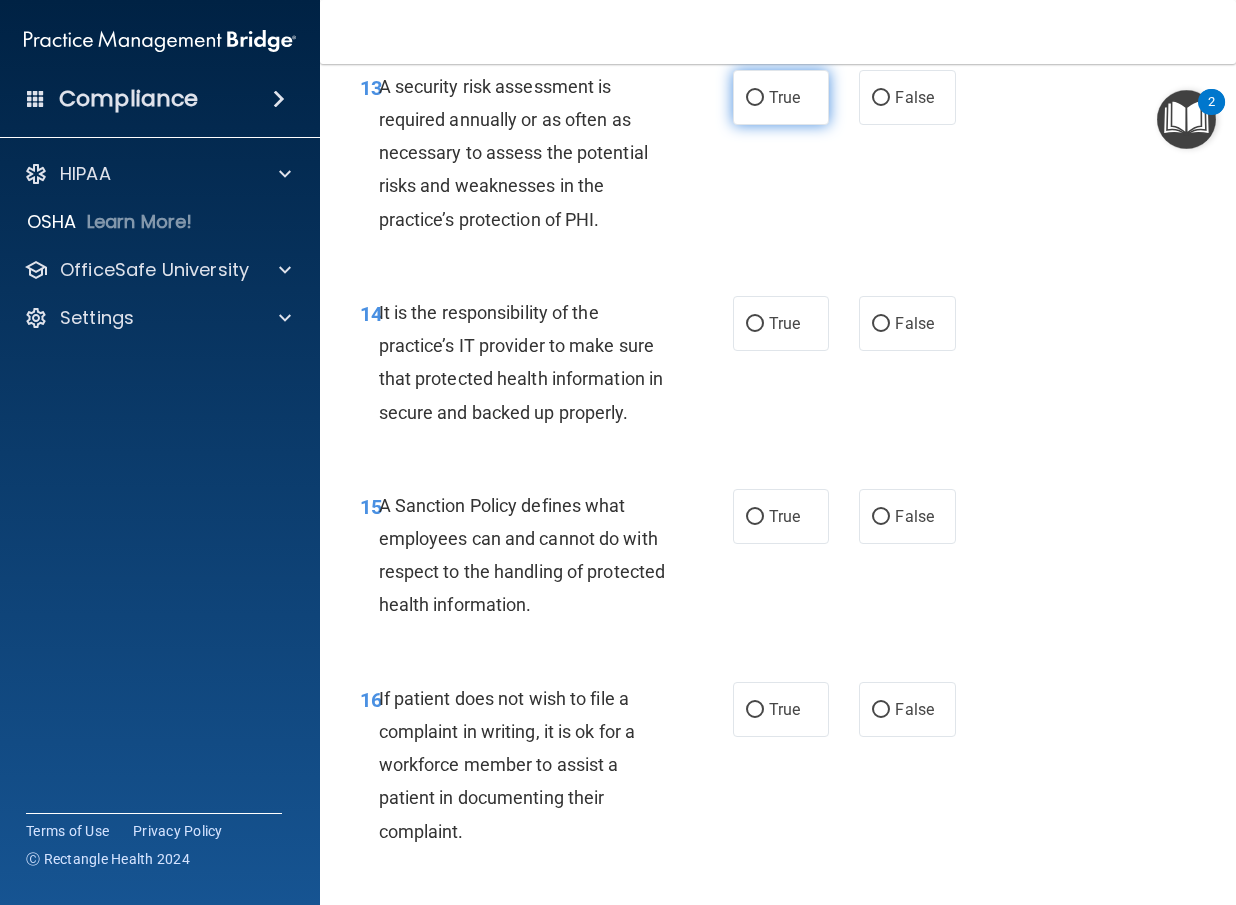 click on "True" at bounding box center [781, 97] 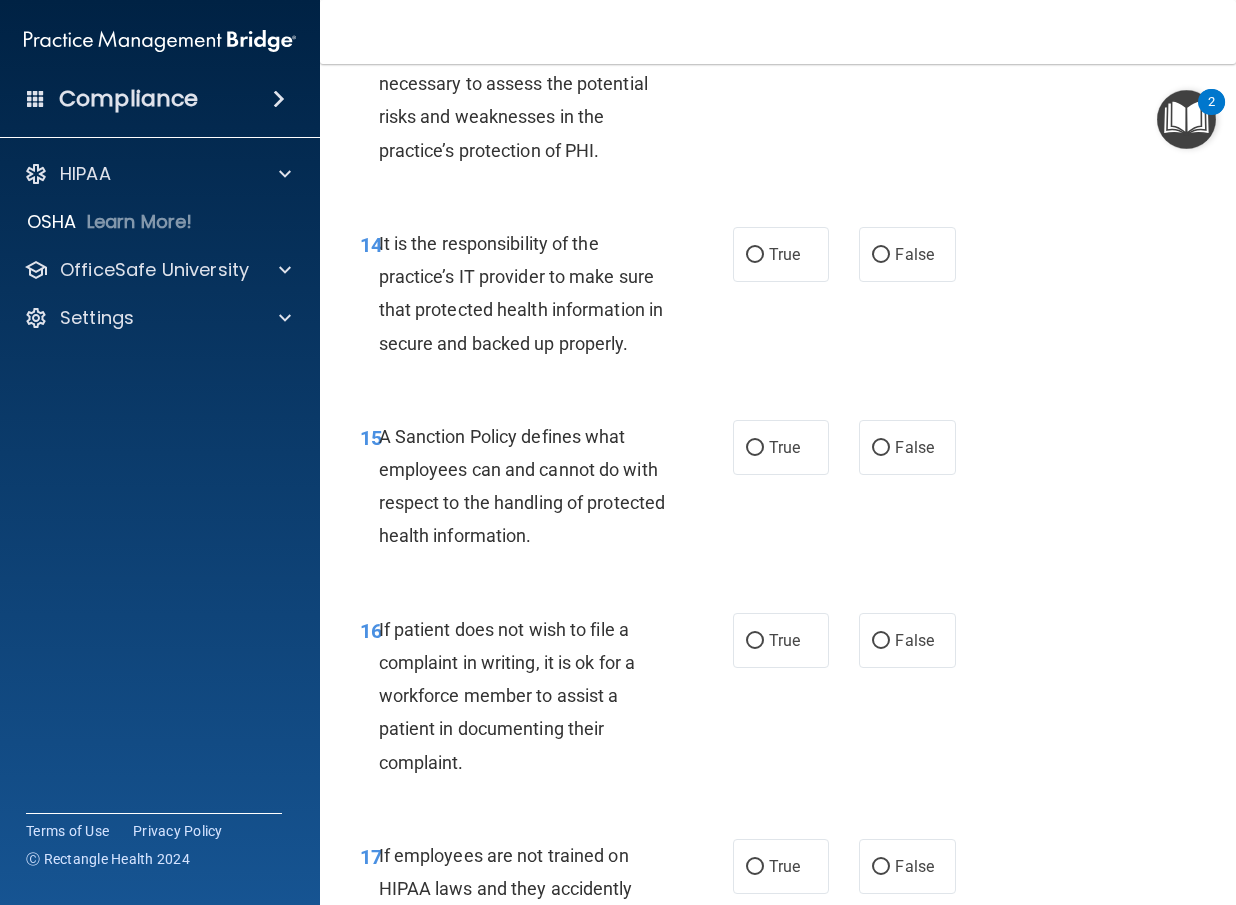 scroll, scrollTop: 3500, scrollLeft: 0, axis: vertical 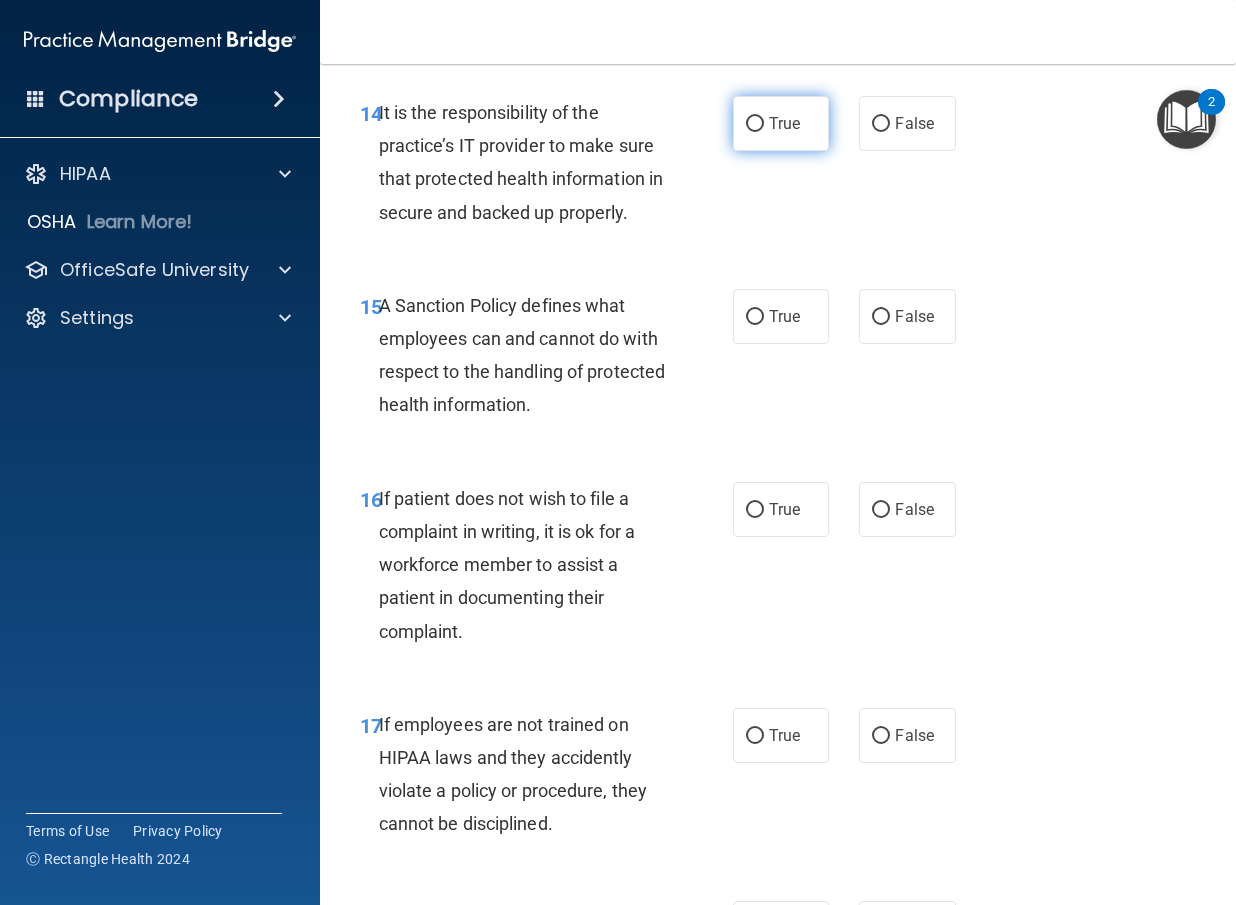 click on "True" at bounding box center [781, 123] 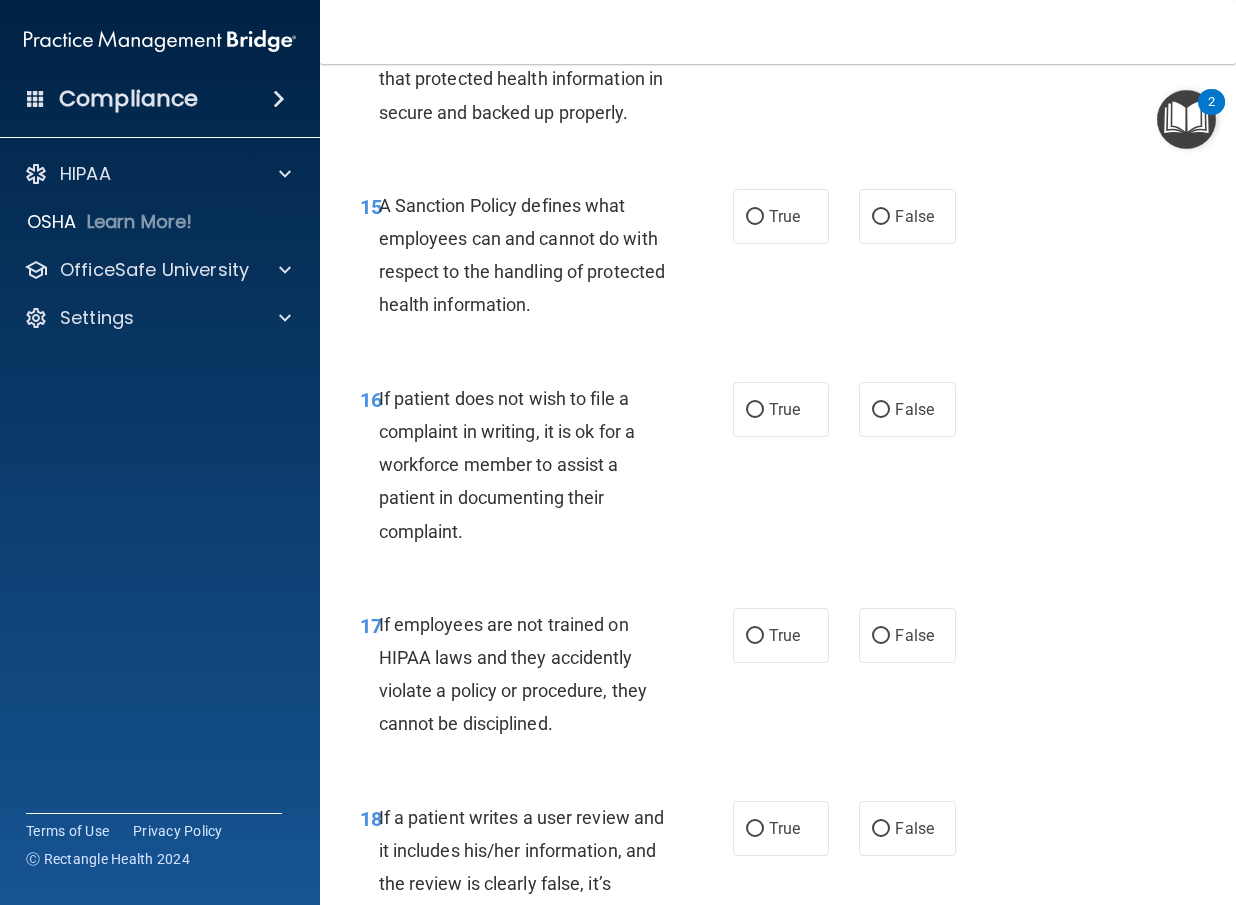 scroll, scrollTop: 3700, scrollLeft: 0, axis: vertical 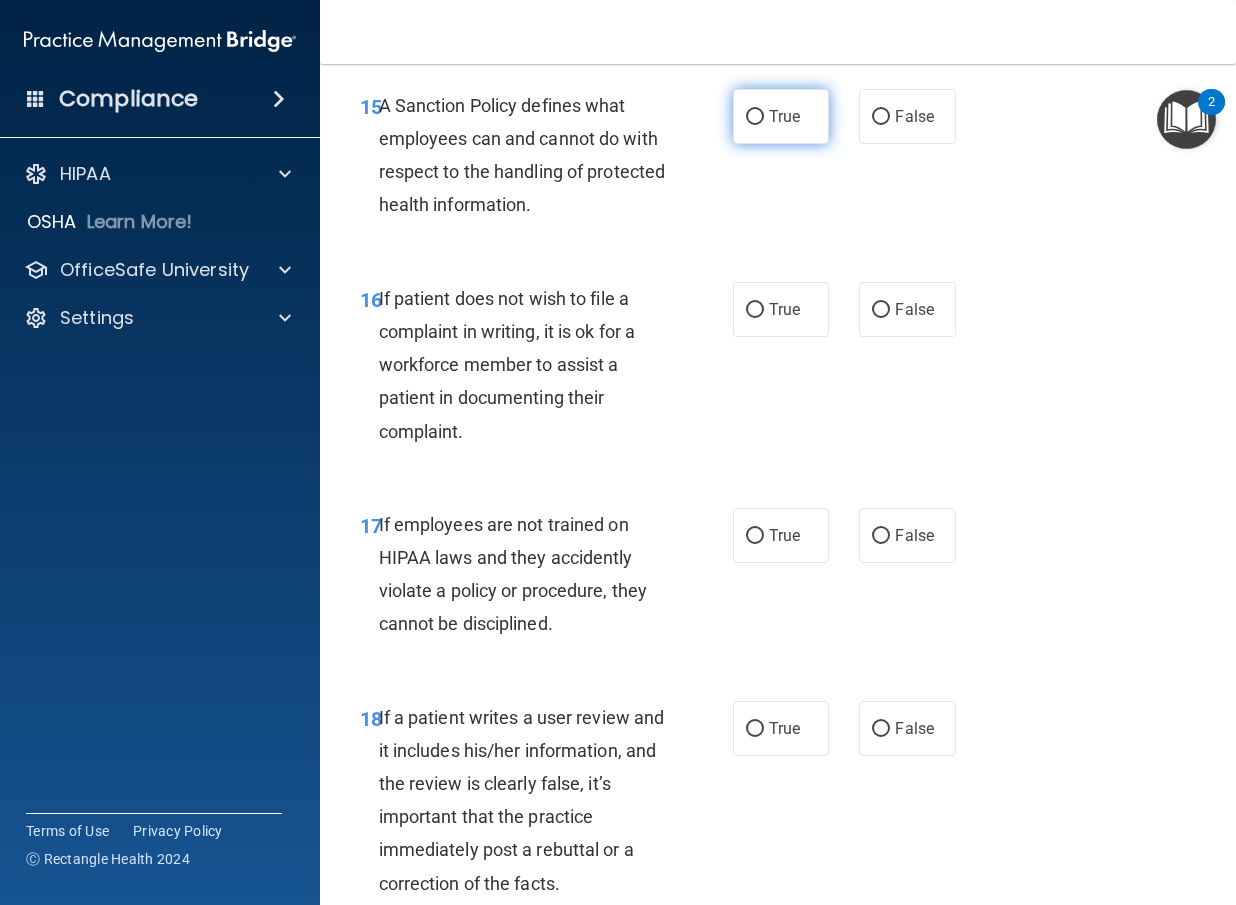 click on "True" at bounding box center (781, 116) 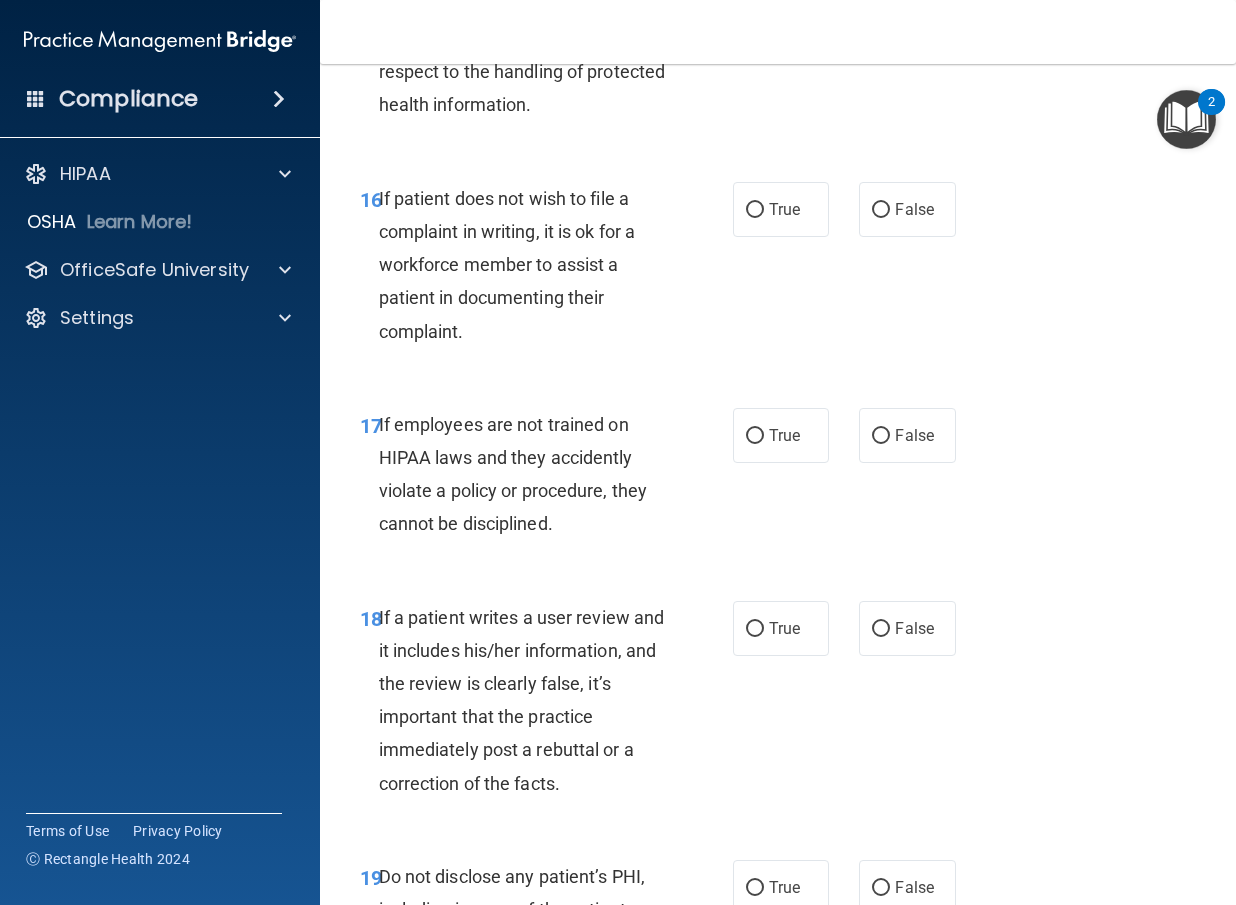 scroll, scrollTop: 3900, scrollLeft: 0, axis: vertical 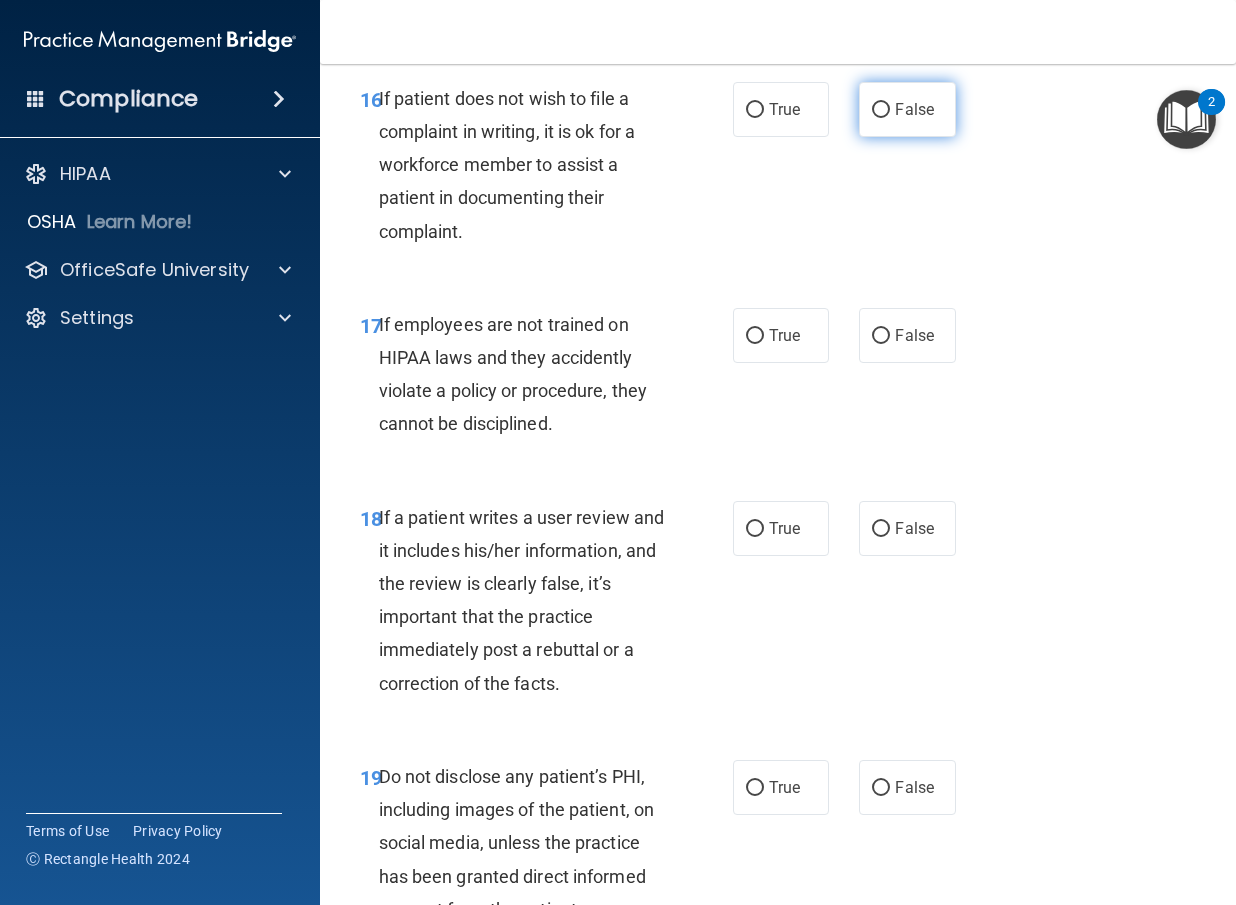click on "False" at bounding box center [907, 109] 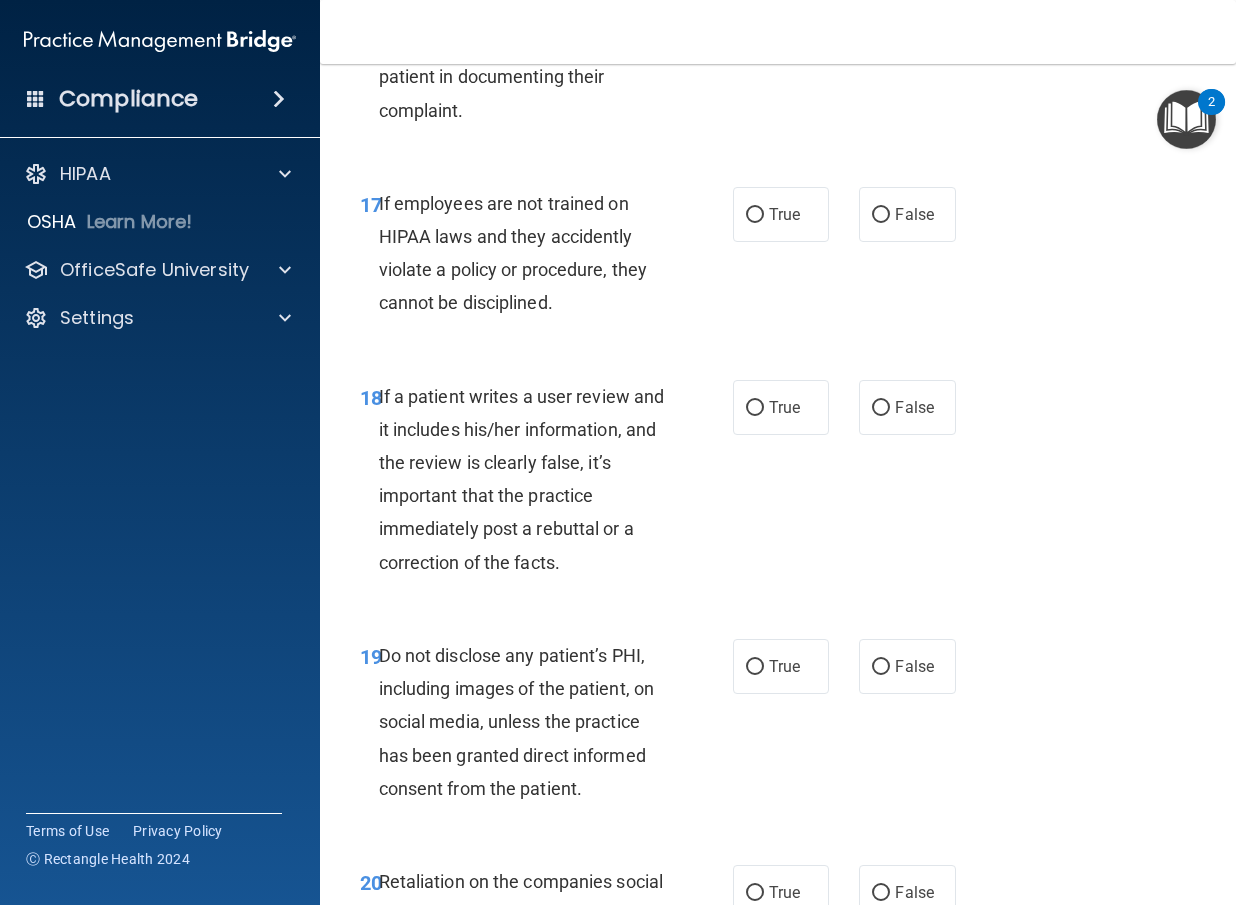 scroll, scrollTop: 4100, scrollLeft: 0, axis: vertical 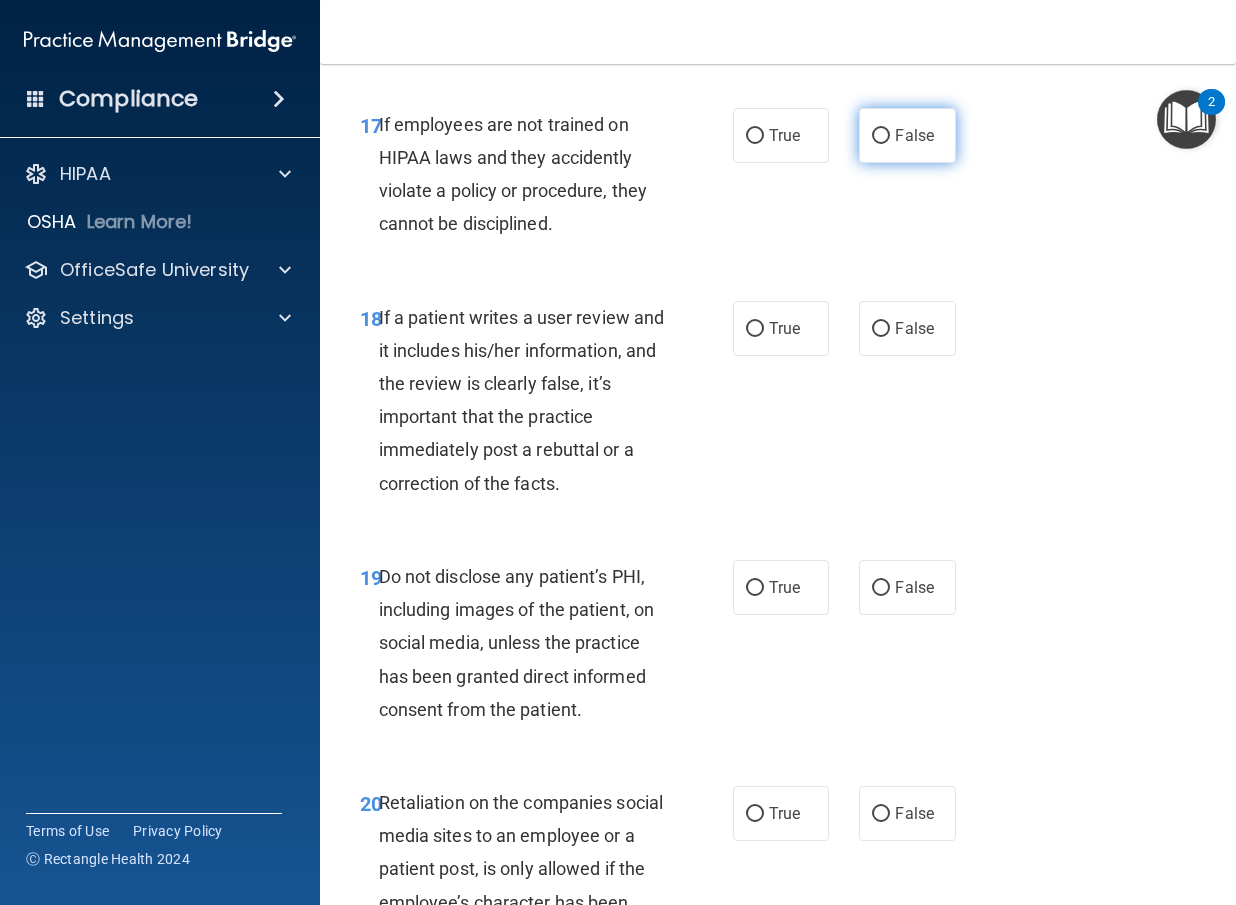click on "False" at bounding box center (907, 135) 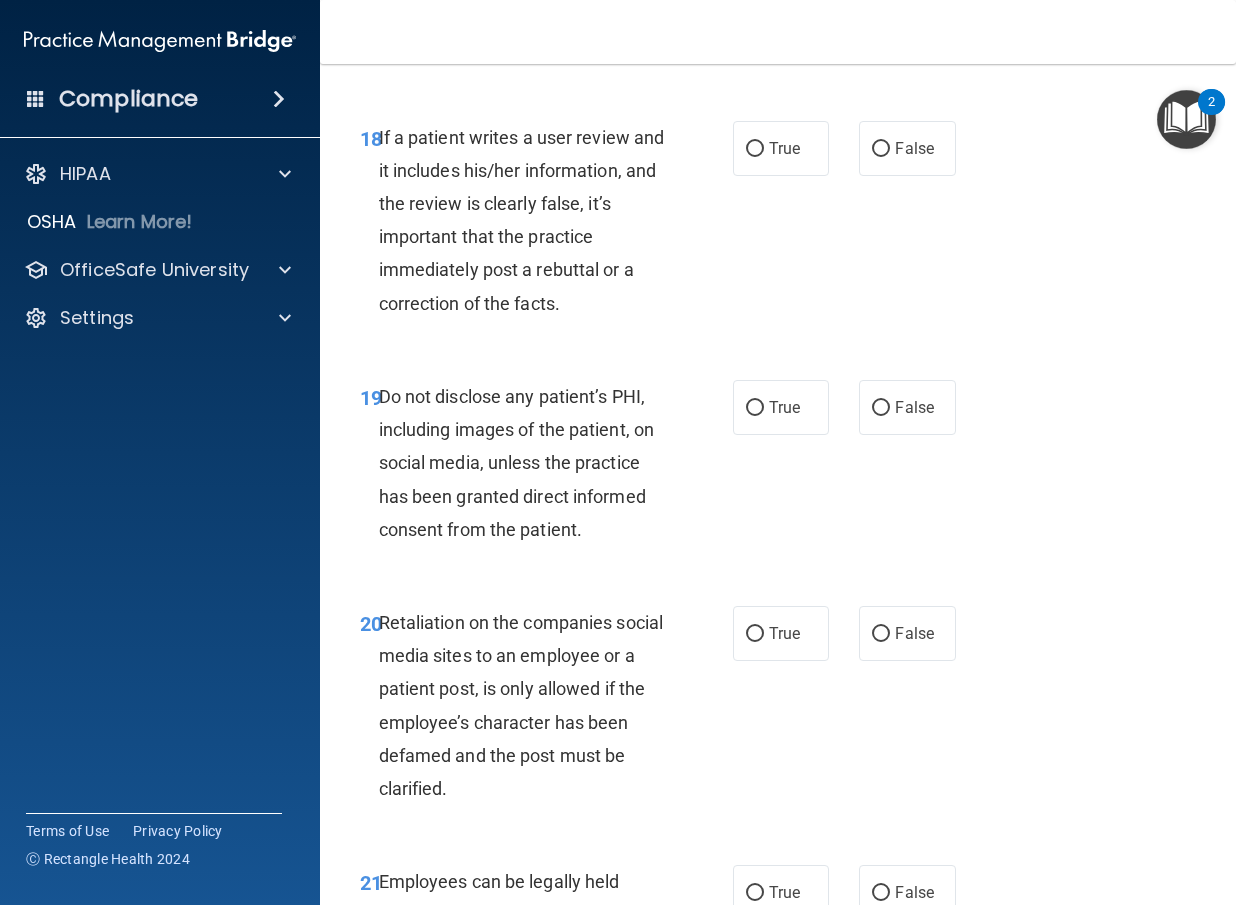 scroll, scrollTop: 4300, scrollLeft: 0, axis: vertical 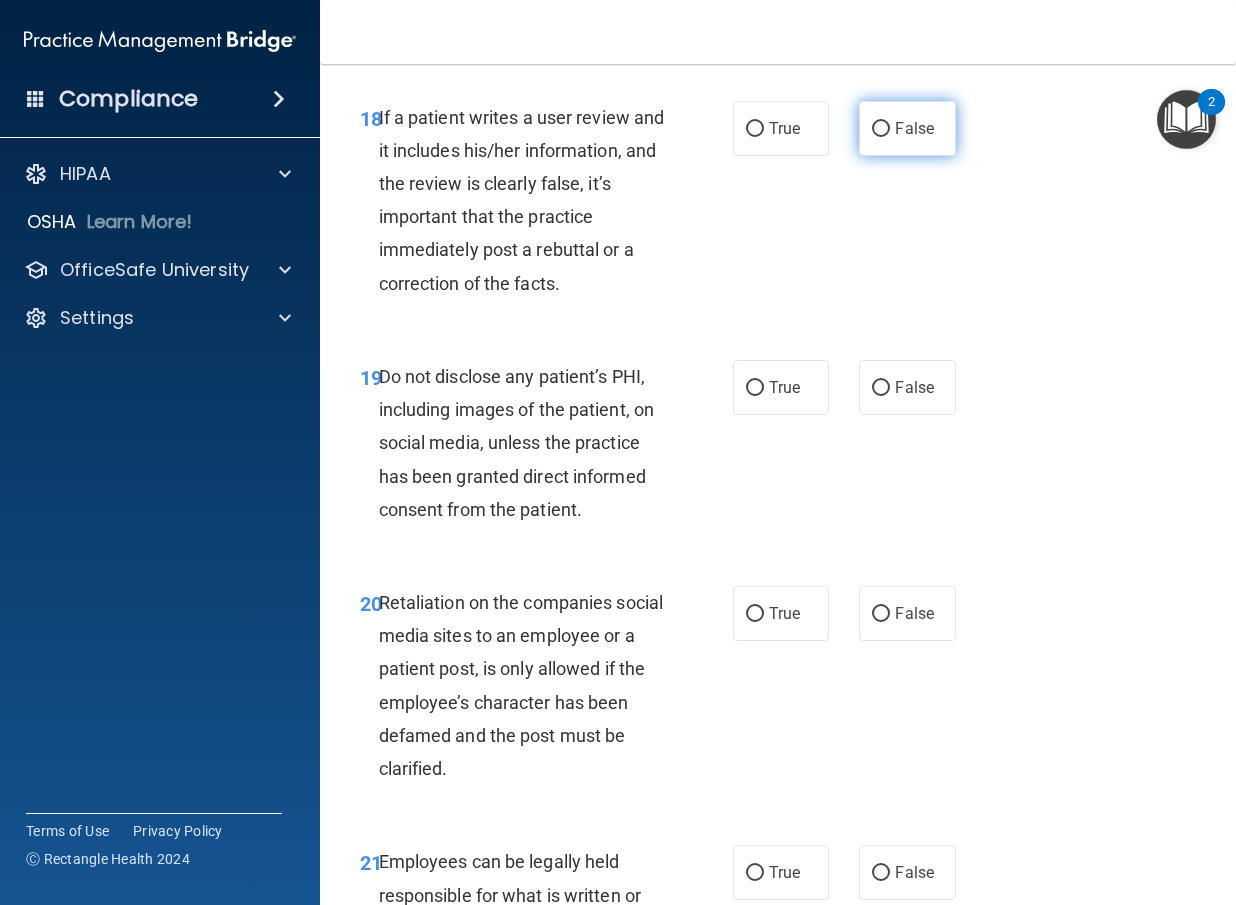click on "False" at bounding box center [881, 129] 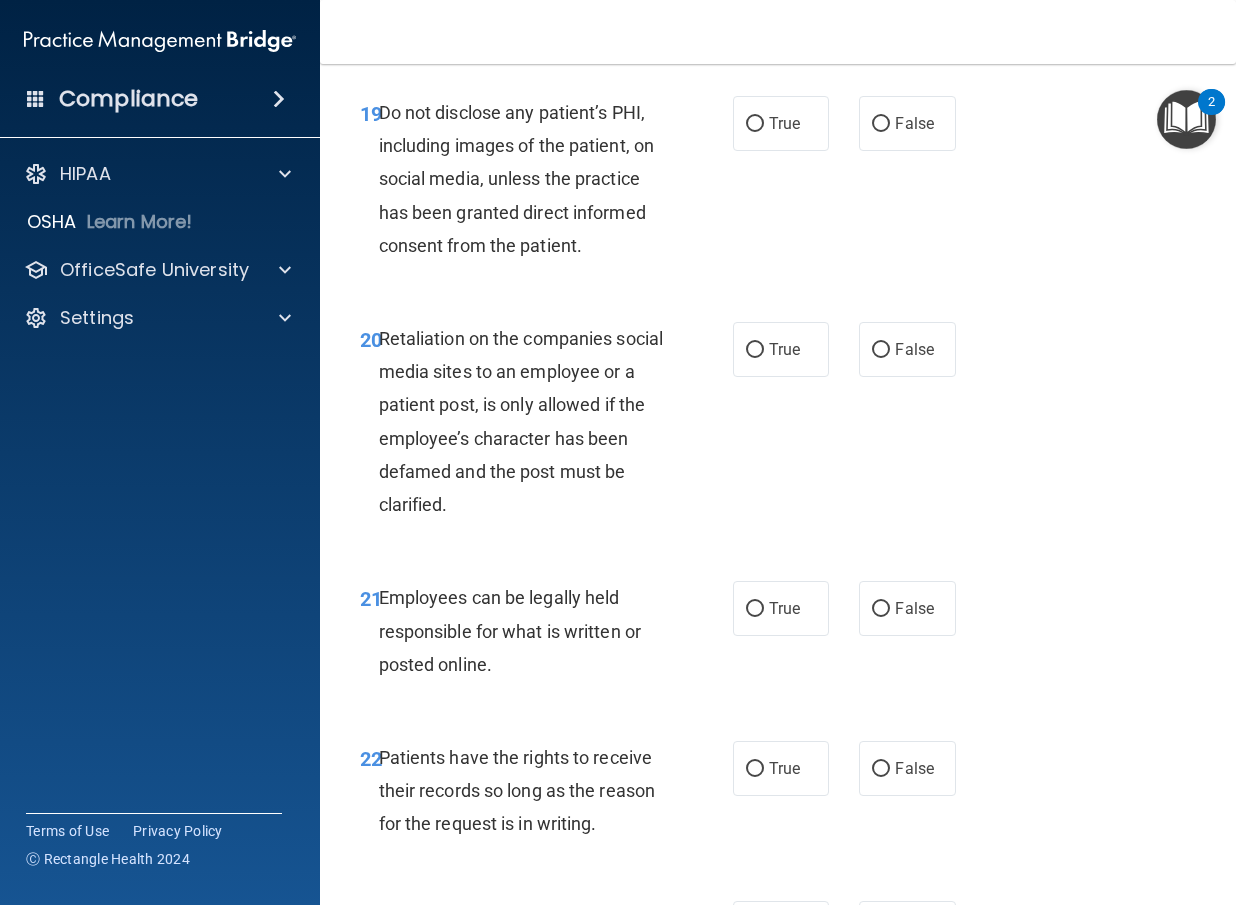 scroll, scrollTop: 4600, scrollLeft: 0, axis: vertical 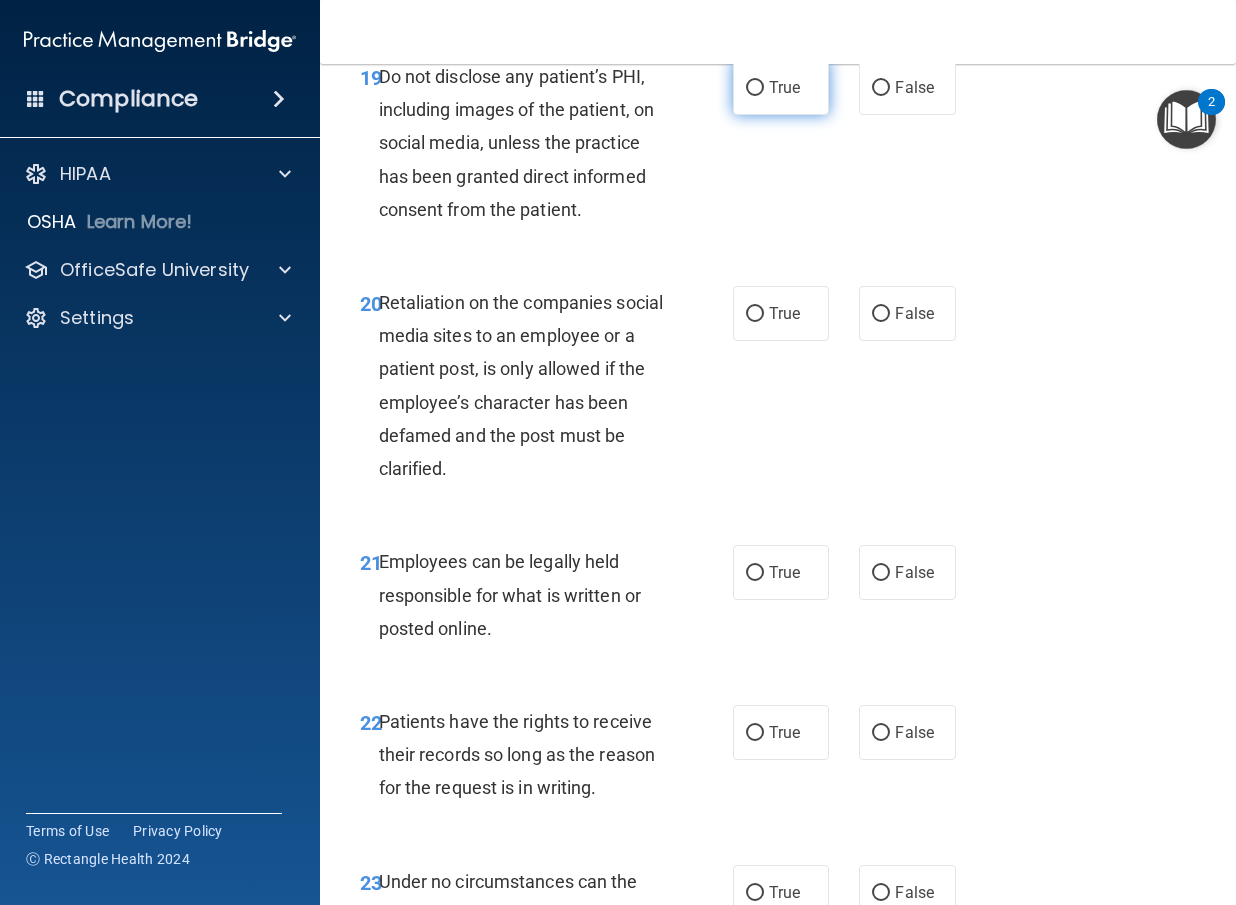click on "True" at bounding box center [781, 87] 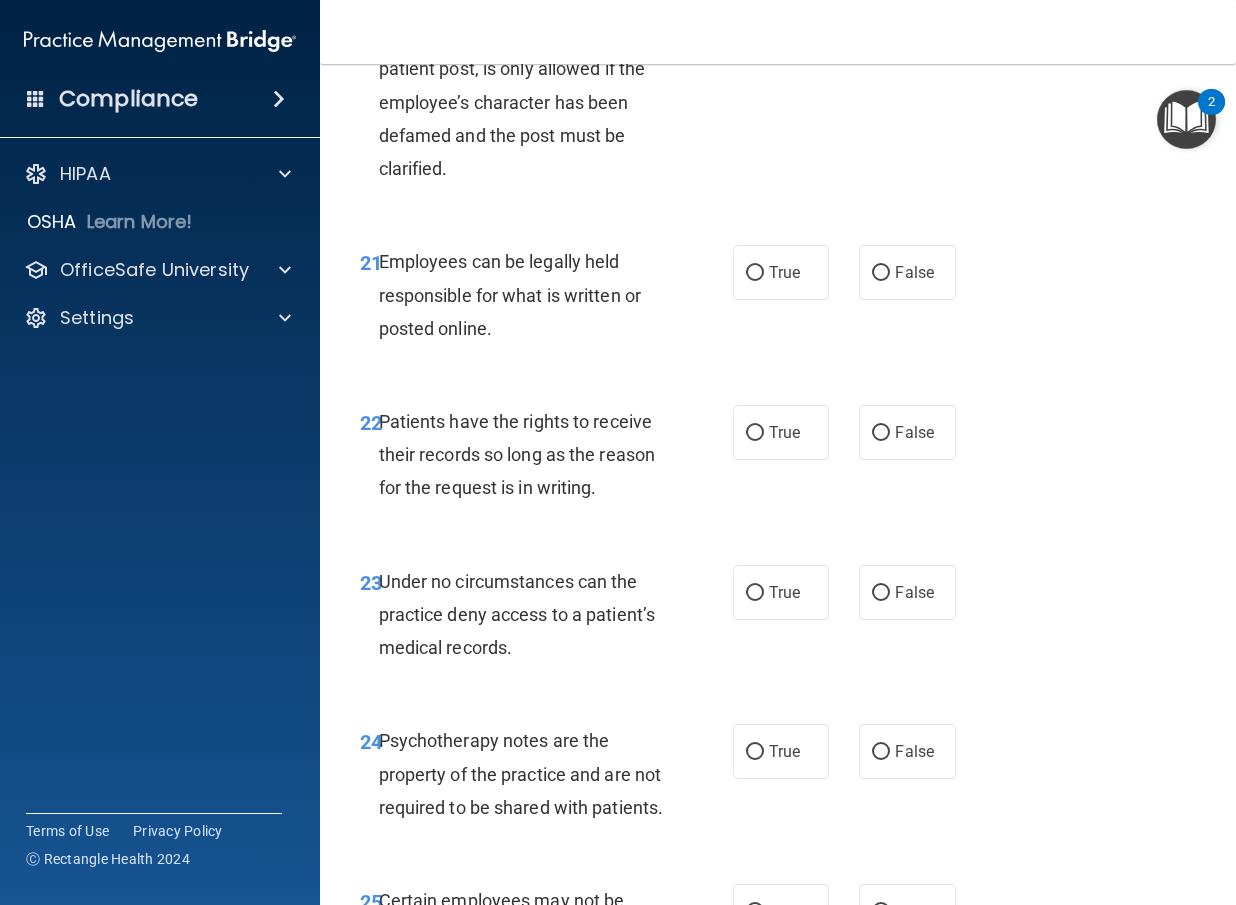 scroll, scrollTop: 4800, scrollLeft: 0, axis: vertical 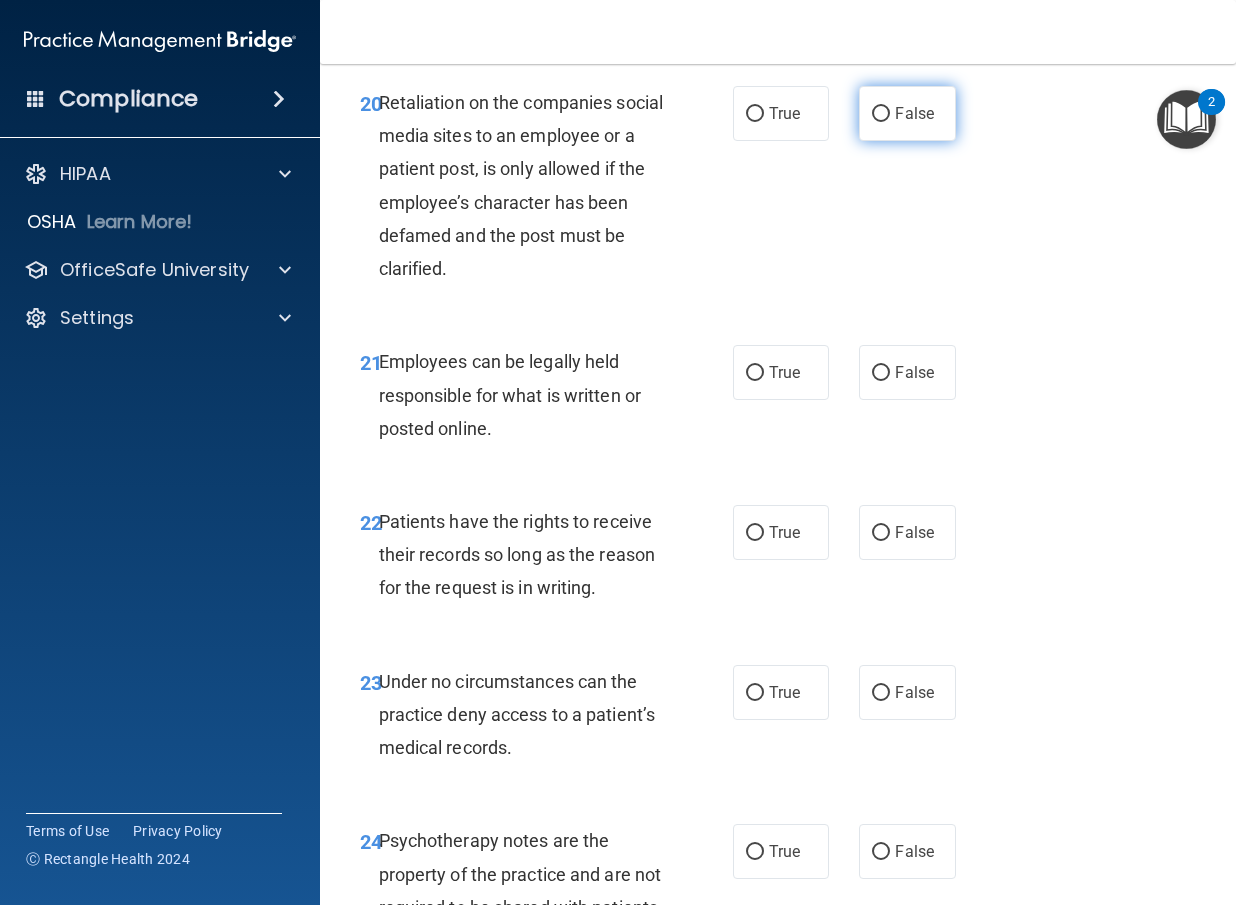 click on "False" at bounding box center [907, 113] 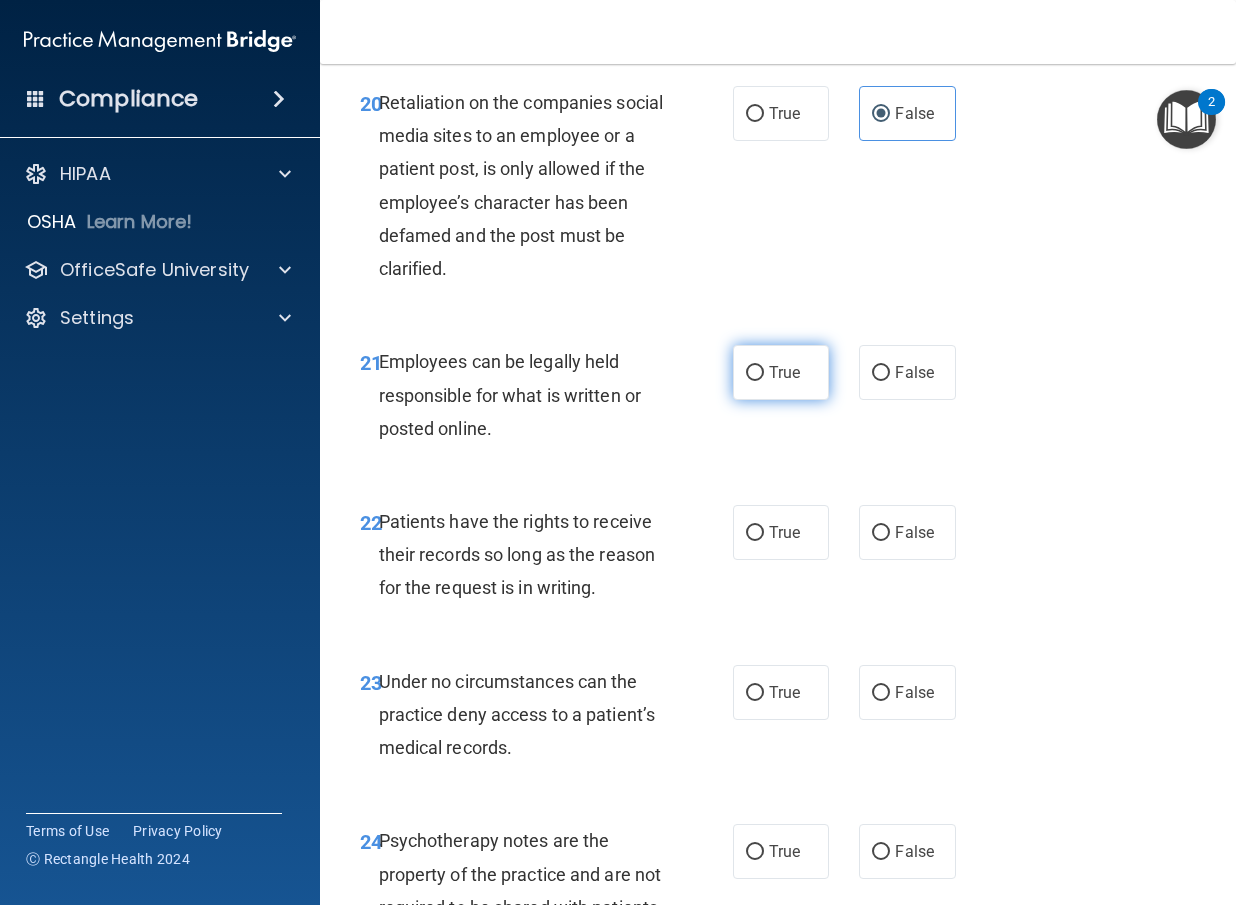 click on "True" at bounding box center [784, 372] 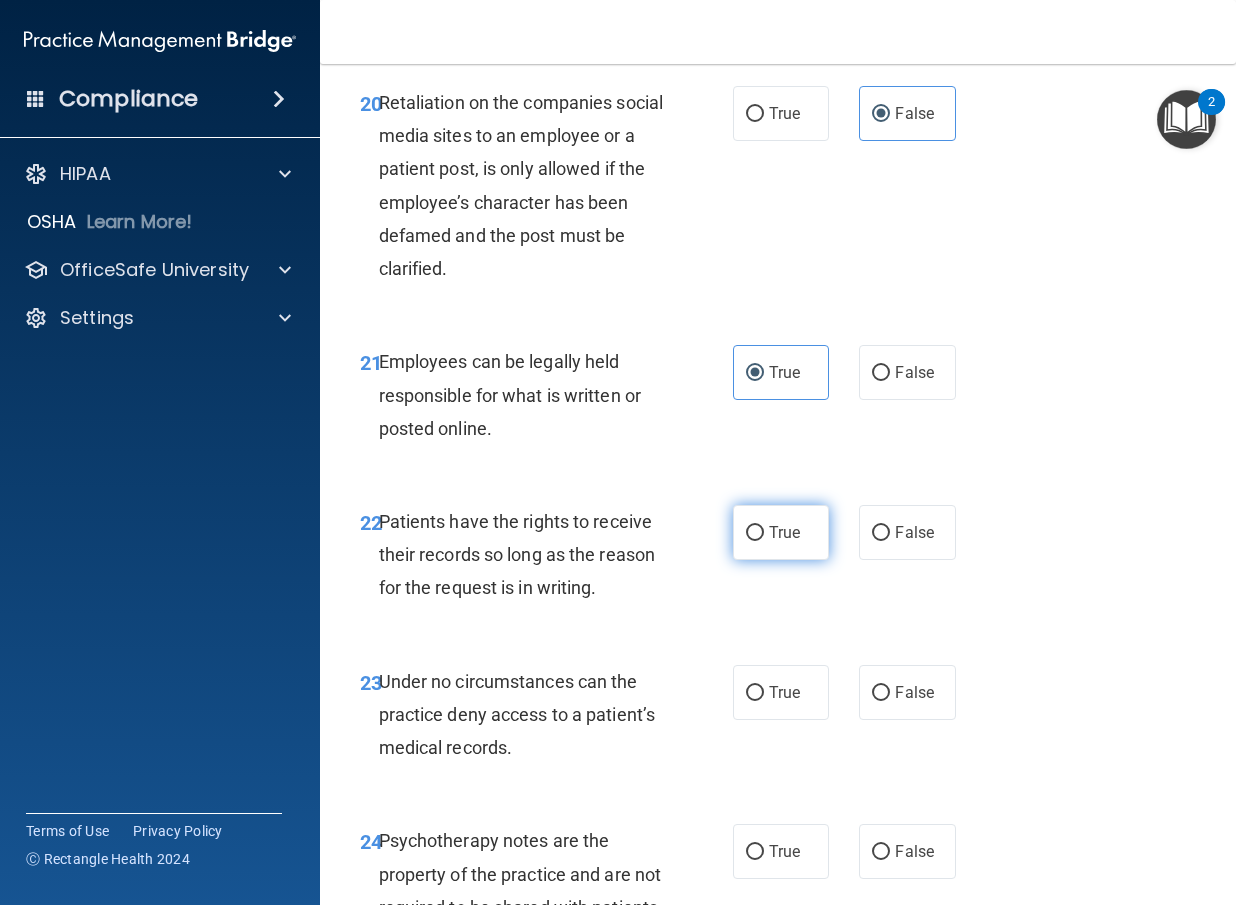 click on "True" at bounding box center (781, 532) 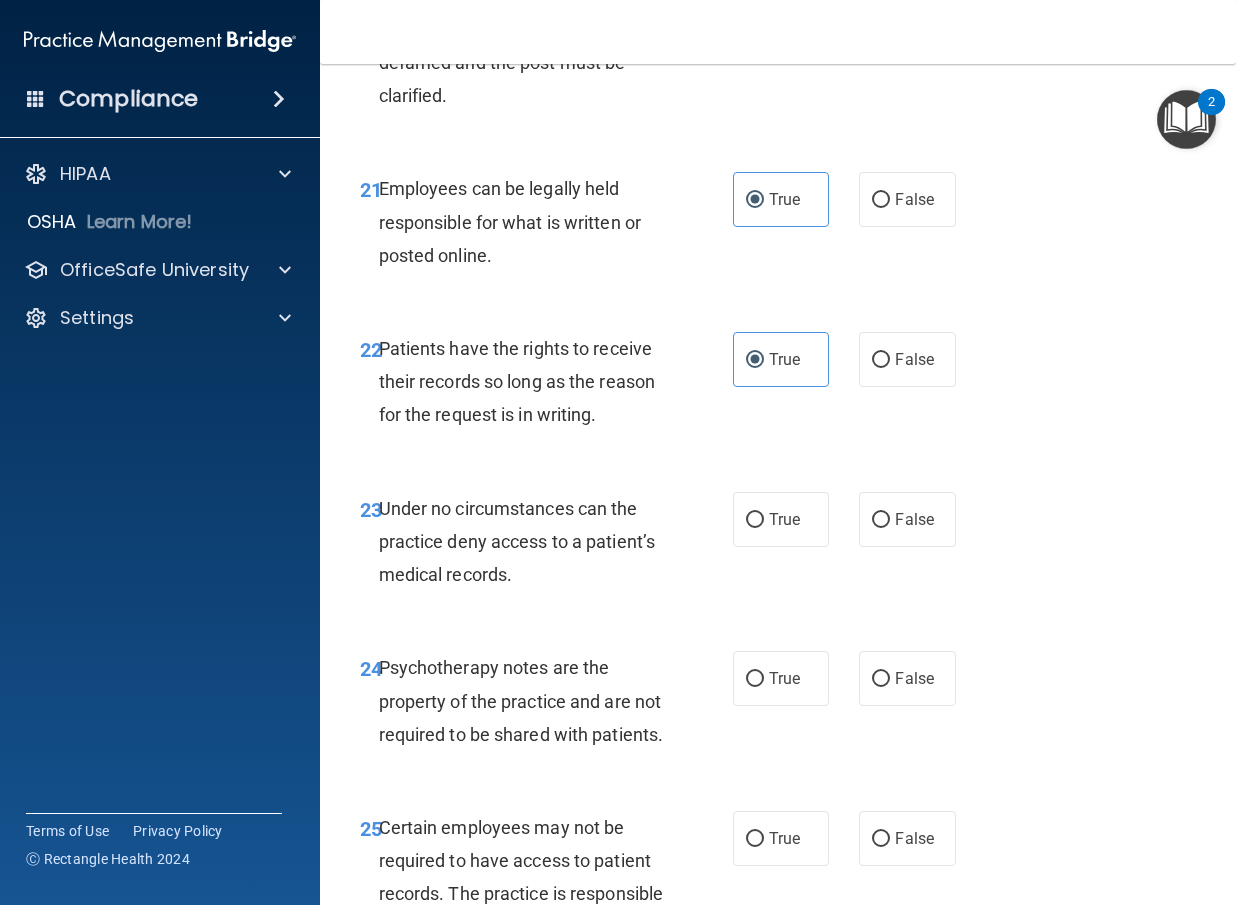 scroll, scrollTop: 5000, scrollLeft: 0, axis: vertical 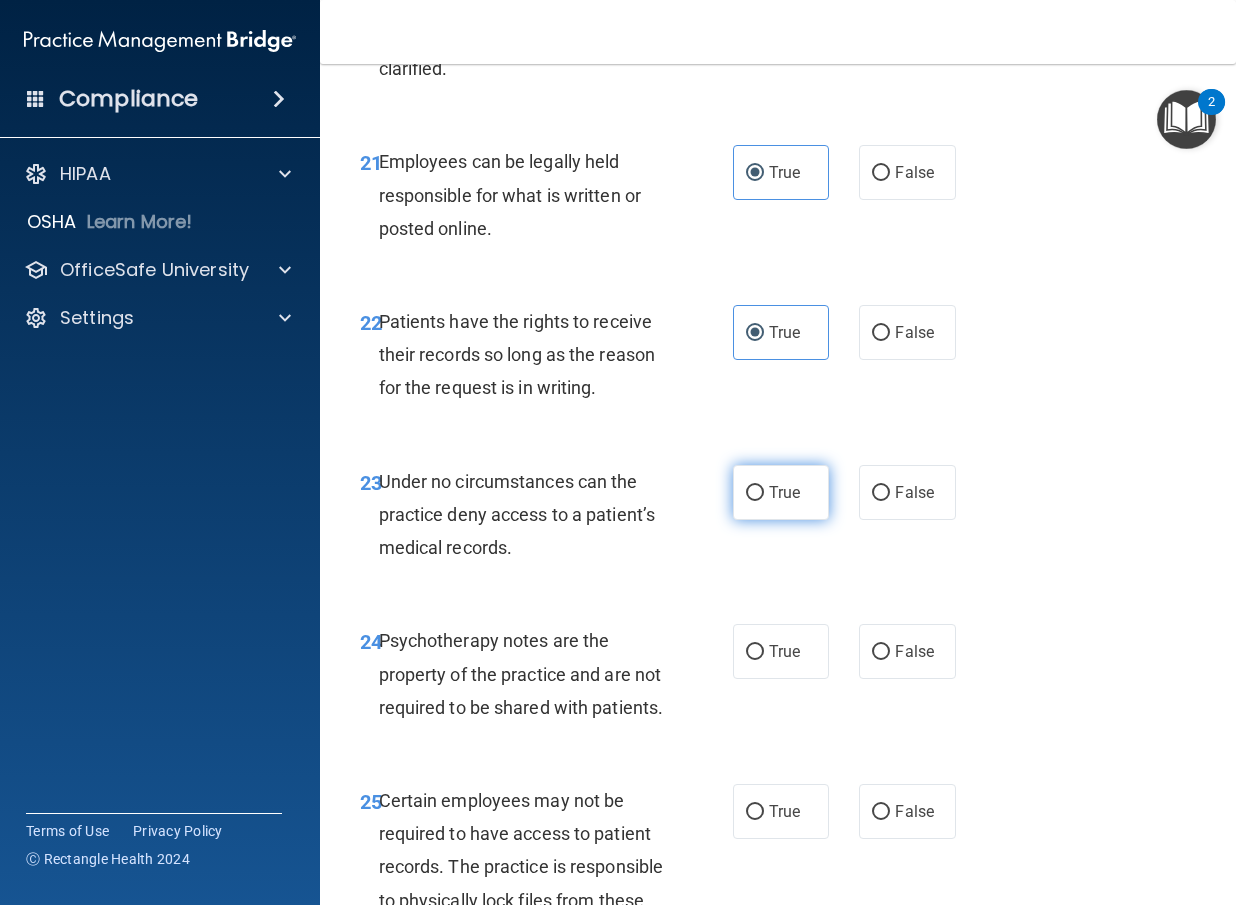 click on "True" at bounding box center [781, 492] 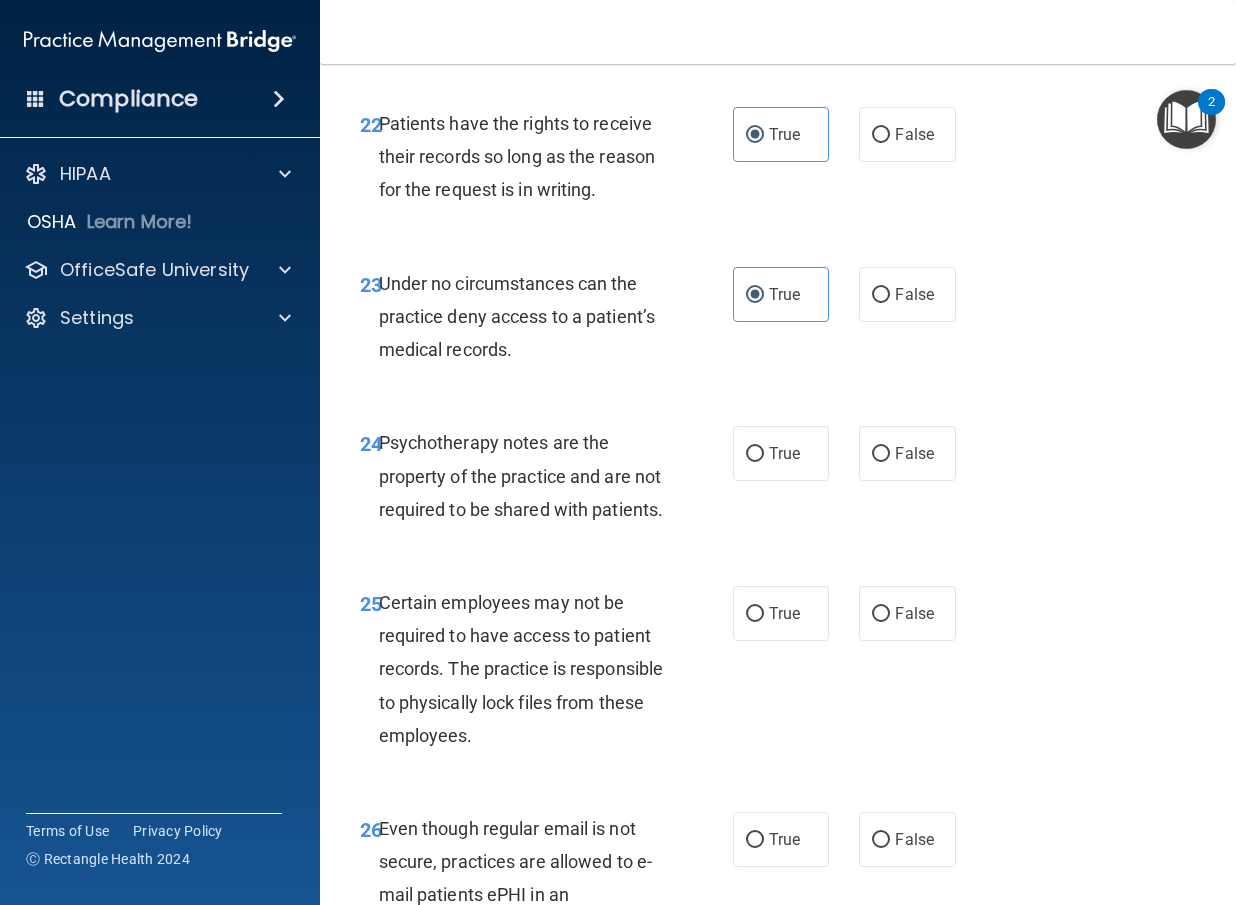 scroll, scrollTop: 5200, scrollLeft: 0, axis: vertical 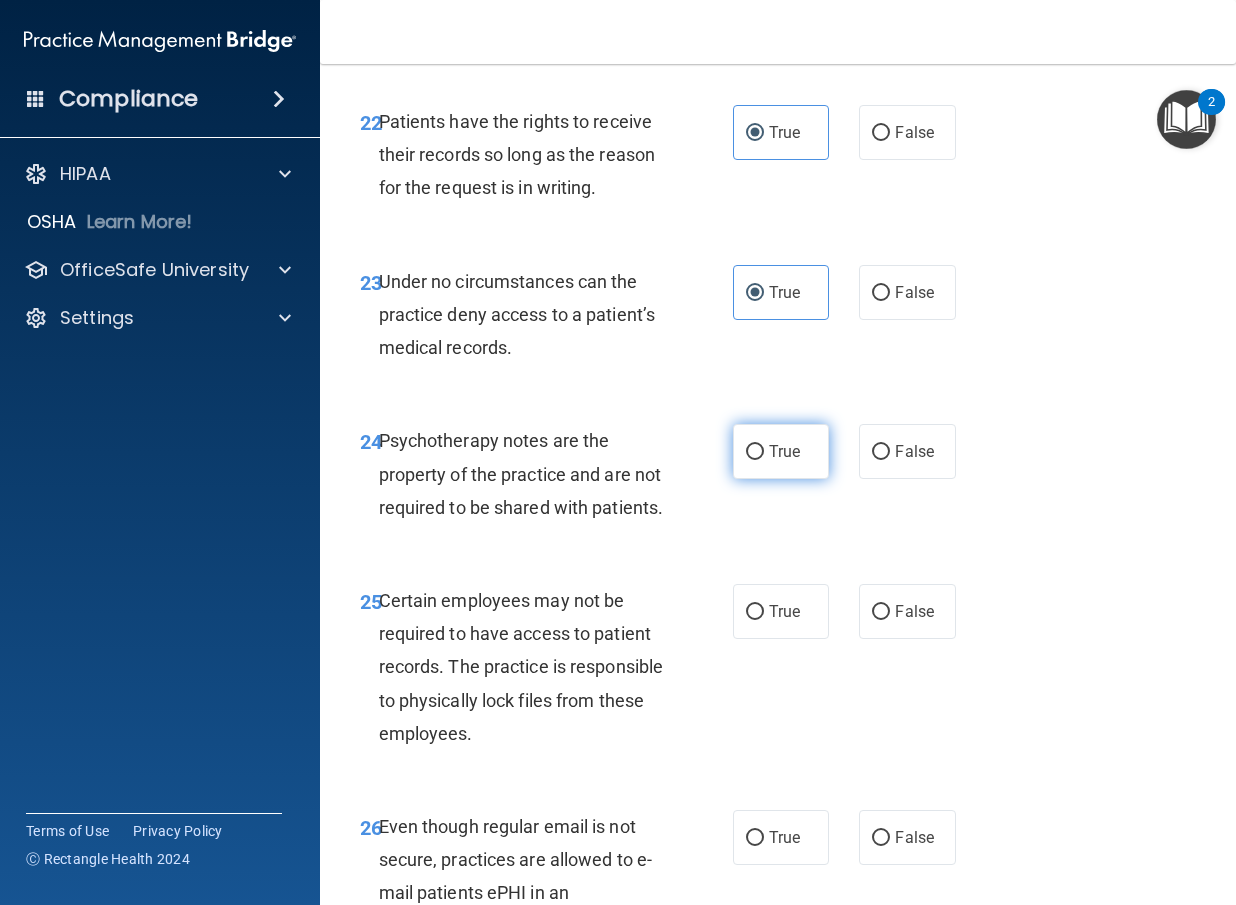 click on "True" at bounding box center [781, 451] 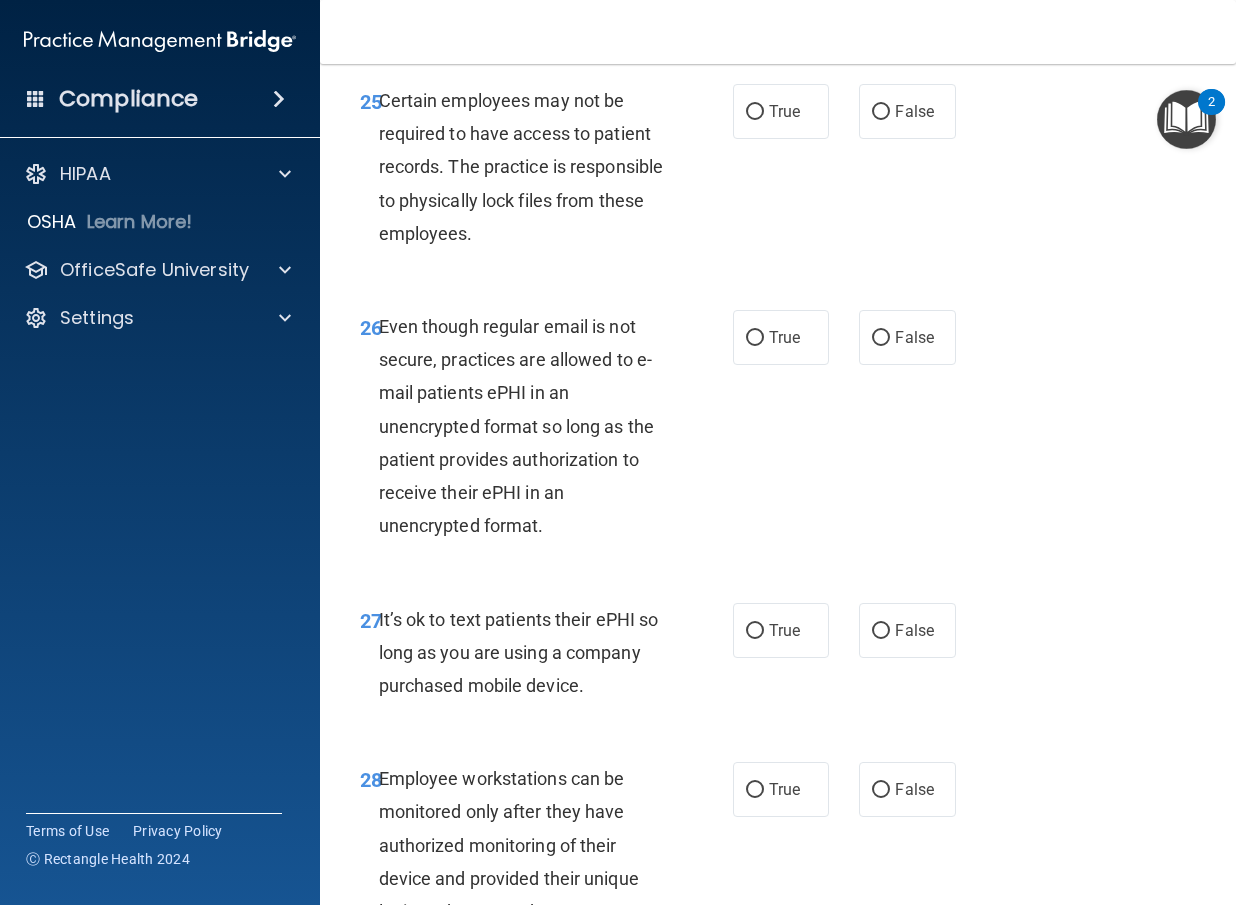scroll, scrollTop: 5800, scrollLeft: 0, axis: vertical 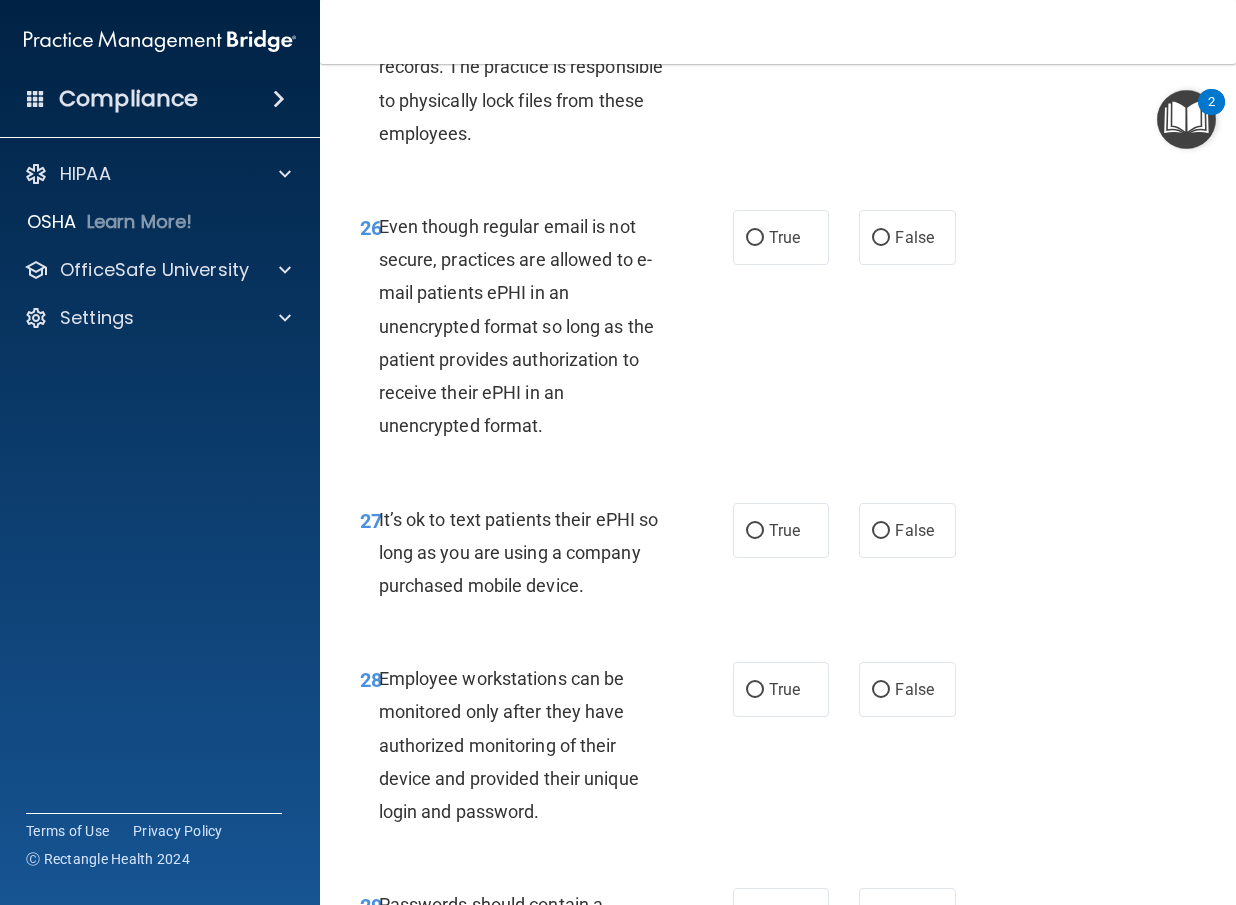 click on "True" at bounding box center (781, 11) 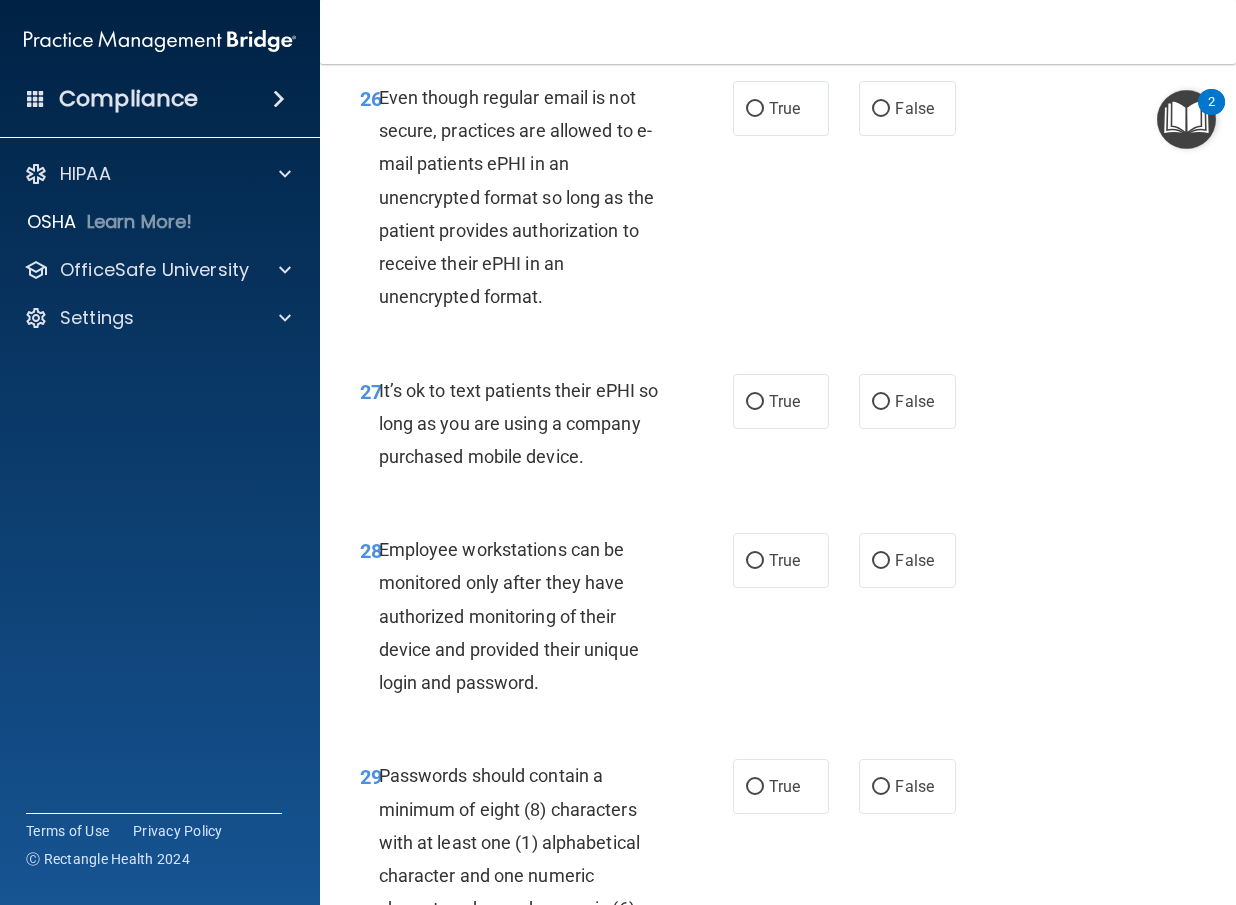 scroll, scrollTop: 6000, scrollLeft: 0, axis: vertical 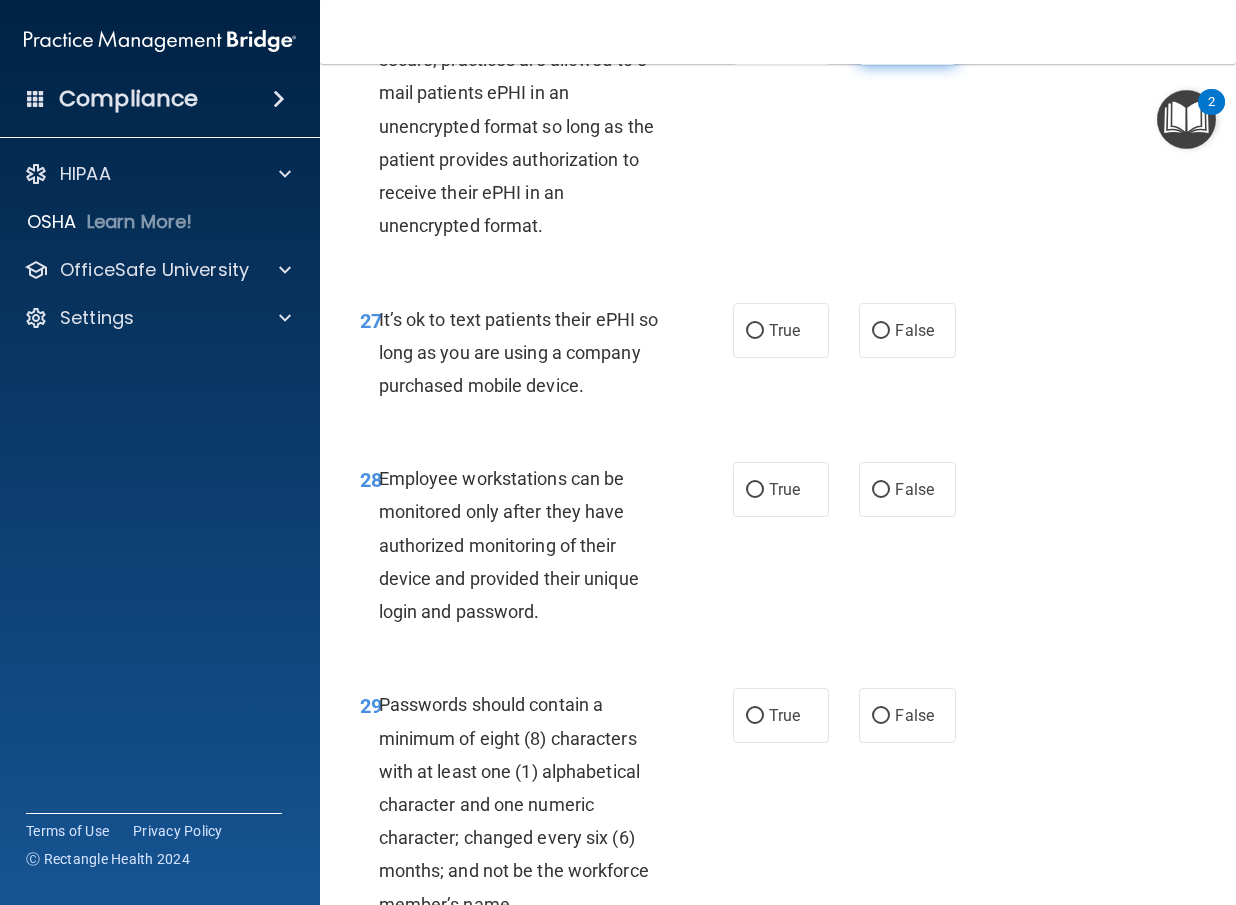 click on "False" at bounding box center (914, 37) 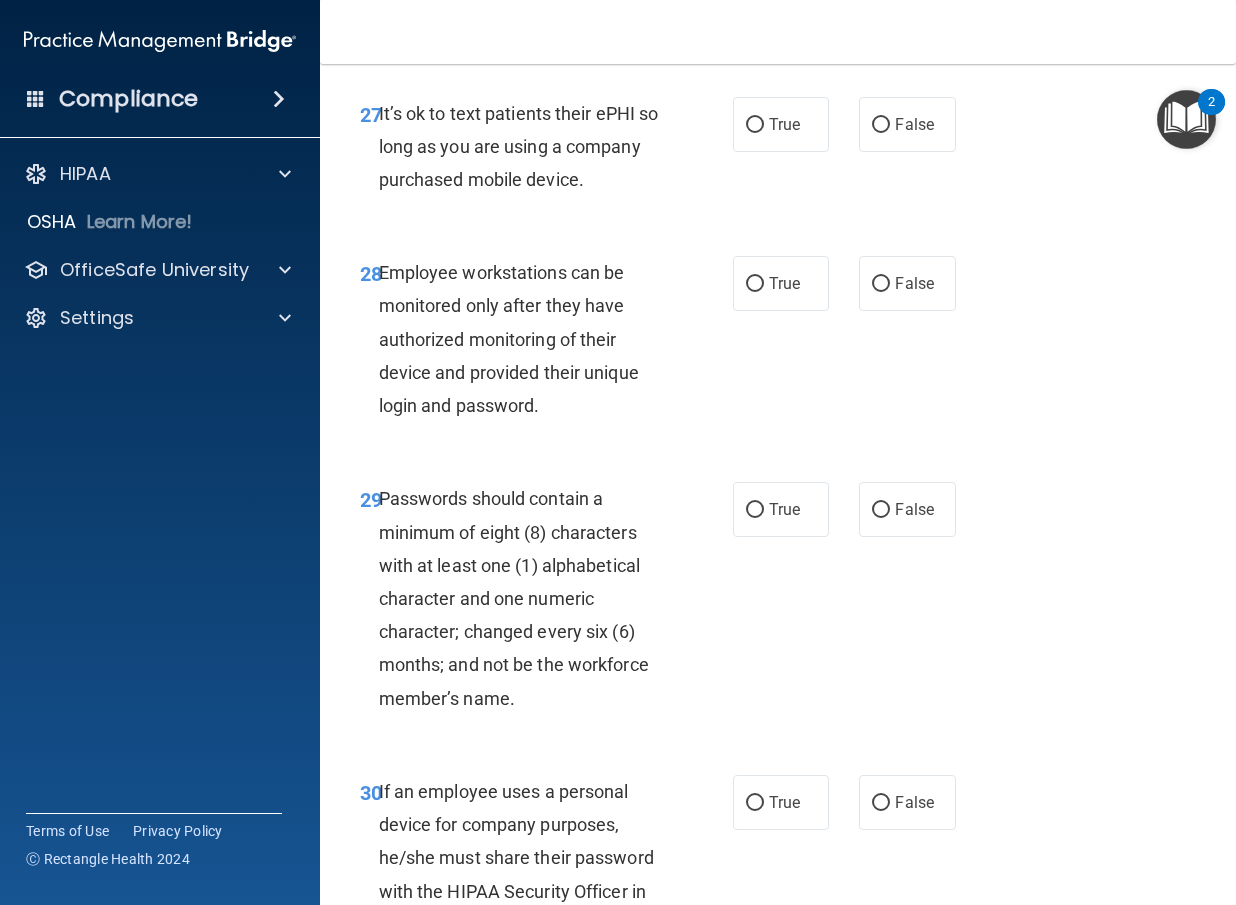 scroll, scrollTop: 6300, scrollLeft: 0, axis: vertical 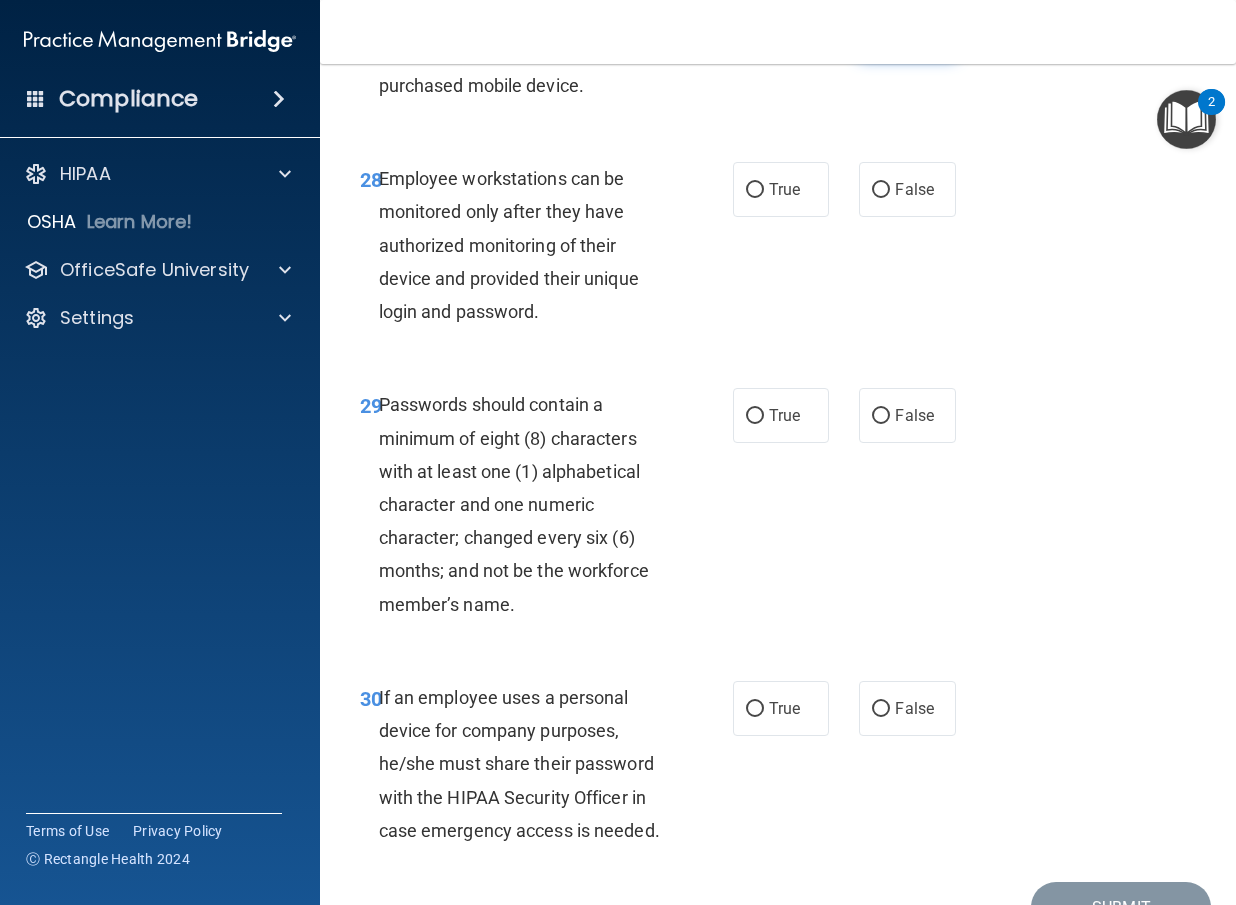 click on "False" at bounding box center [907, 30] 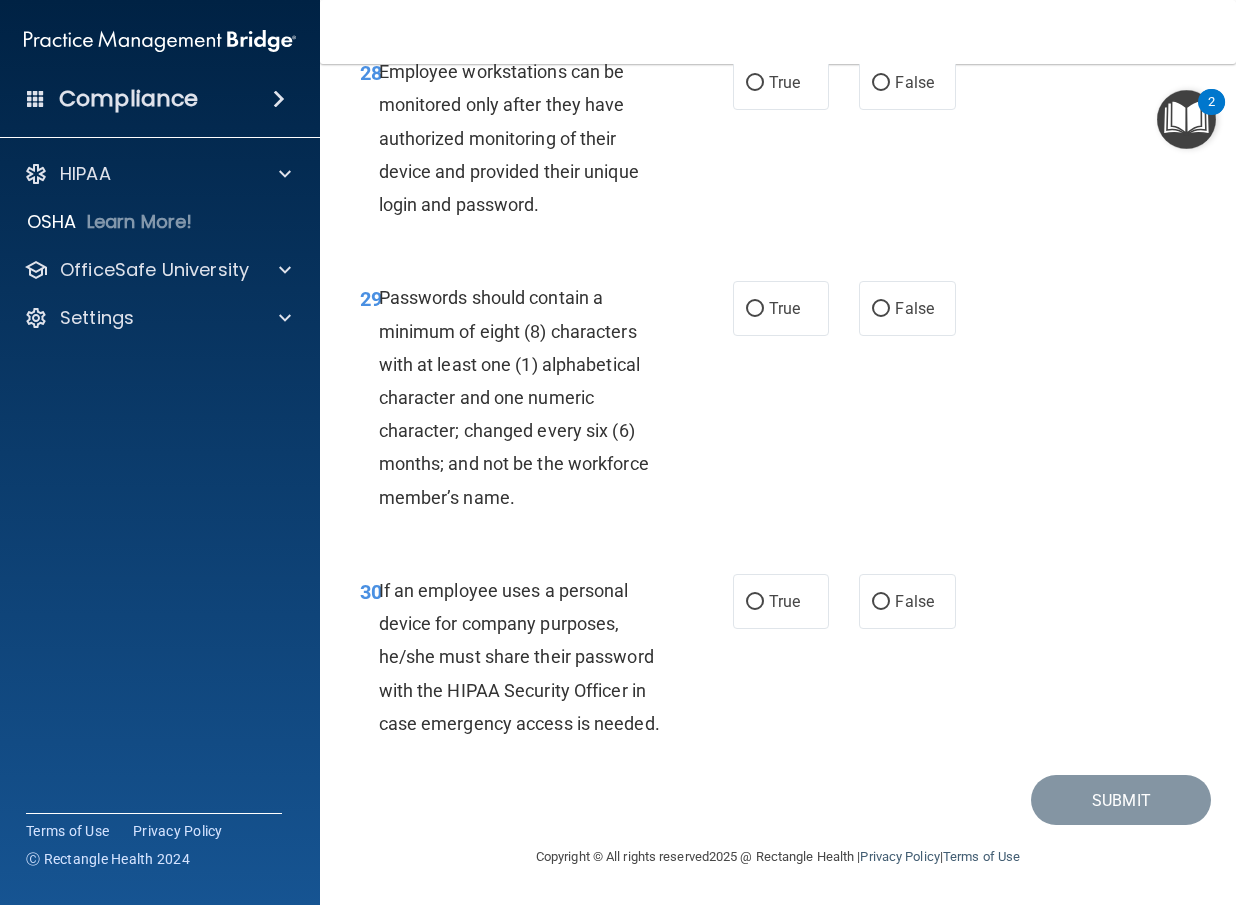 scroll, scrollTop: 6500, scrollLeft: 0, axis: vertical 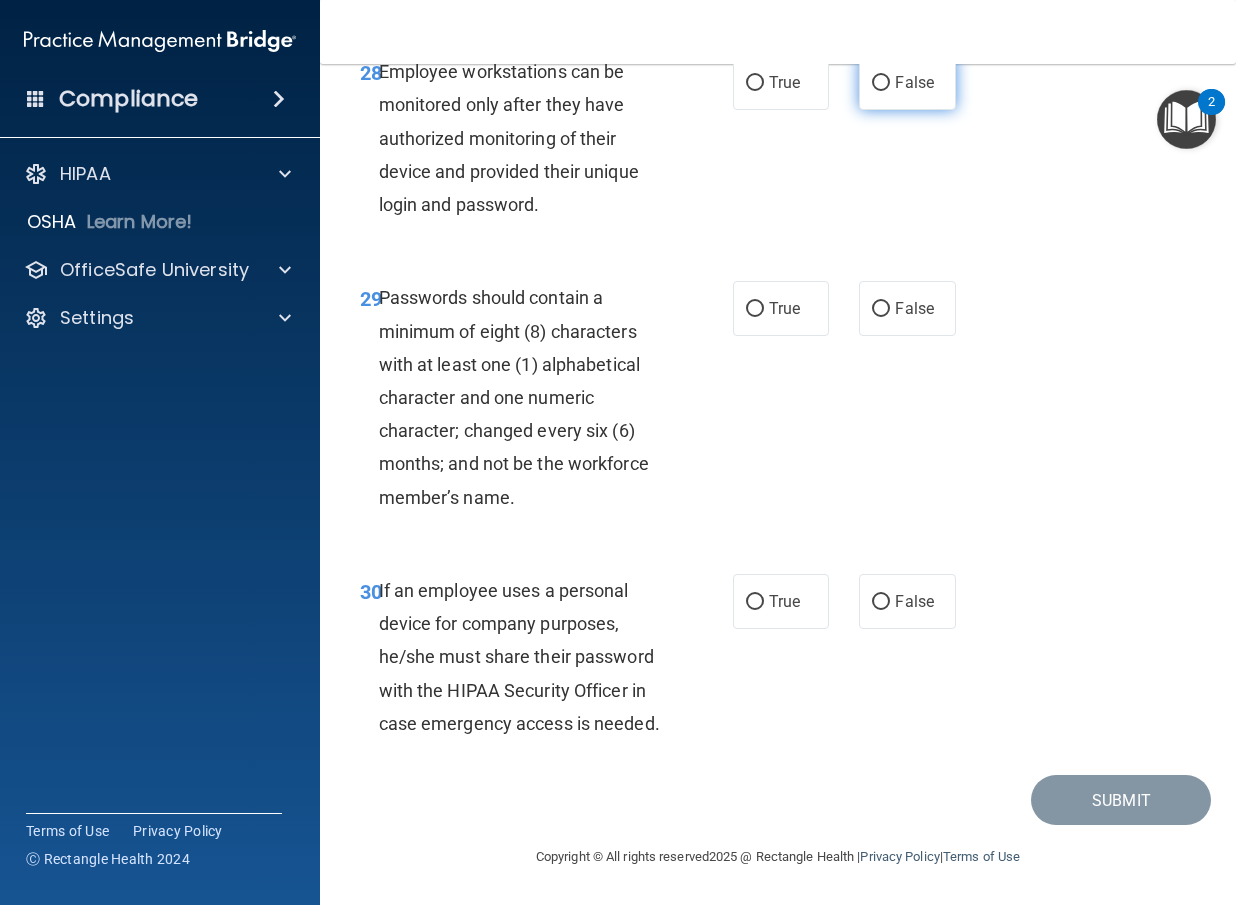click on "False" at bounding box center [907, 82] 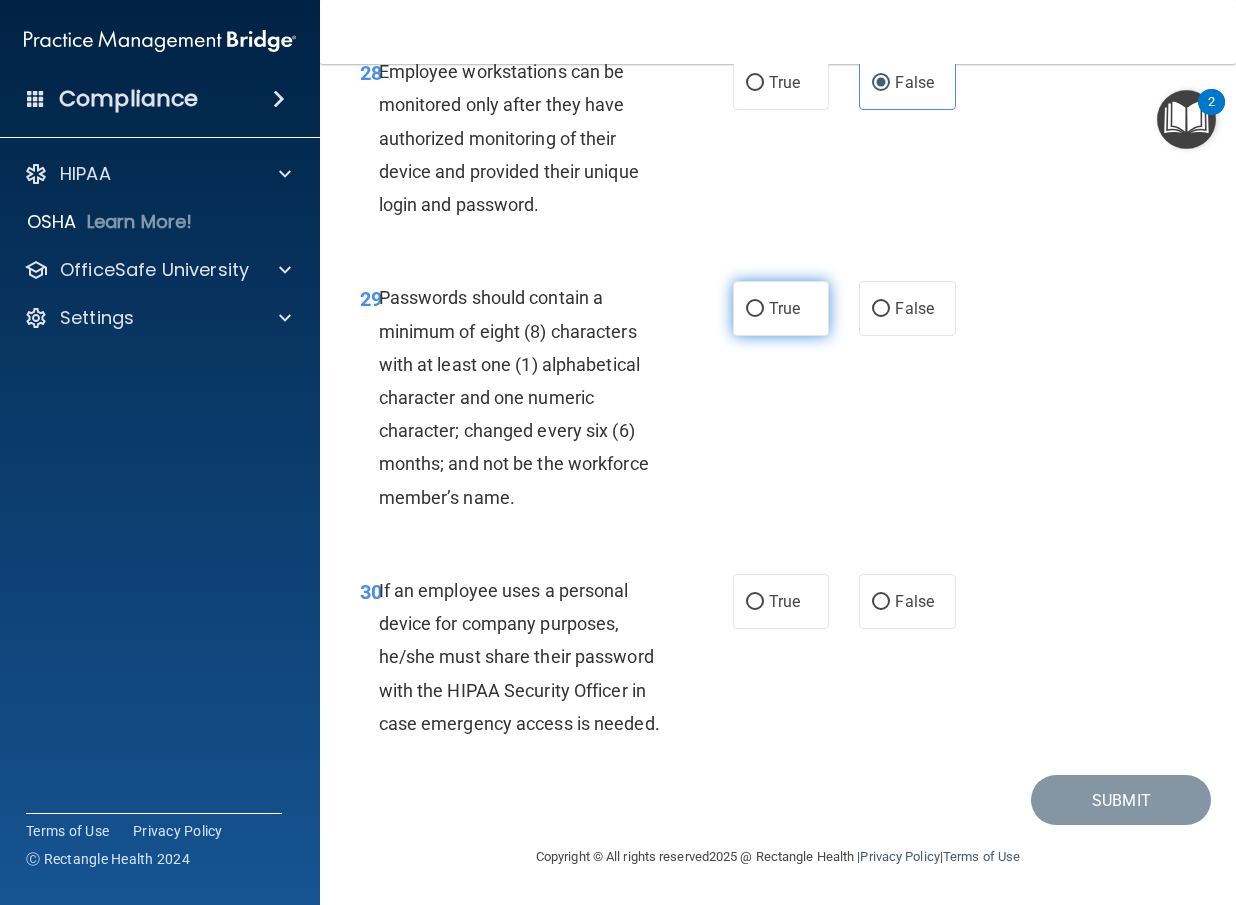 click on "True" at bounding box center (784, 308) 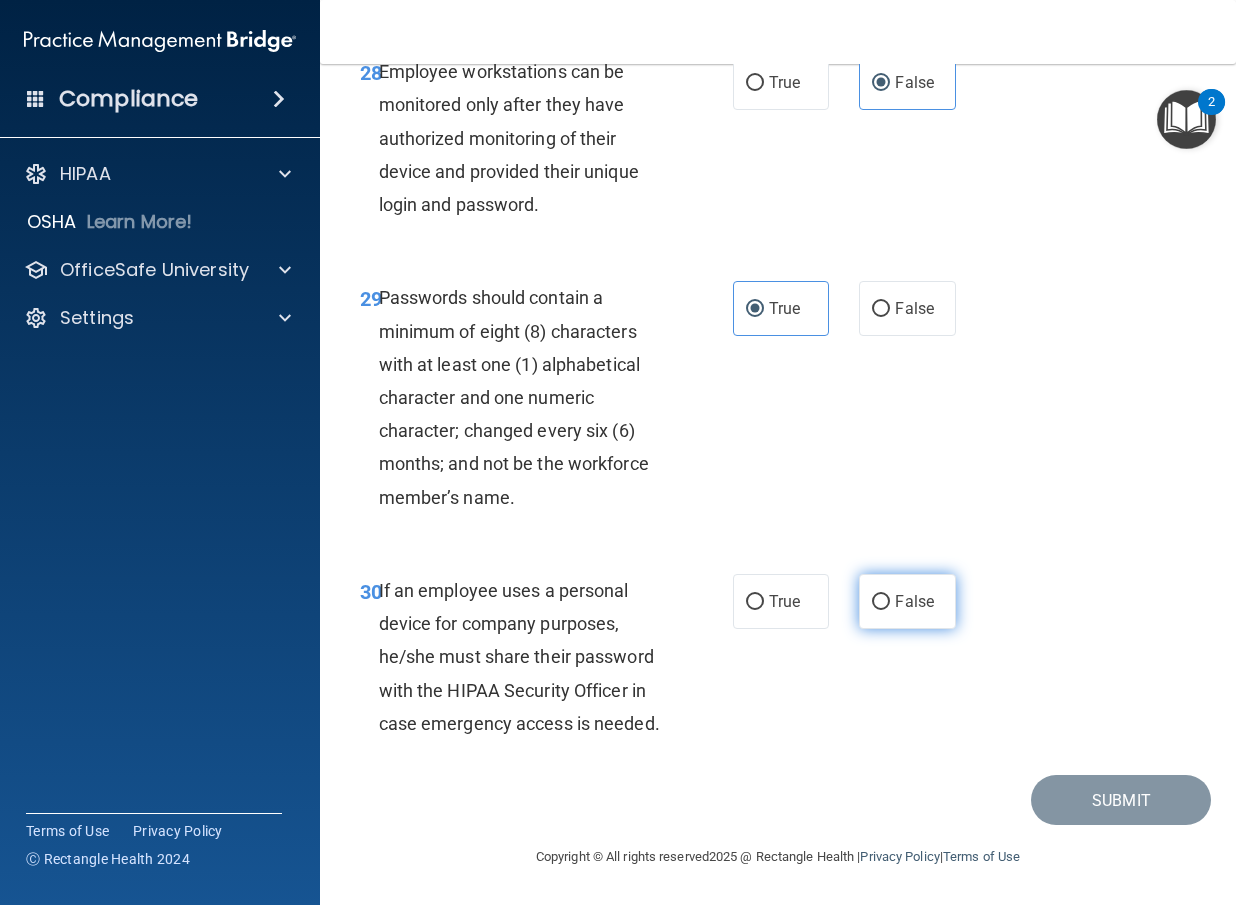 click on "False" at bounding box center [907, 601] 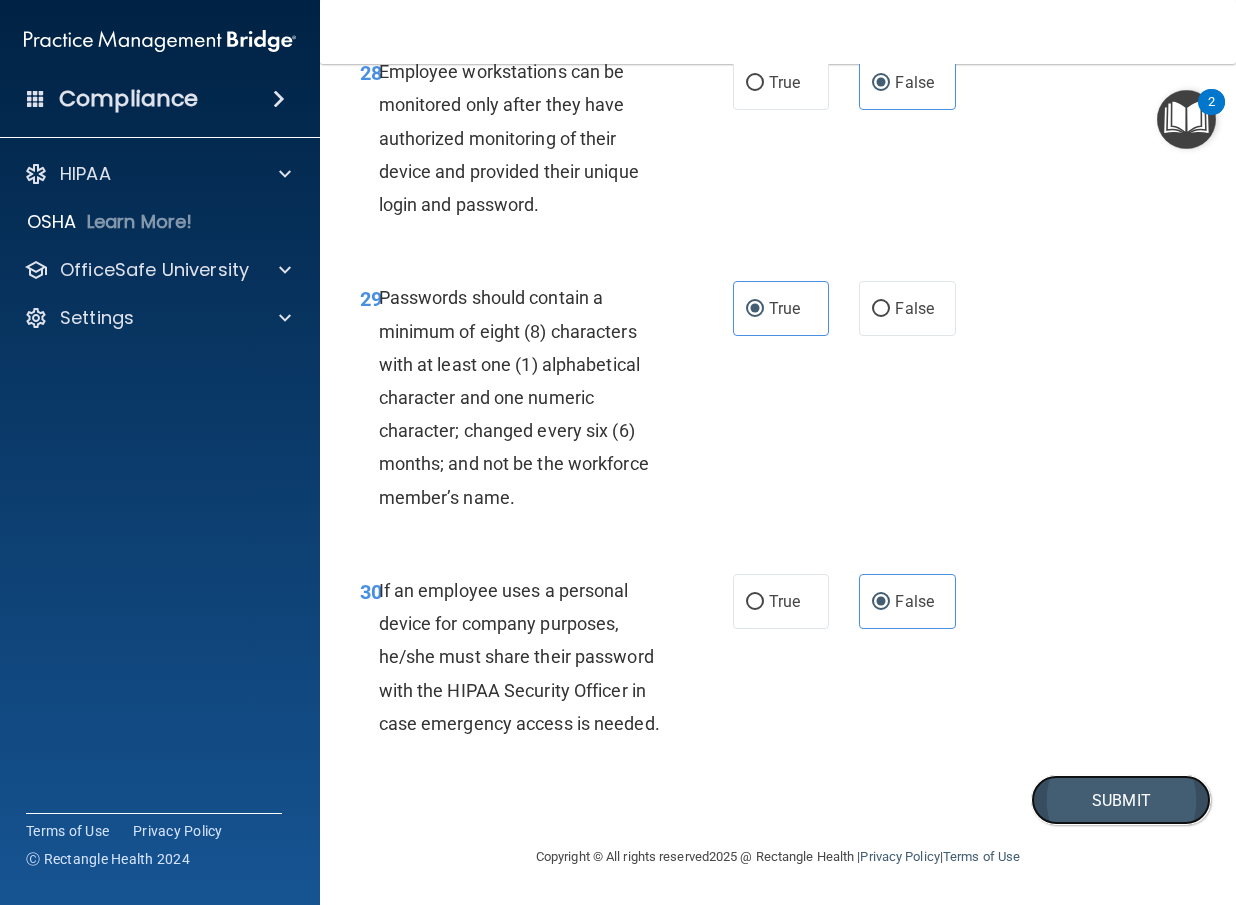 click on "Submit" at bounding box center (1121, 800) 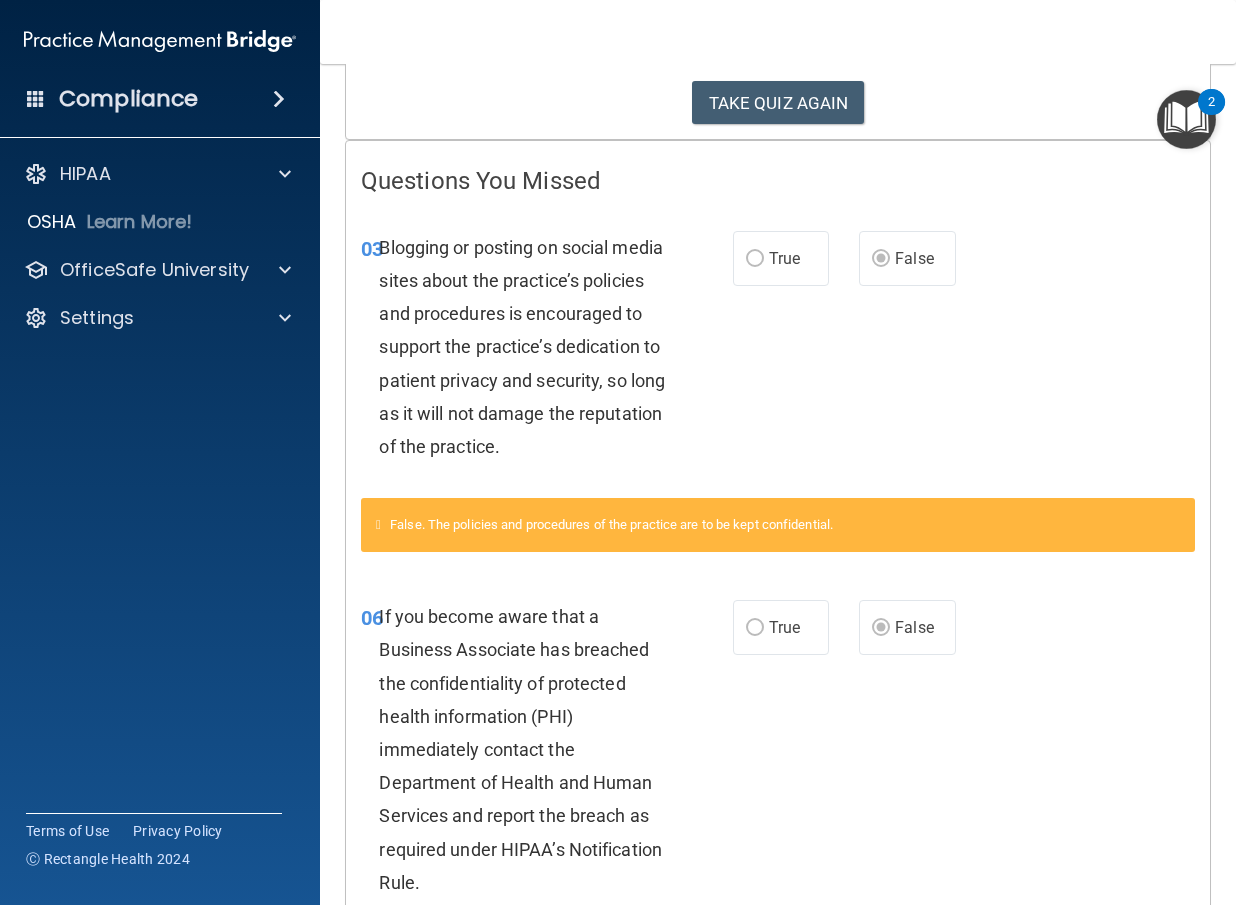 scroll, scrollTop: 0, scrollLeft: 0, axis: both 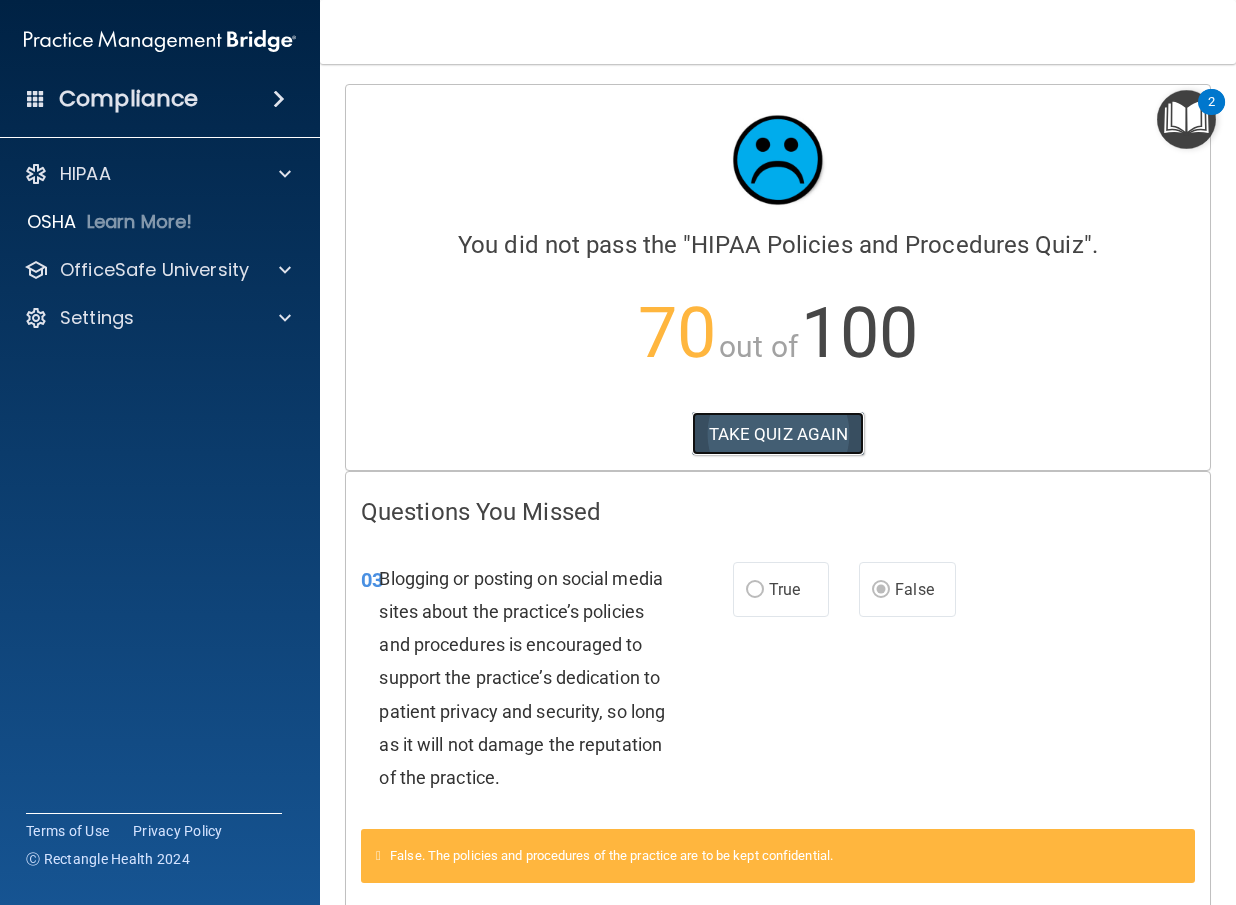 click on "TAKE QUIZ AGAIN" at bounding box center (778, 434) 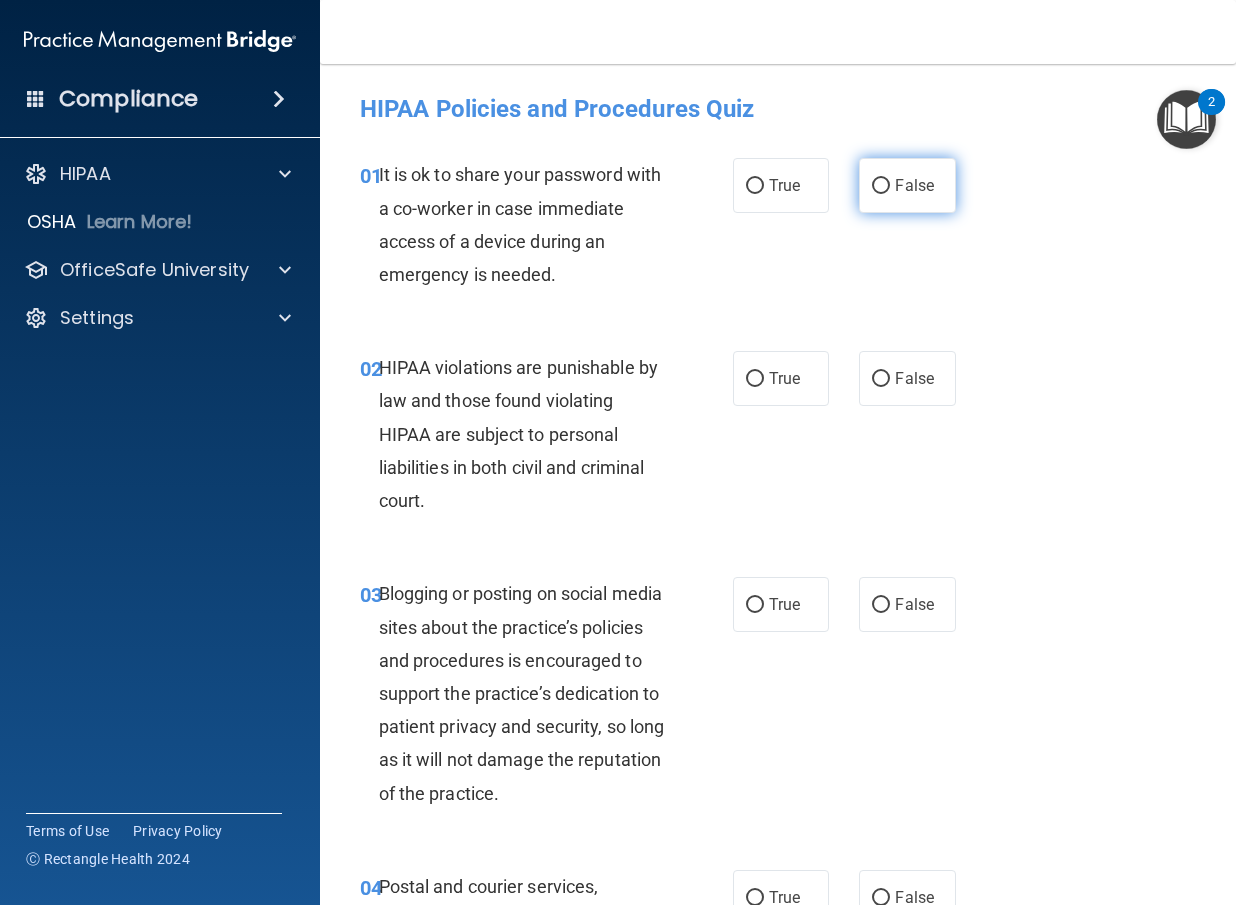 click on "False" at bounding box center (907, 185) 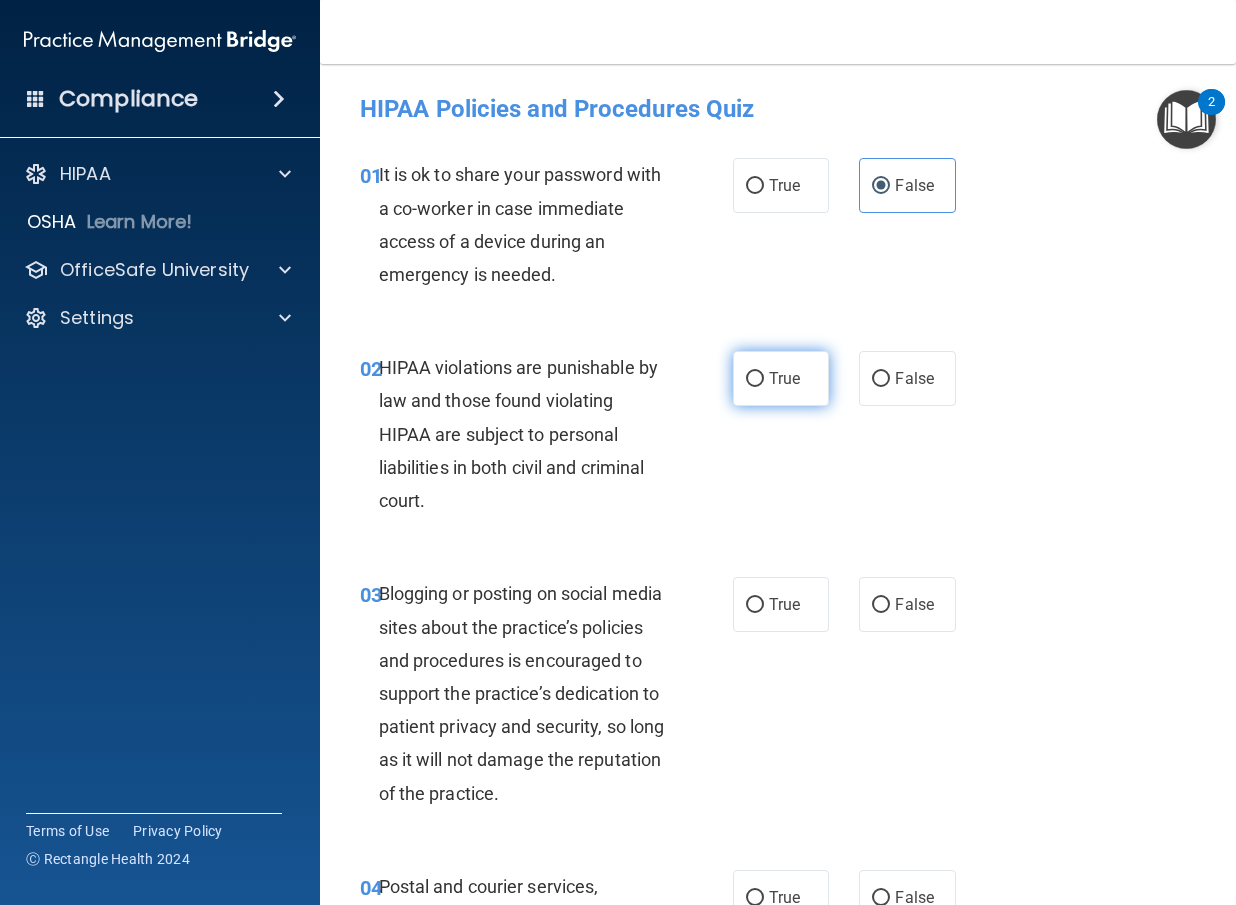 click on "True" at bounding box center [781, 378] 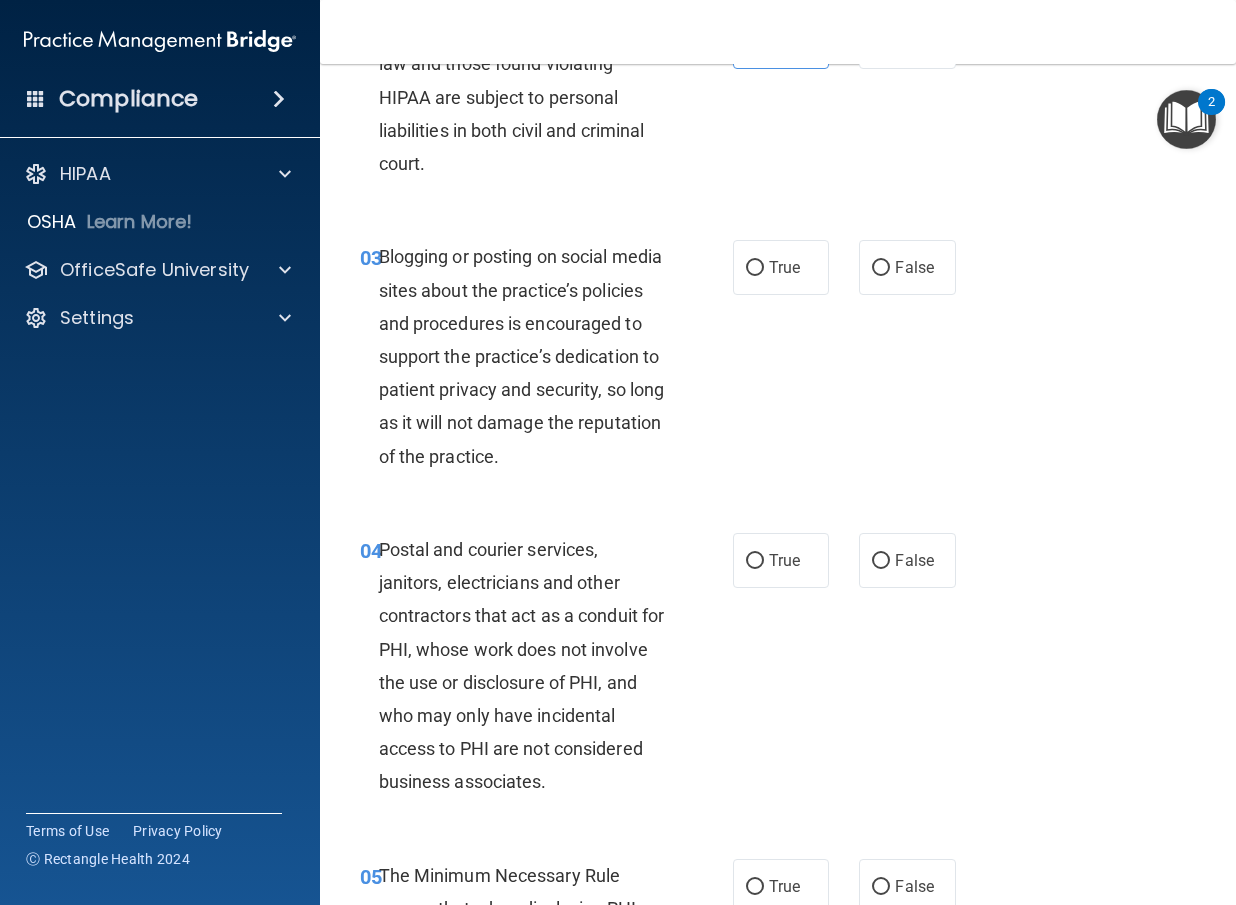 scroll, scrollTop: 500, scrollLeft: 0, axis: vertical 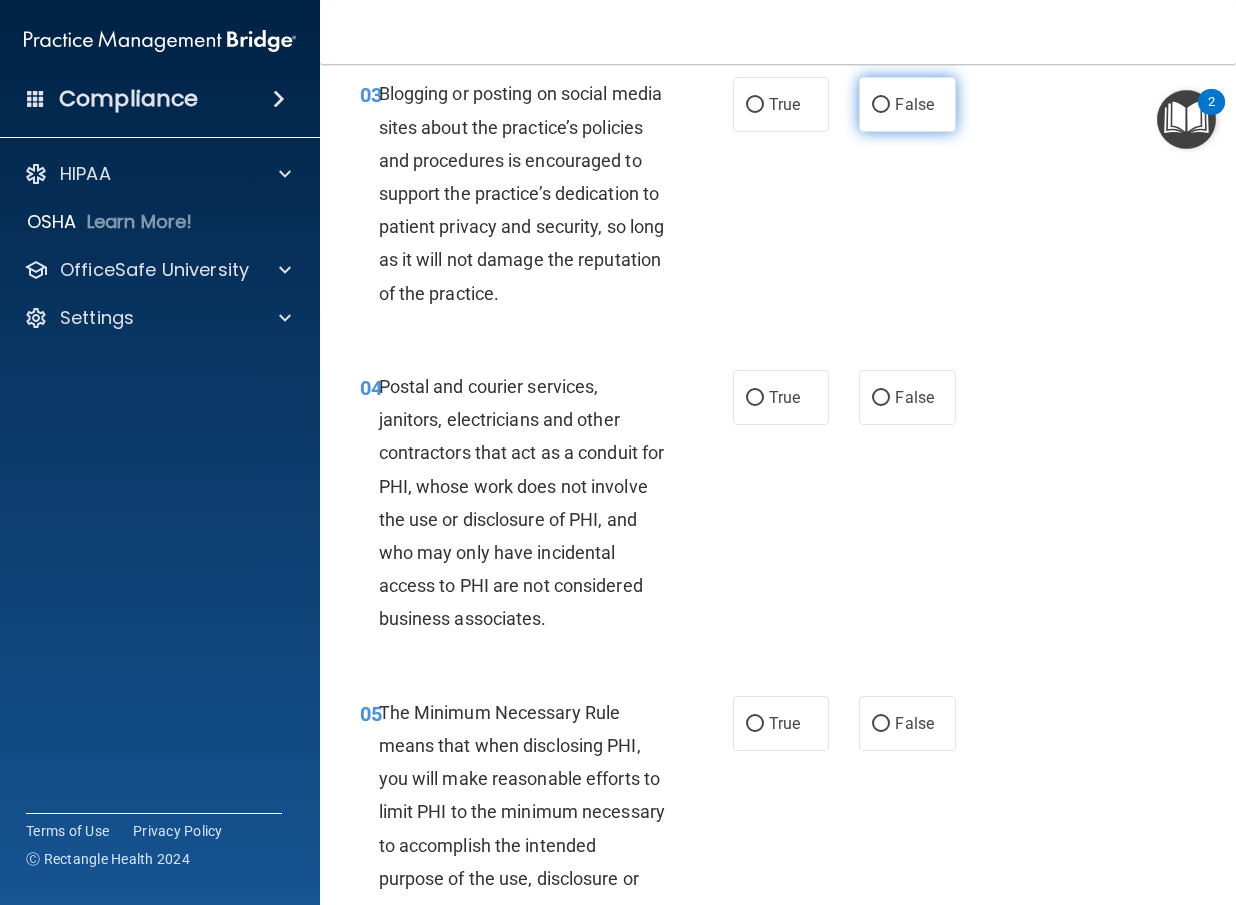 click on "False" at bounding box center [907, 104] 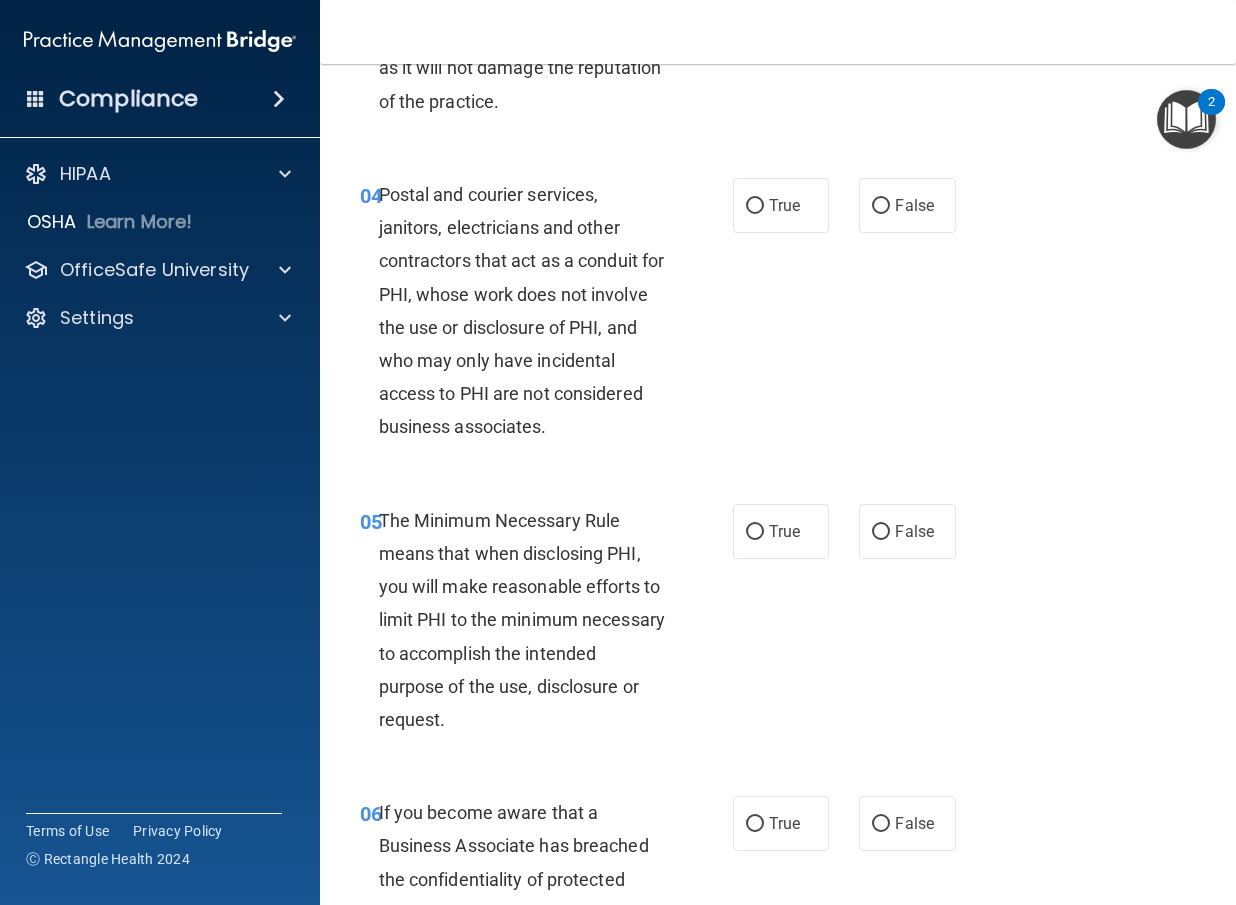 scroll, scrollTop: 800, scrollLeft: 0, axis: vertical 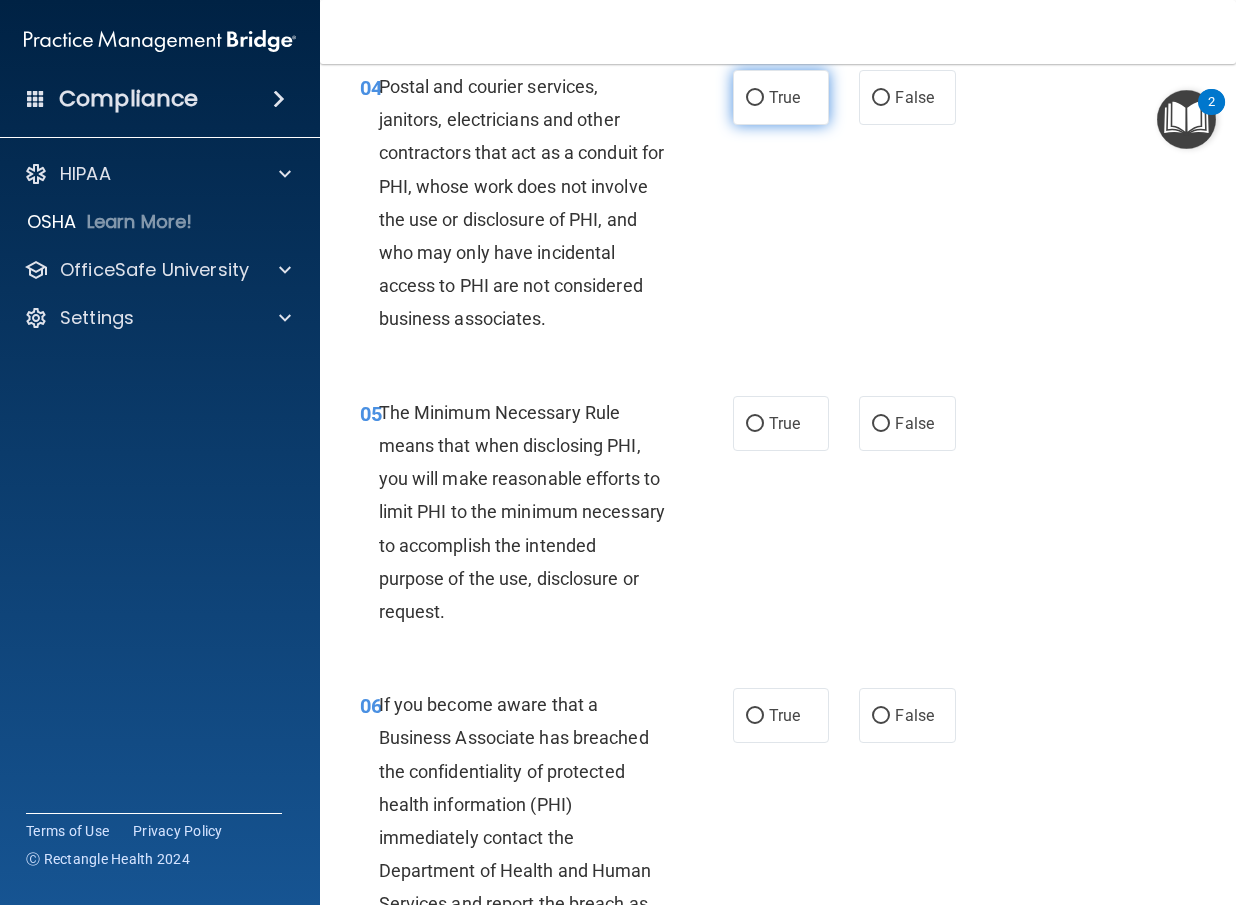 click on "True" at bounding box center (781, 97) 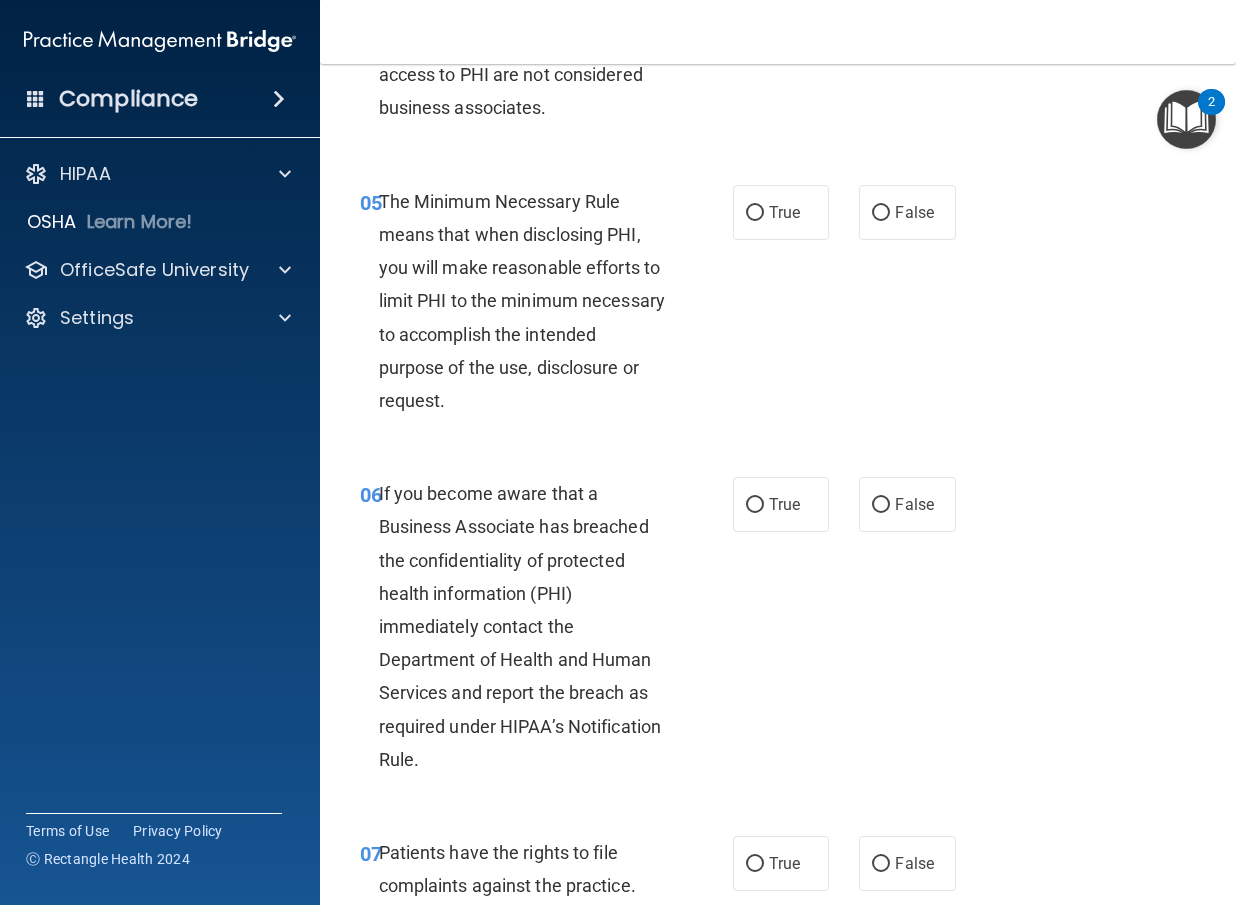 scroll, scrollTop: 1100, scrollLeft: 0, axis: vertical 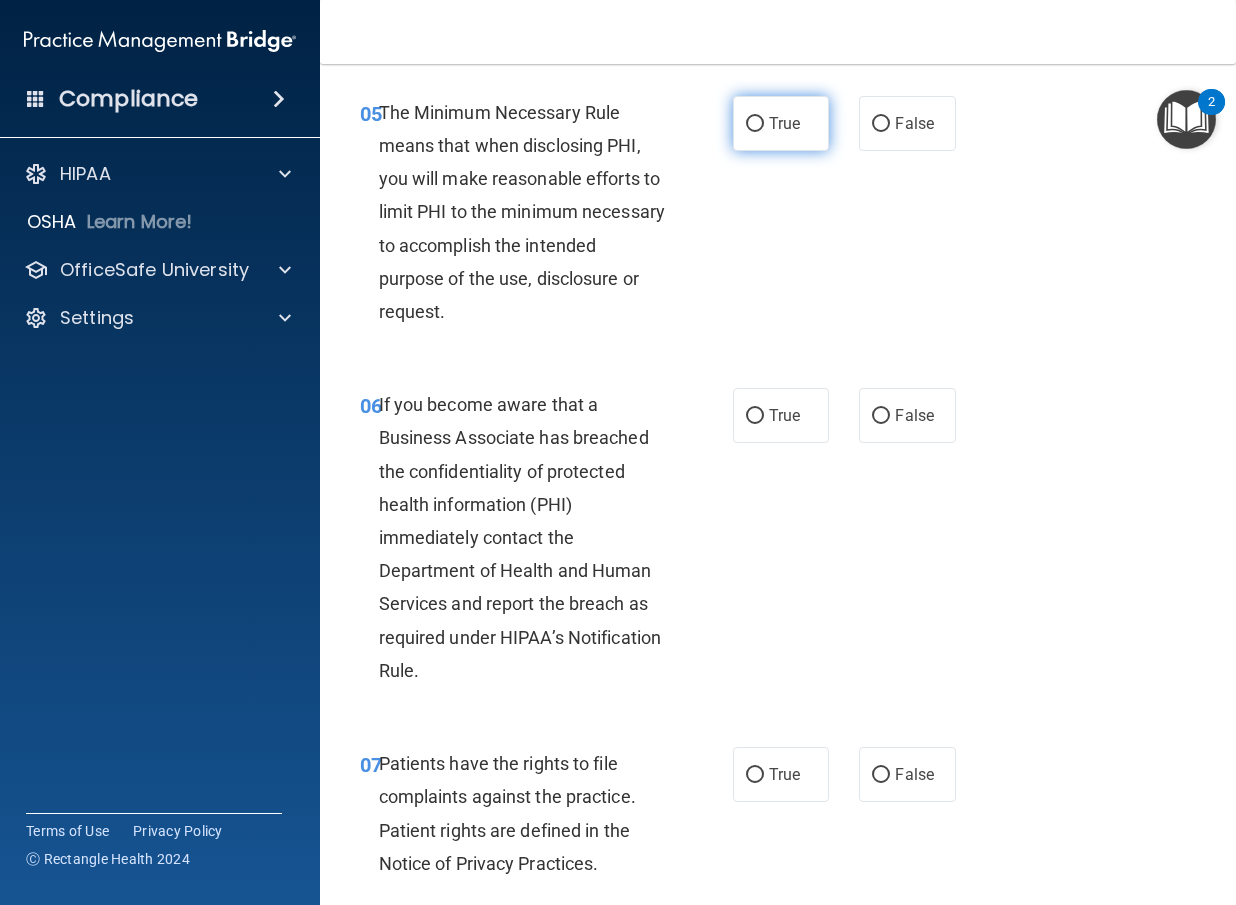 click on "True" at bounding box center [781, 123] 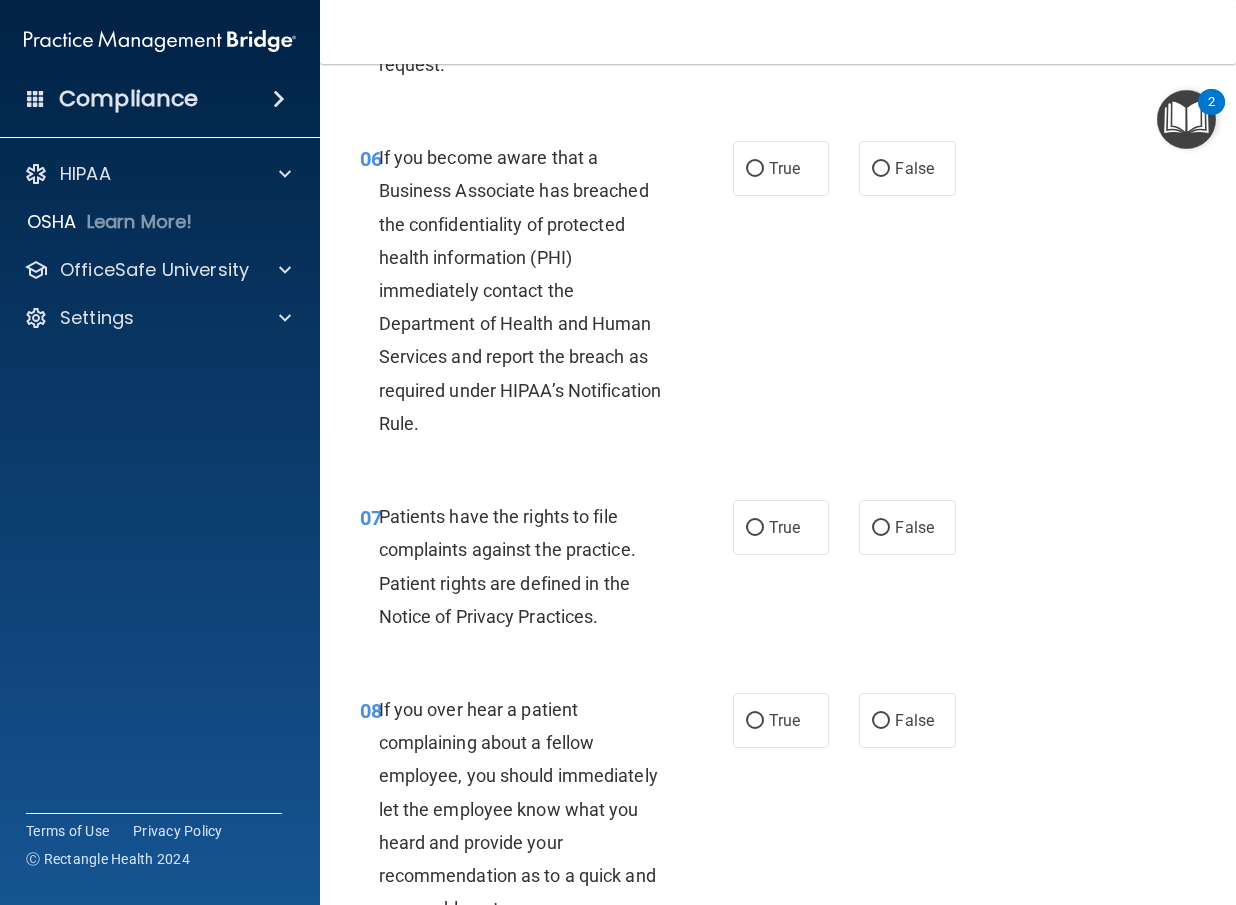 scroll, scrollTop: 1400, scrollLeft: 0, axis: vertical 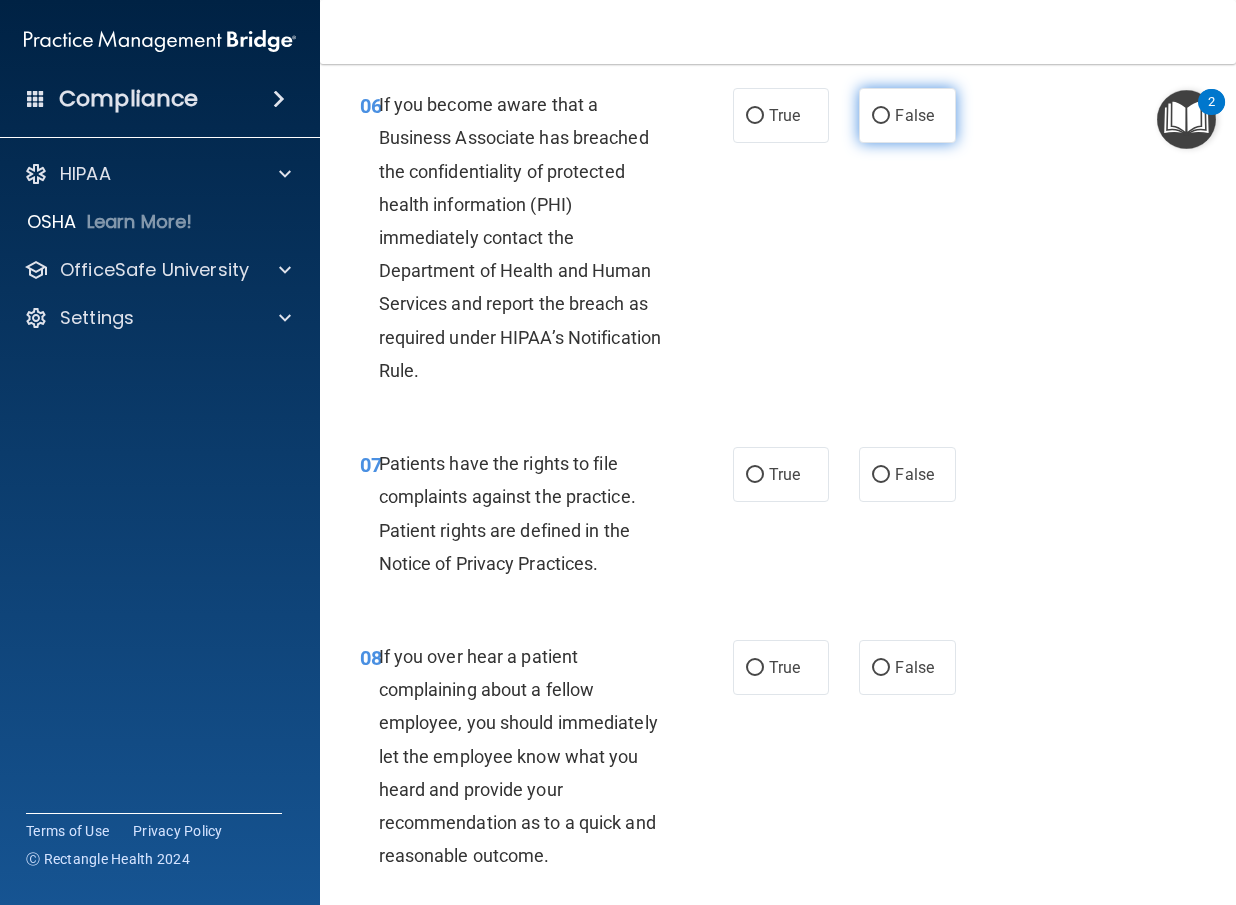 click on "False" at bounding box center [881, 116] 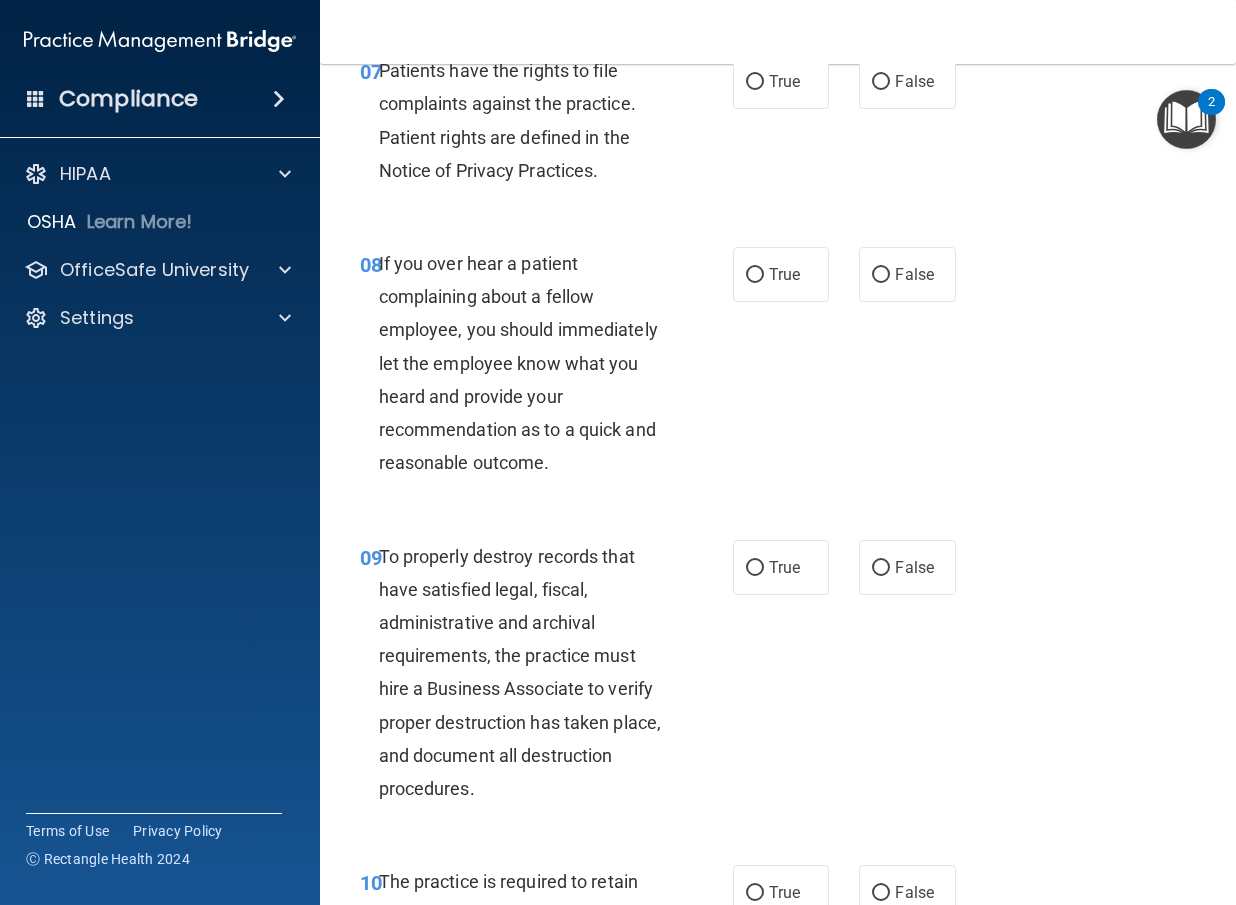 scroll, scrollTop: 1800, scrollLeft: 0, axis: vertical 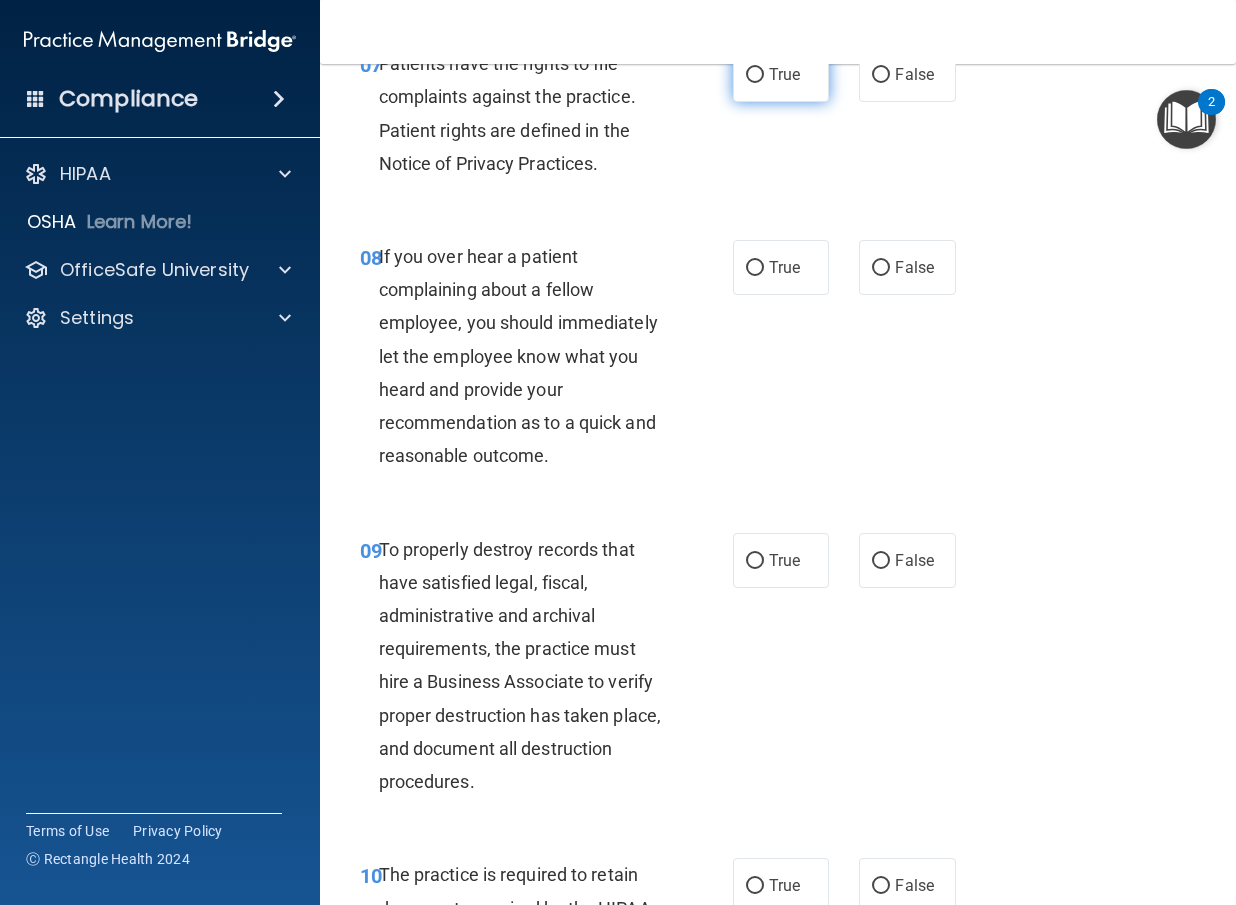 click on "True" at bounding box center (784, 74) 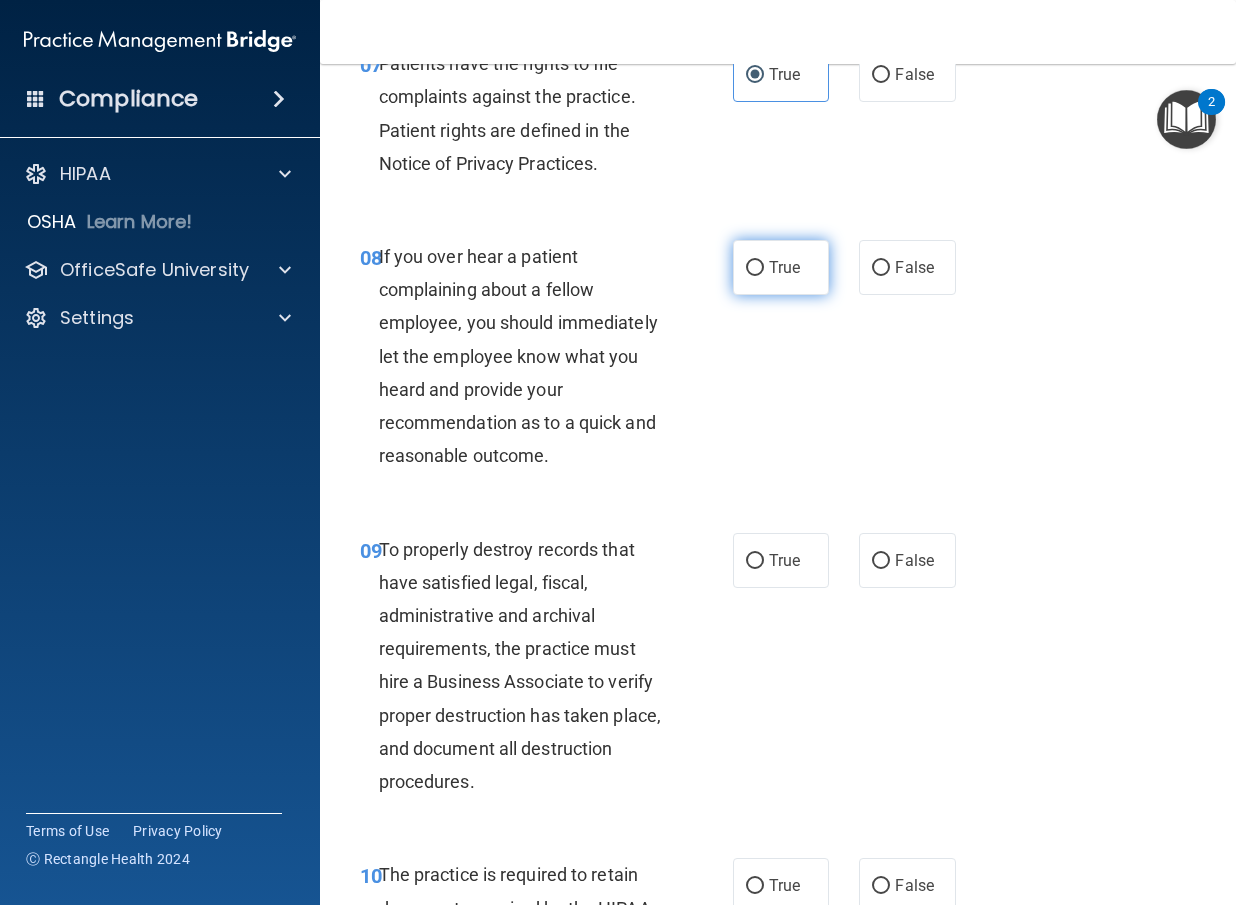 click on "True" at bounding box center [784, 267] 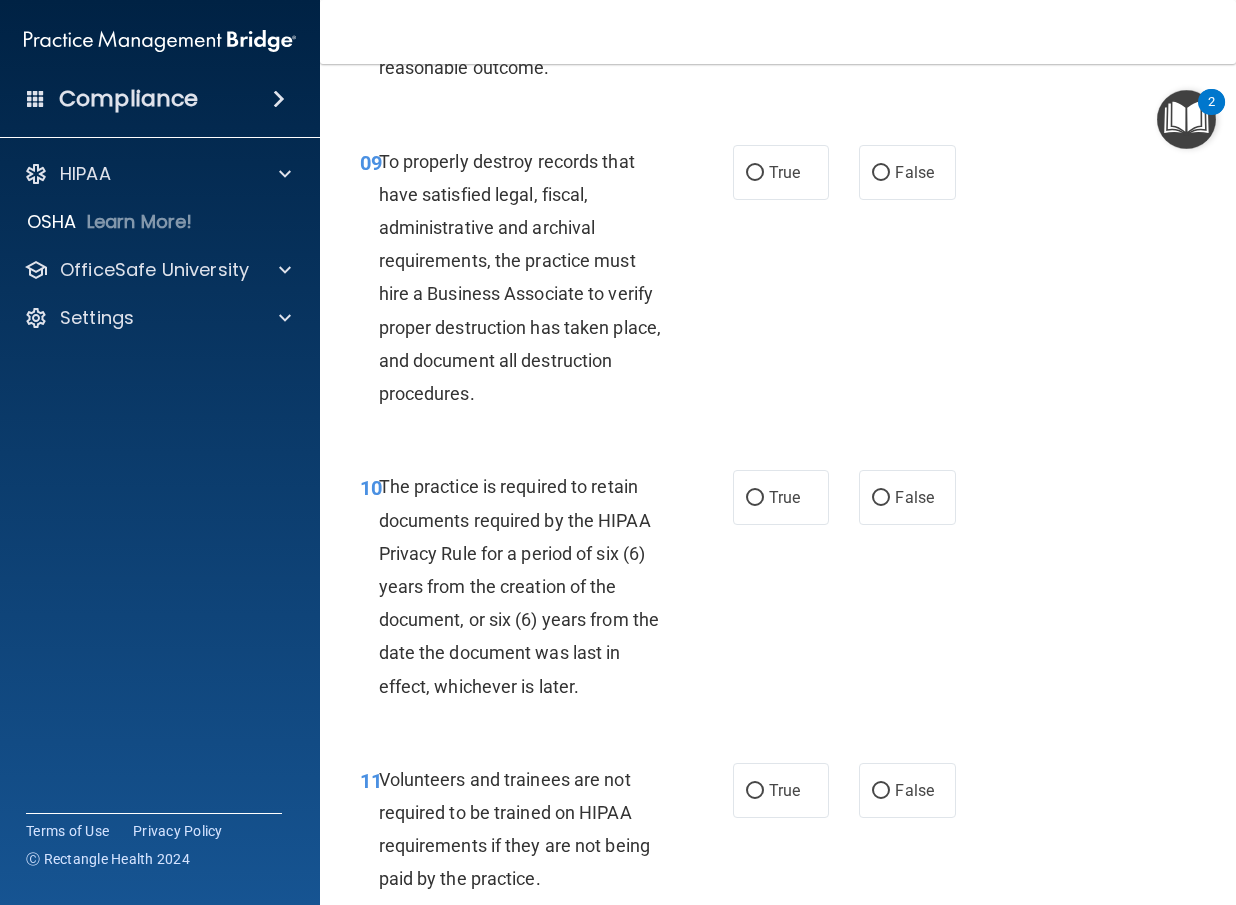 scroll, scrollTop: 2200, scrollLeft: 0, axis: vertical 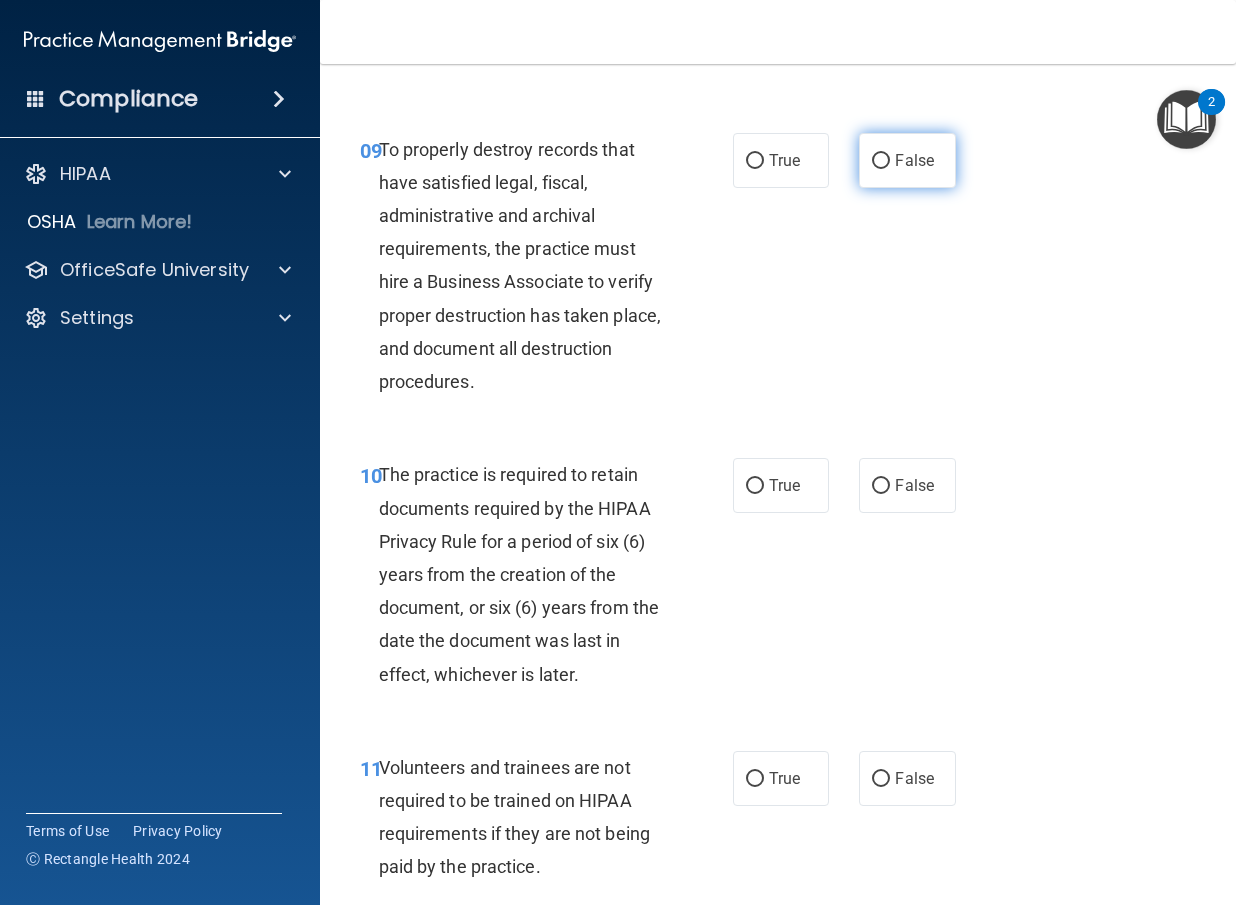 click on "False" at bounding box center (914, 160) 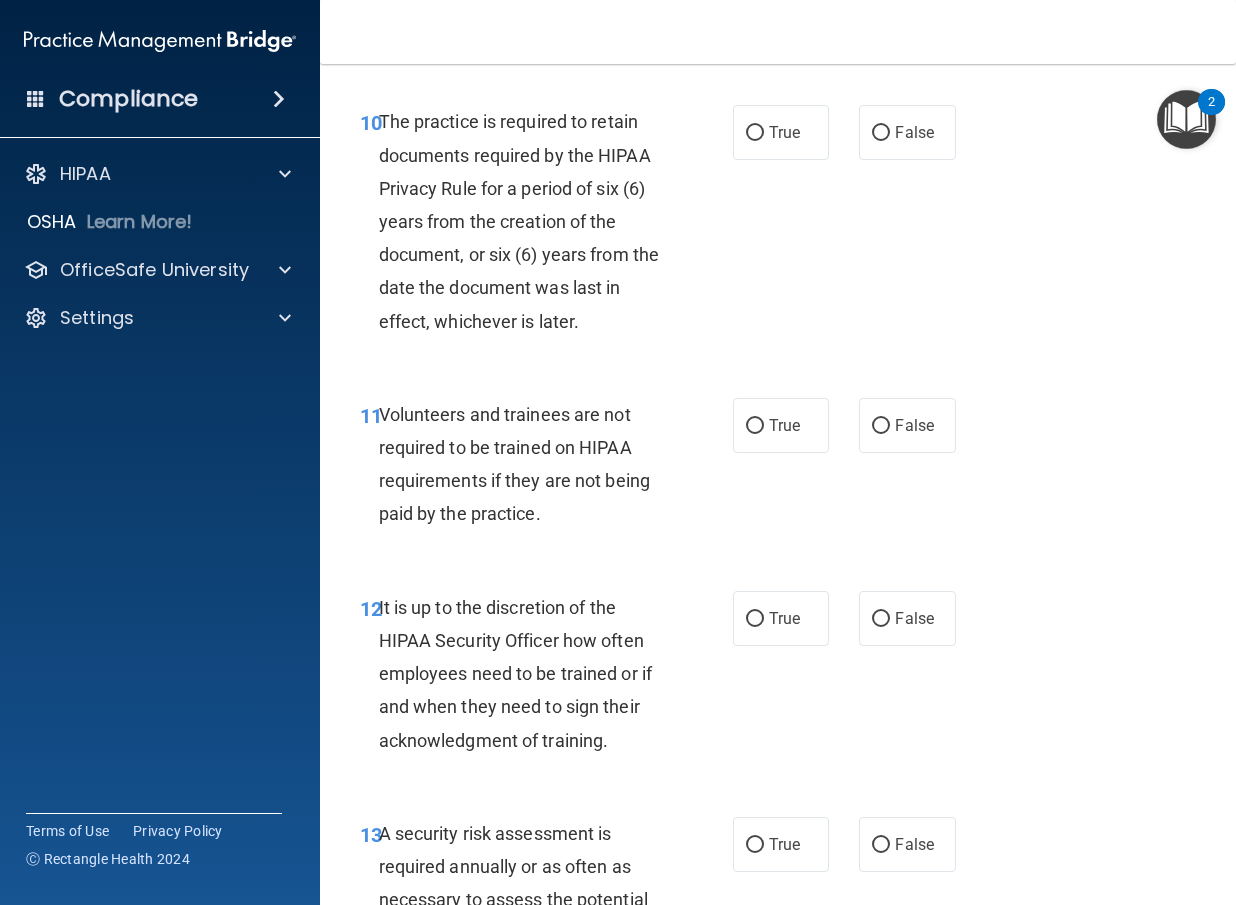 scroll, scrollTop: 2600, scrollLeft: 0, axis: vertical 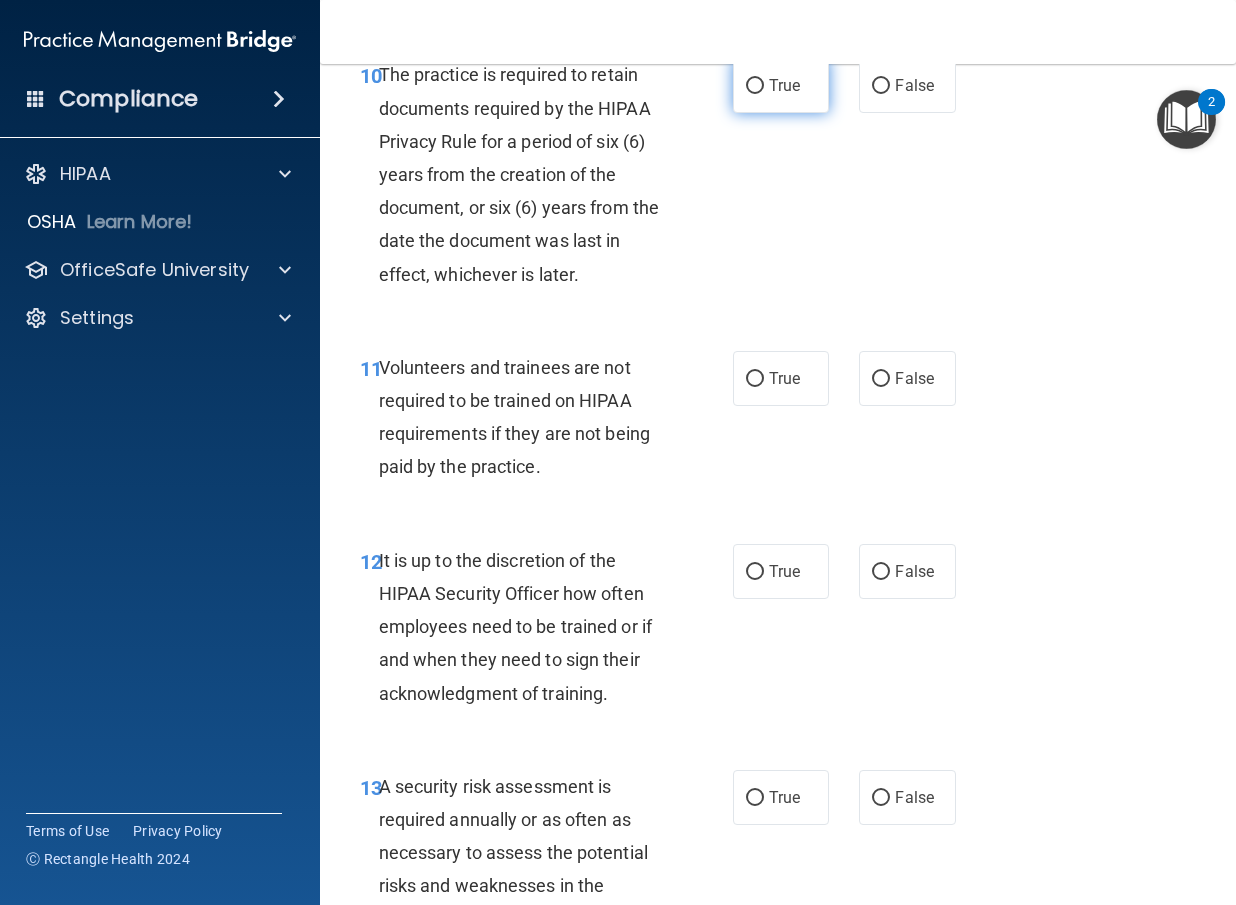 click on "True" at bounding box center (781, 85) 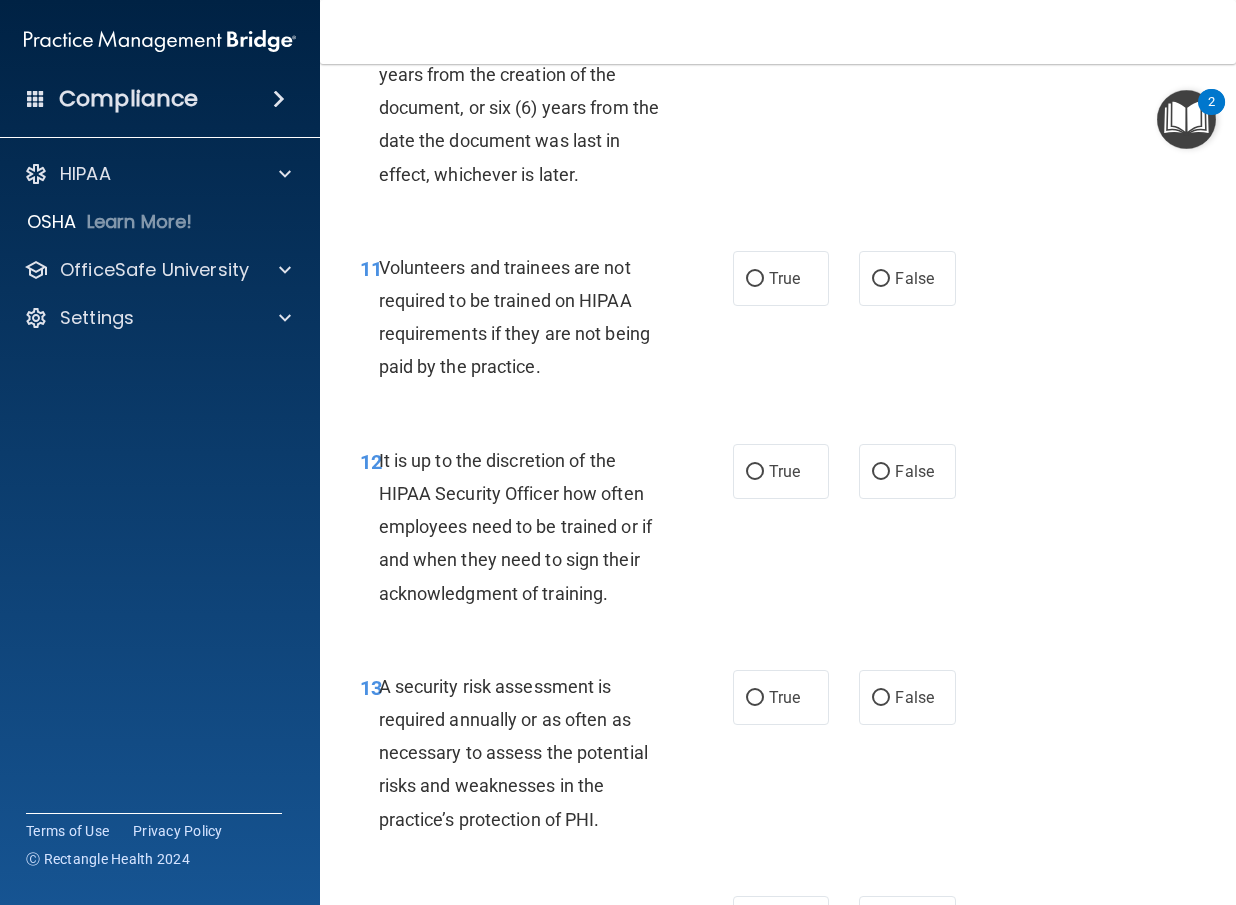 scroll, scrollTop: 2800, scrollLeft: 0, axis: vertical 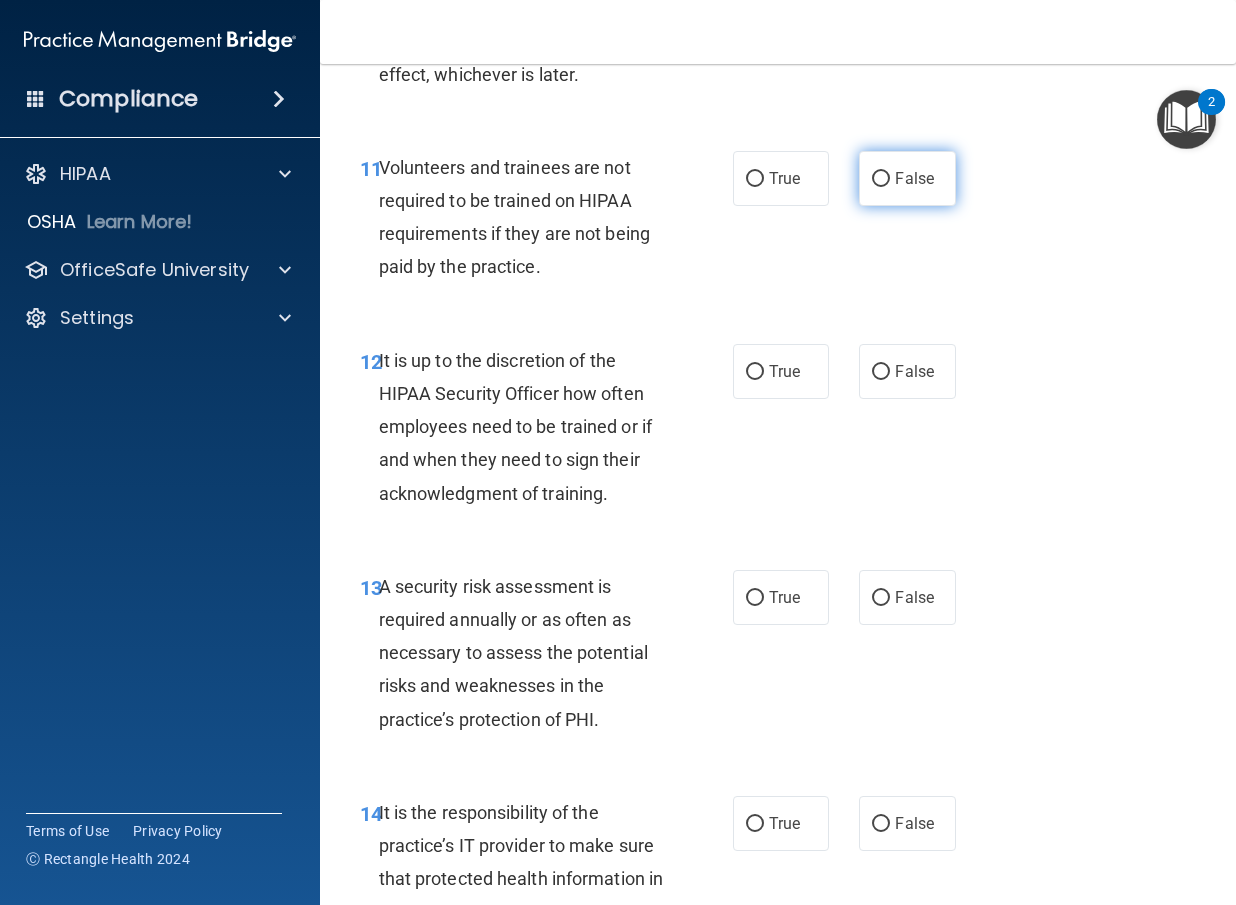click on "False" at bounding box center [907, 178] 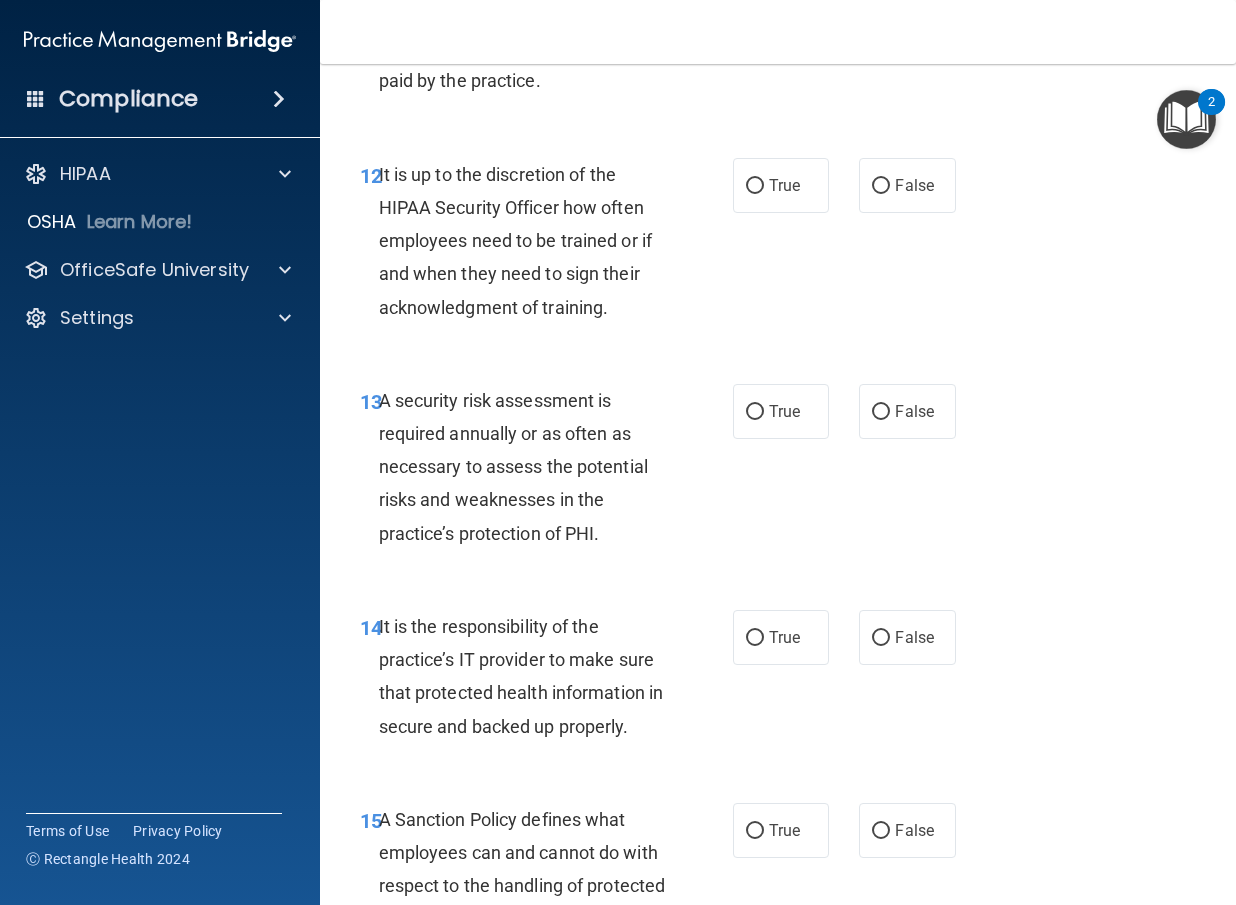 scroll, scrollTop: 3000, scrollLeft: 0, axis: vertical 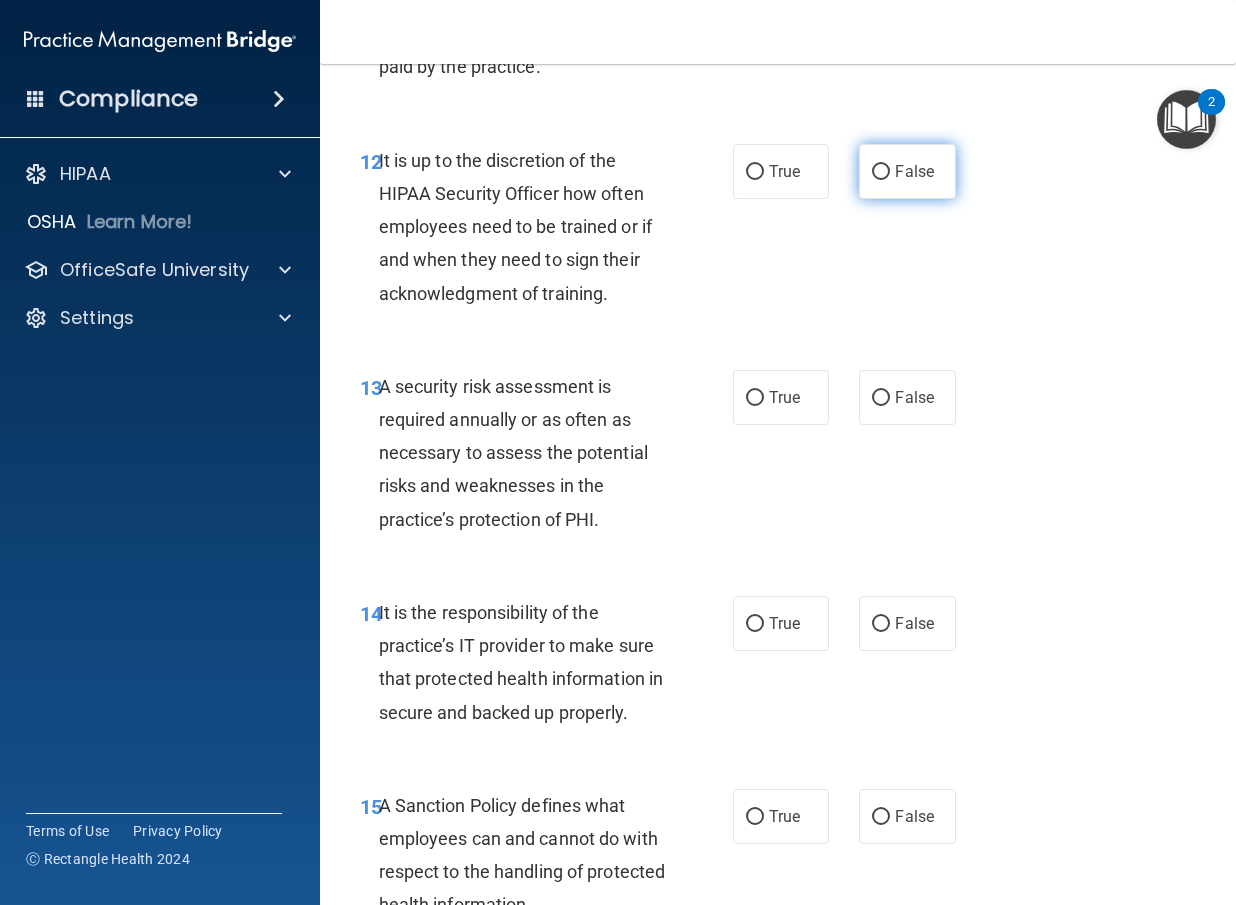 click on "False" at bounding box center [881, 172] 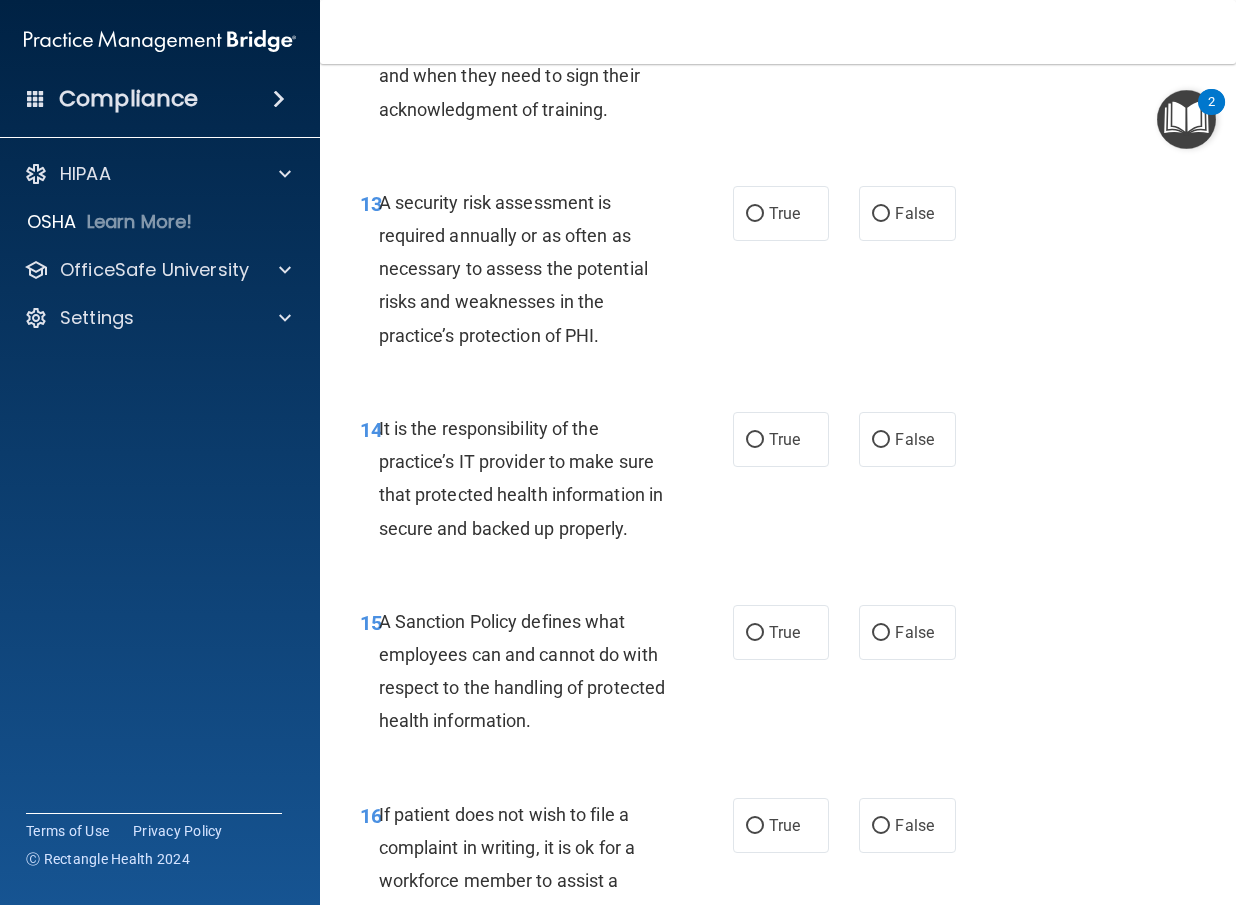 scroll, scrollTop: 3200, scrollLeft: 0, axis: vertical 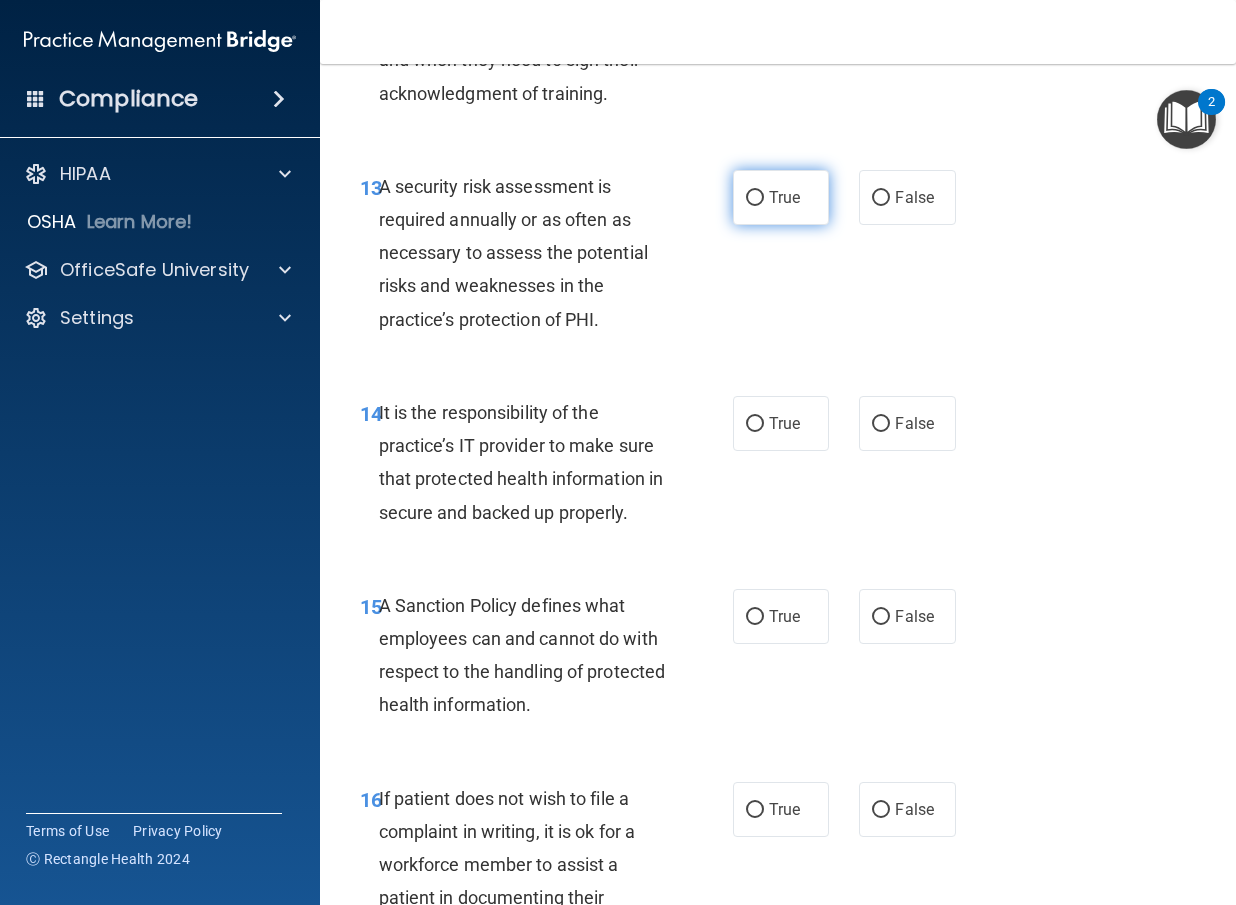 click on "True" at bounding box center [781, 197] 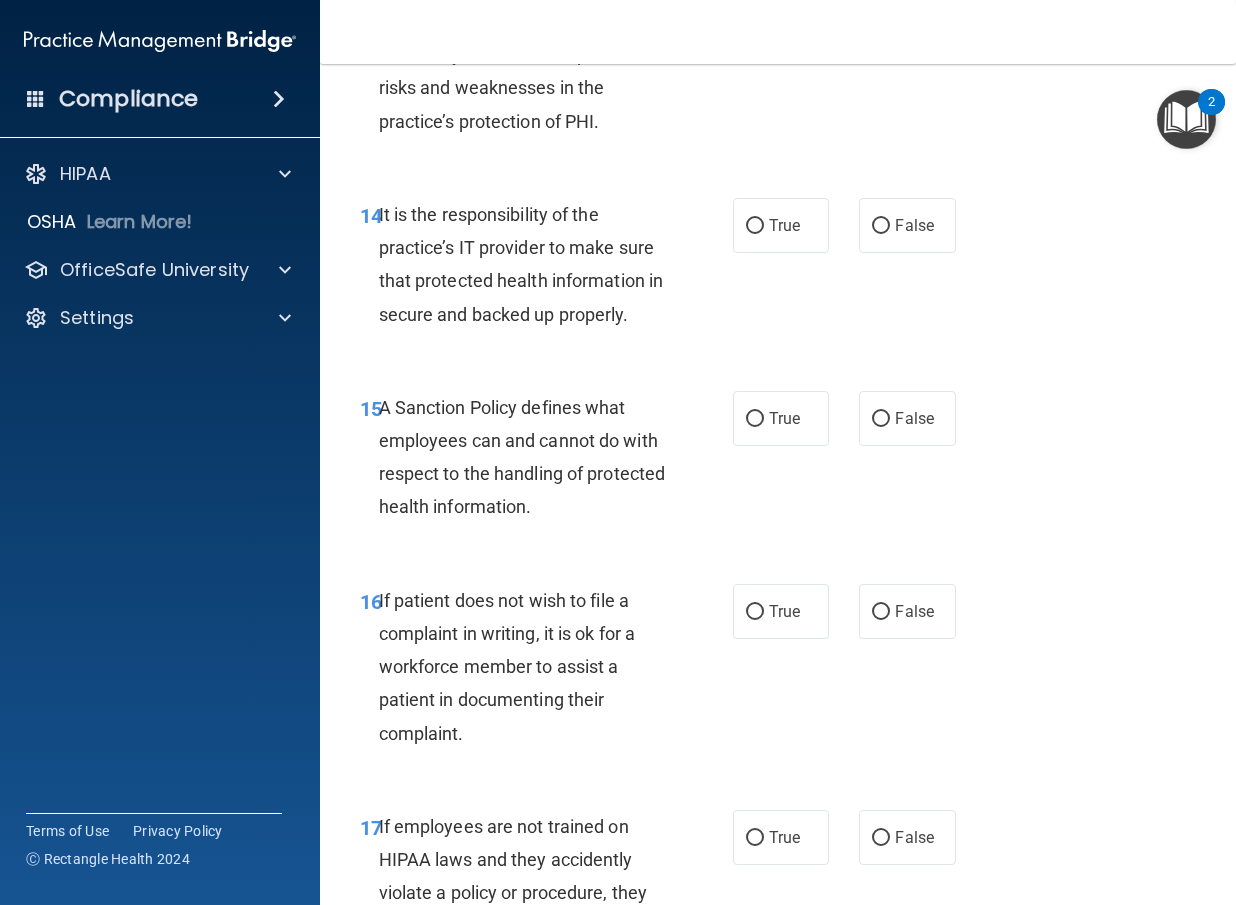 scroll, scrollTop: 3400, scrollLeft: 0, axis: vertical 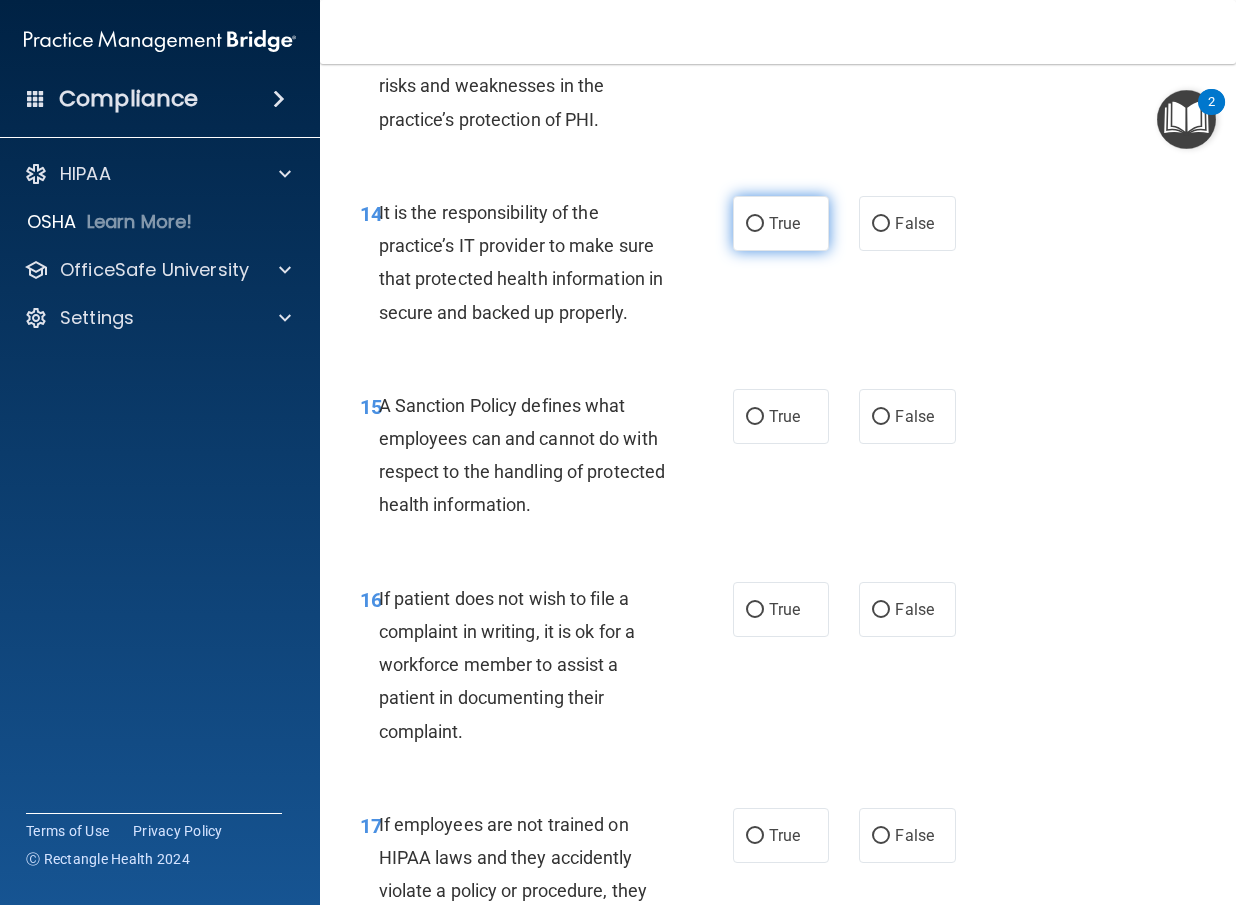 click on "True" at bounding box center [781, 223] 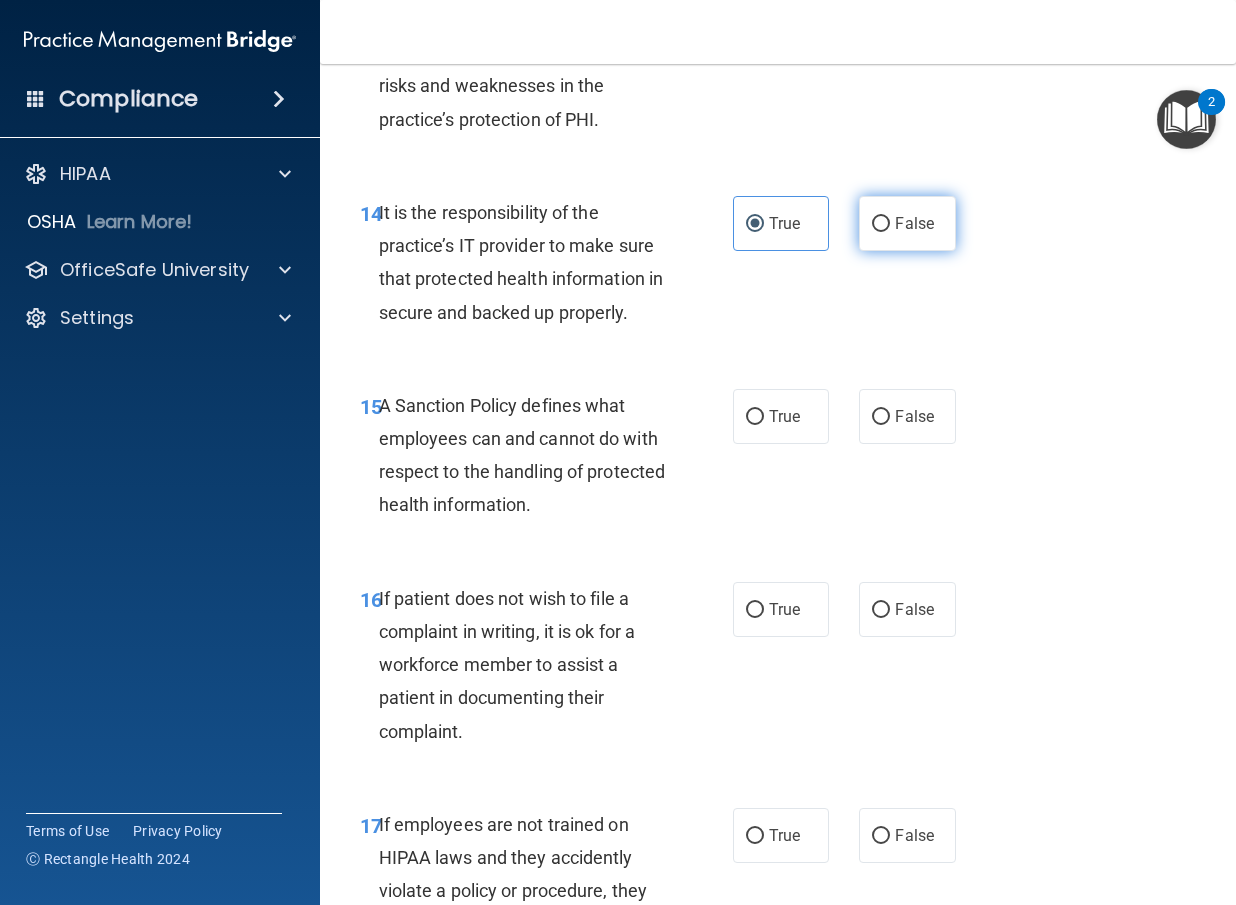 click on "False" at bounding box center [881, 224] 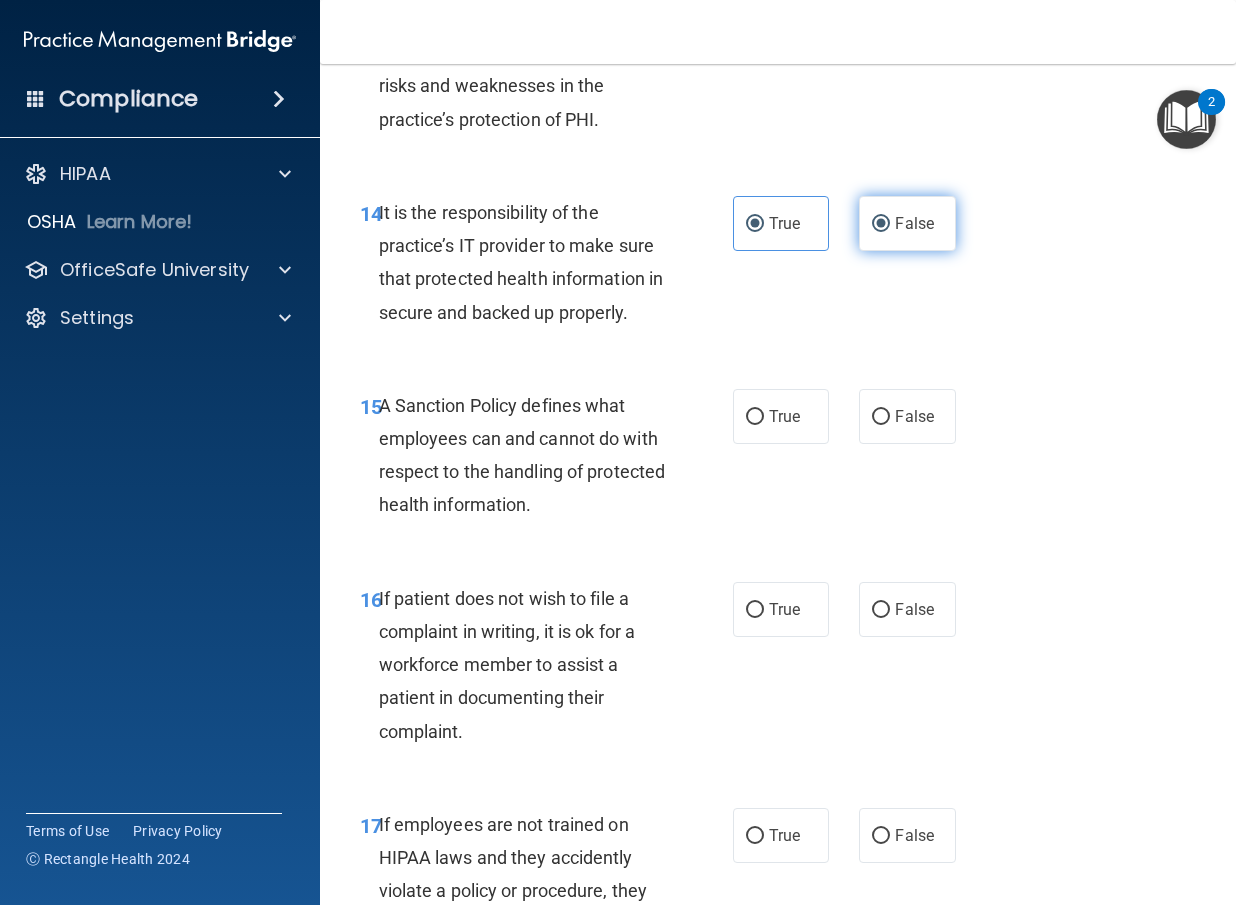 radio on "false" 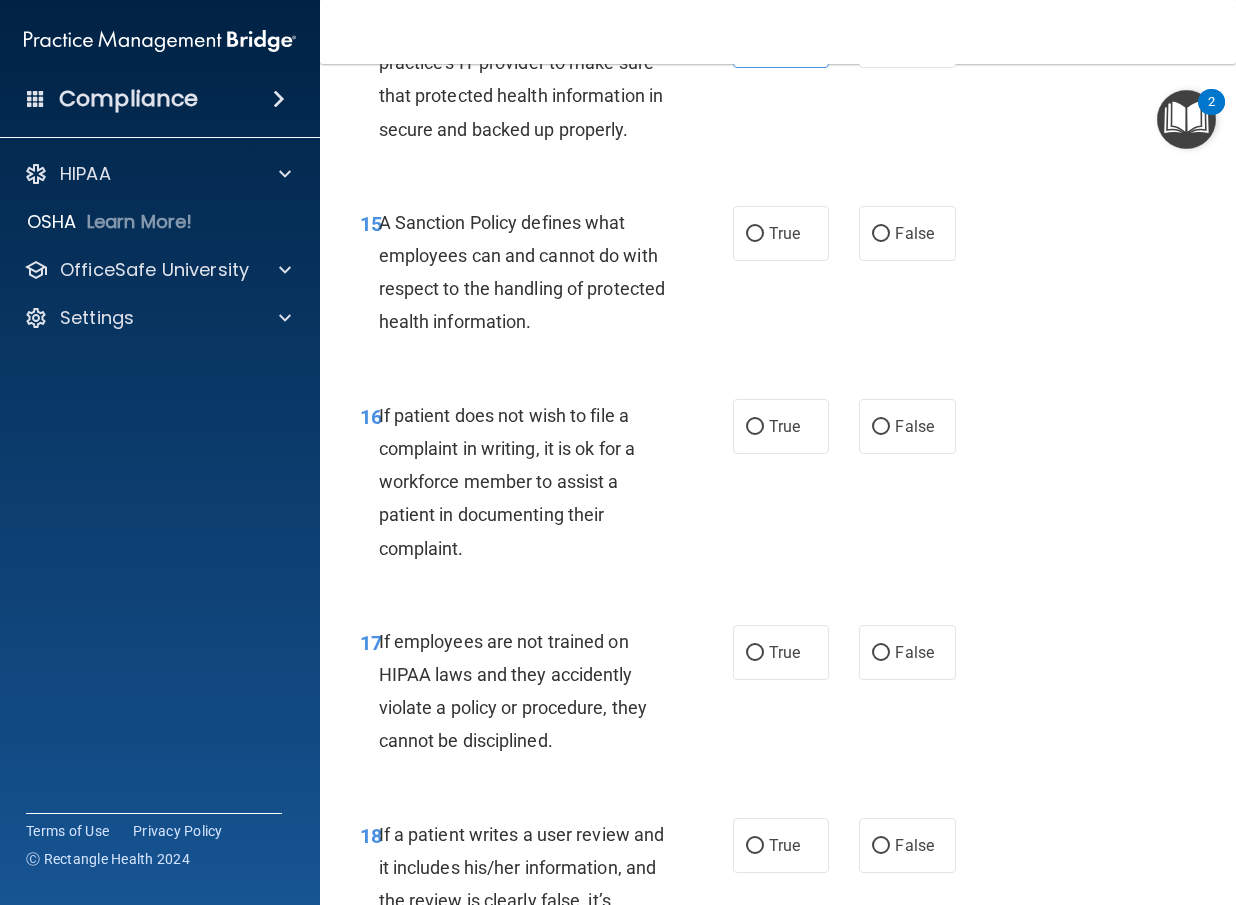 scroll, scrollTop: 3600, scrollLeft: 0, axis: vertical 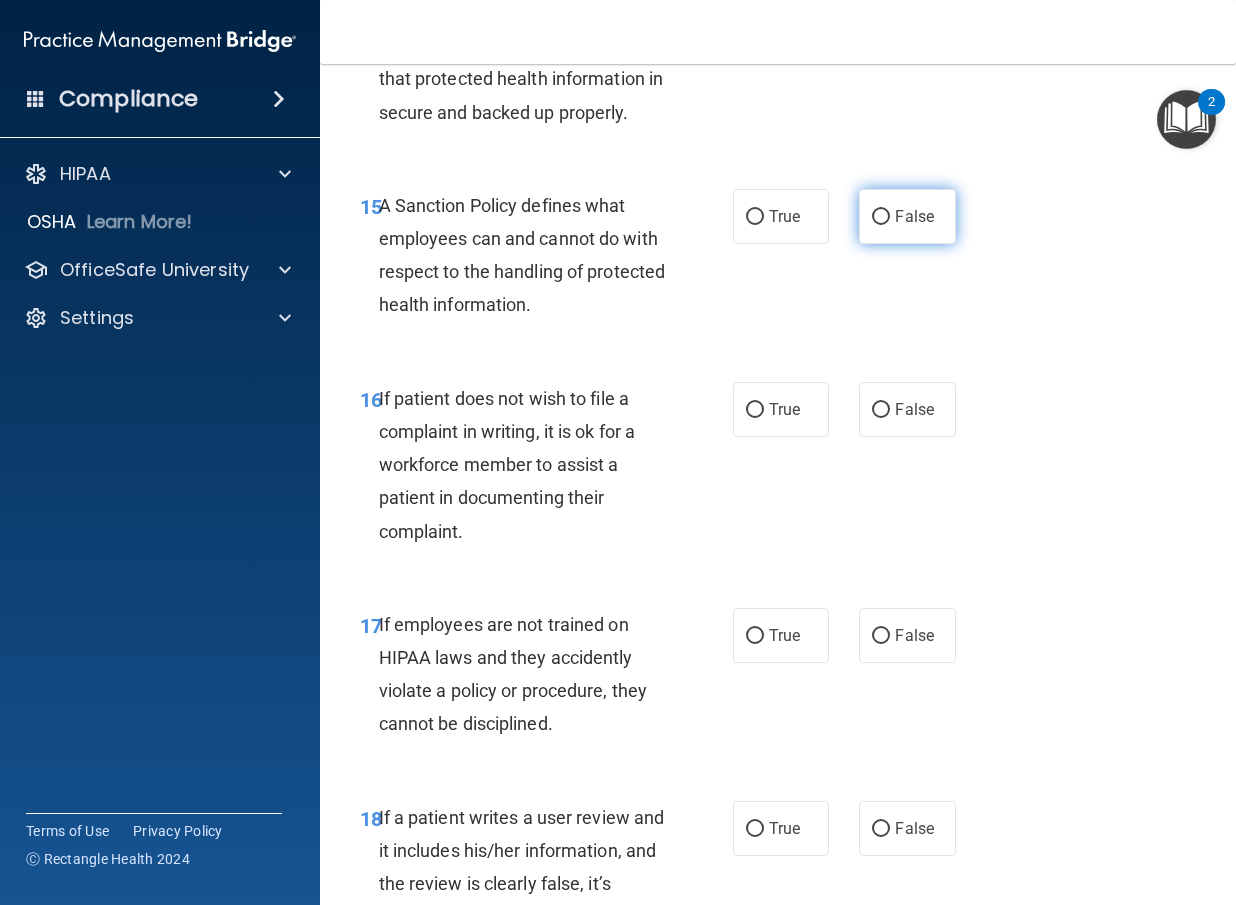 click on "False" at bounding box center (914, 216) 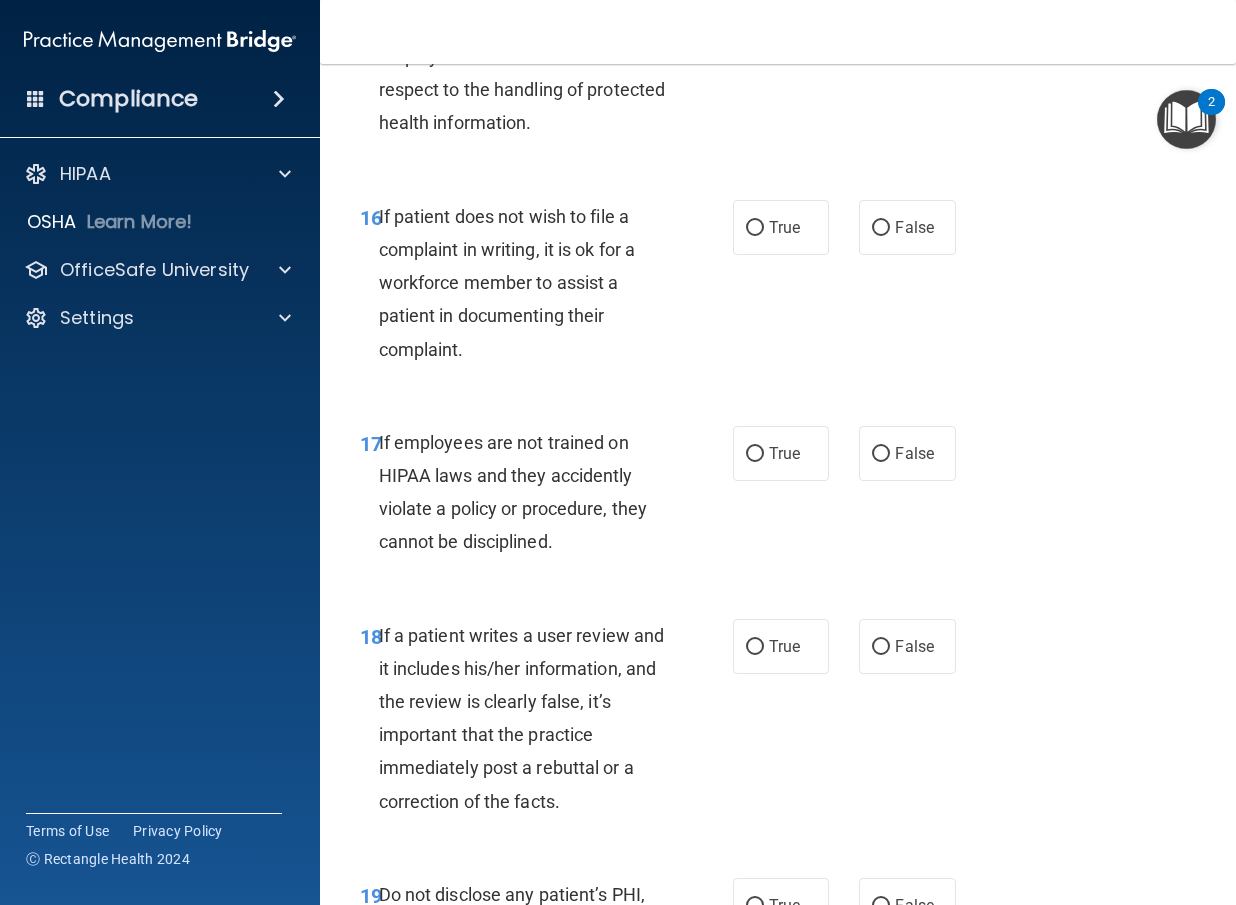 scroll, scrollTop: 3800, scrollLeft: 0, axis: vertical 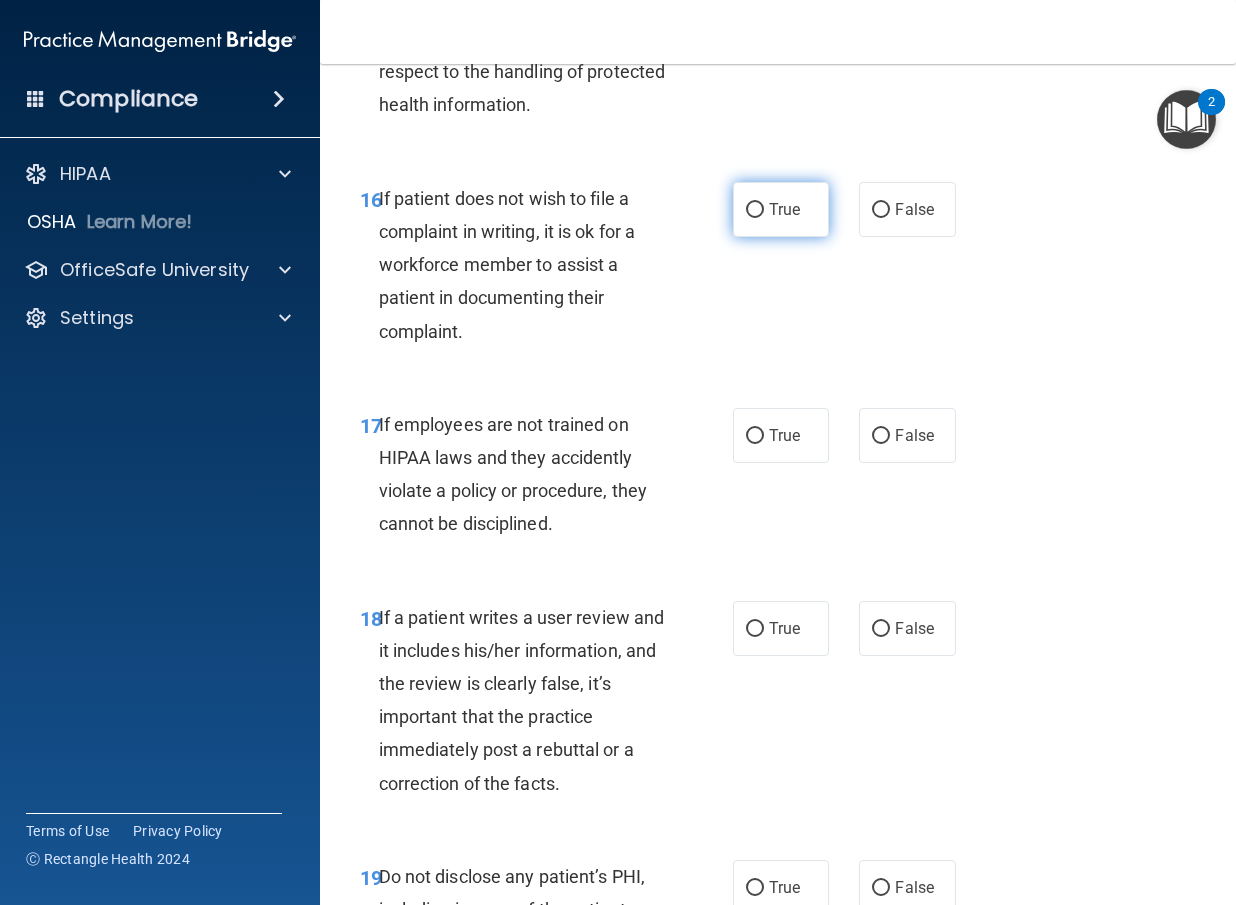 click on "True" at bounding box center (781, 209) 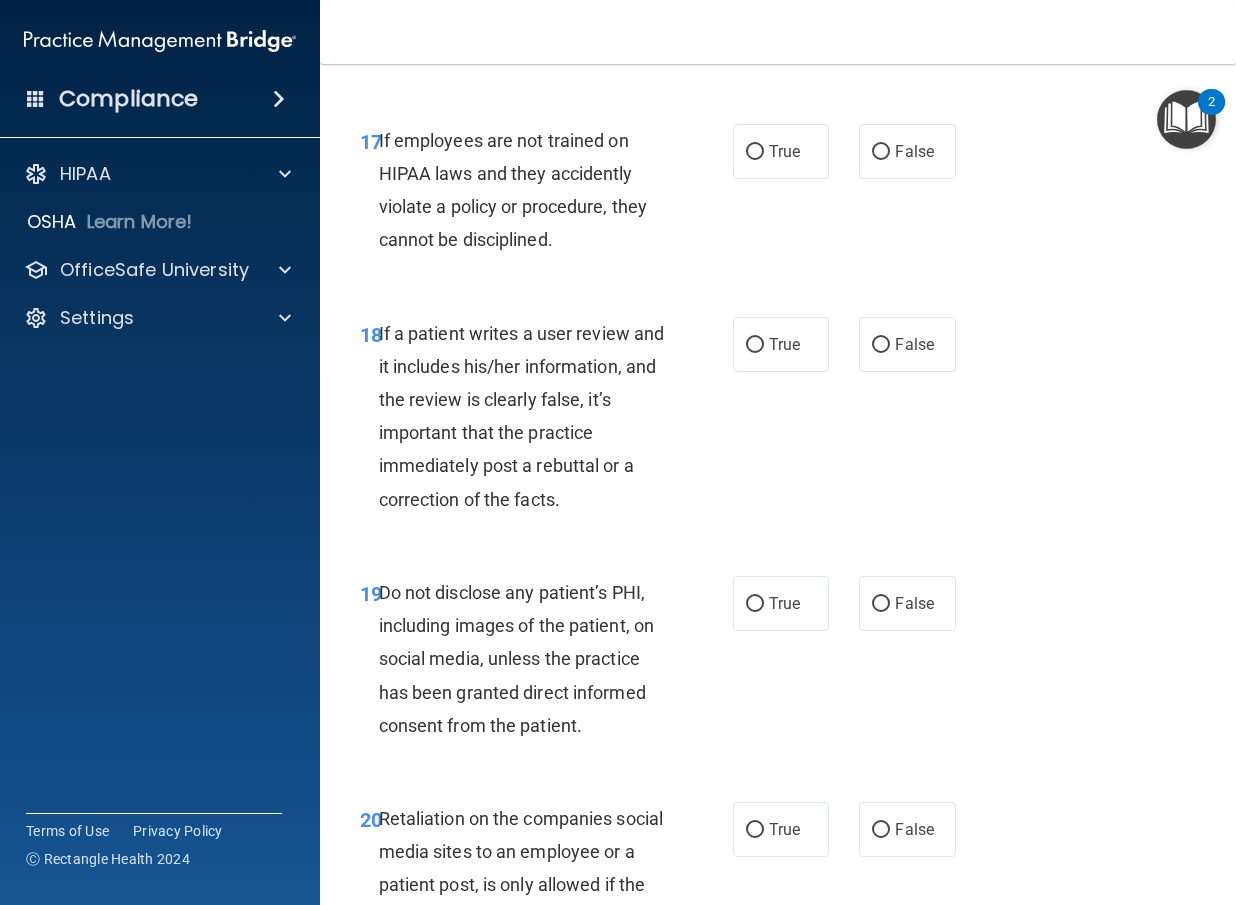 scroll, scrollTop: 4100, scrollLeft: 0, axis: vertical 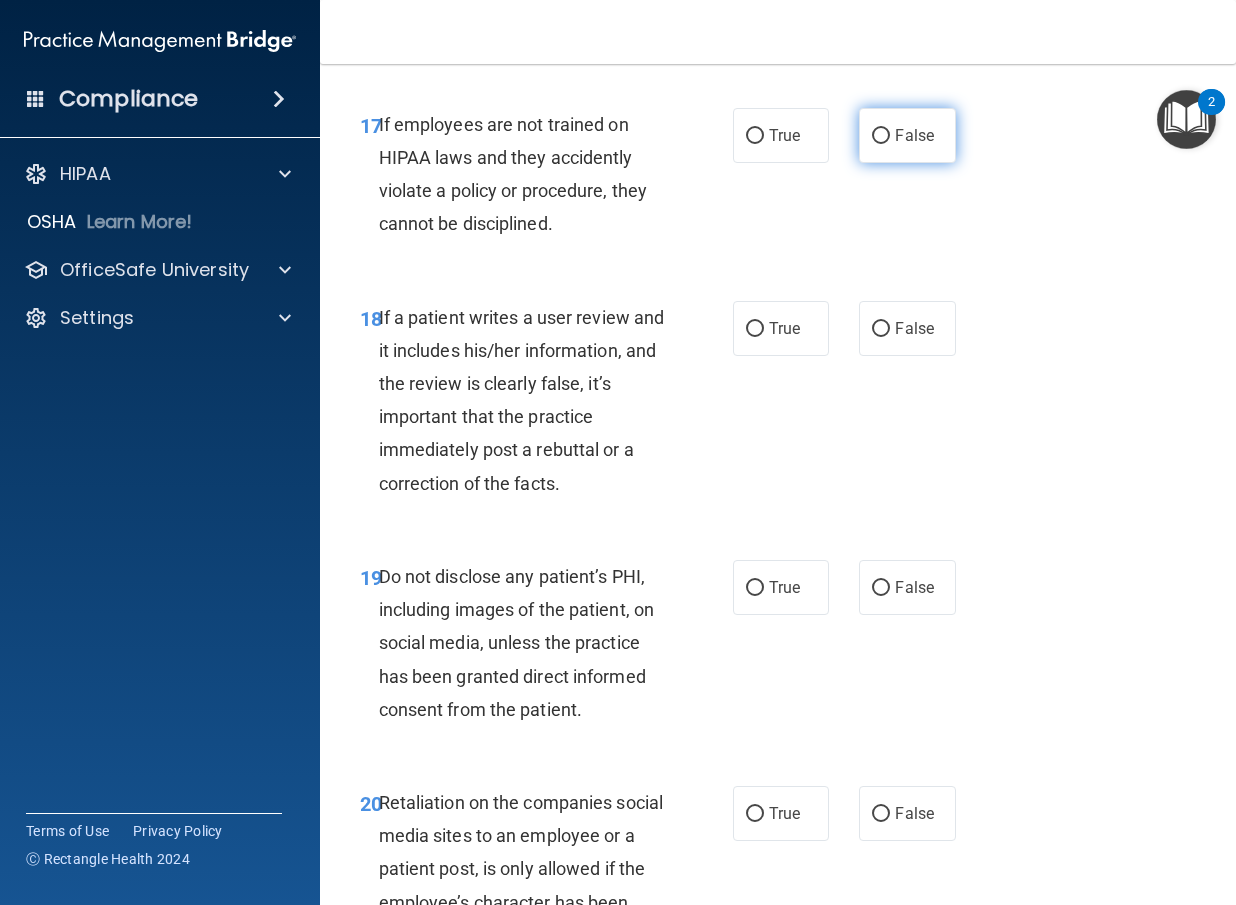 click on "False" at bounding box center (881, 136) 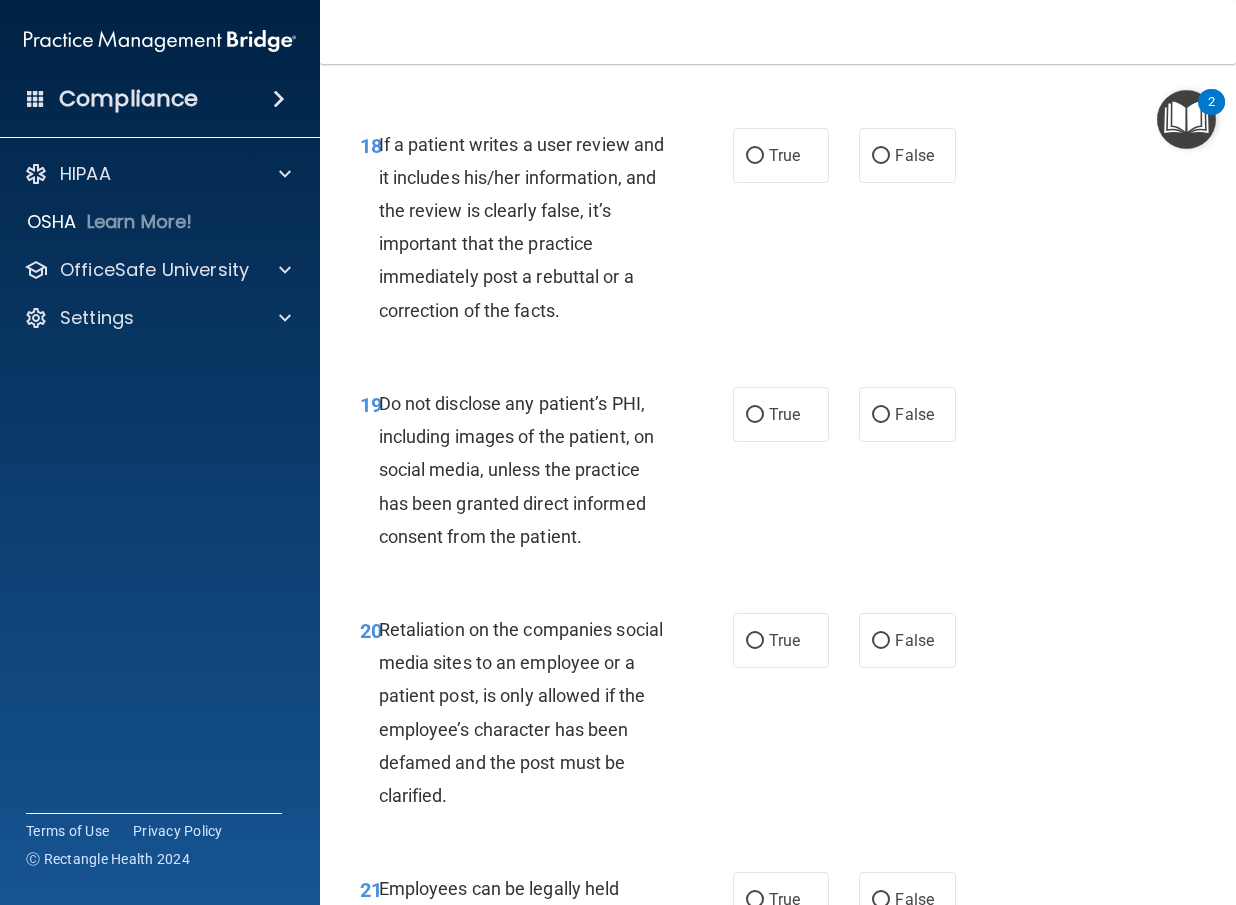 scroll, scrollTop: 4300, scrollLeft: 0, axis: vertical 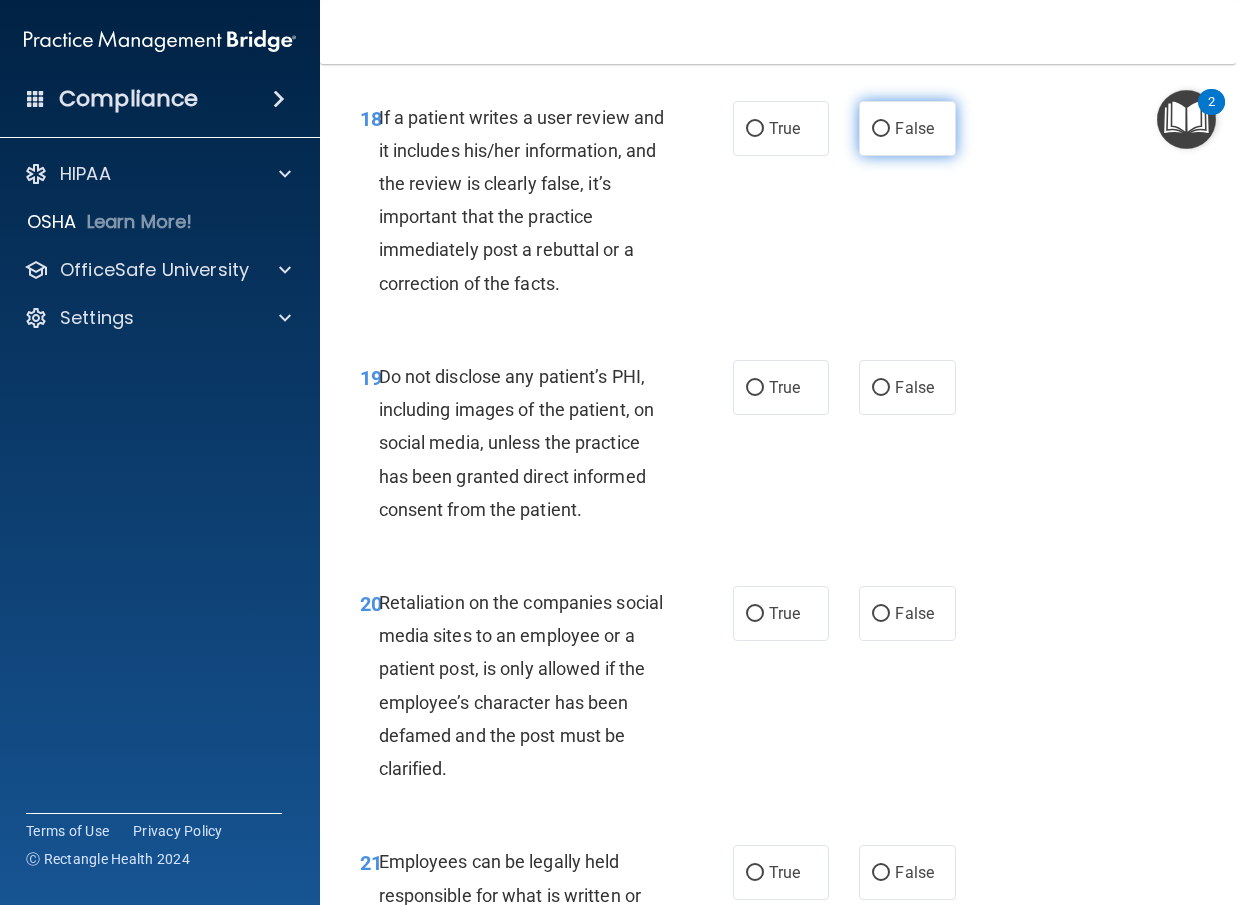 click on "False" at bounding box center [914, 128] 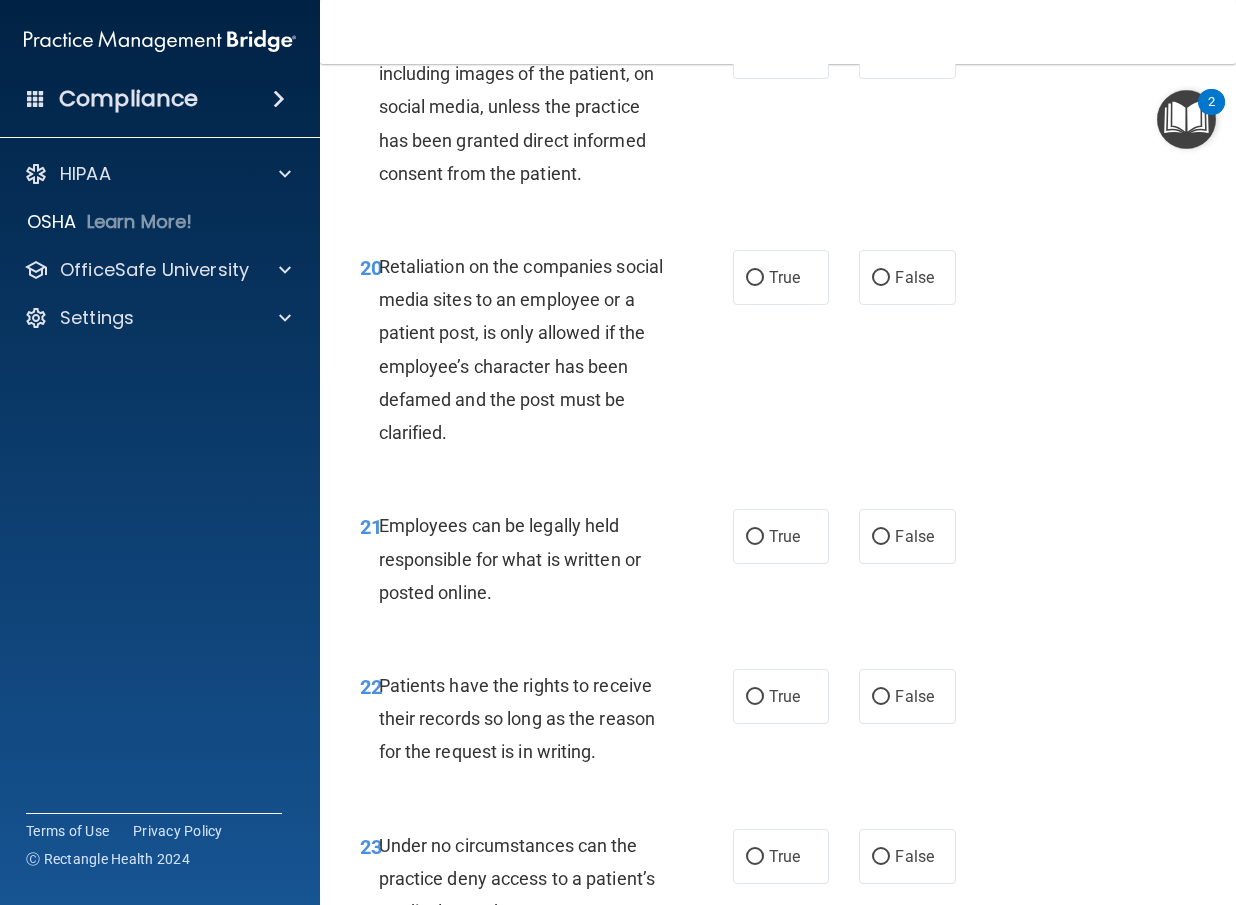 scroll, scrollTop: 4600, scrollLeft: 0, axis: vertical 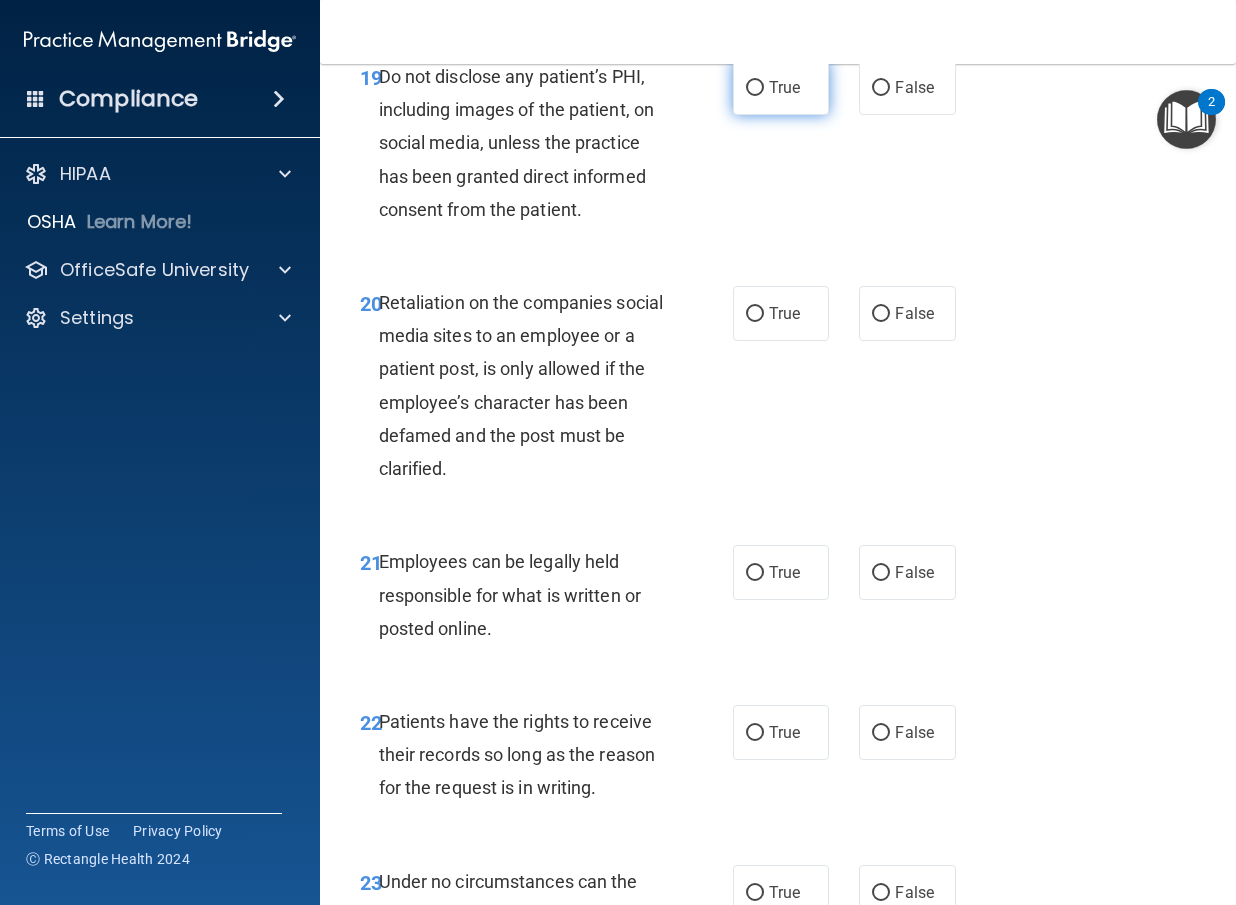 click on "True" at bounding box center [784, 87] 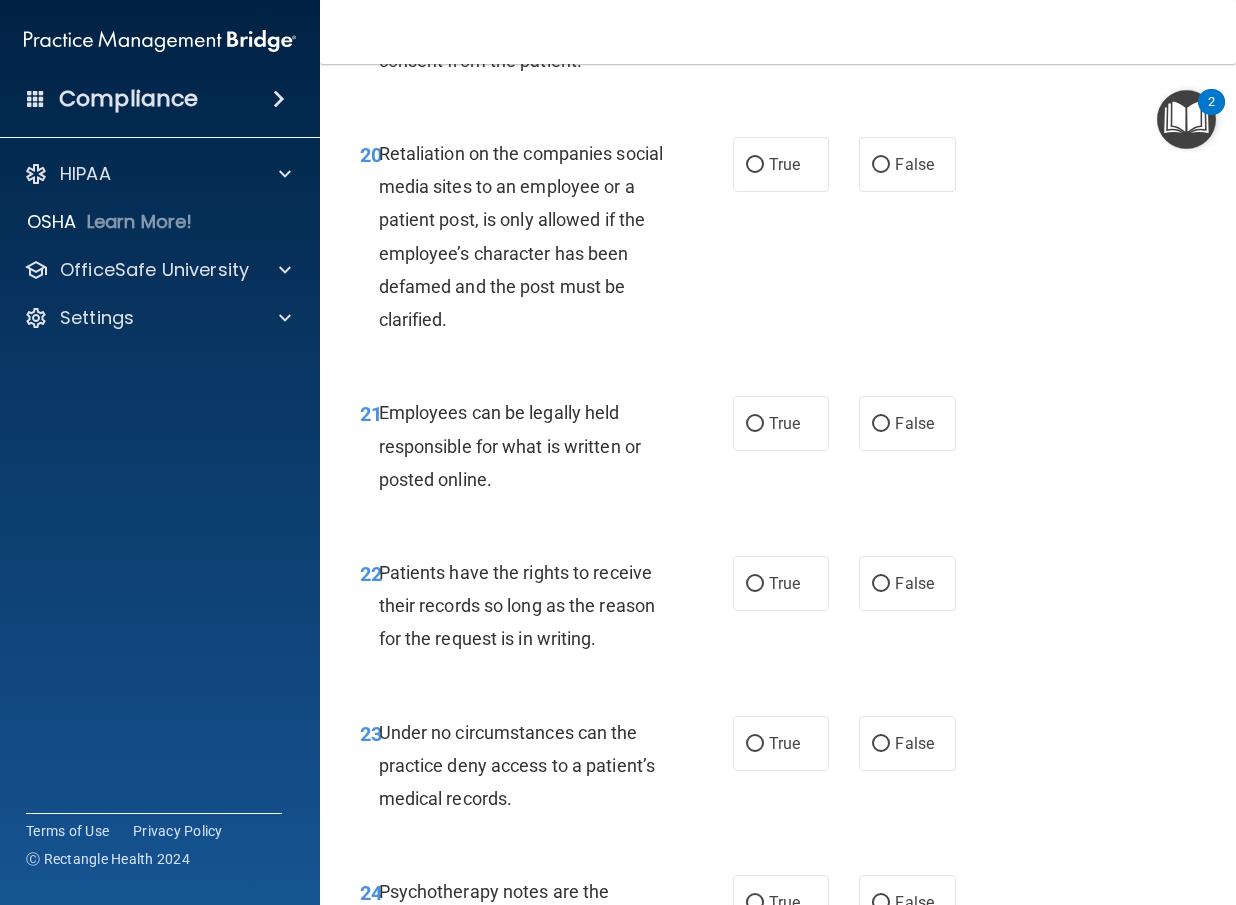 scroll, scrollTop: 4800, scrollLeft: 0, axis: vertical 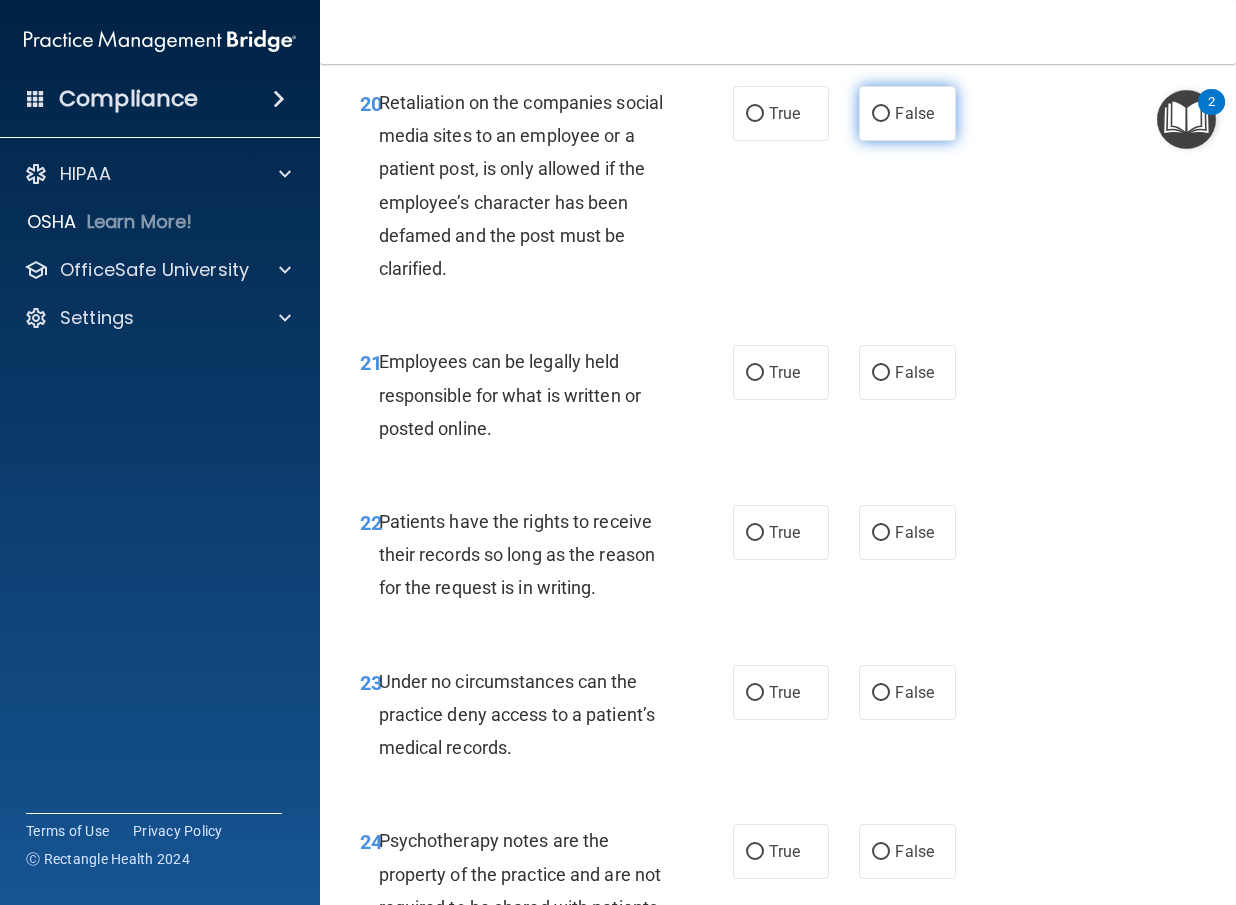 click on "False" at bounding box center (907, 113) 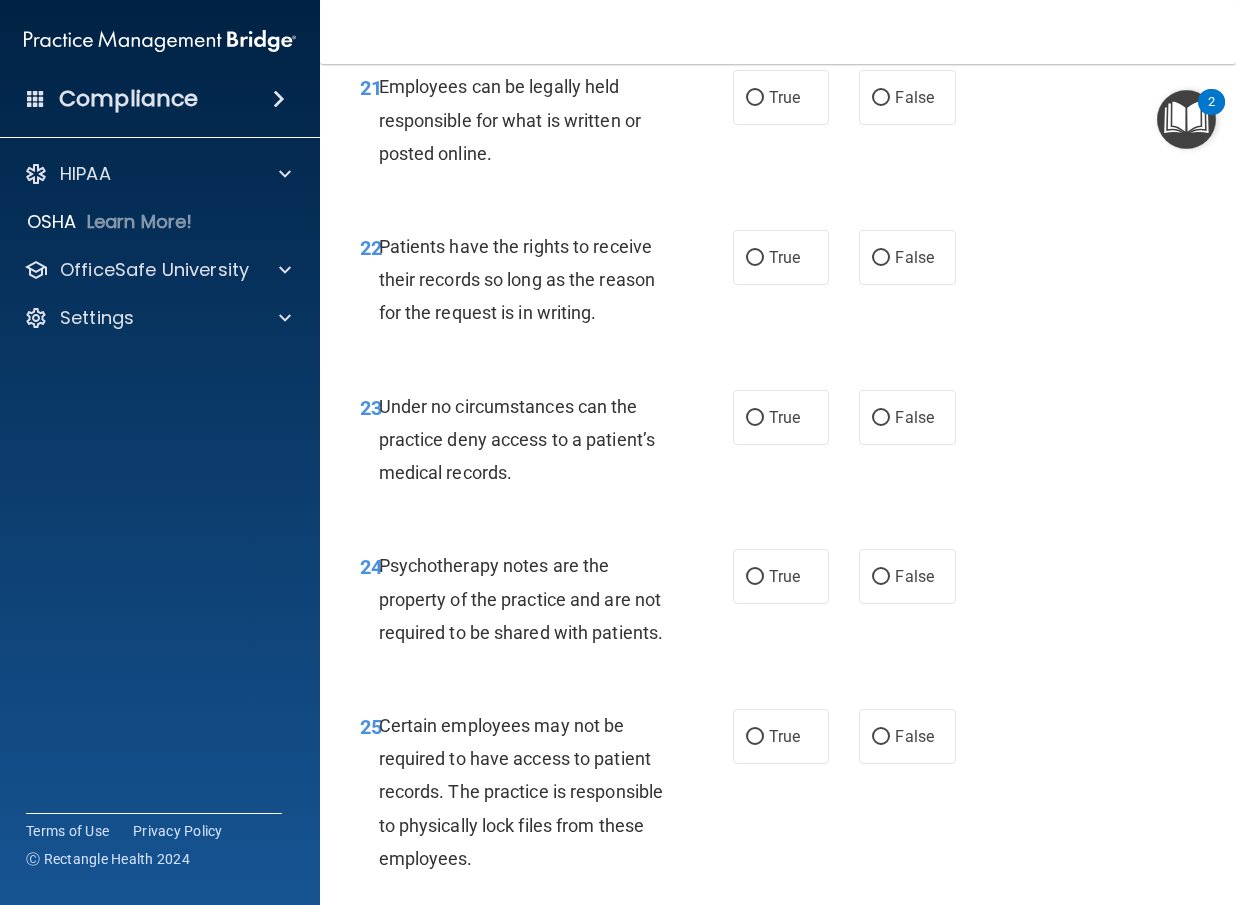 scroll, scrollTop: 5100, scrollLeft: 0, axis: vertical 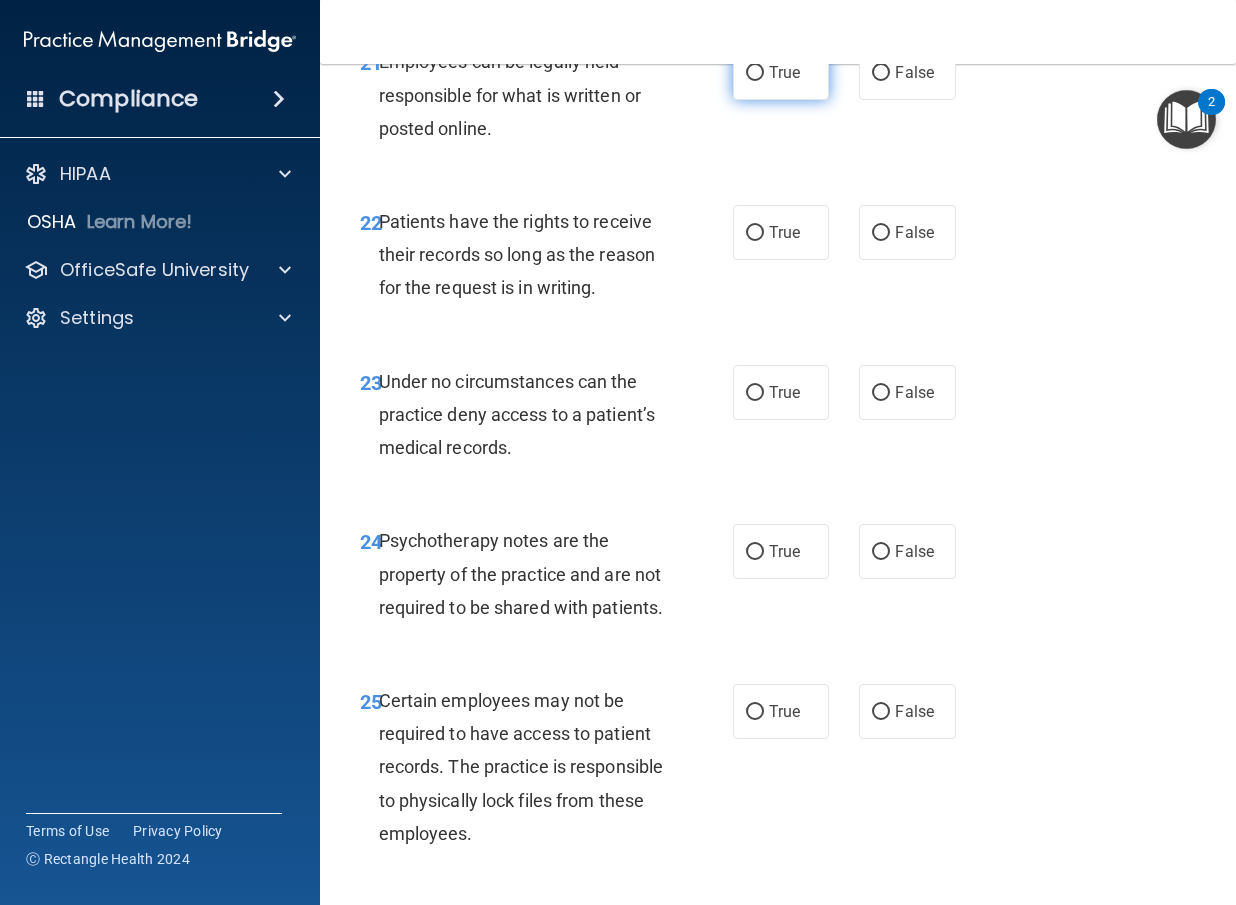click on "True" at bounding box center (781, 72) 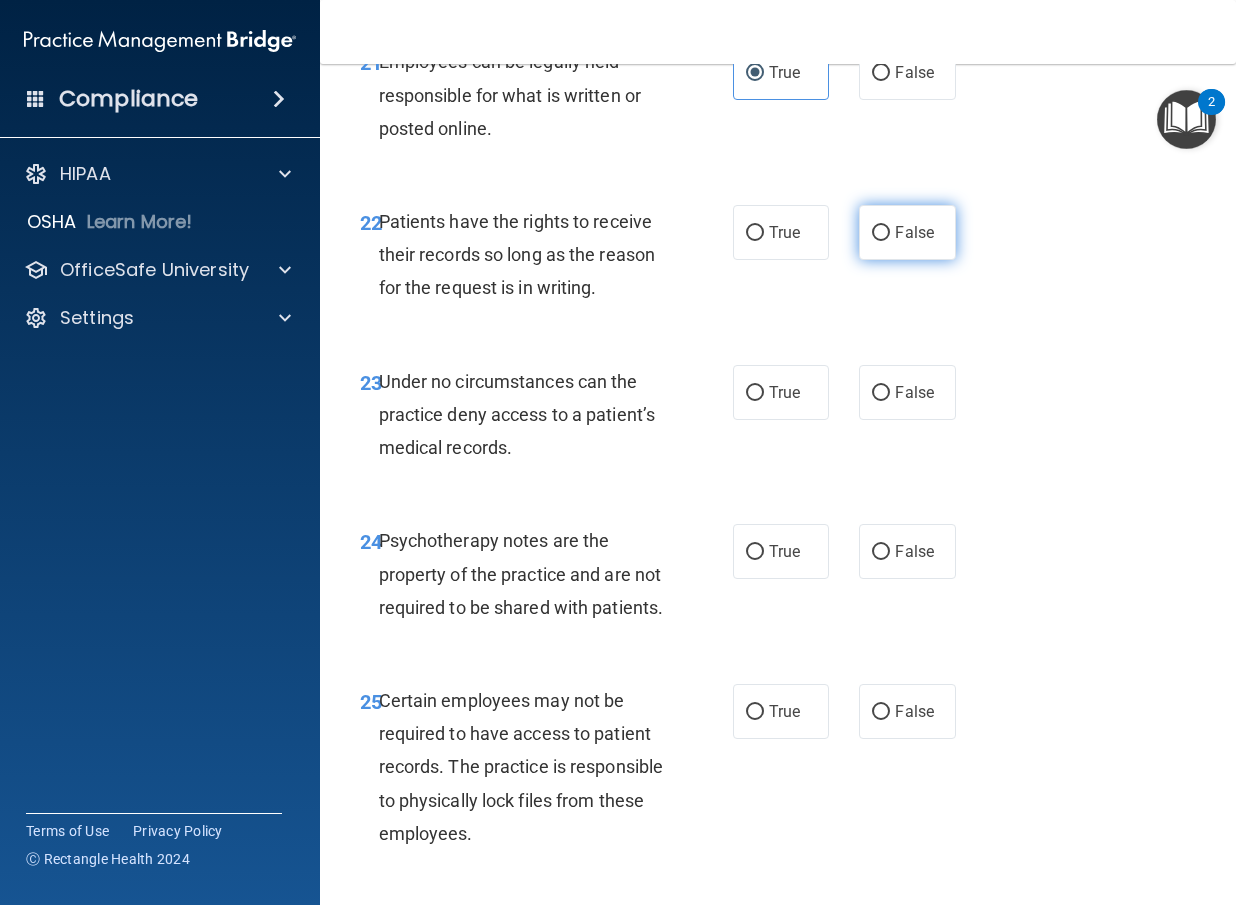 click on "False" at bounding box center (881, 233) 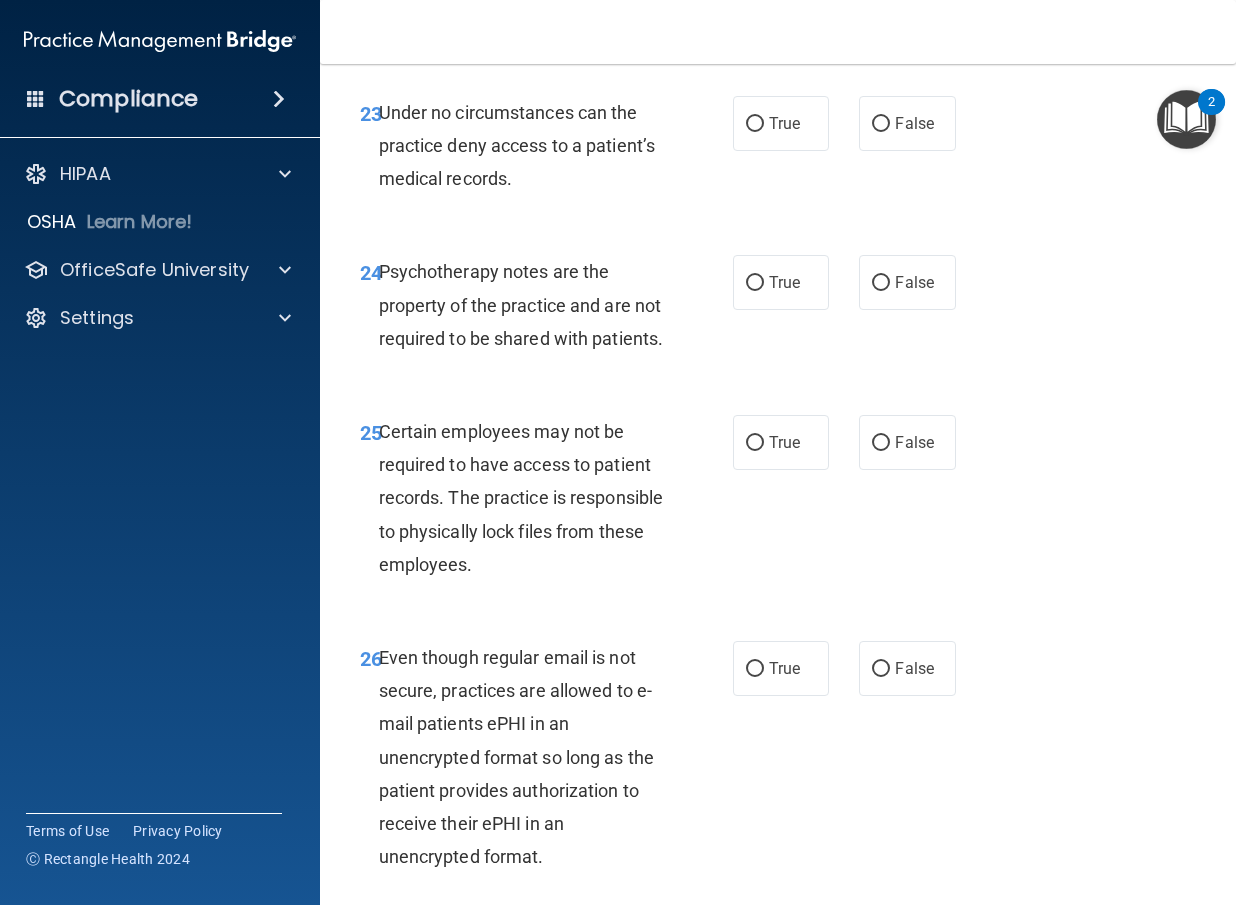 scroll, scrollTop: 5400, scrollLeft: 0, axis: vertical 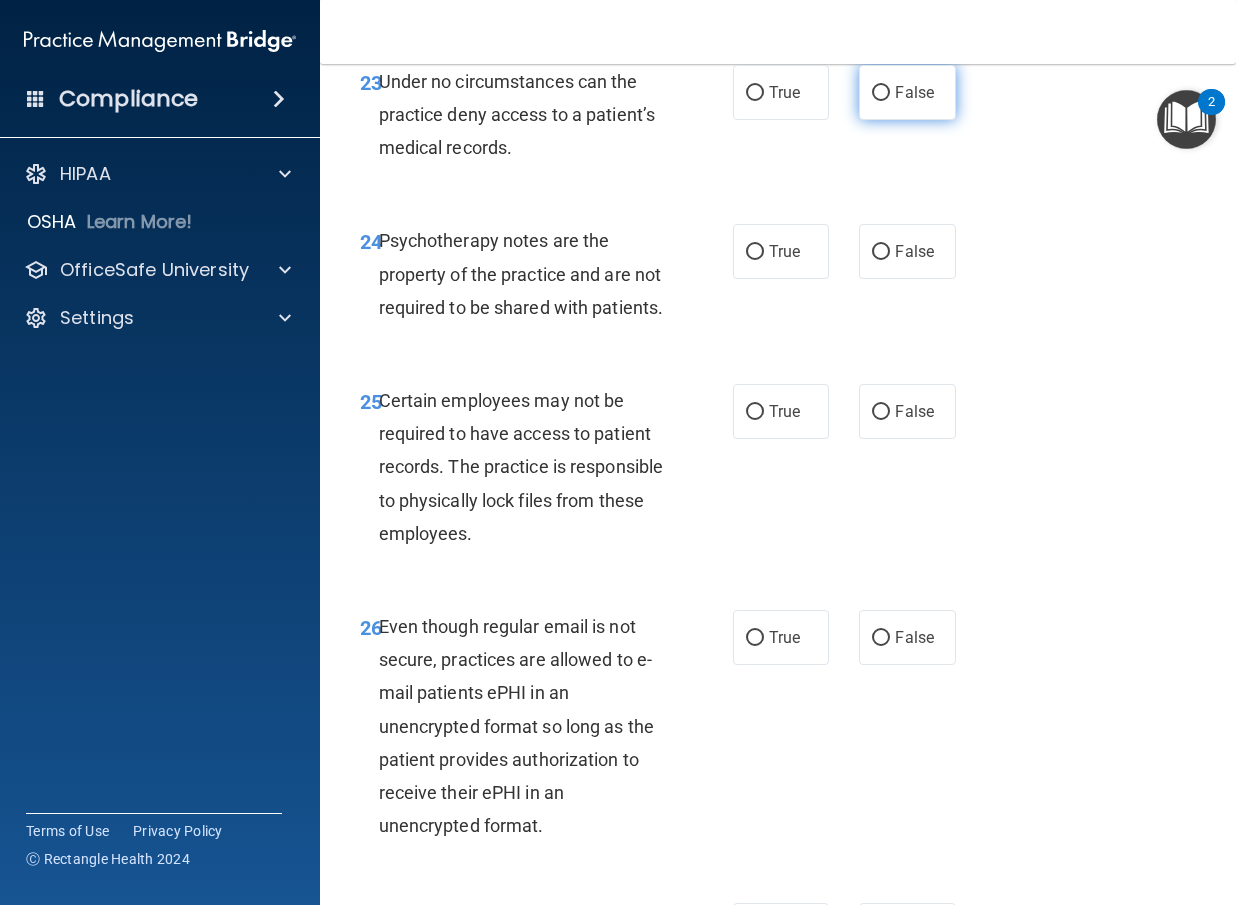 click on "False" at bounding box center [907, 92] 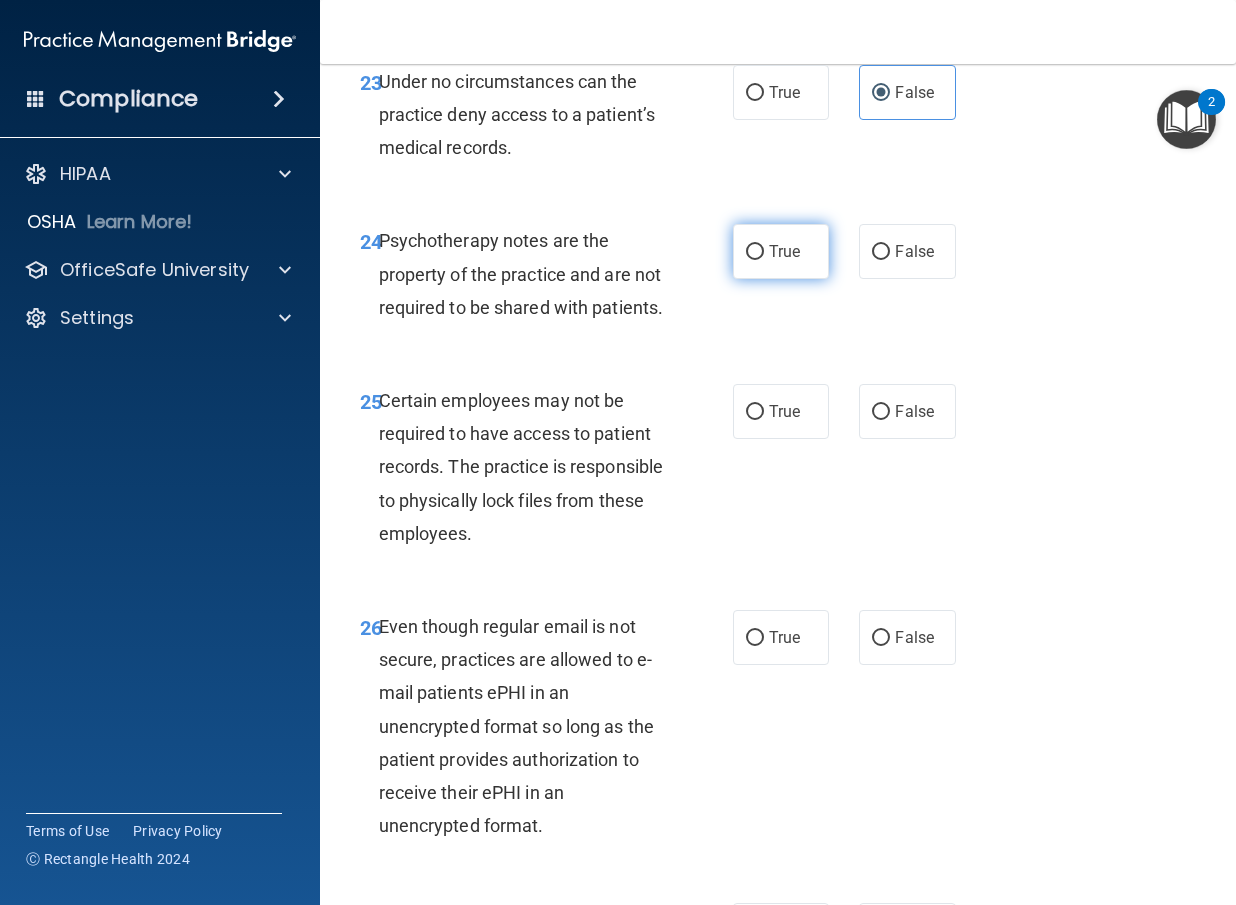 click on "True" at bounding box center (784, 251) 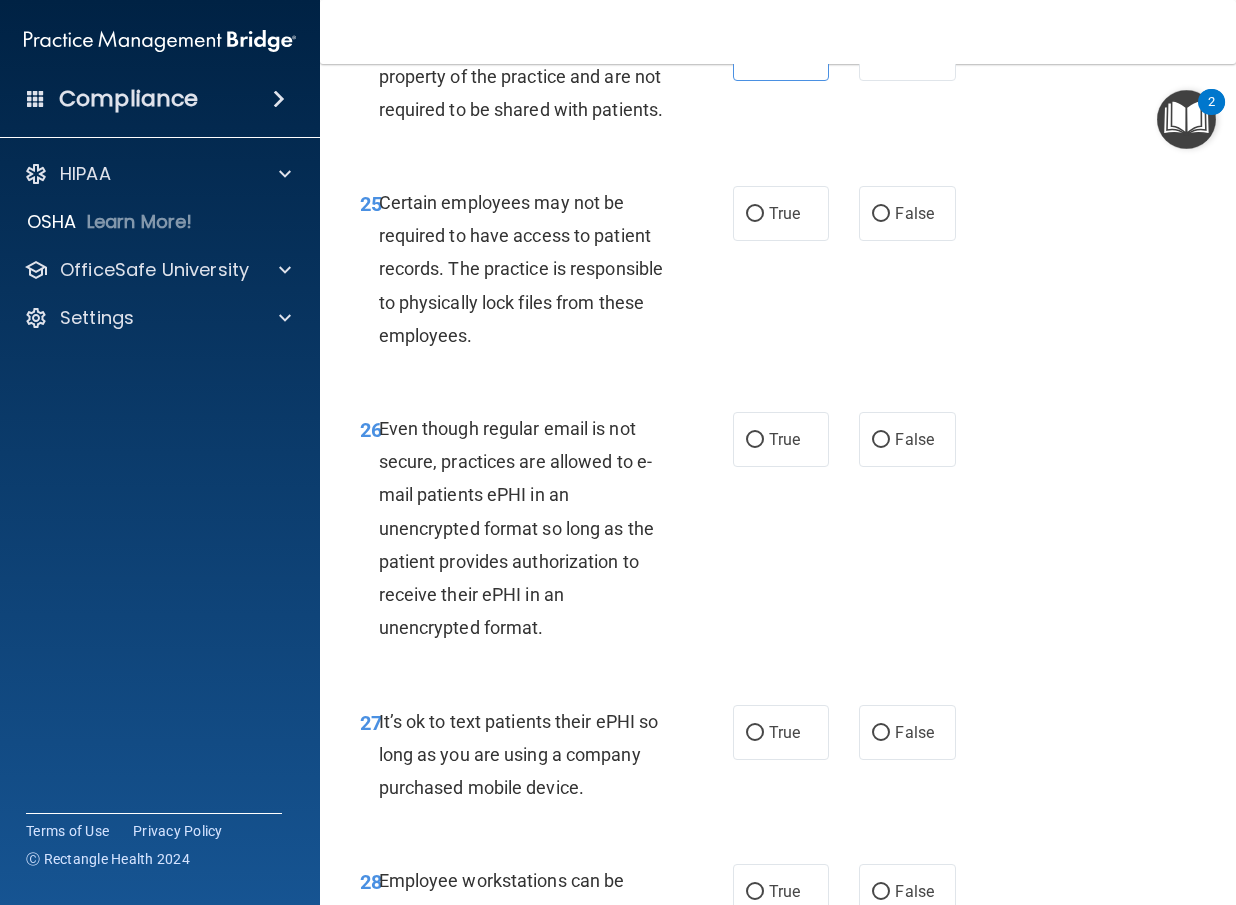 scroll, scrollTop: 5600, scrollLeft: 0, axis: vertical 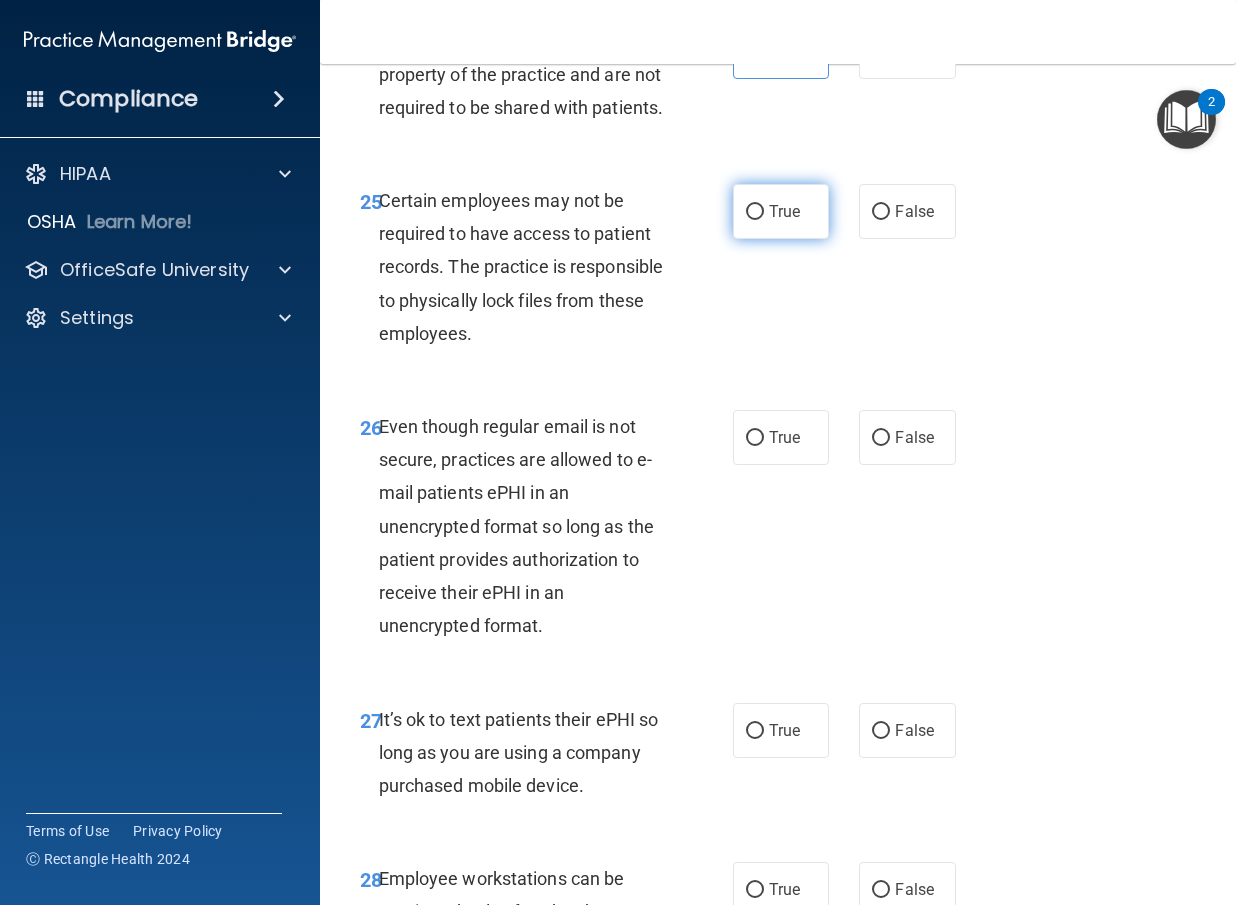 click on "True" at bounding box center (781, 211) 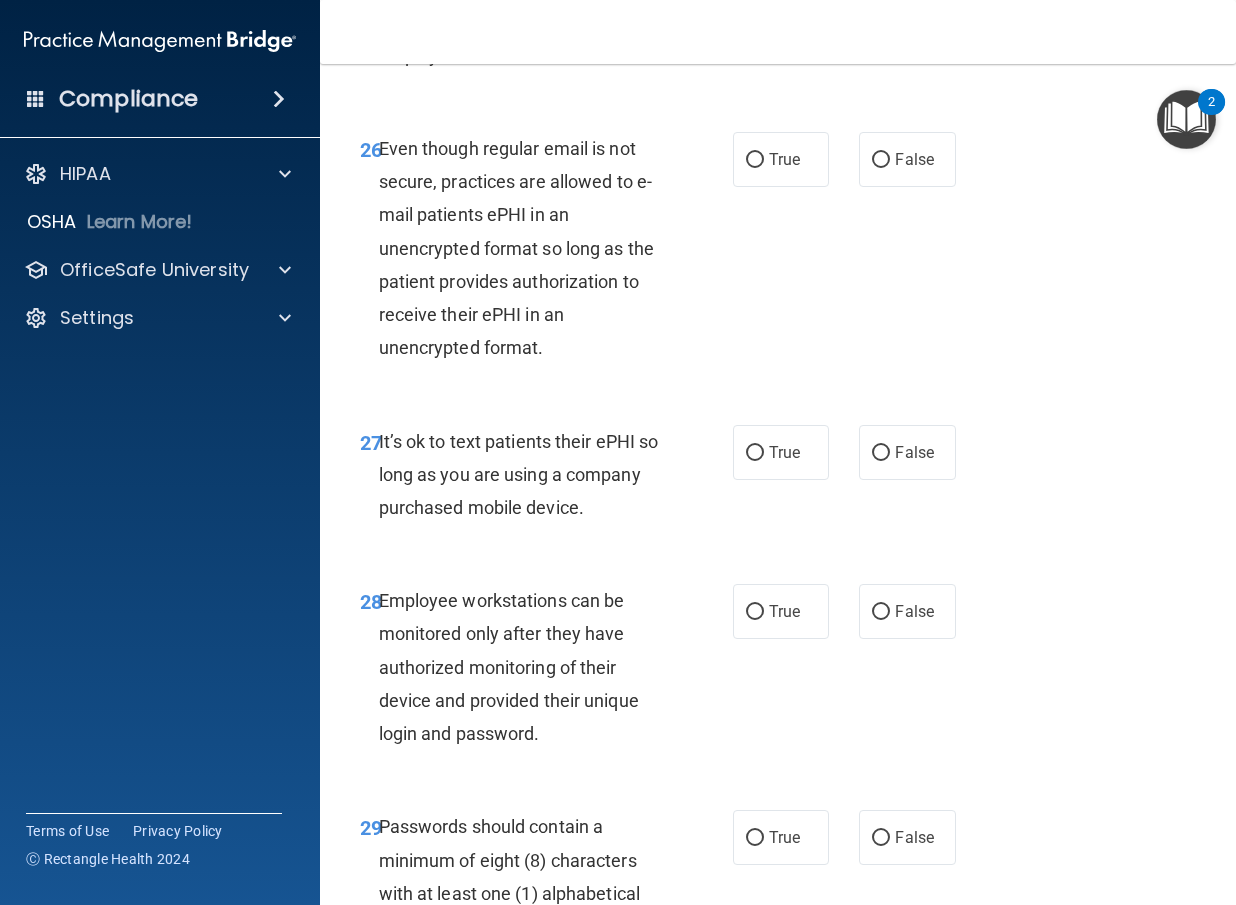 scroll, scrollTop: 5900, scrollLeft: 0, axis: vertical 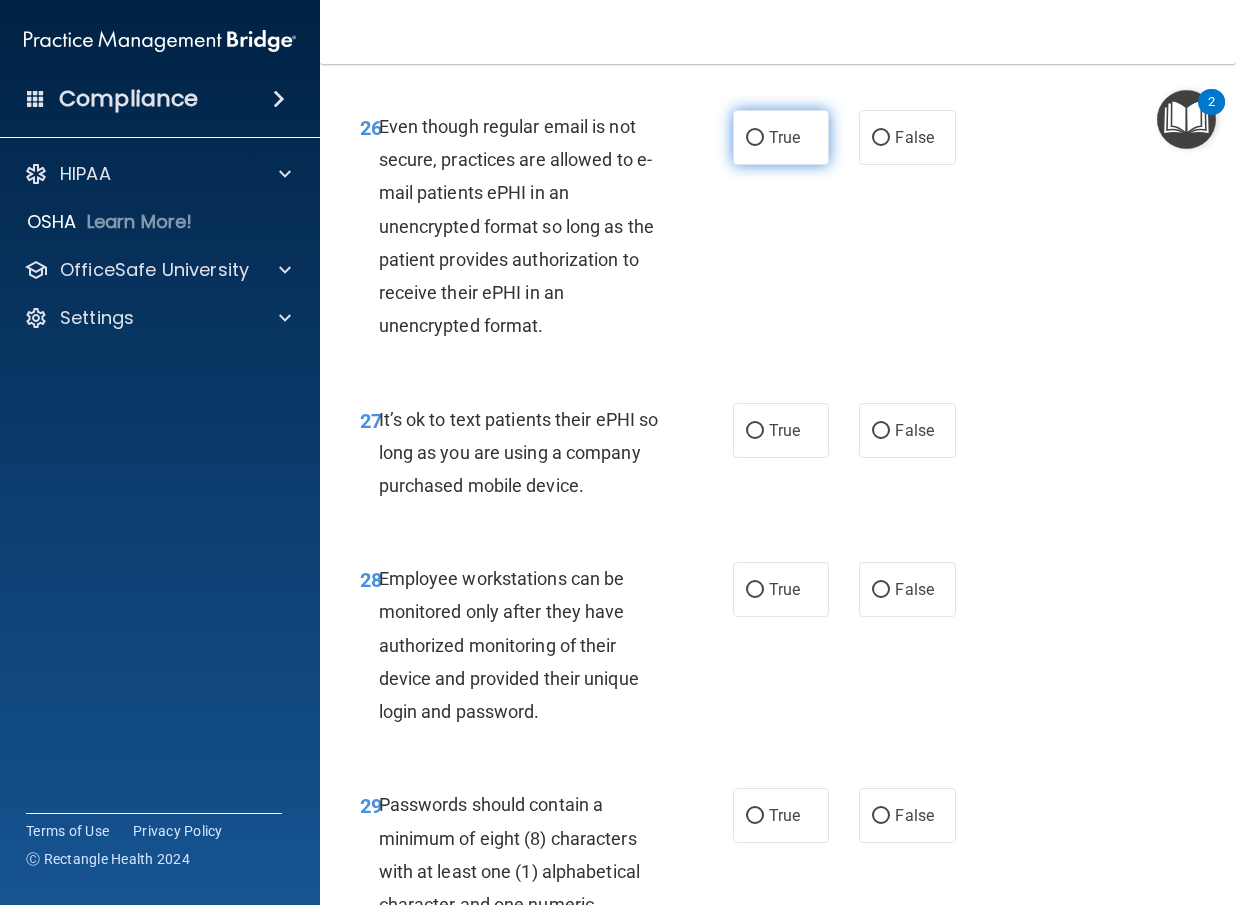 click on "True" at bounding box center (781, 137) 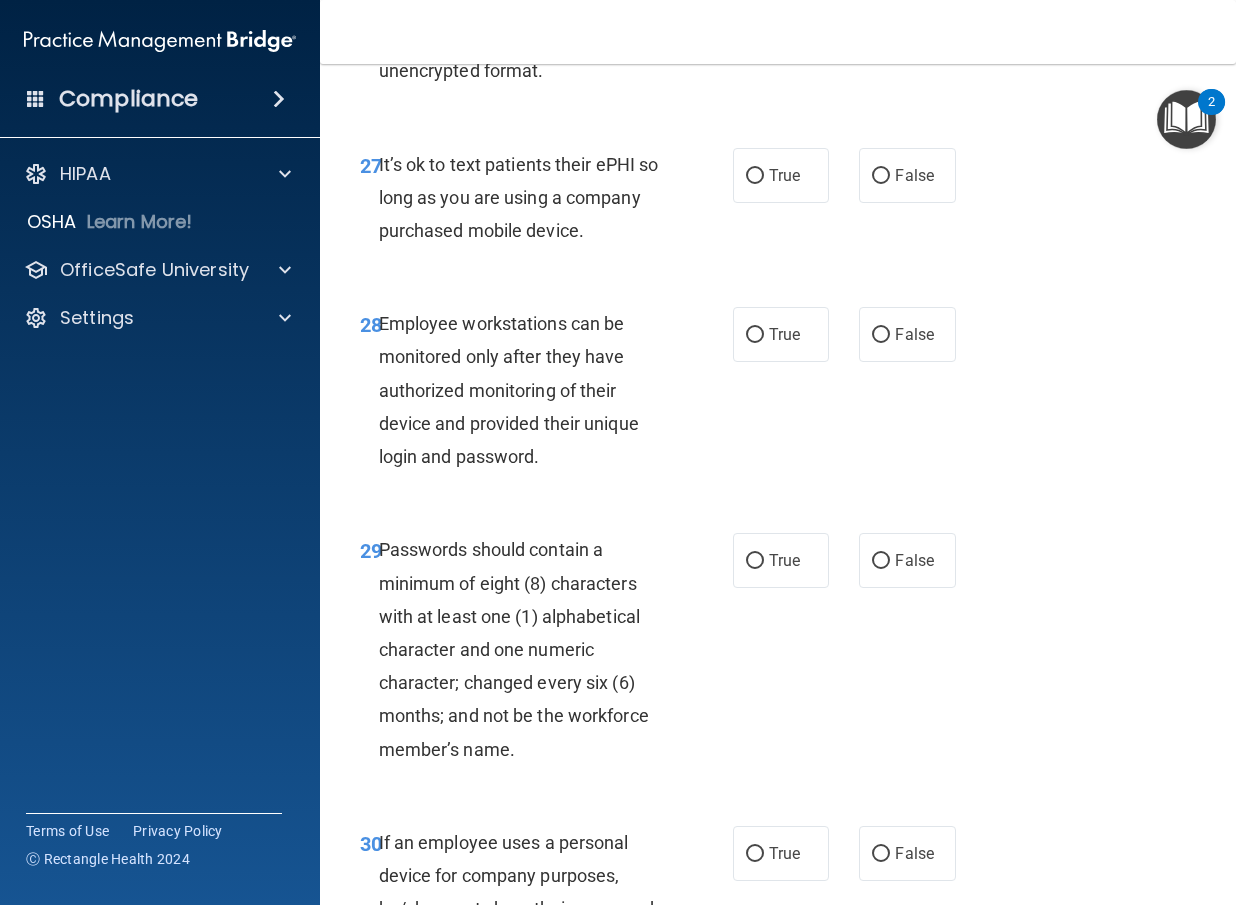 scroll, scrollTop: 6200, scrollLeft: 0, axis: vertical 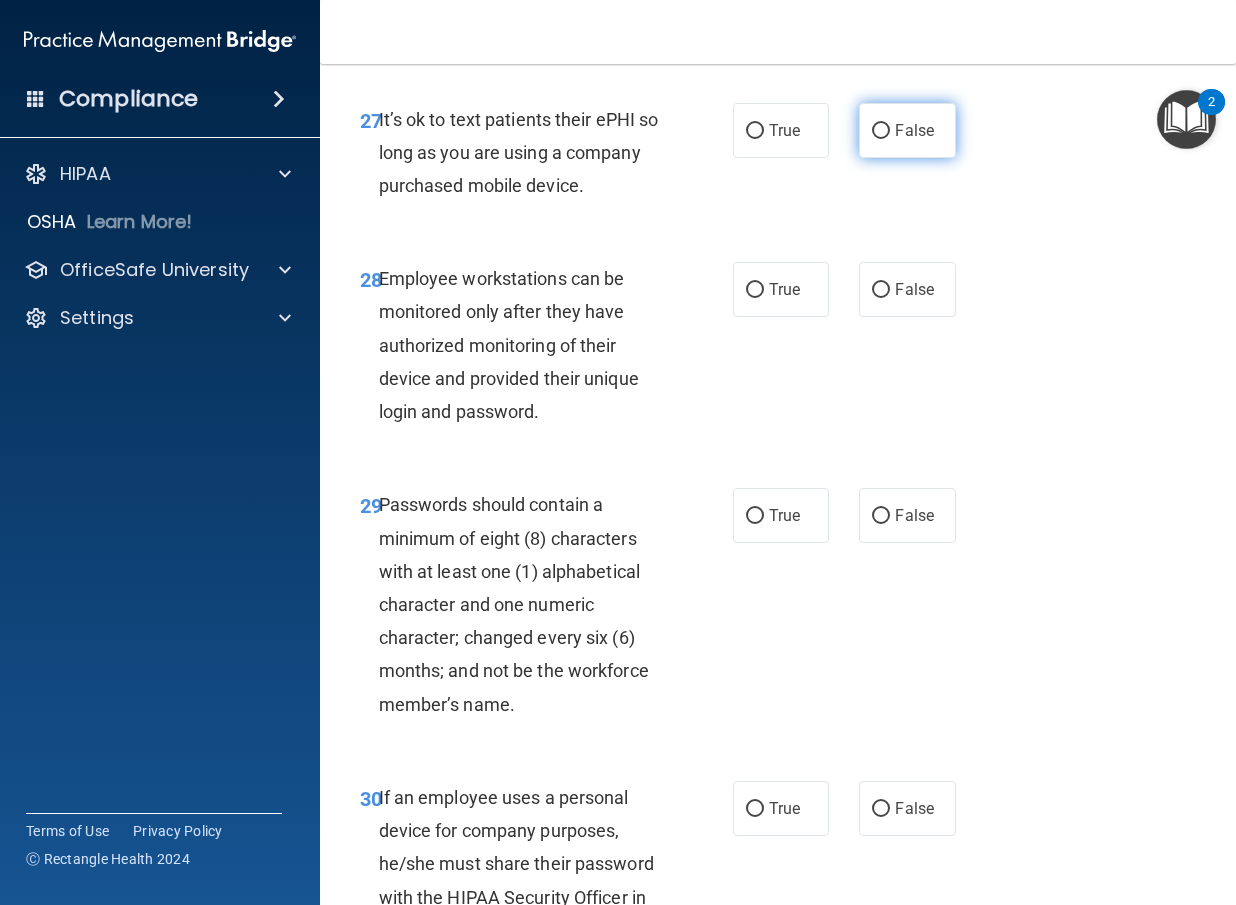 click on "False" at bounding box center (907, 130) 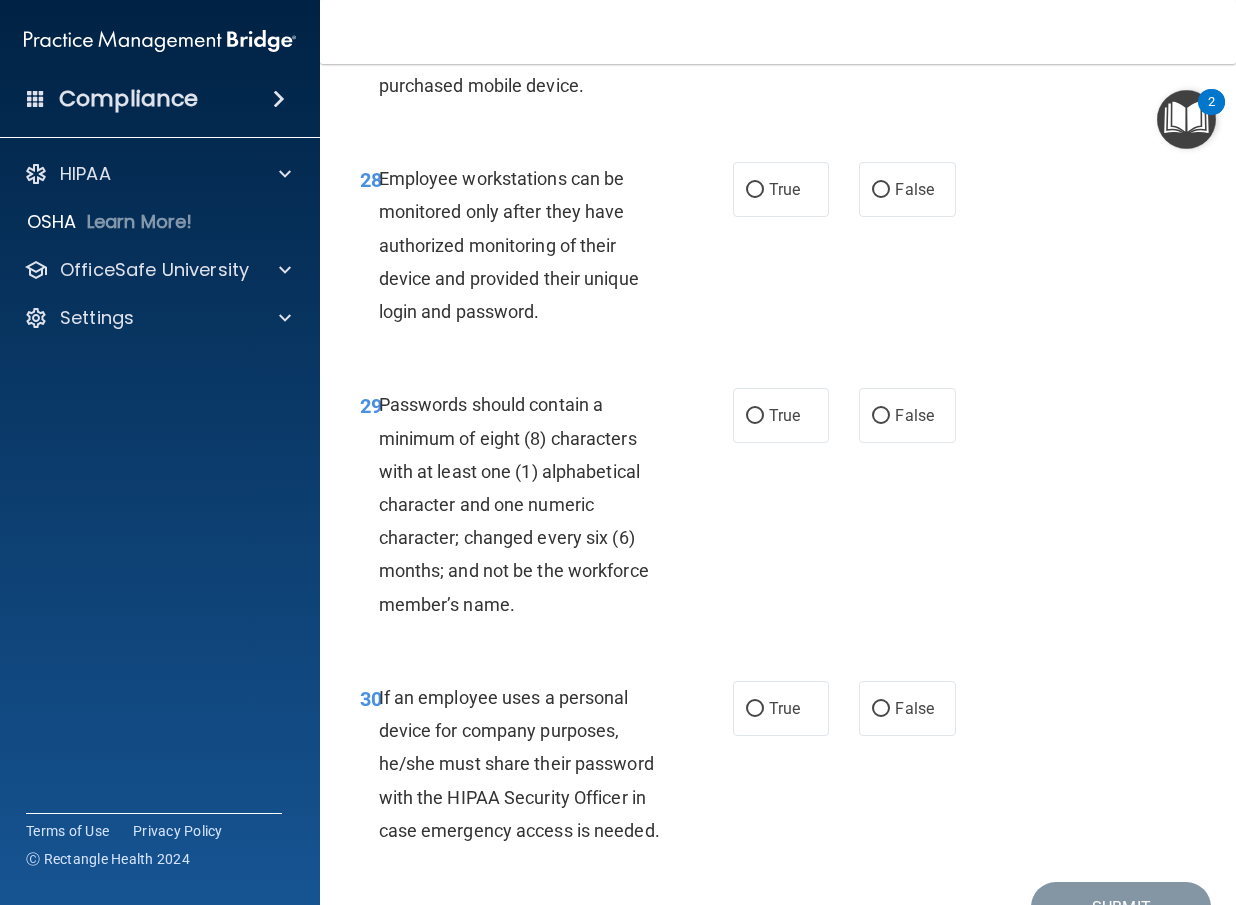 scroll, scrollTop: 6400, scrollLeft: 0, axis: vertical 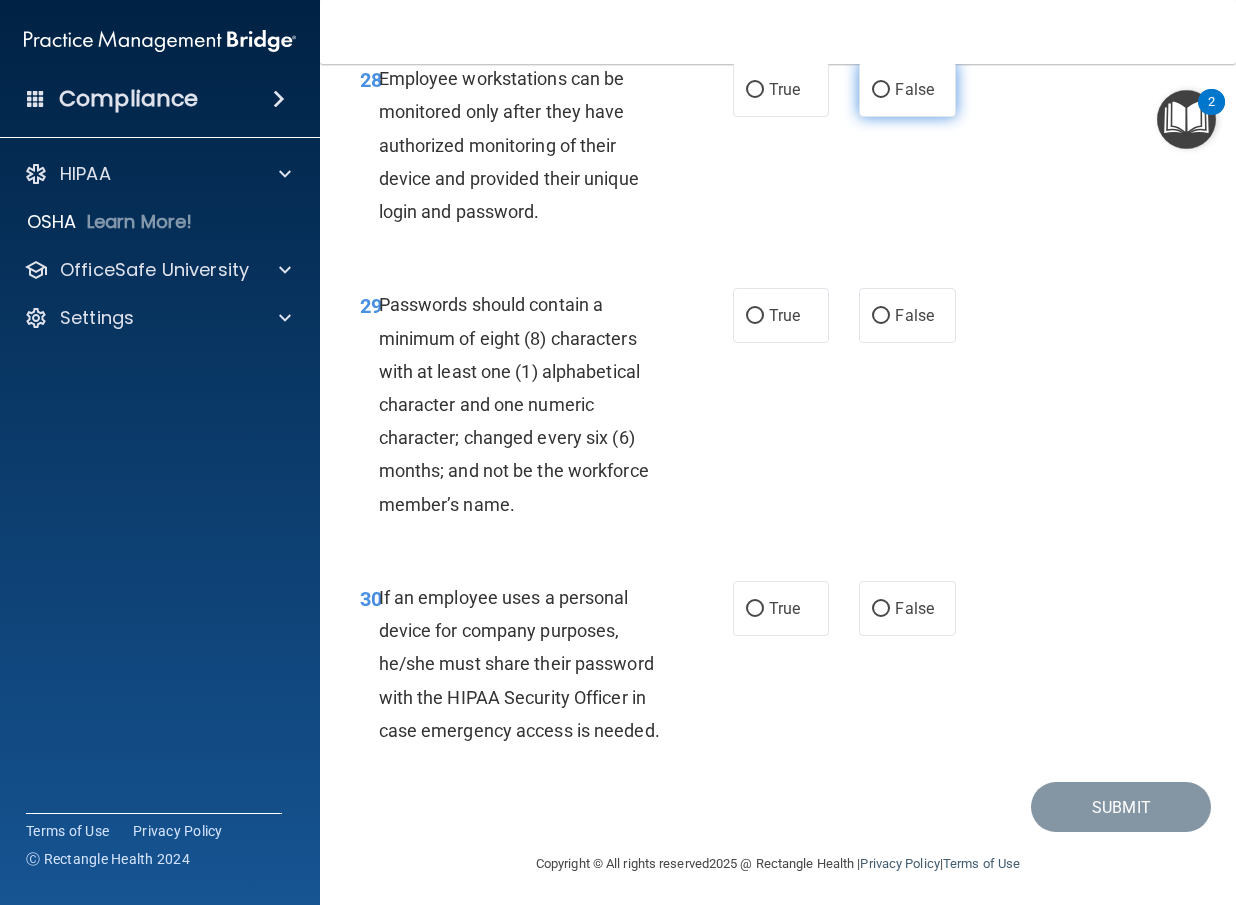 click on "False" at bounding box center [907, 89] 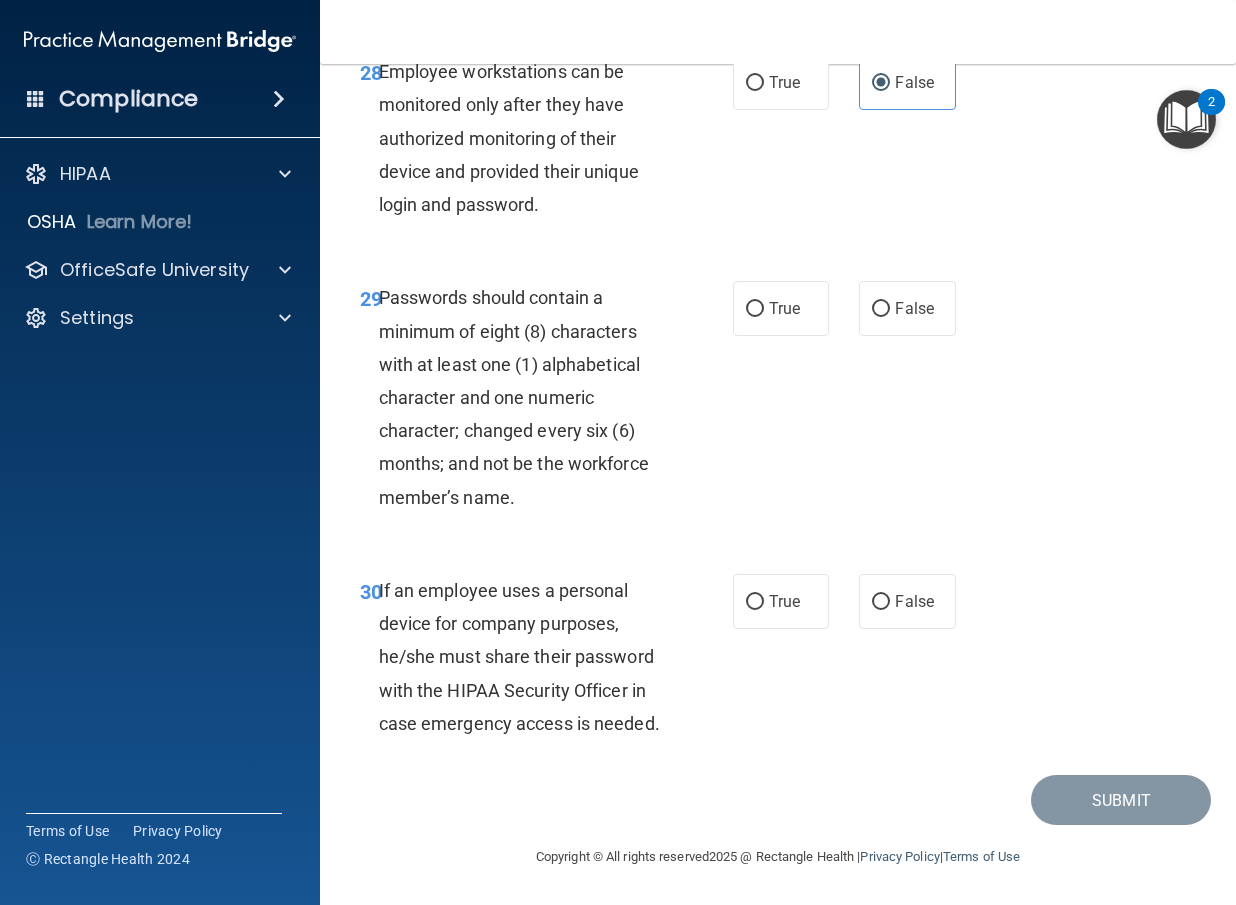 scroll, scrollTop: 6540, scrollLeft: 0, axis: vertical 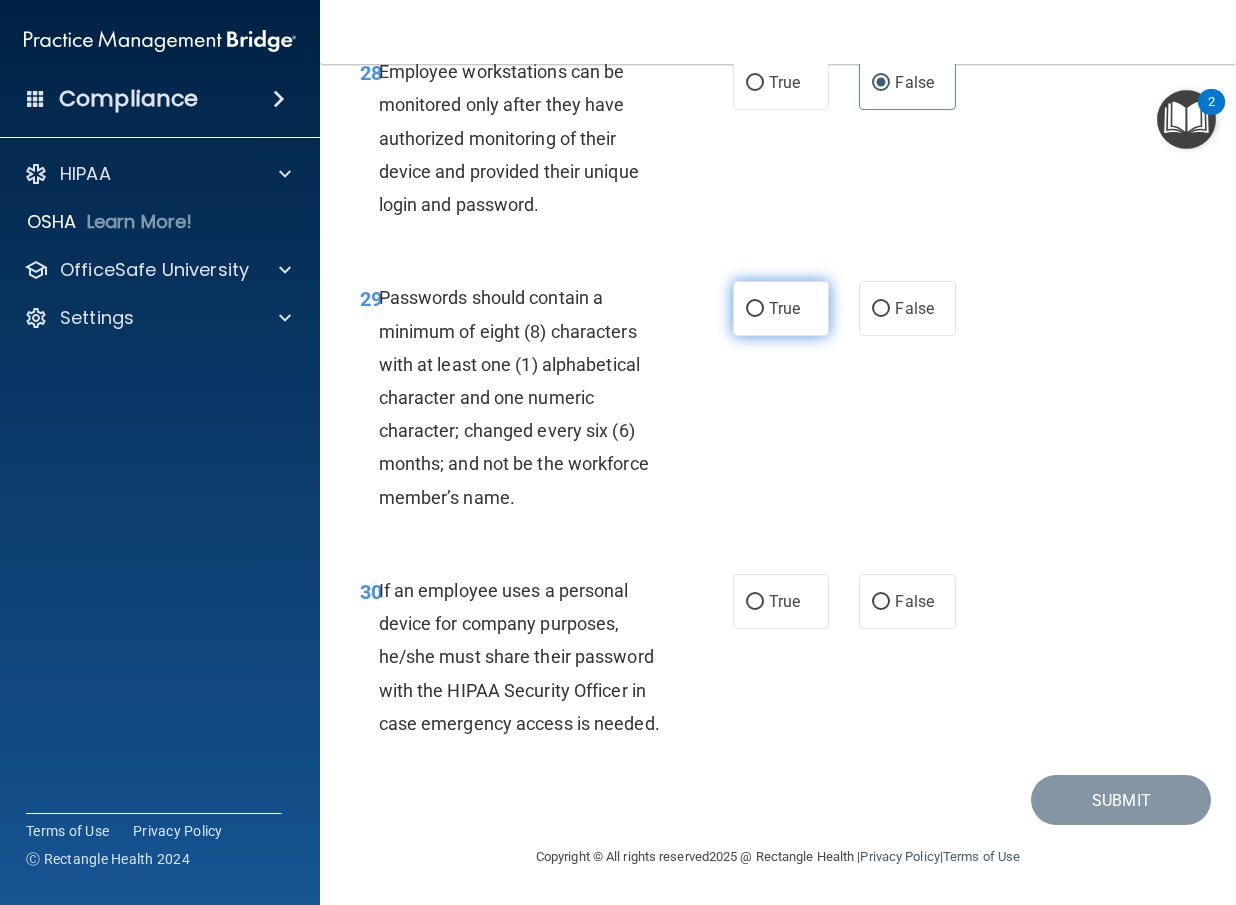 click on "True" at bounding box center (784, 308) 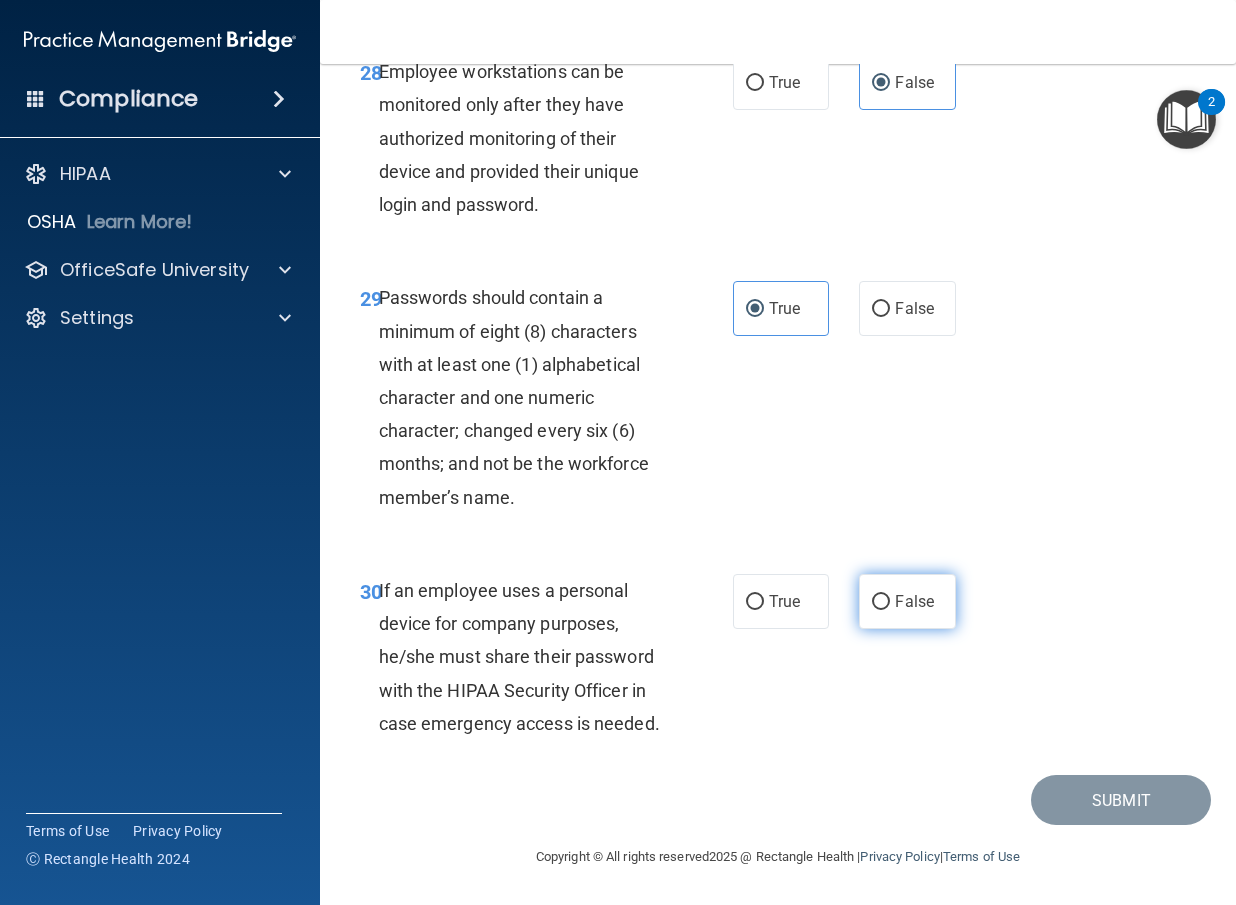 click on "False" at bounding box center [914, 601] 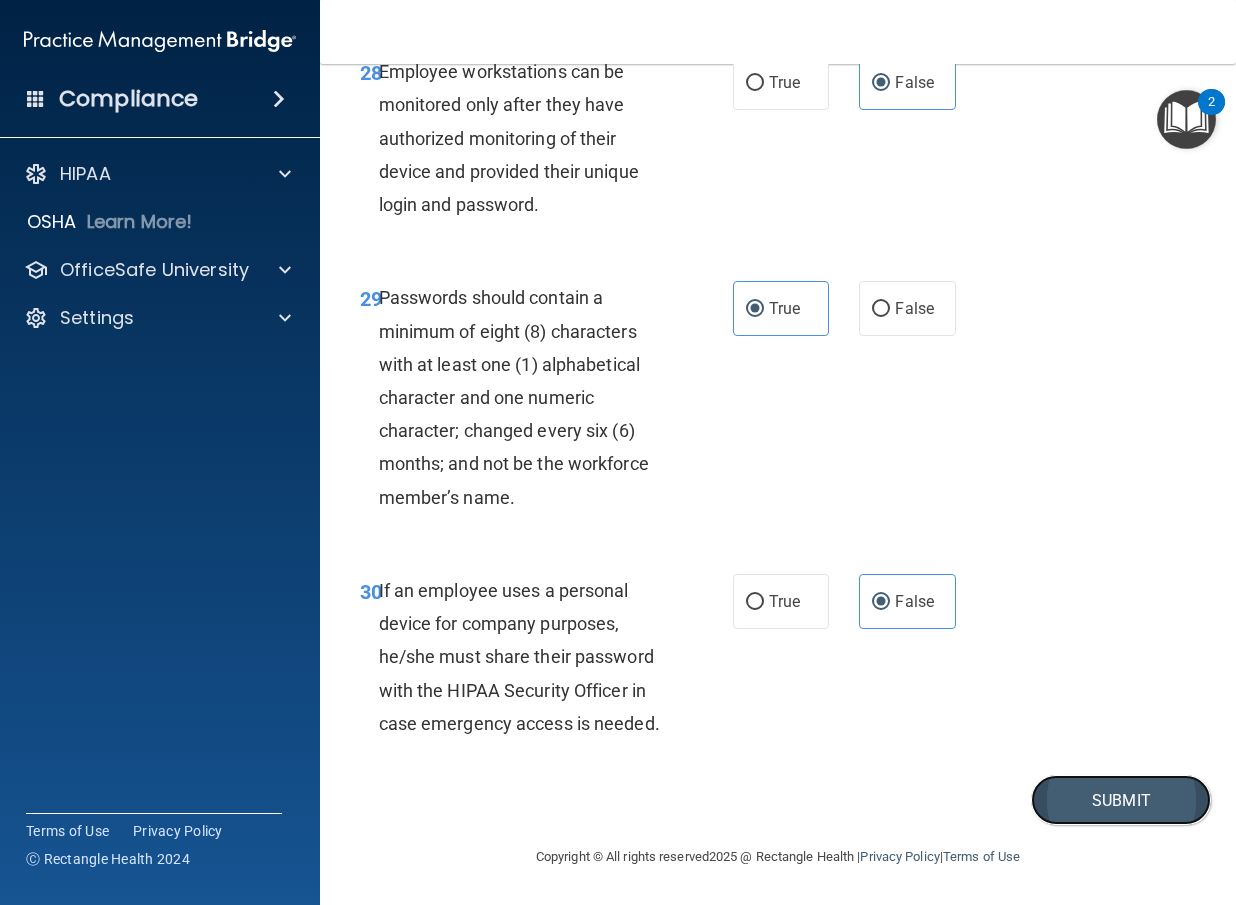 click on "Submit" at bounding box center (1121, 800) 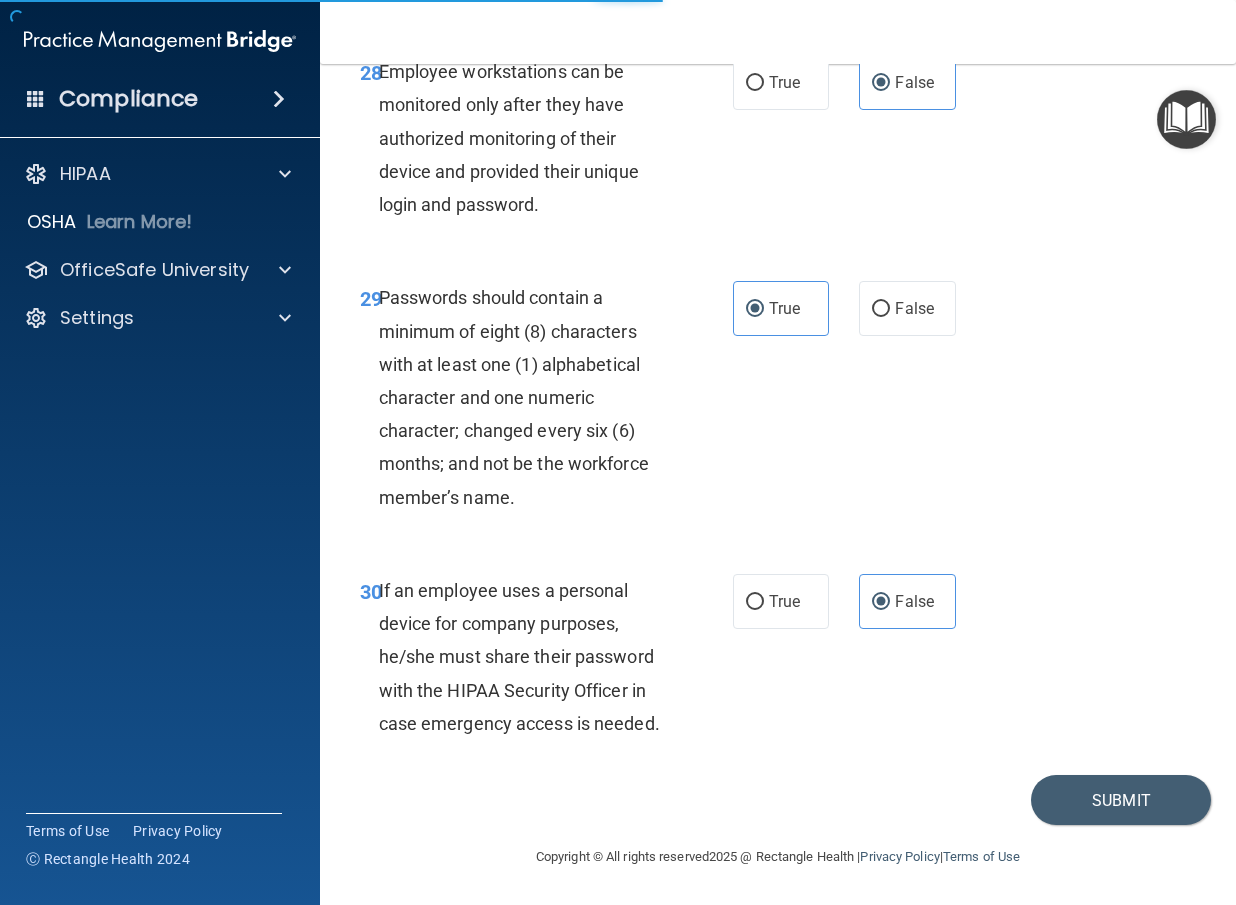 scroll, scrollTop: 0, scrollLeft: 0, axis: both 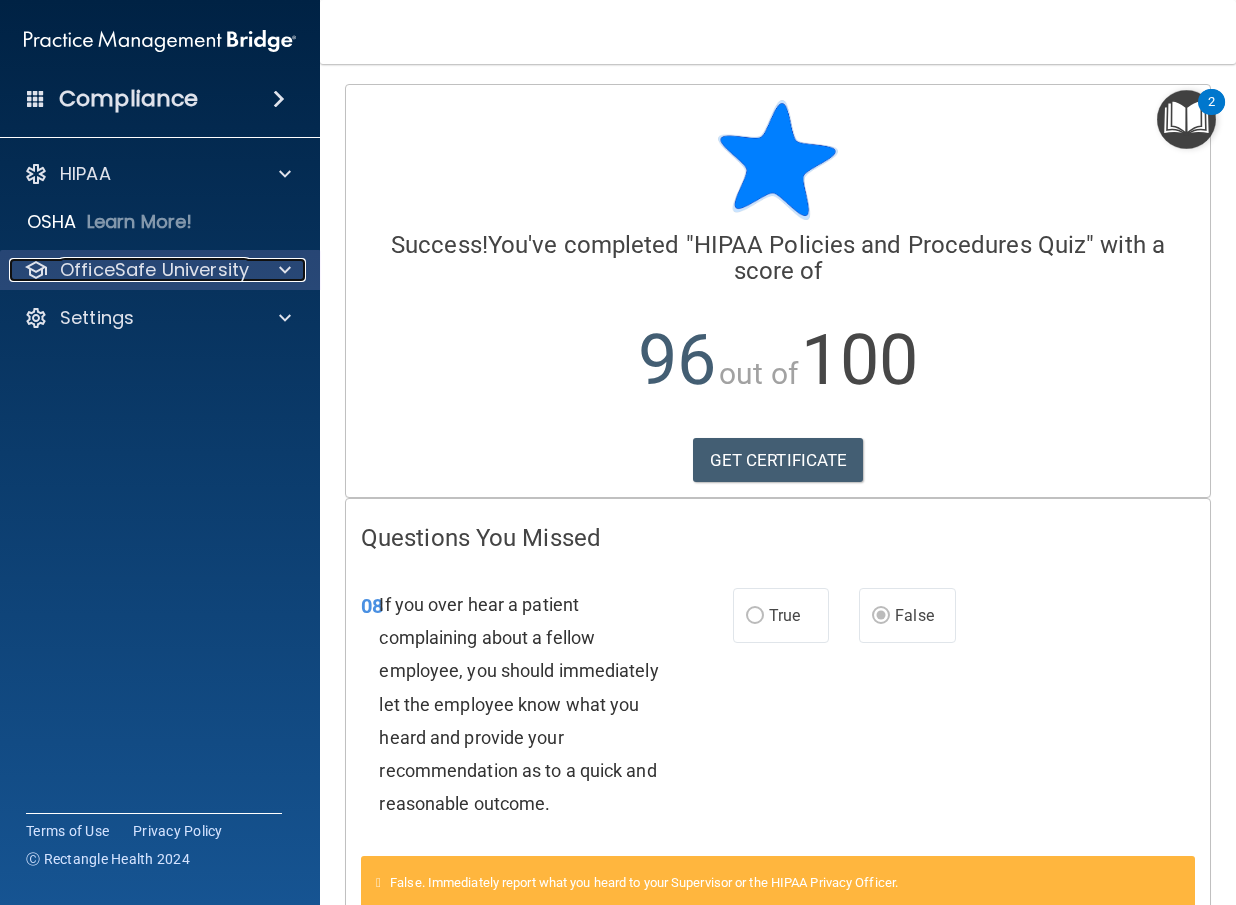 click at bounding box center [282, 270] 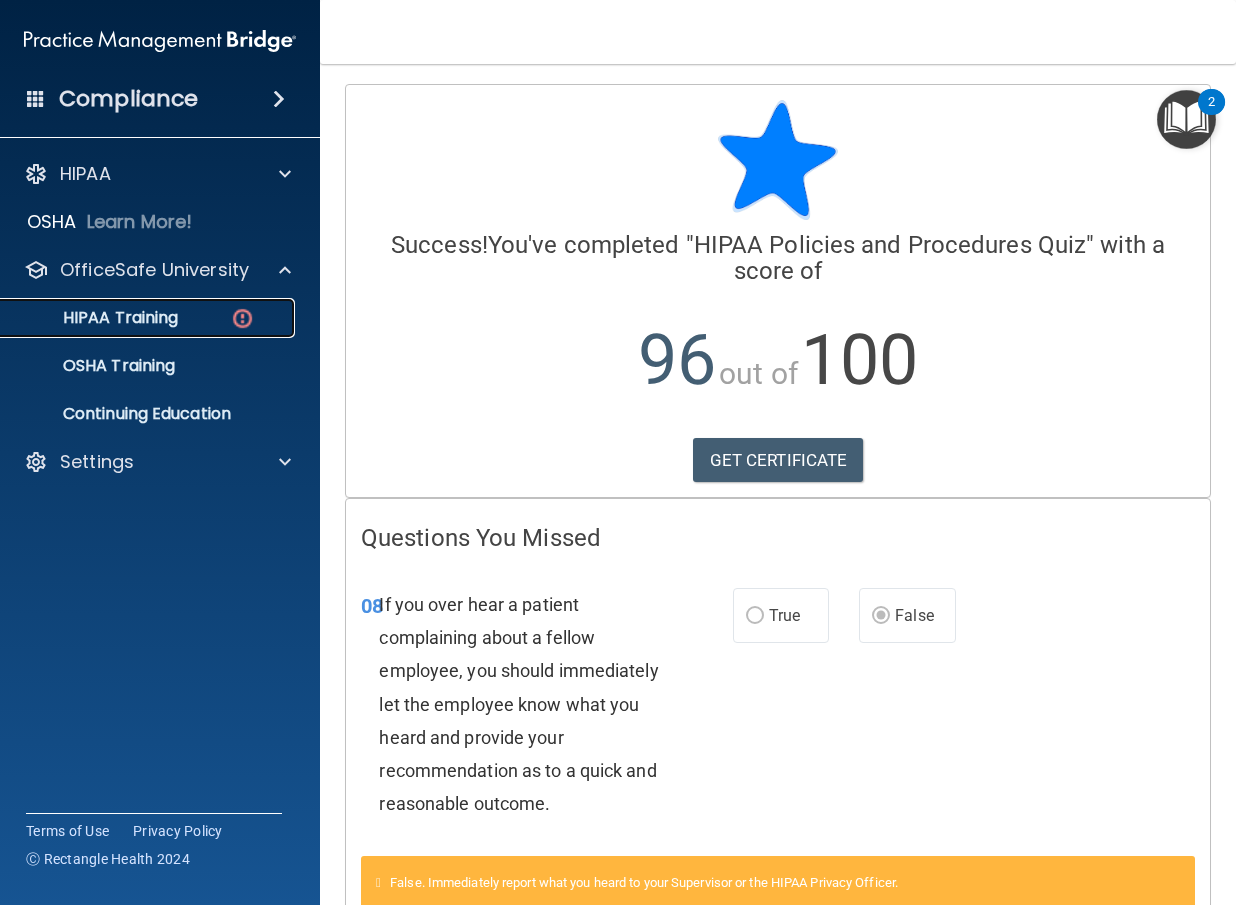 click on "HIPAA Training" at bounding box center [95, 318] 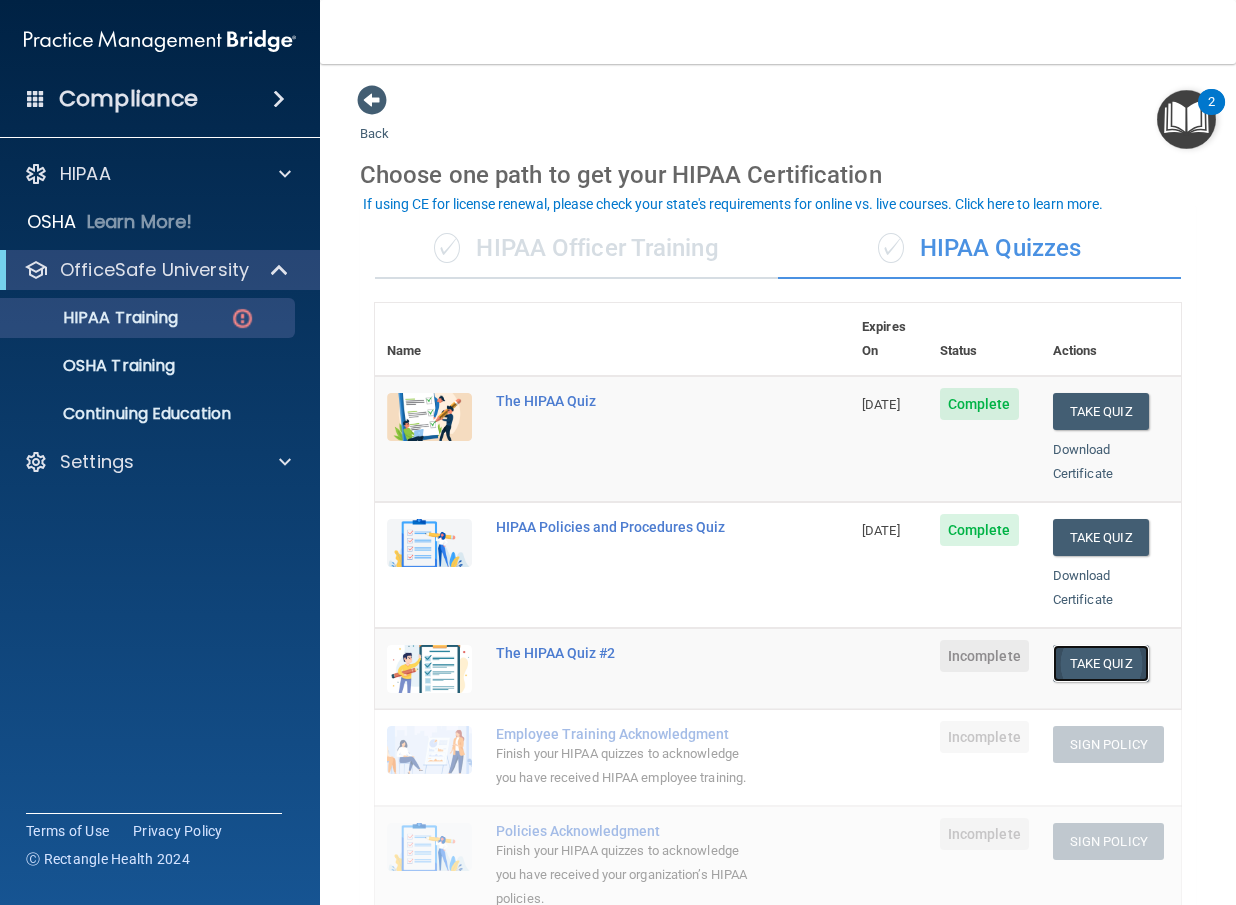 click on "Take Quiz" at bounding box center [1101, 663] 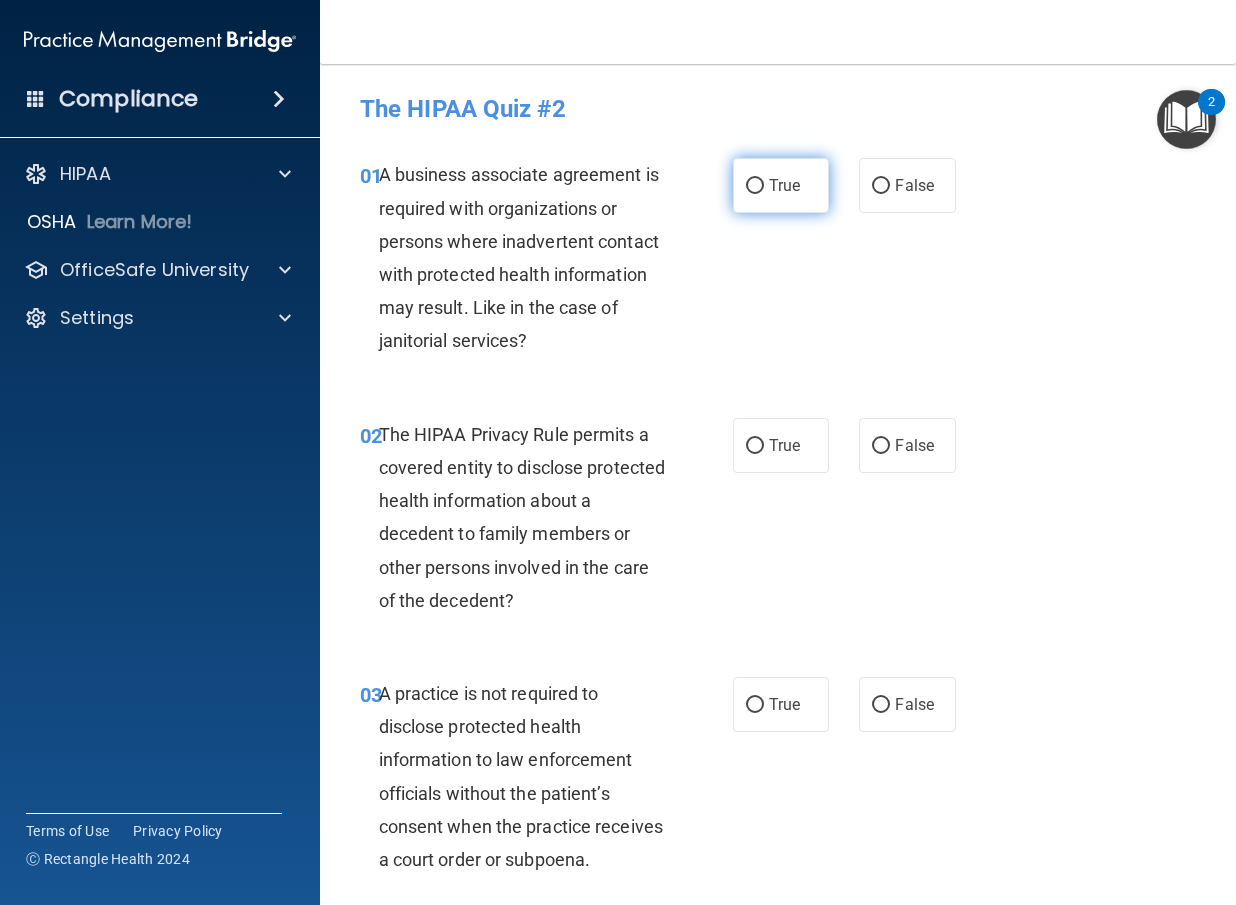 click on "True" at bounding box center [781, 185] 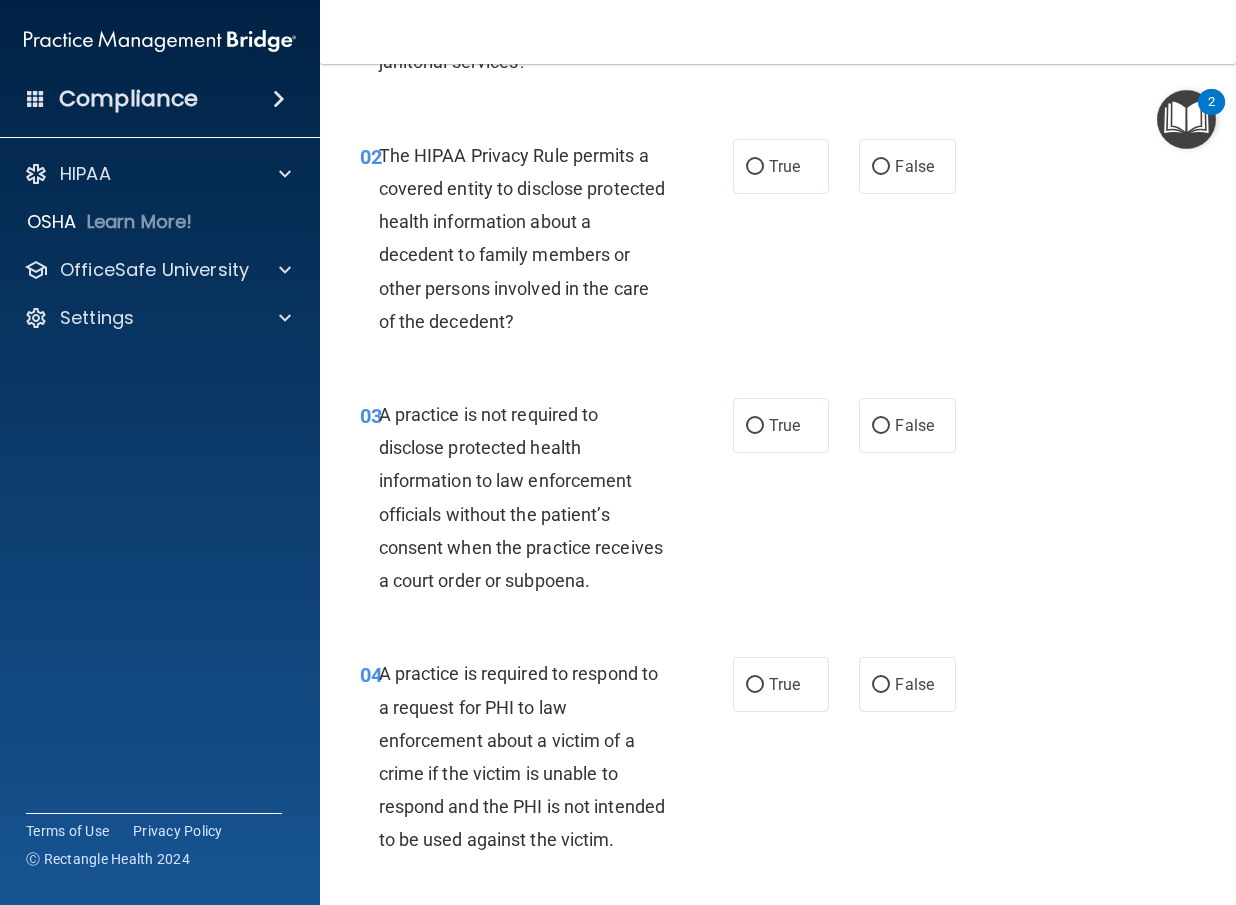 scroll, scrollTop: 300, scrollLeft: 0, axis: vertical 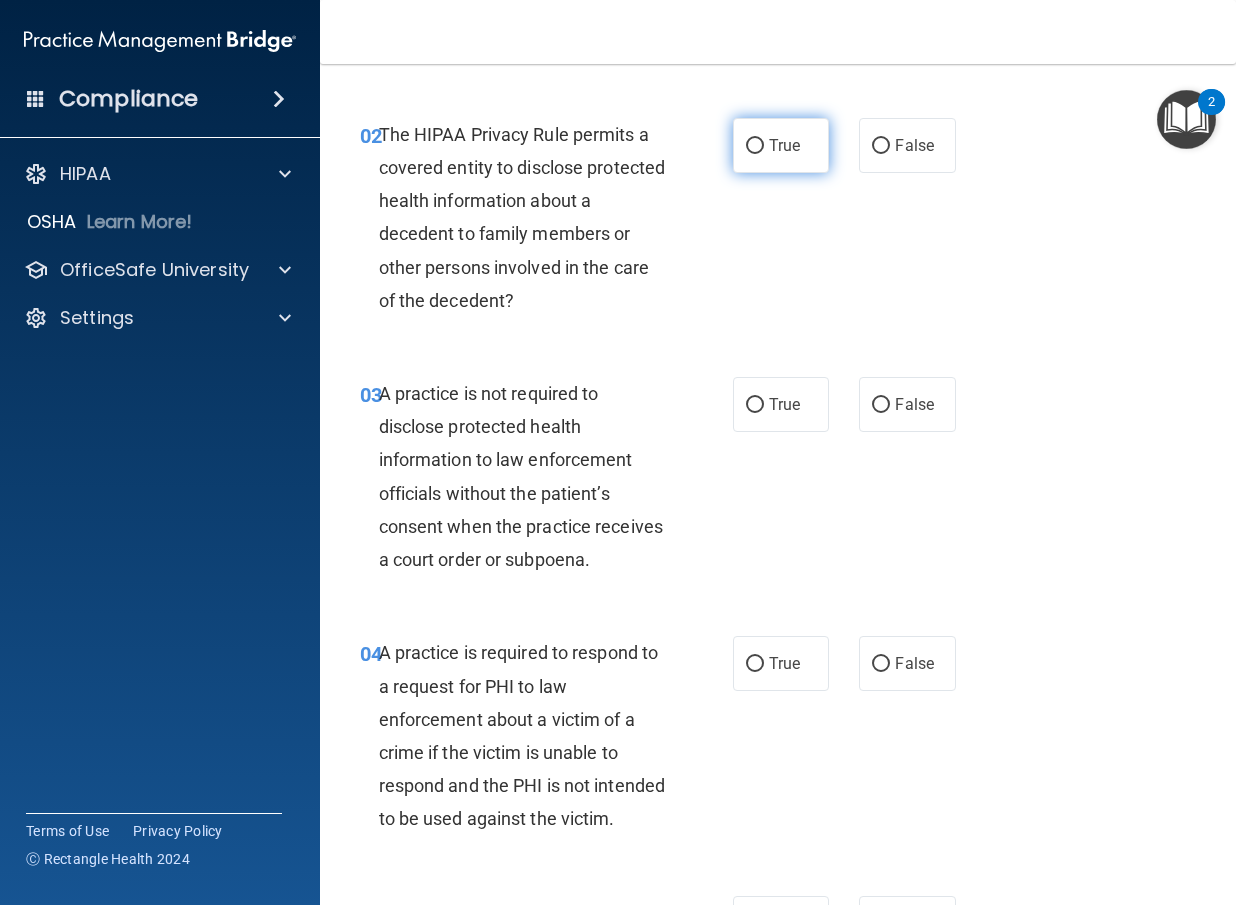 click on "True" at bounding box center (784, 145) 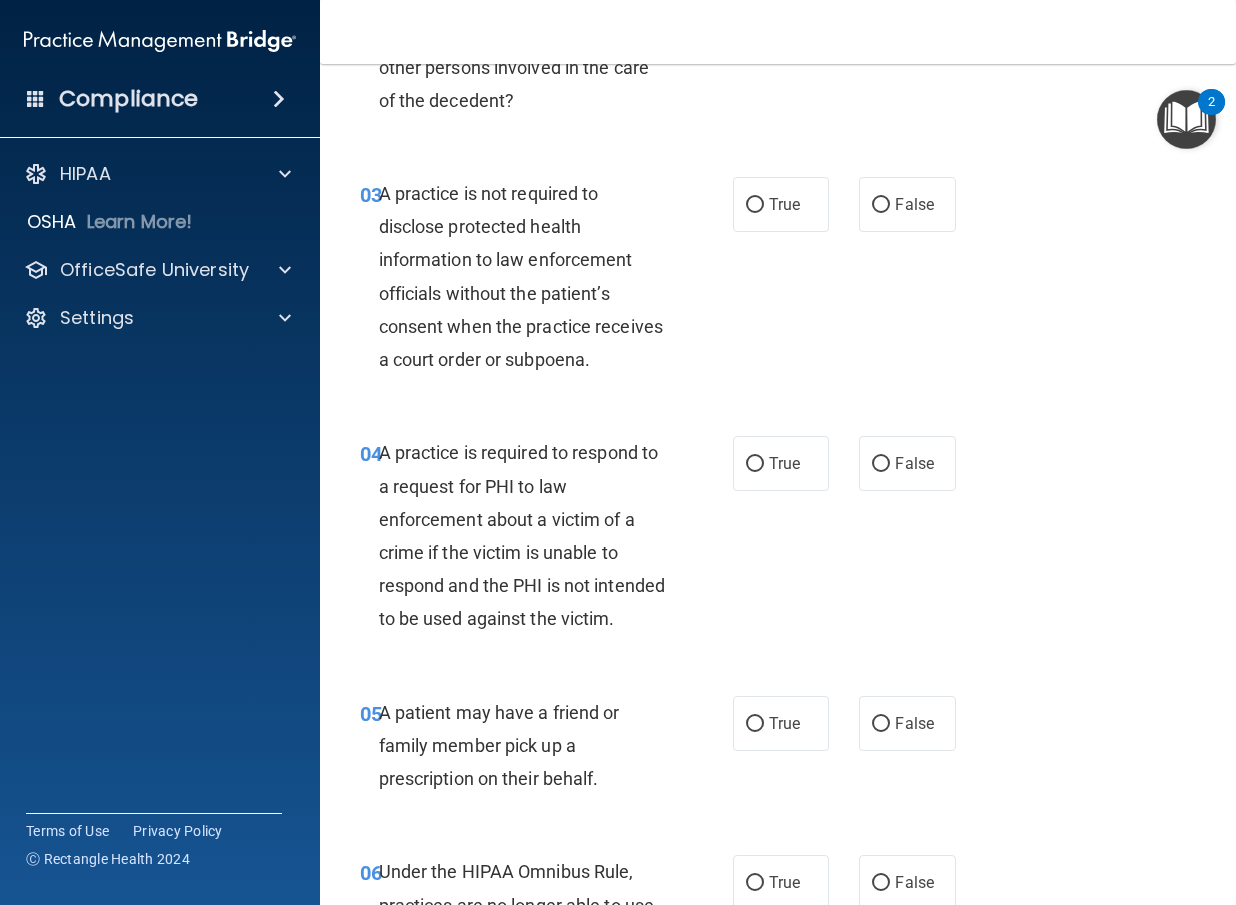 scroll, scrollTop: 600, scrollLeft: 0, axis: vertical 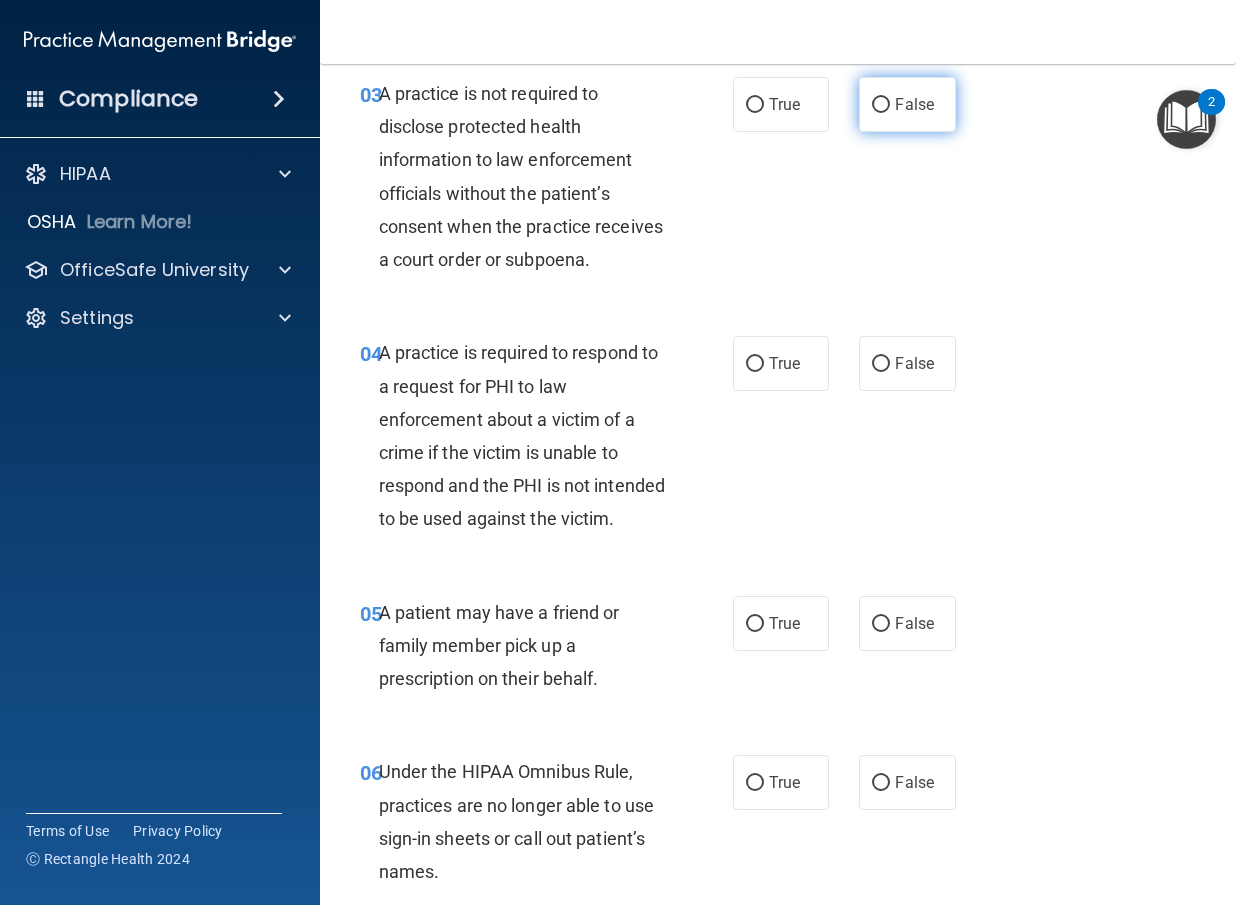click on "False" at bounding box center [907, 104] 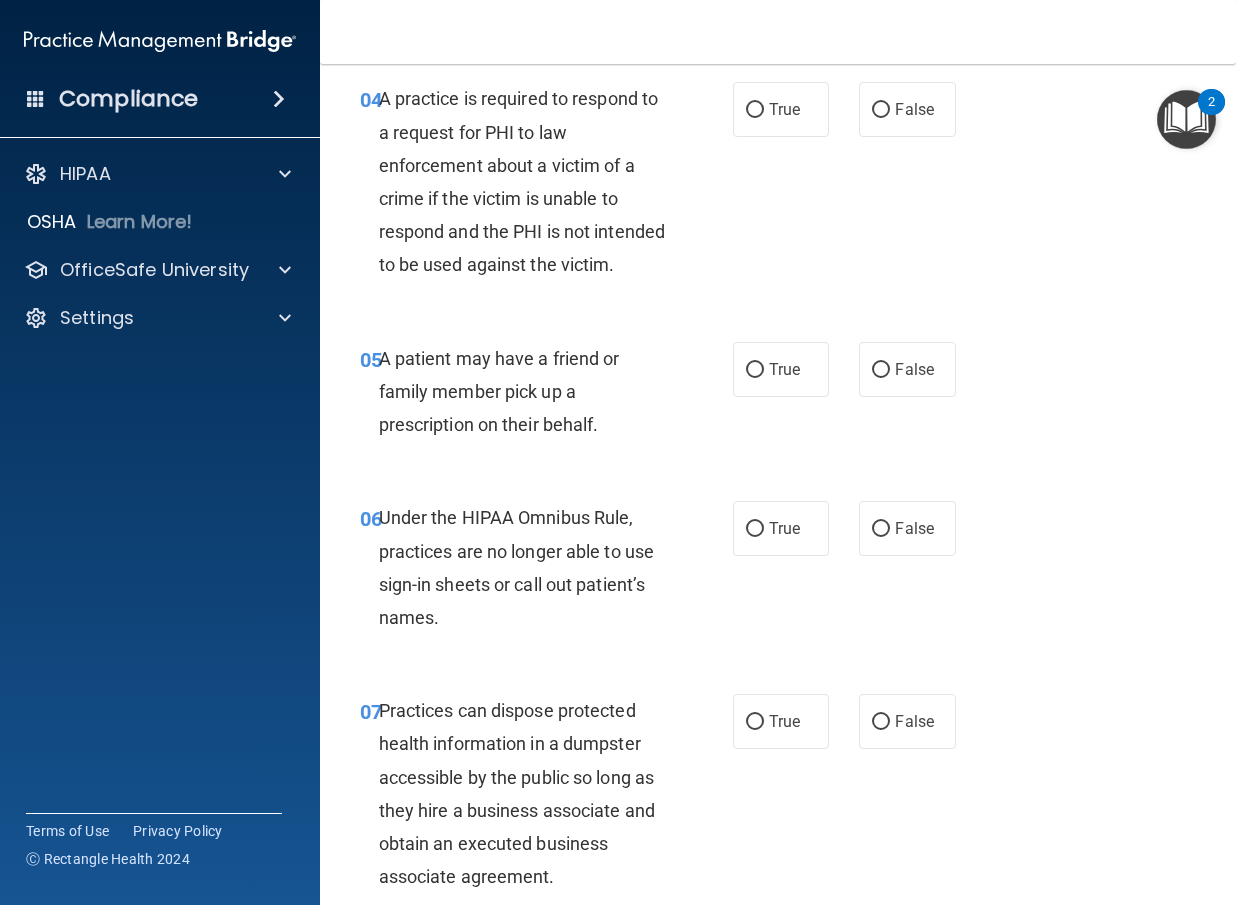 scroll, scrollTop: 900, scrollLeft: 0, axis: vertical 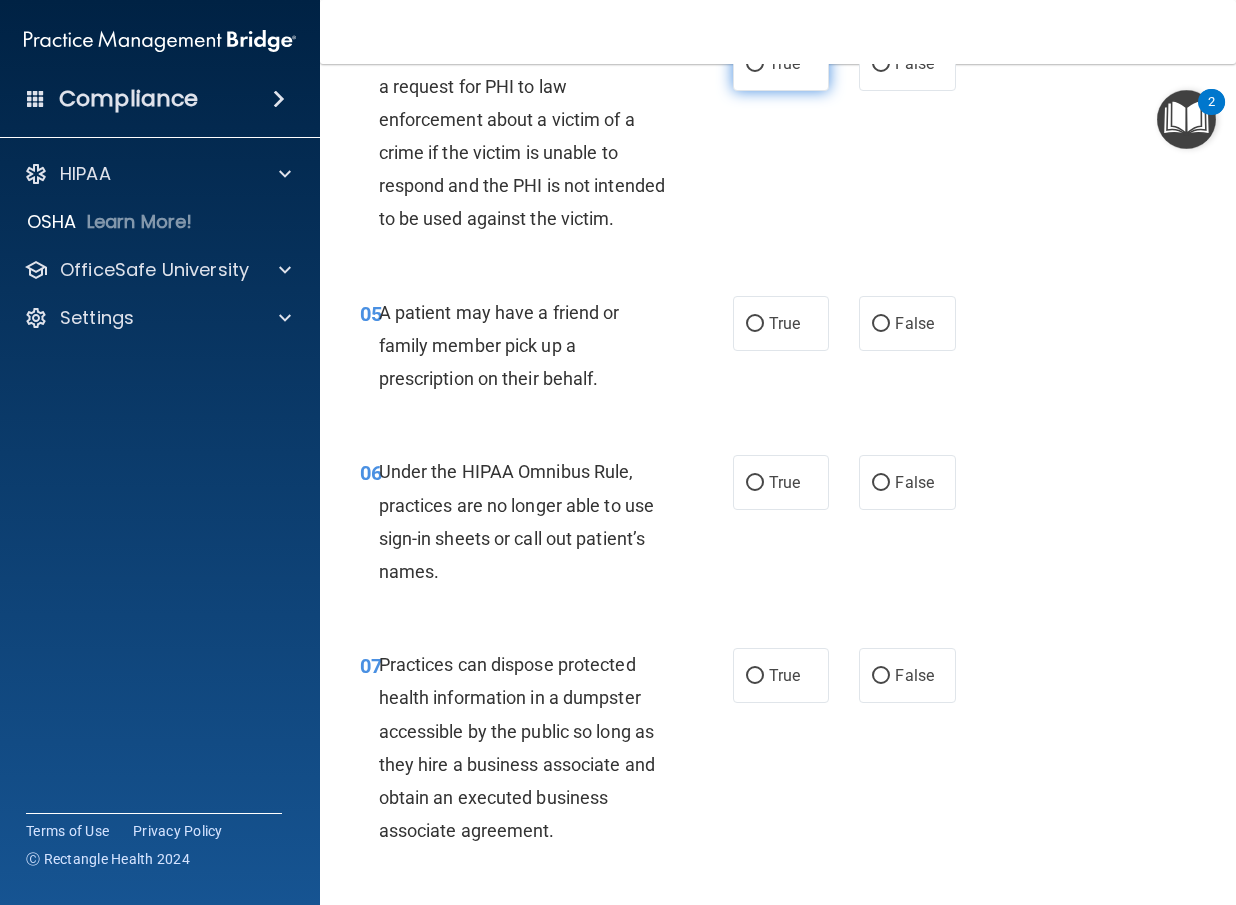 click on "True" at bounding box center (784, 63) 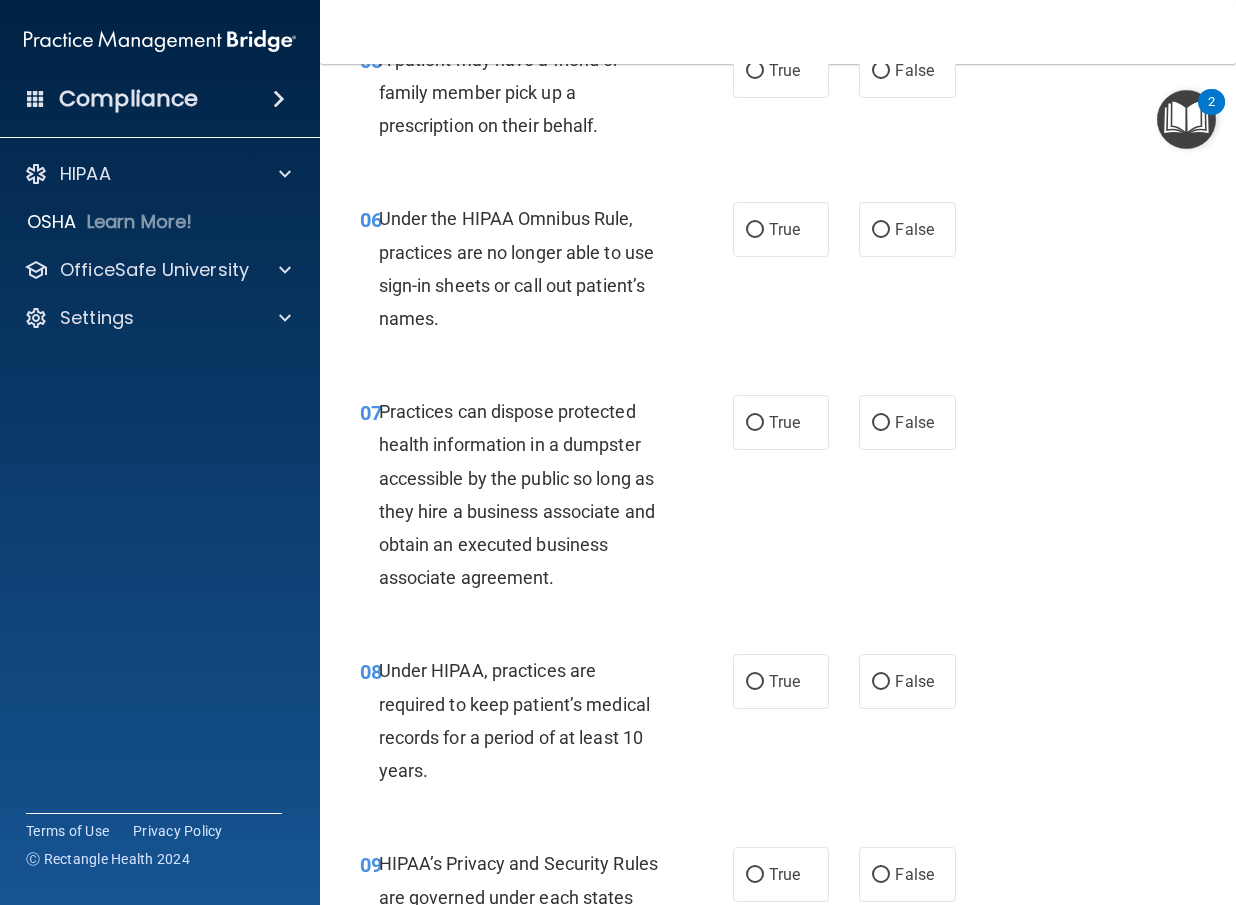 scroll, scrollTop: 1200, scrollLeft: 0, axis: vertical 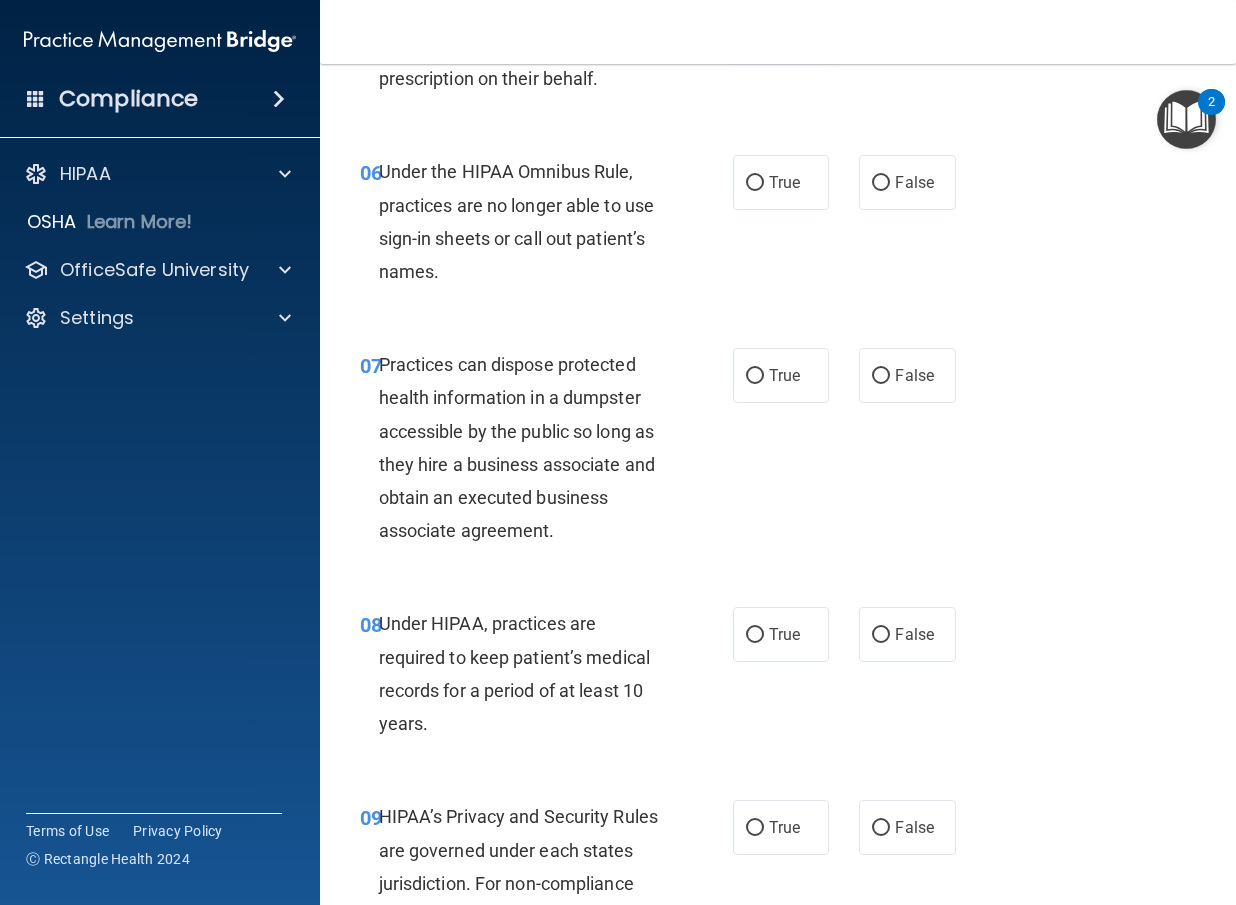 click on "True" at bounding box center (781, 23) 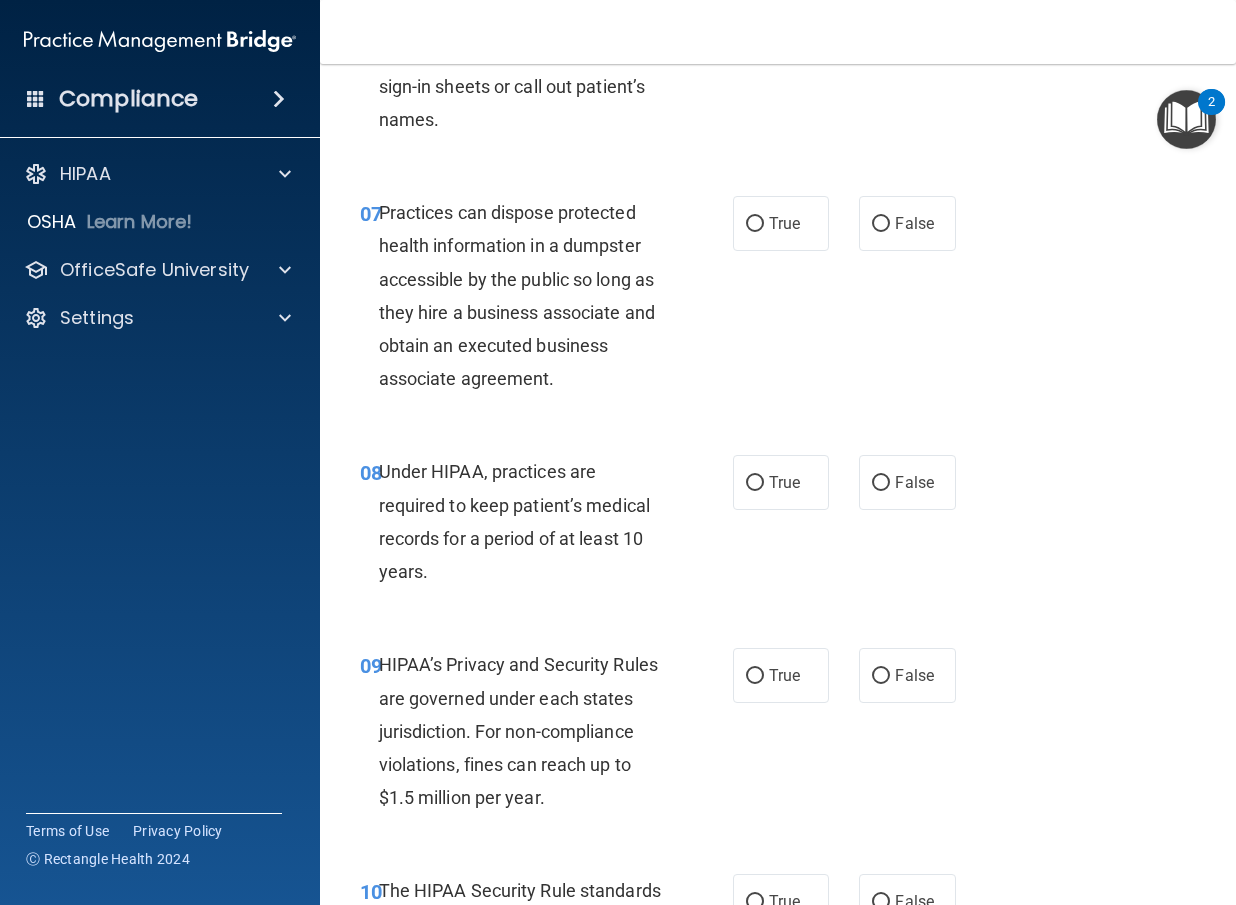 scroll, scrollTop: 1400, scrollLeft: 0, axis: vertical 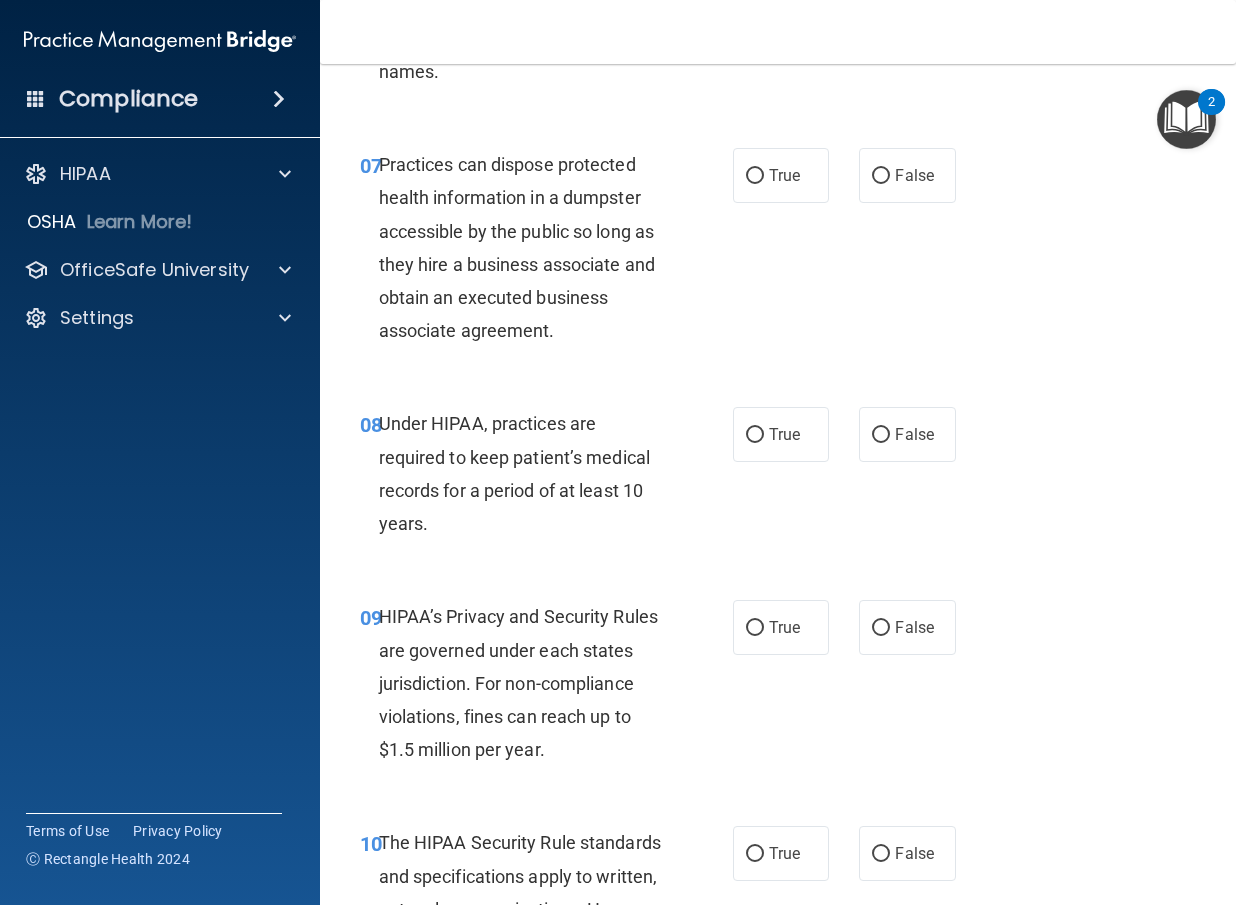 click on "False" at bounding box center [914, -18] 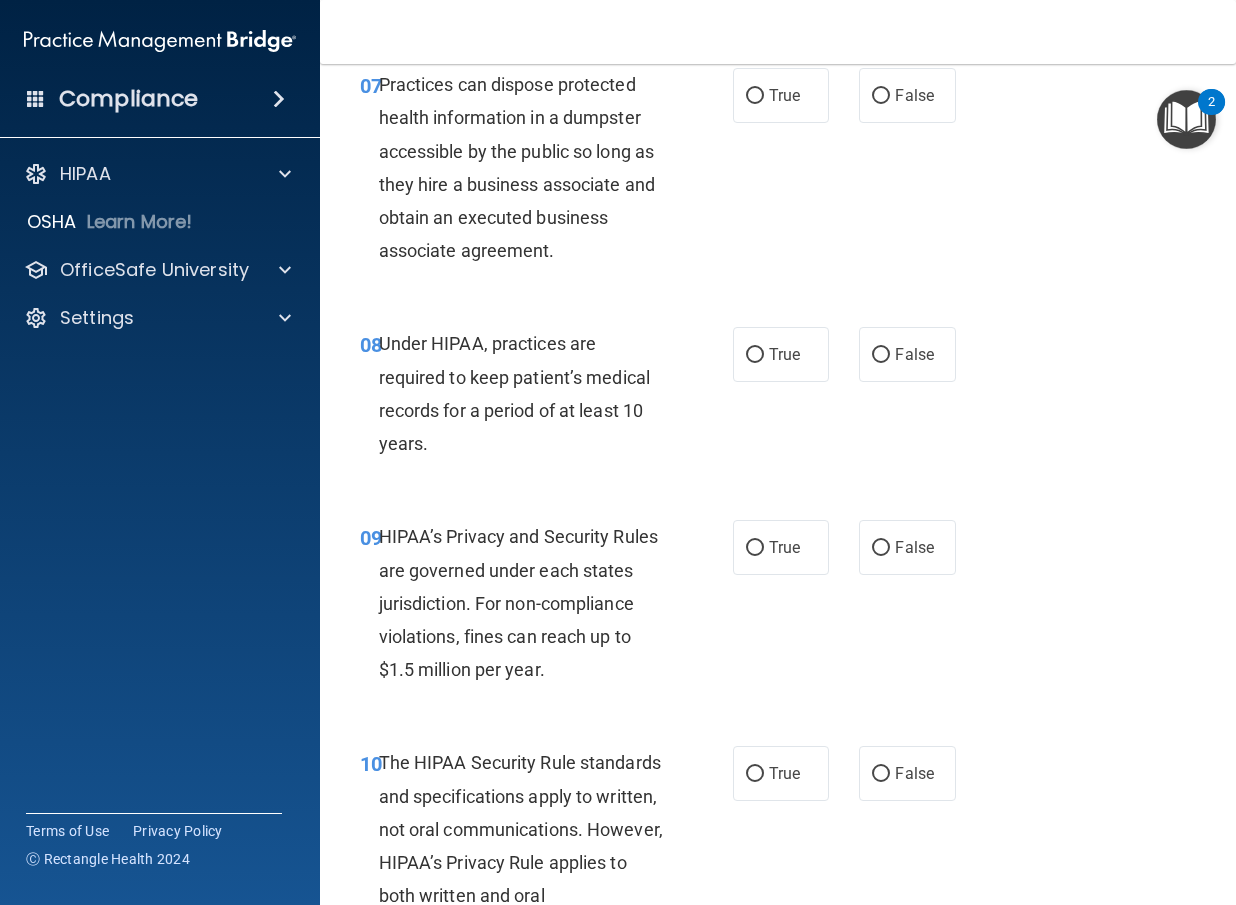 scroll, scrollTop: 1500, scrollLeft: 0, axis: vertical 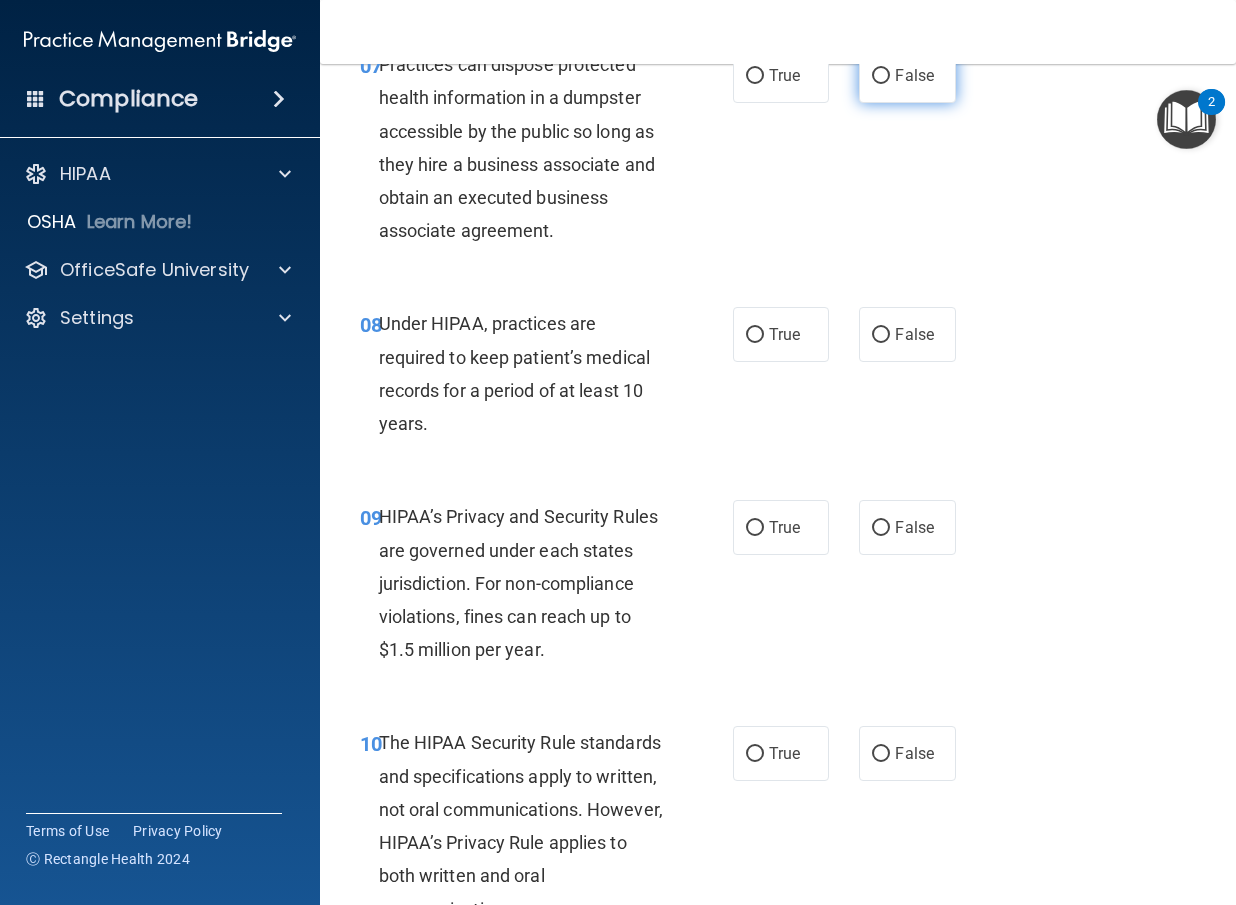 click on "False" at bounding box center [907, 75] 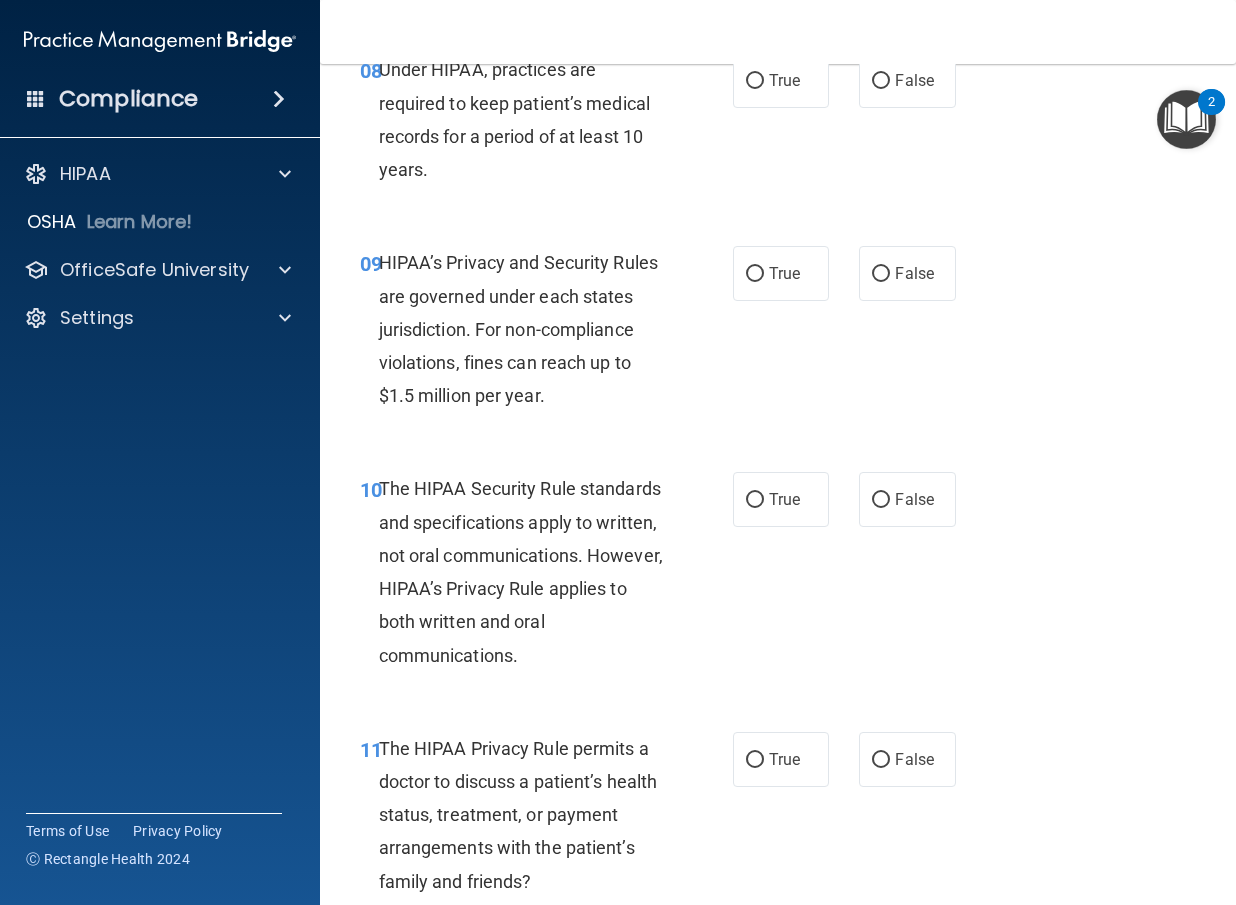 scroll, scrollTop: 1800, scrollLeft: 0, axis: vertical 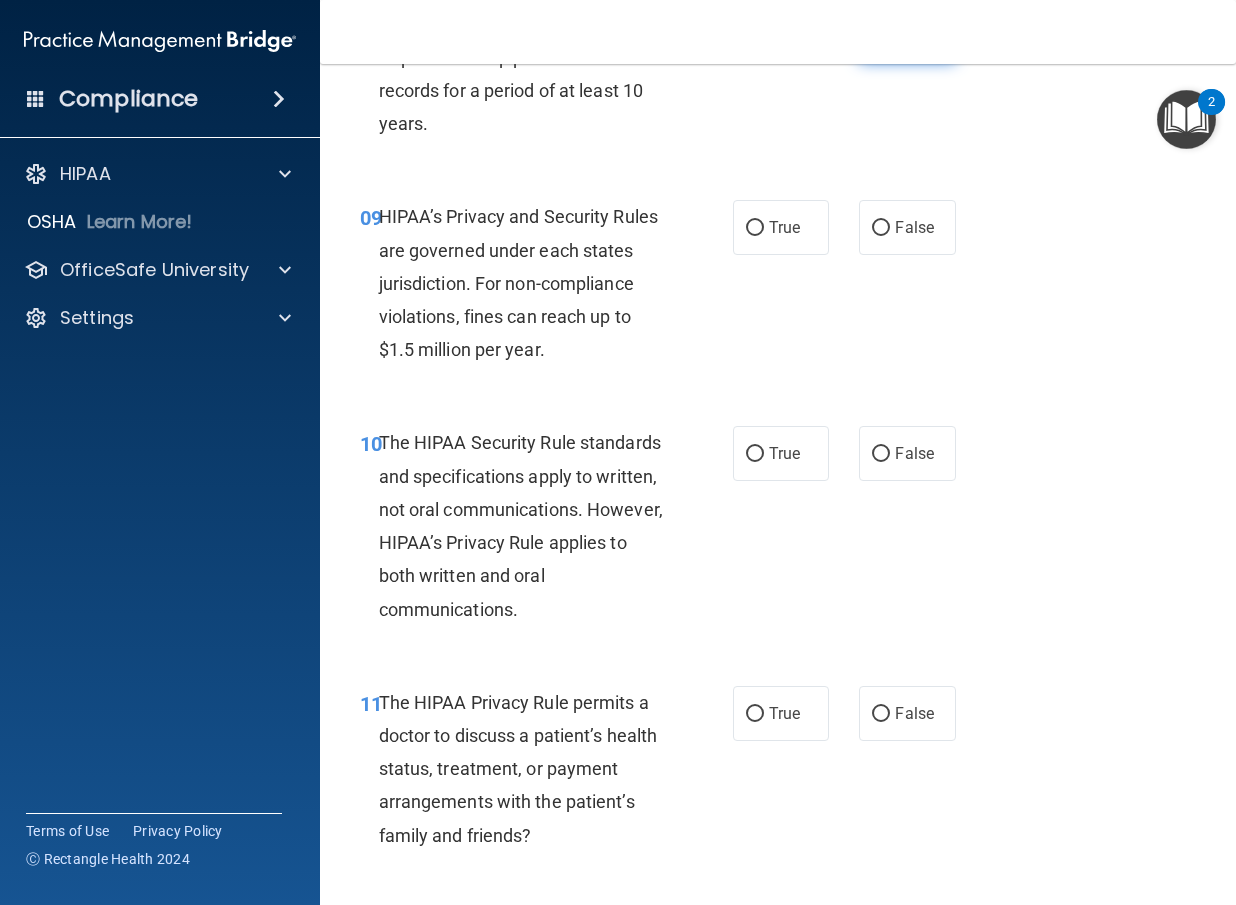 click on "False" at bounding box center (881, 35) 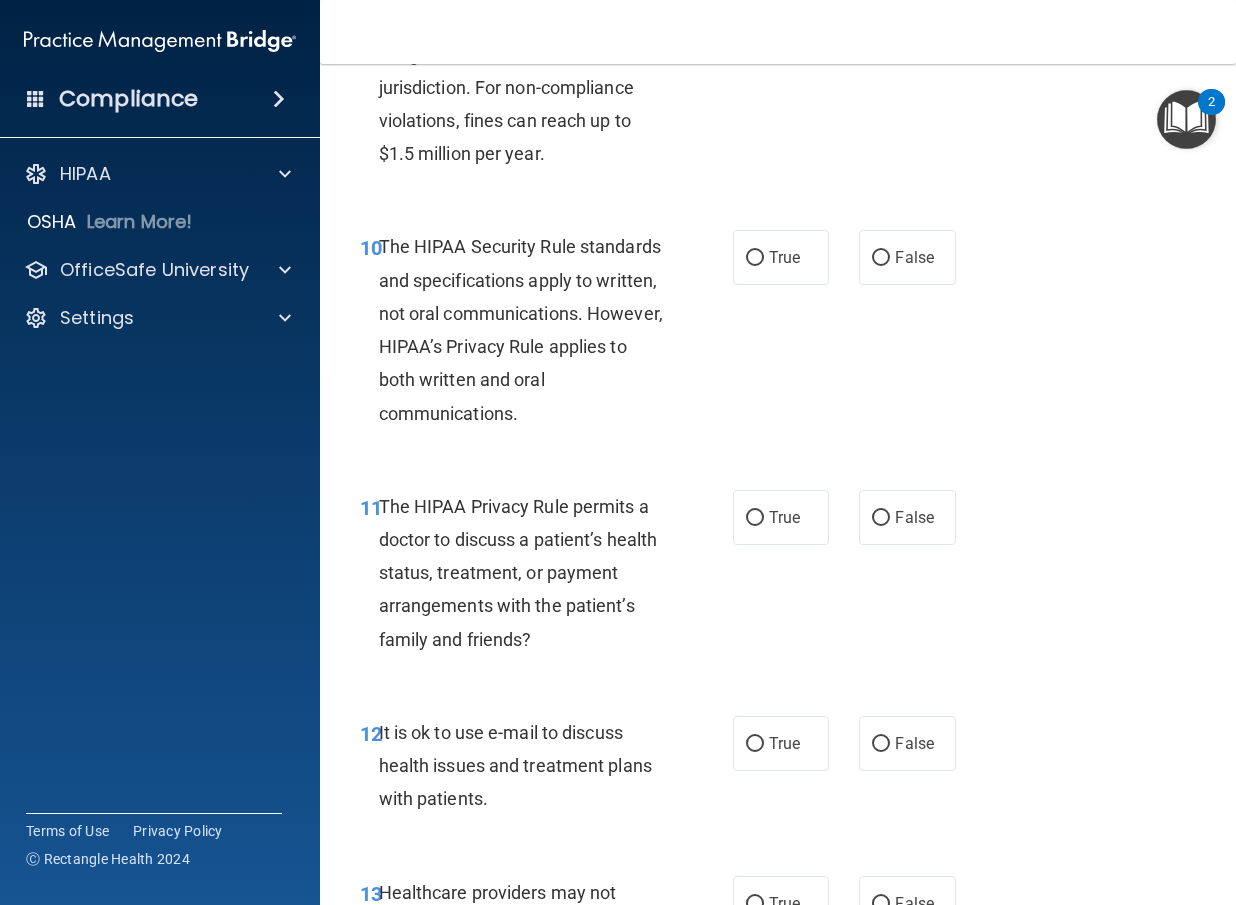 scroll, scrollTop: 2000, scrollLeft: 0, axis: vertical 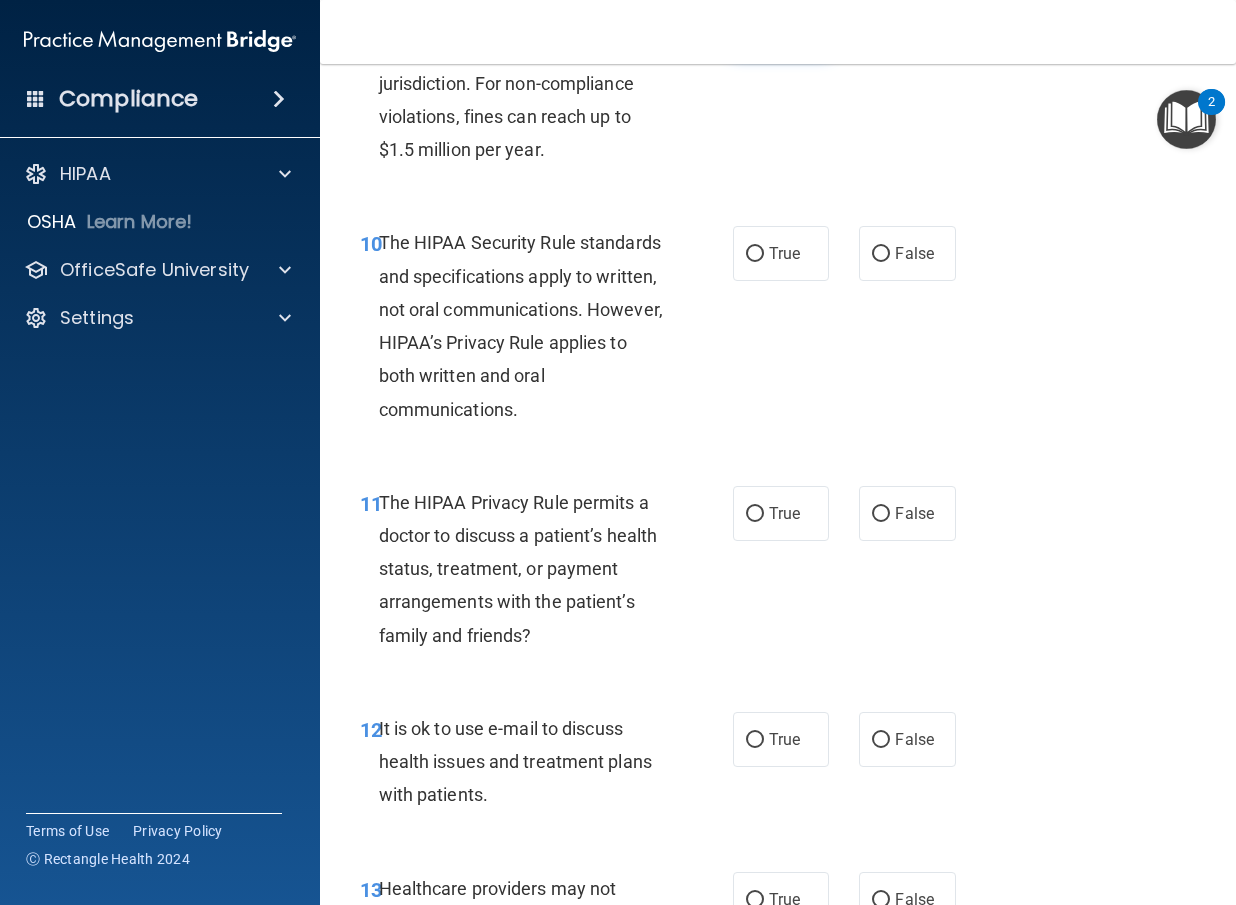 click on "True" at bounding box center [781, 27] 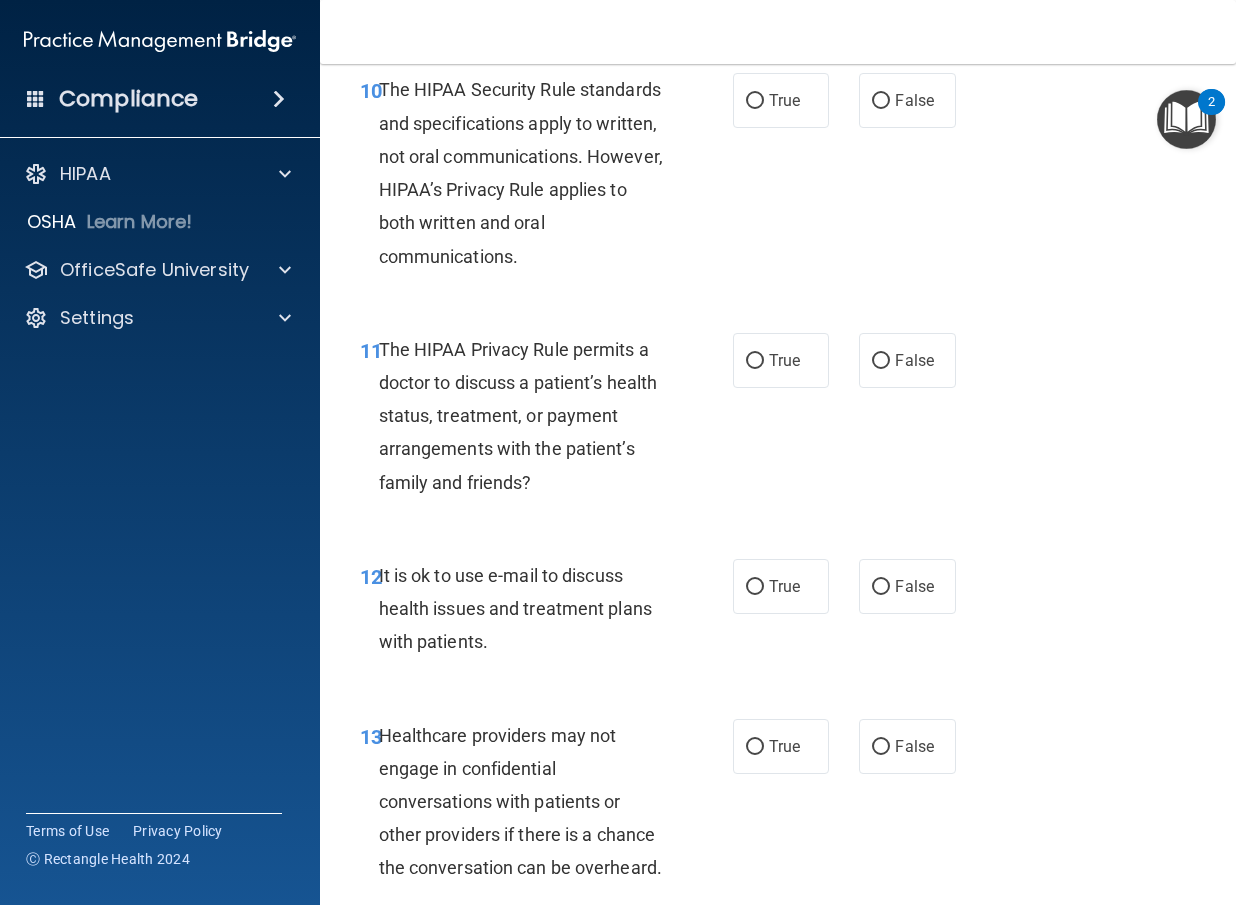 scroll, scrollTop: 2200, scrollLeft: 0, axis: vertical 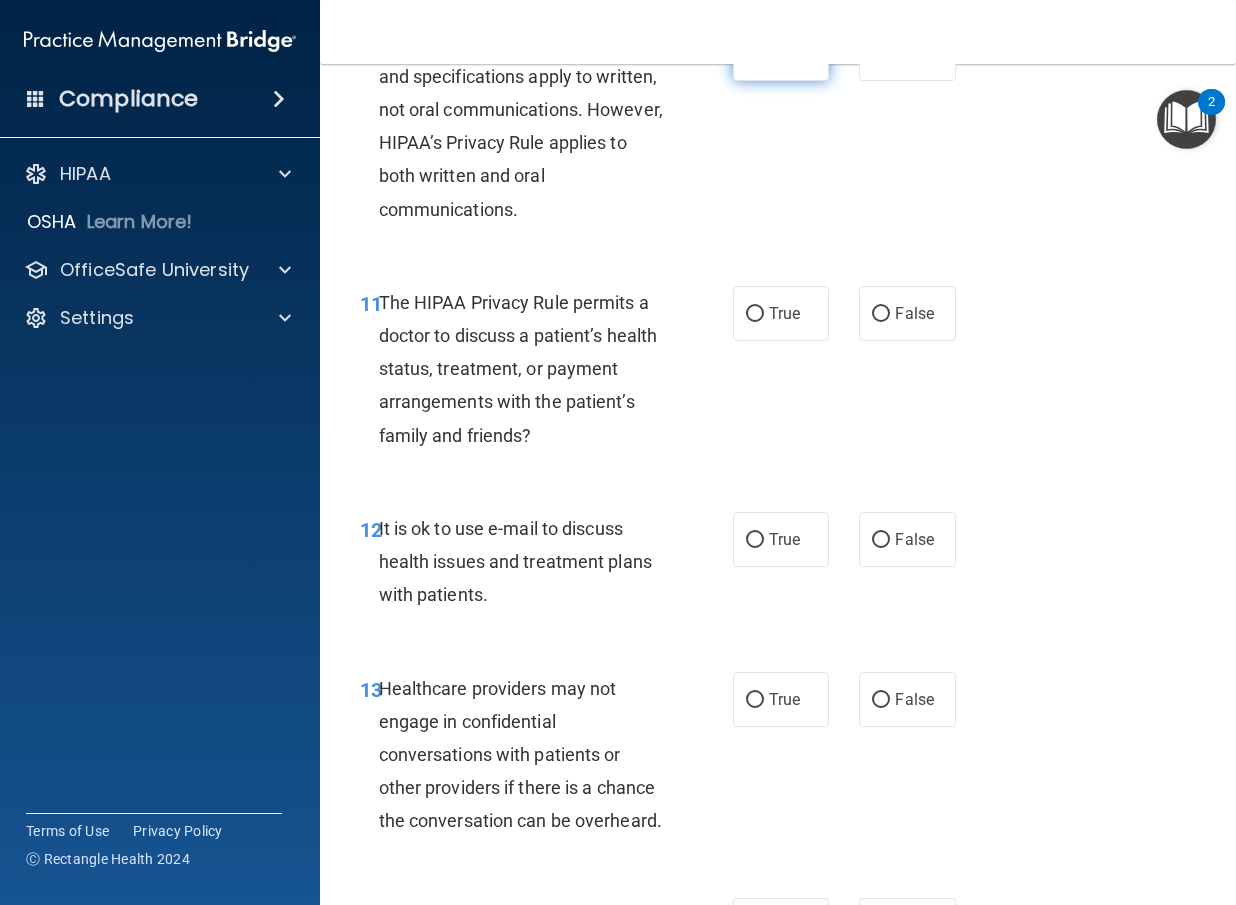 click on "True" at bounding box center (781, 53) 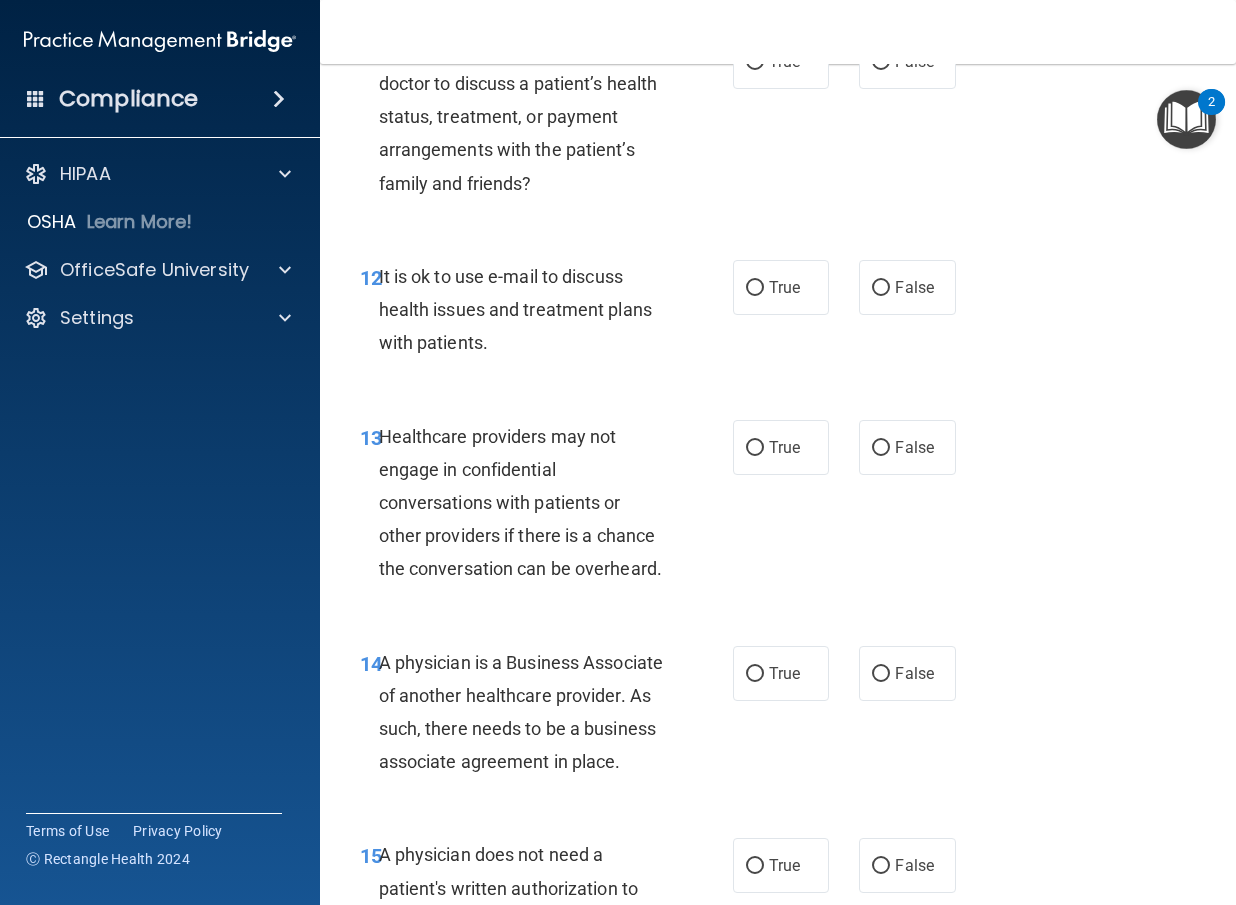 scroll, scrollTop: 2500, scrollLeft: 0, axis: vertical 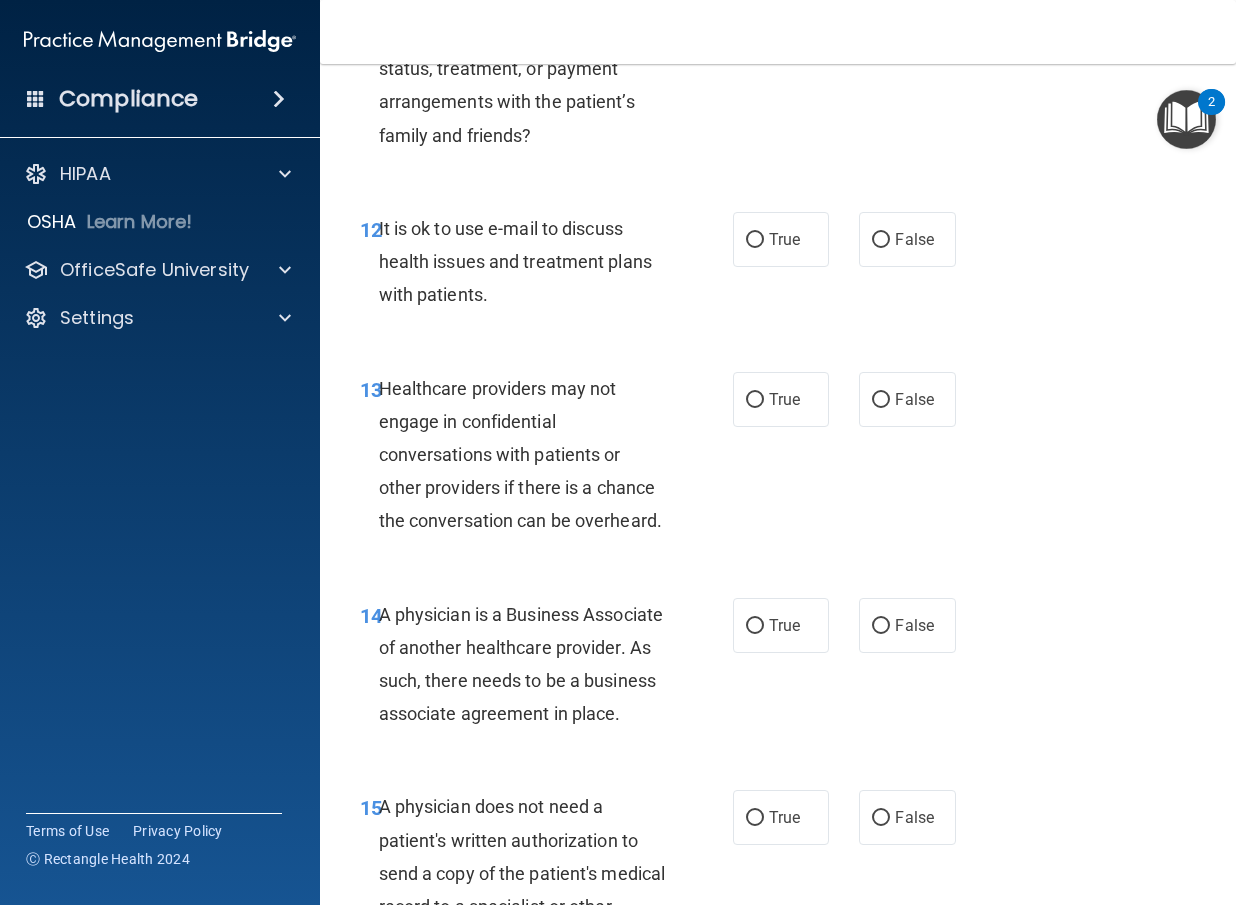 click on "False" at bounding box center [907, 13] 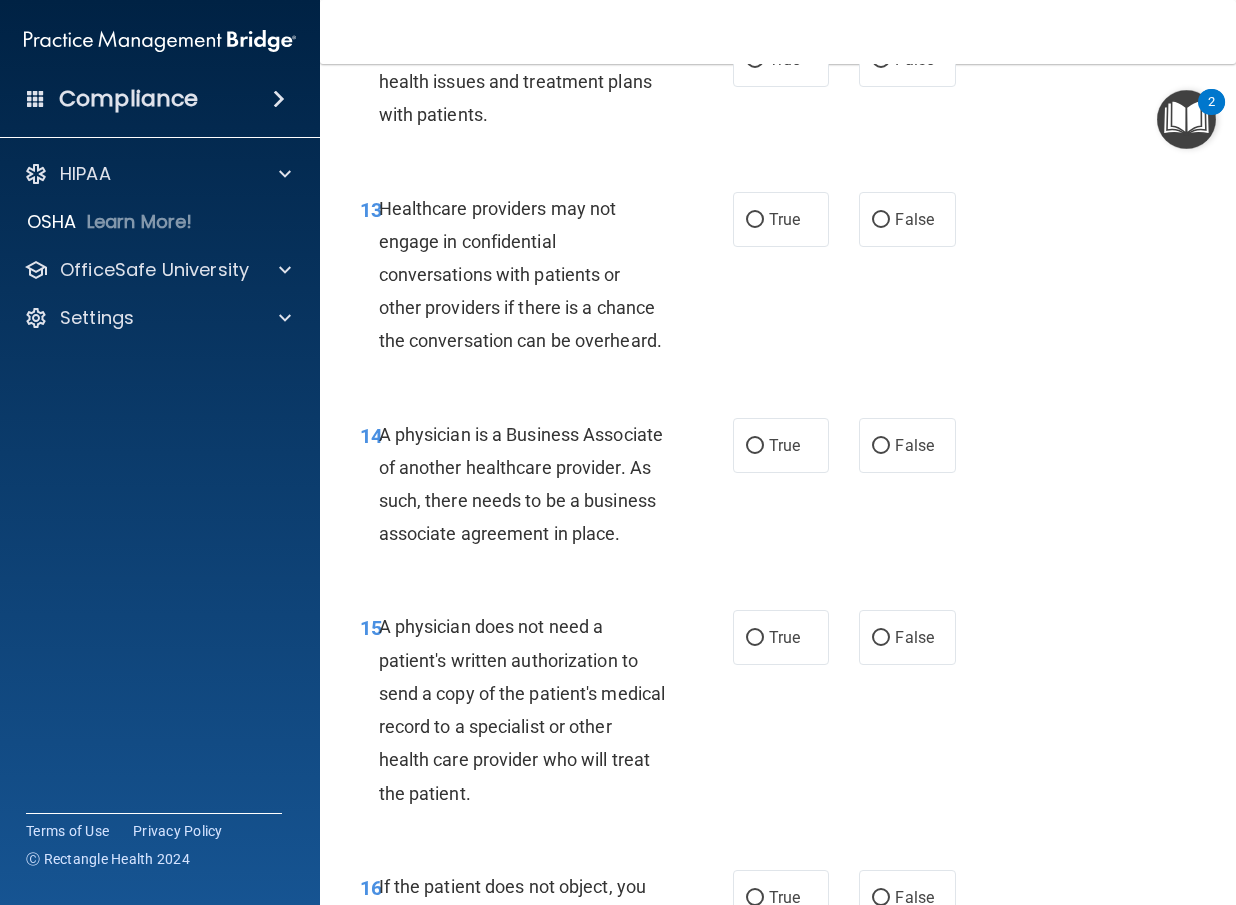 scroll, scrollTop: 2700, scrollLeft: 0, axis: vertical 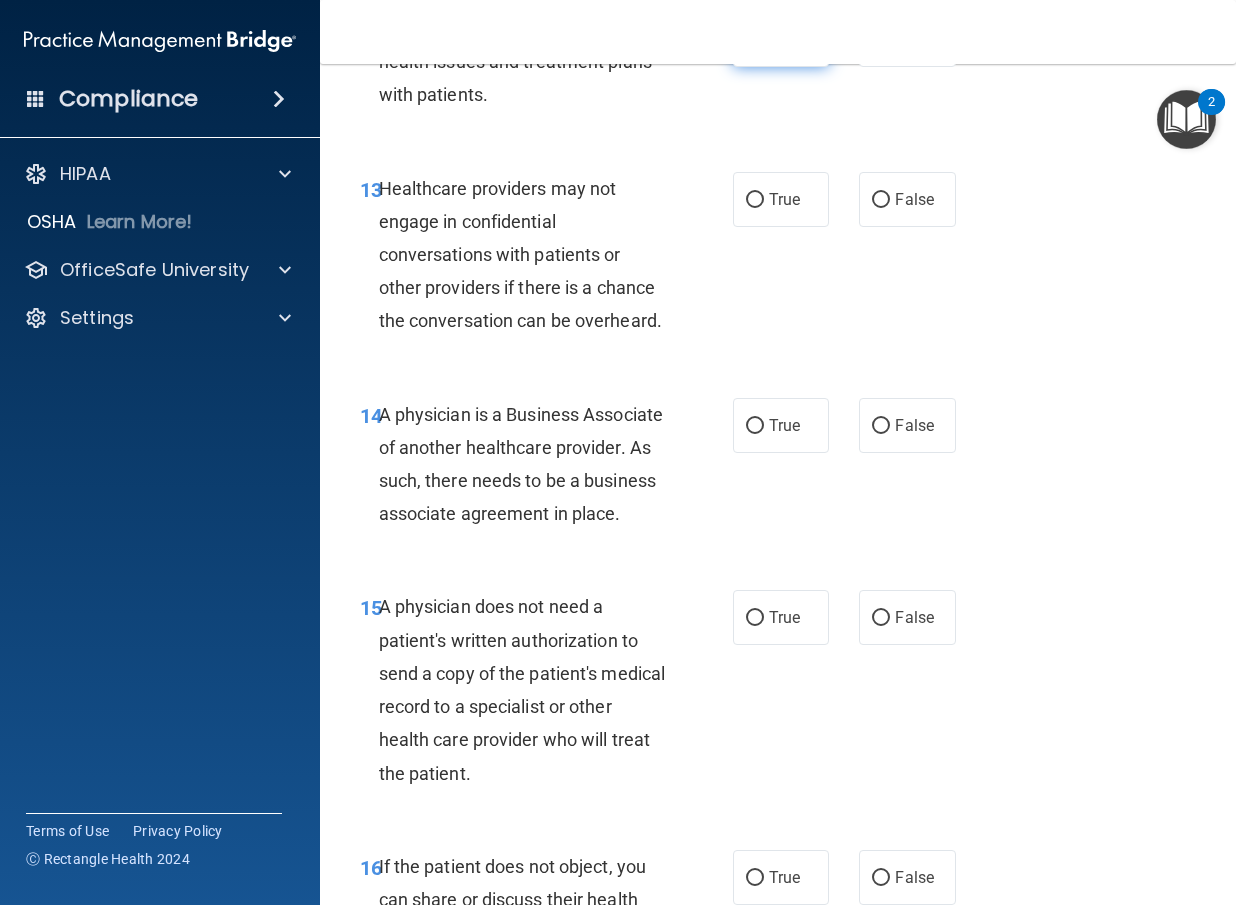 click on "True" at bounding box center (781, 39) 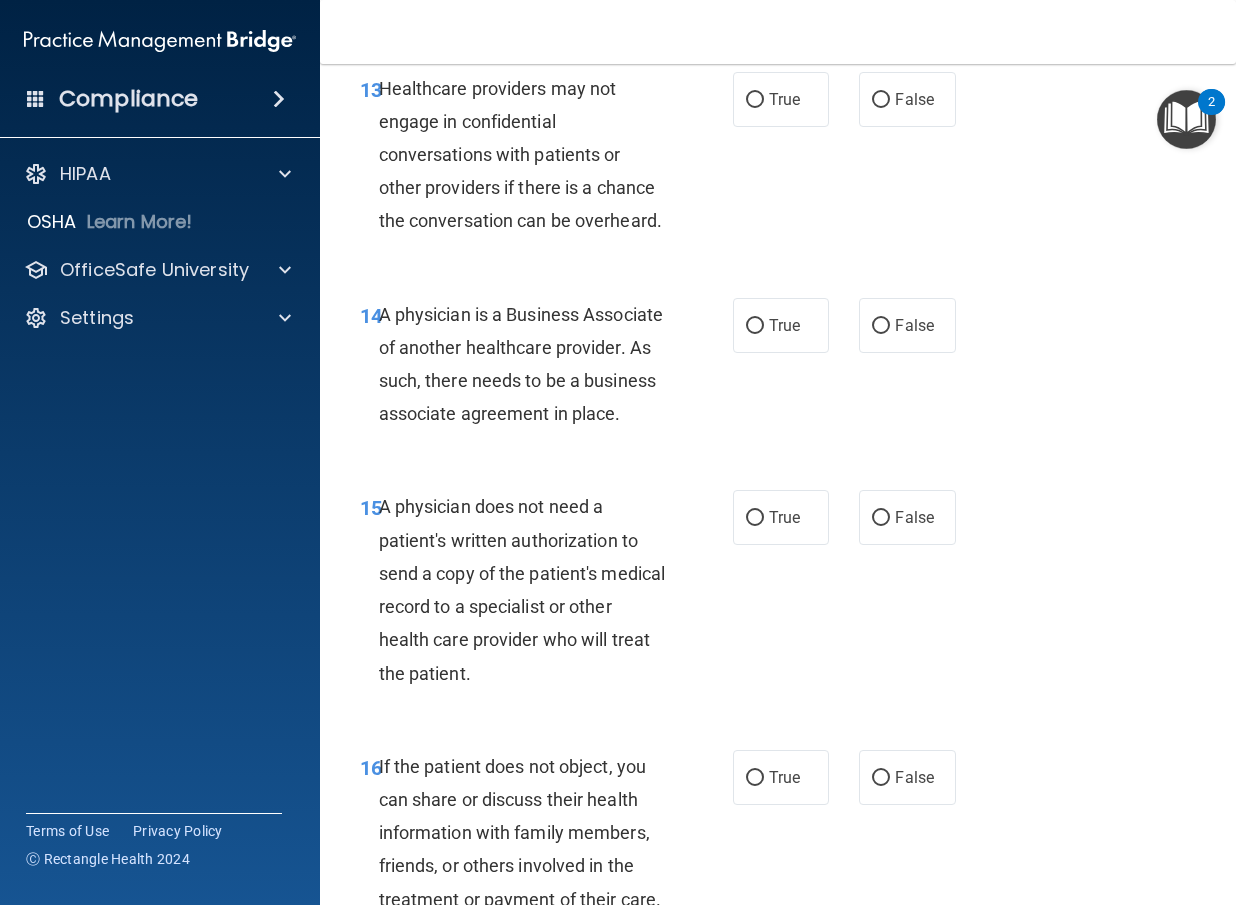 scroll, scrollTop: 2900, scrollLeft: 0, axis: vertical 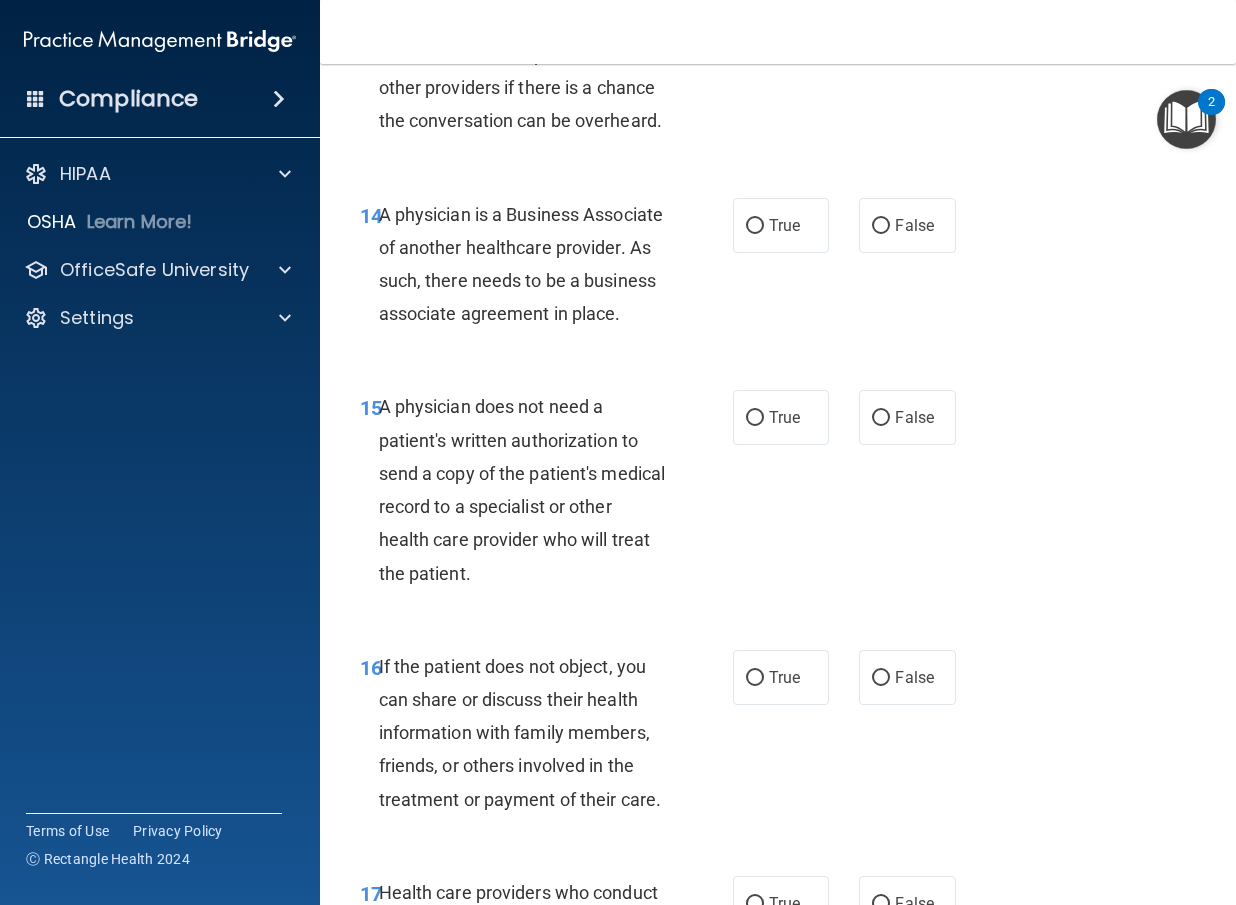 click on "True" at bounding box center (781, -1) 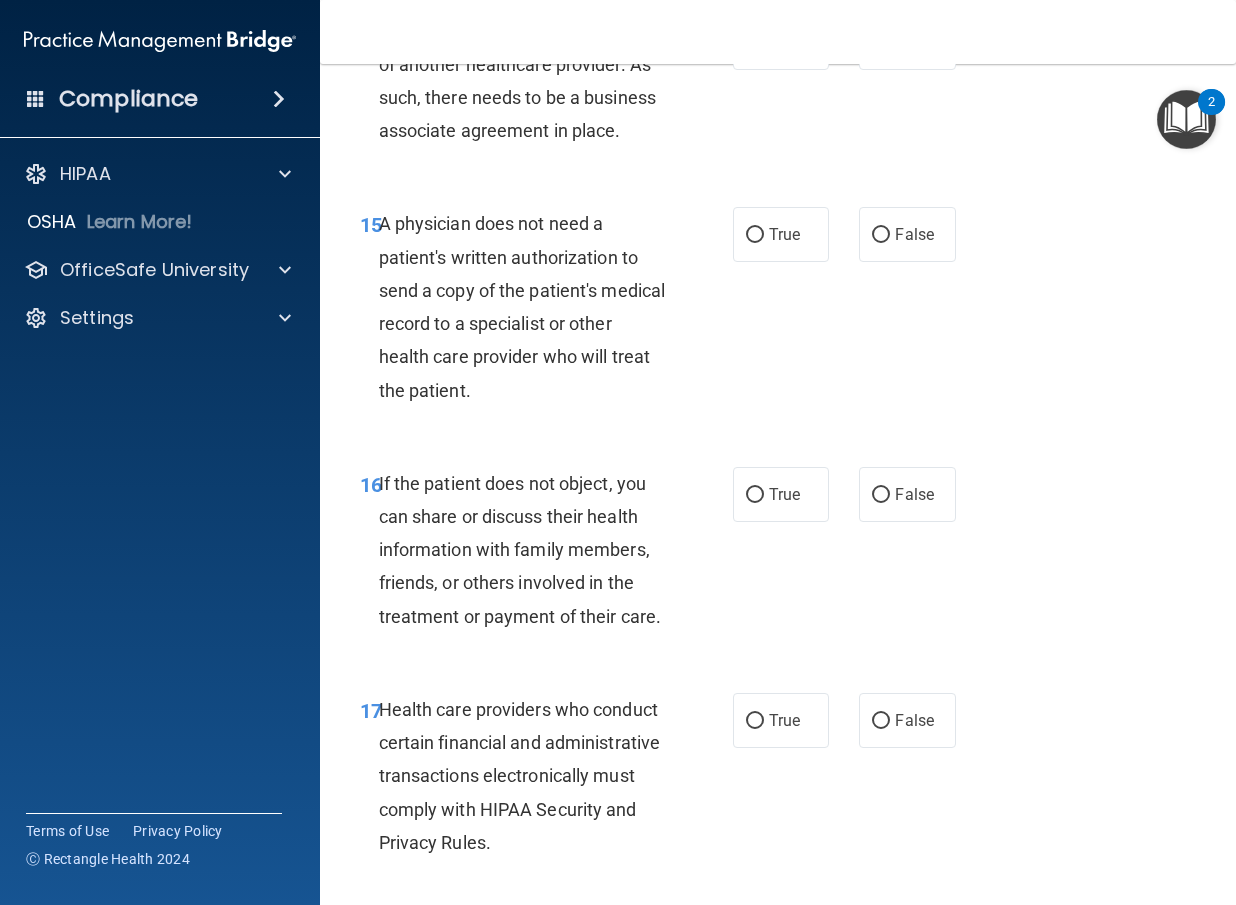 scroll, scrollTop: 3100, scrollLeft: 0, axis: vertical 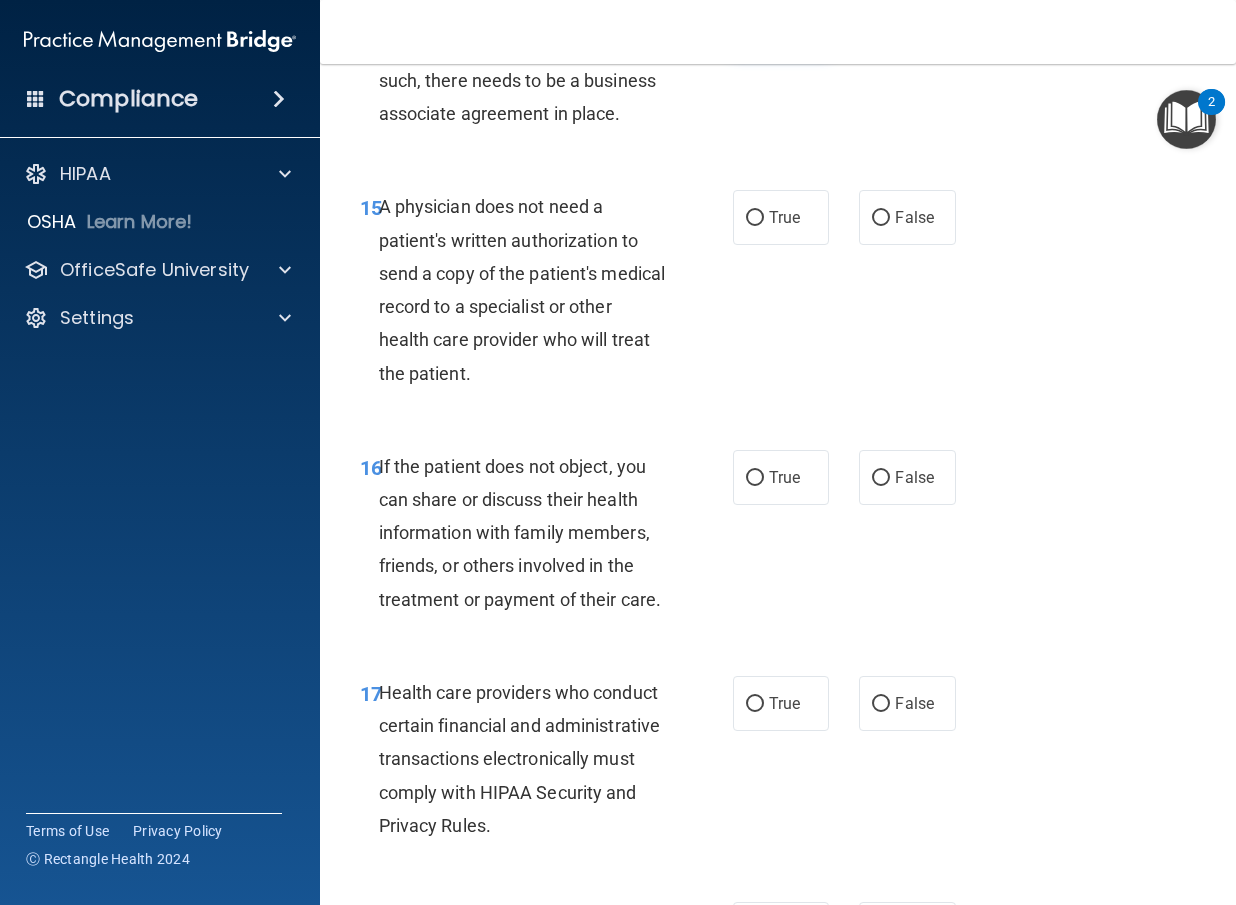 click on "True" at bounding box center [781, 25] 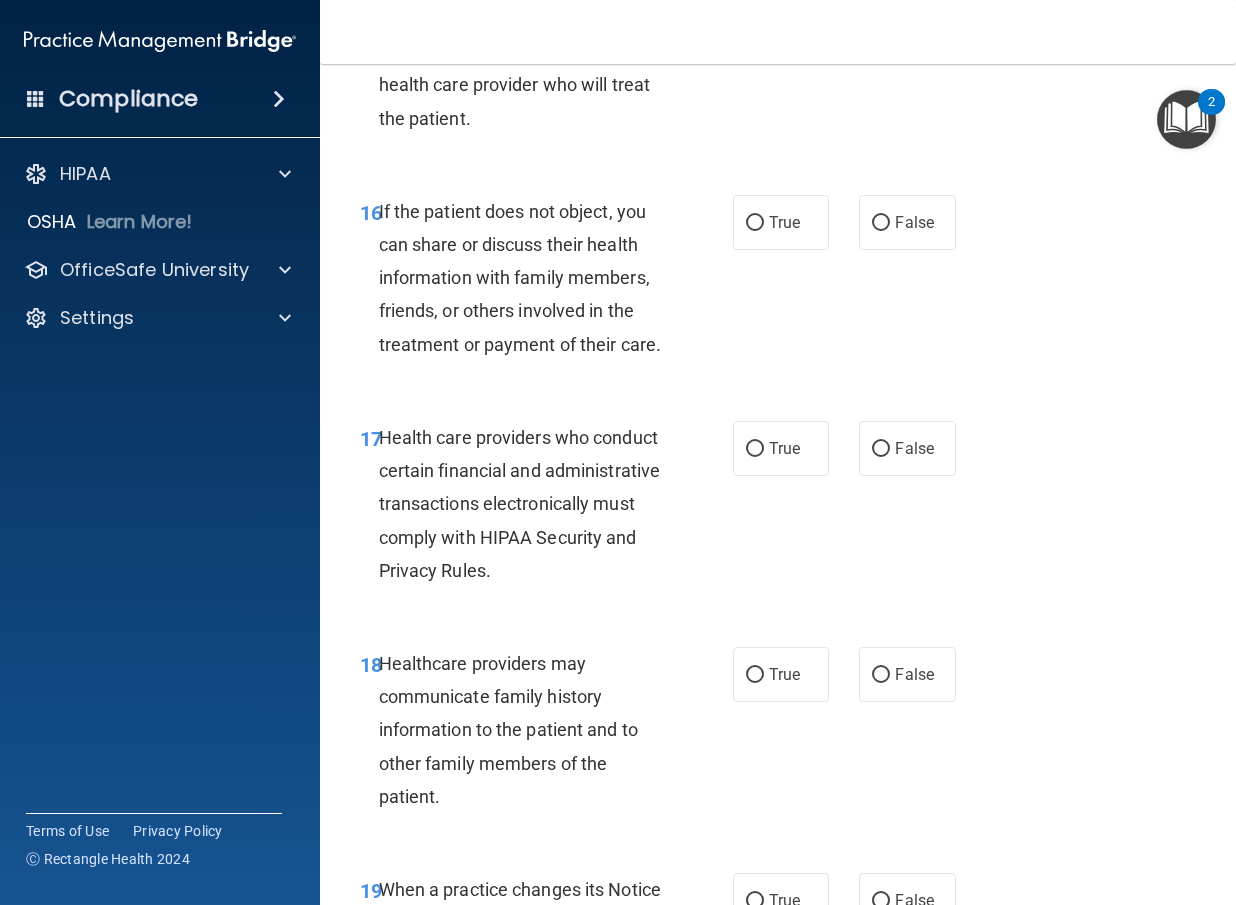 scroll, scrollTop: 3400, scrollLeft: 0, axis: vertical 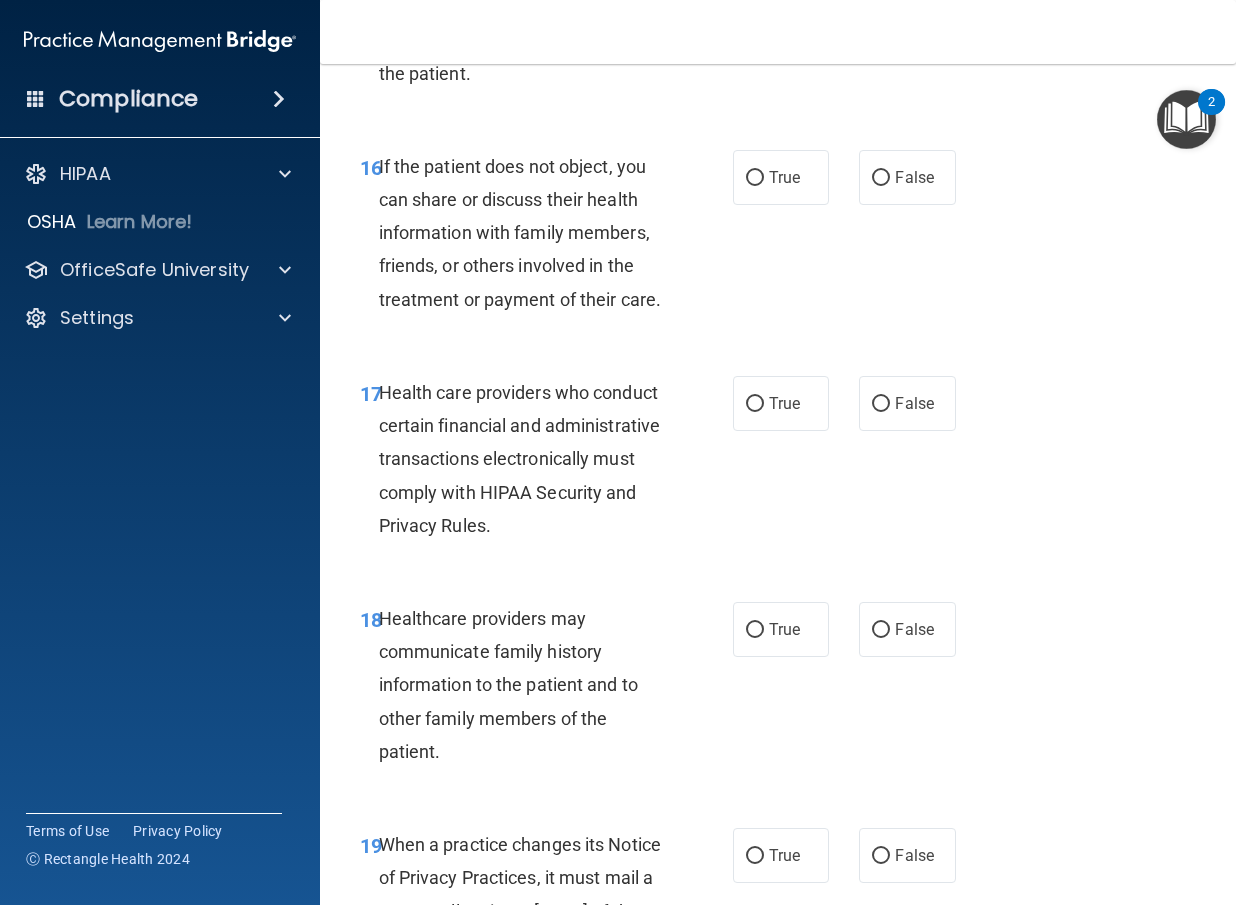 click on "False" at bounding box center [907, -83] 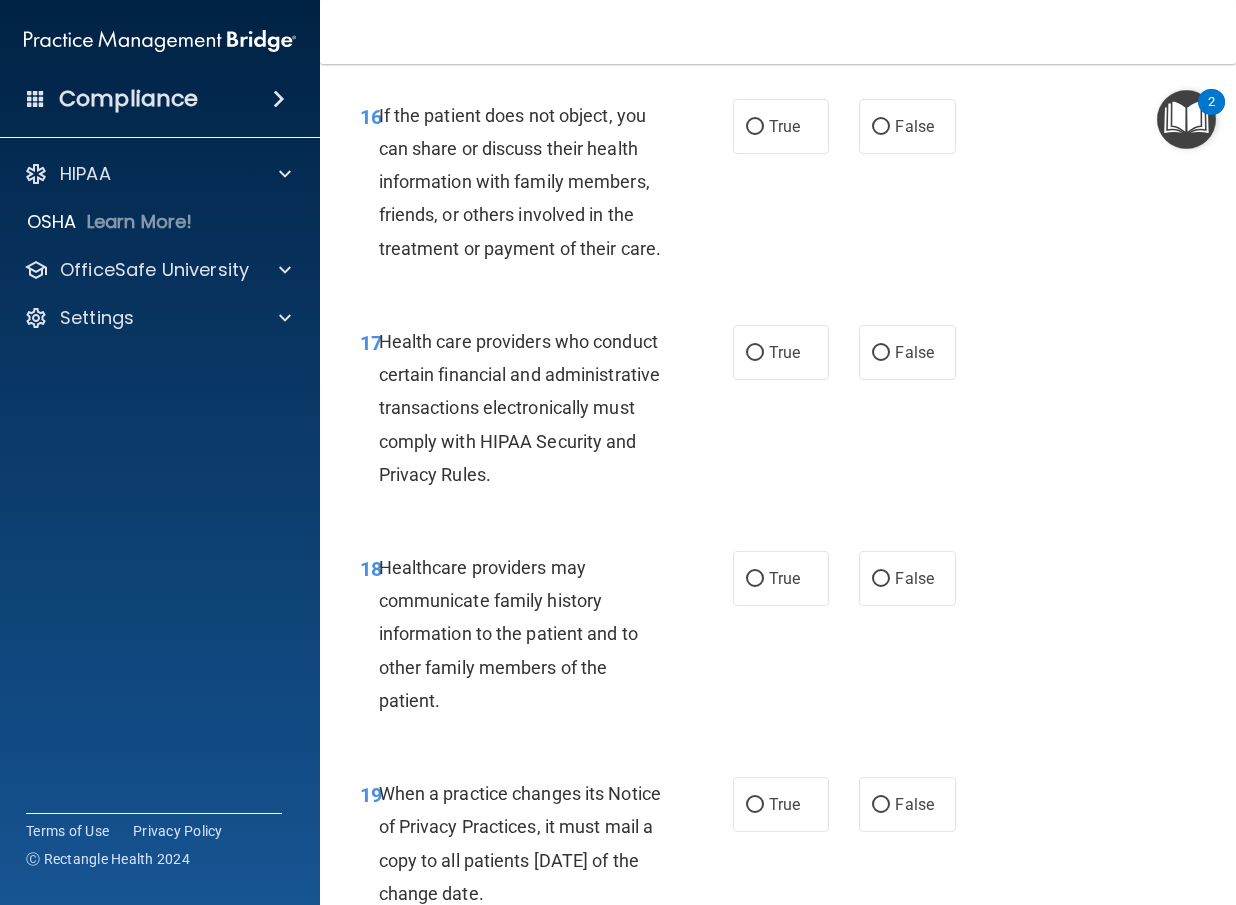 scroll, scrollTop: 3600, scrollLeft: 0, axis: vertical 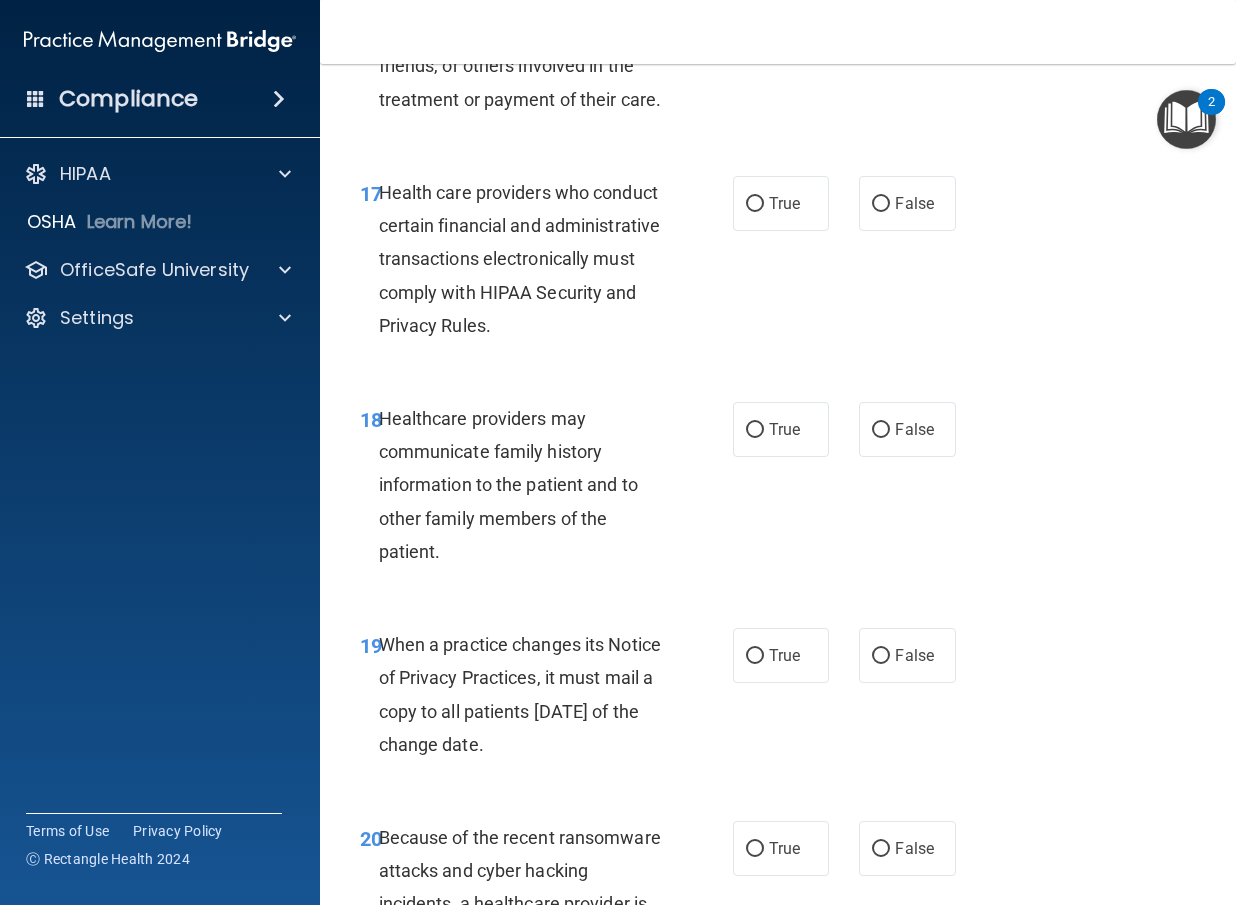 click on "True" at bounding box center (781, -23) 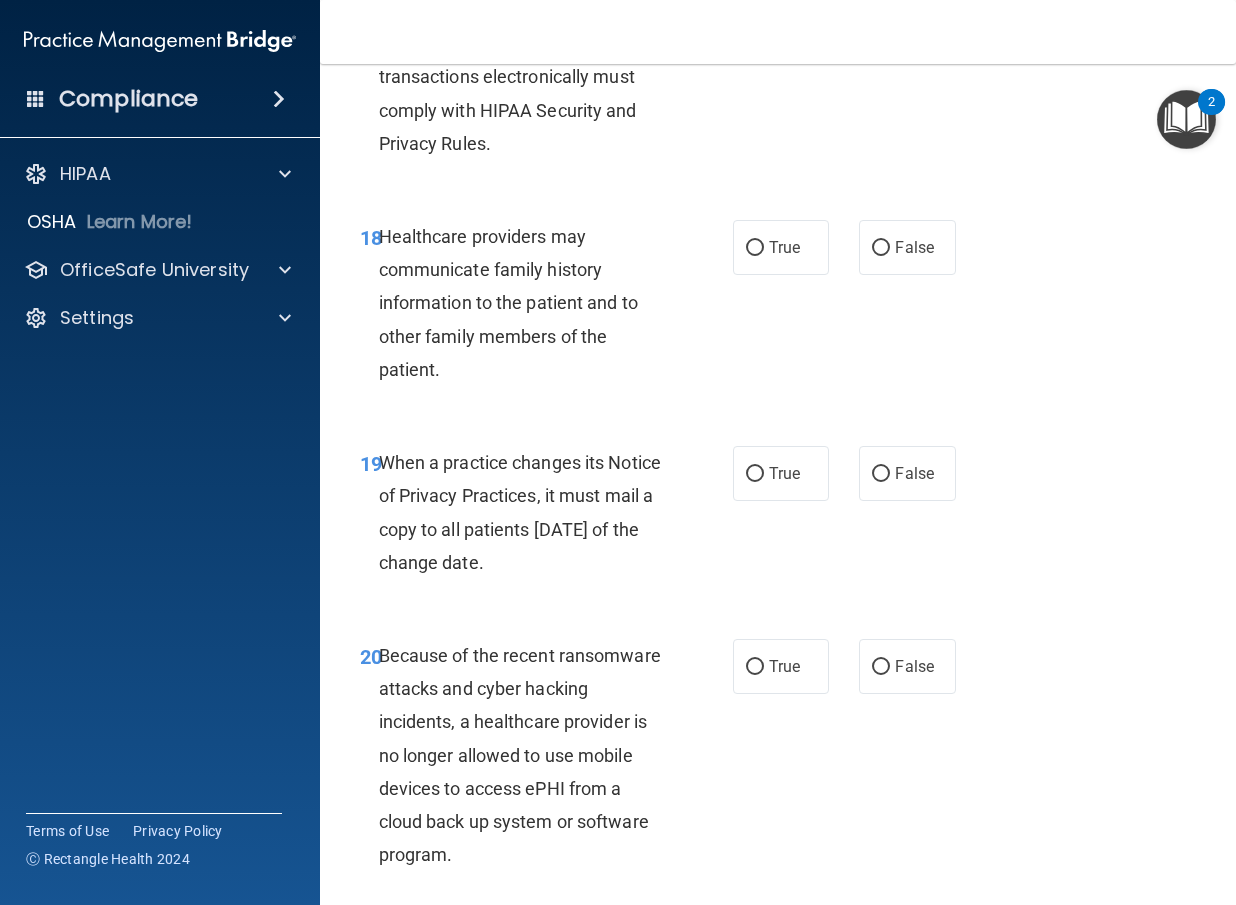 scroll, scrollTop: 3800, scrollLeft: 0, axis: vertical 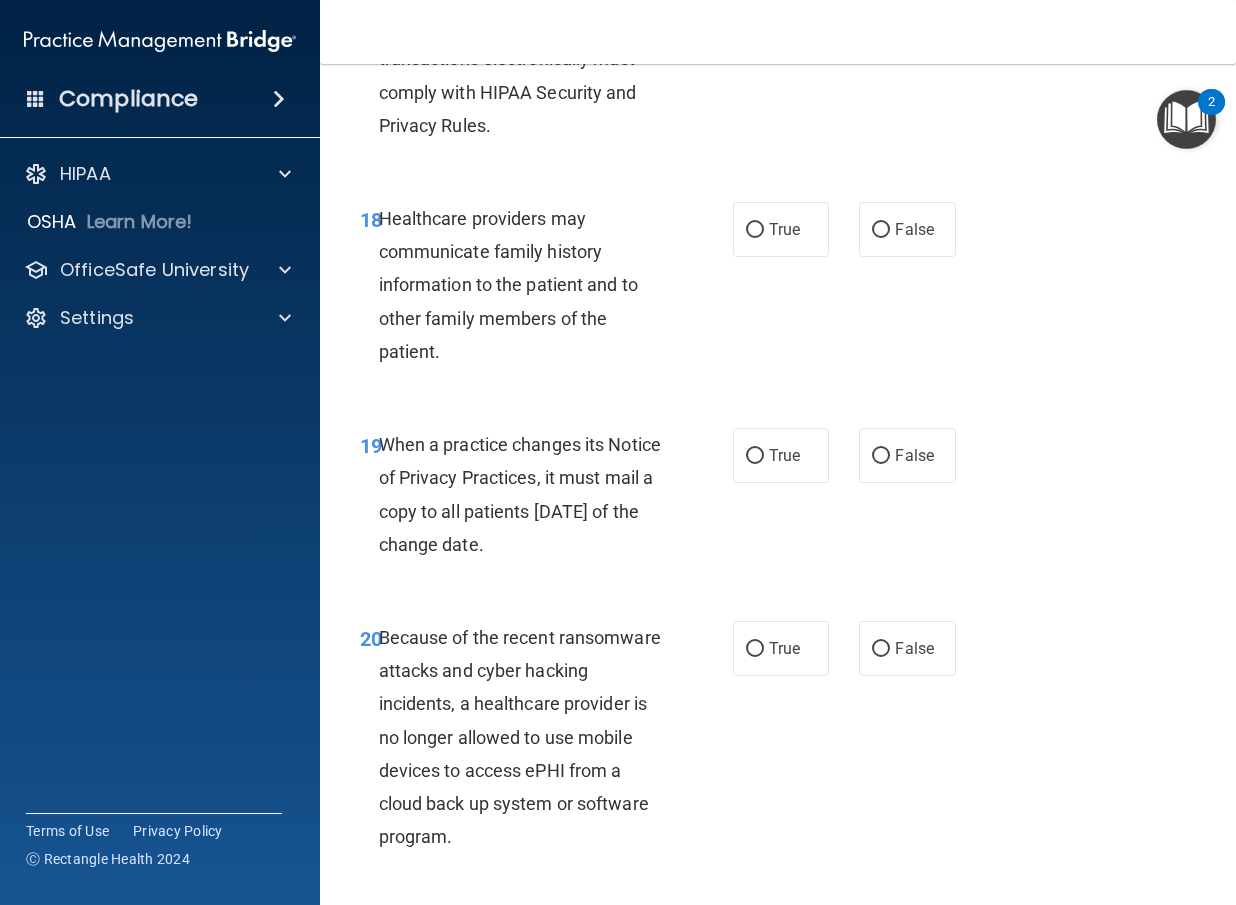 click on "True" at bounding box center (781, 3) 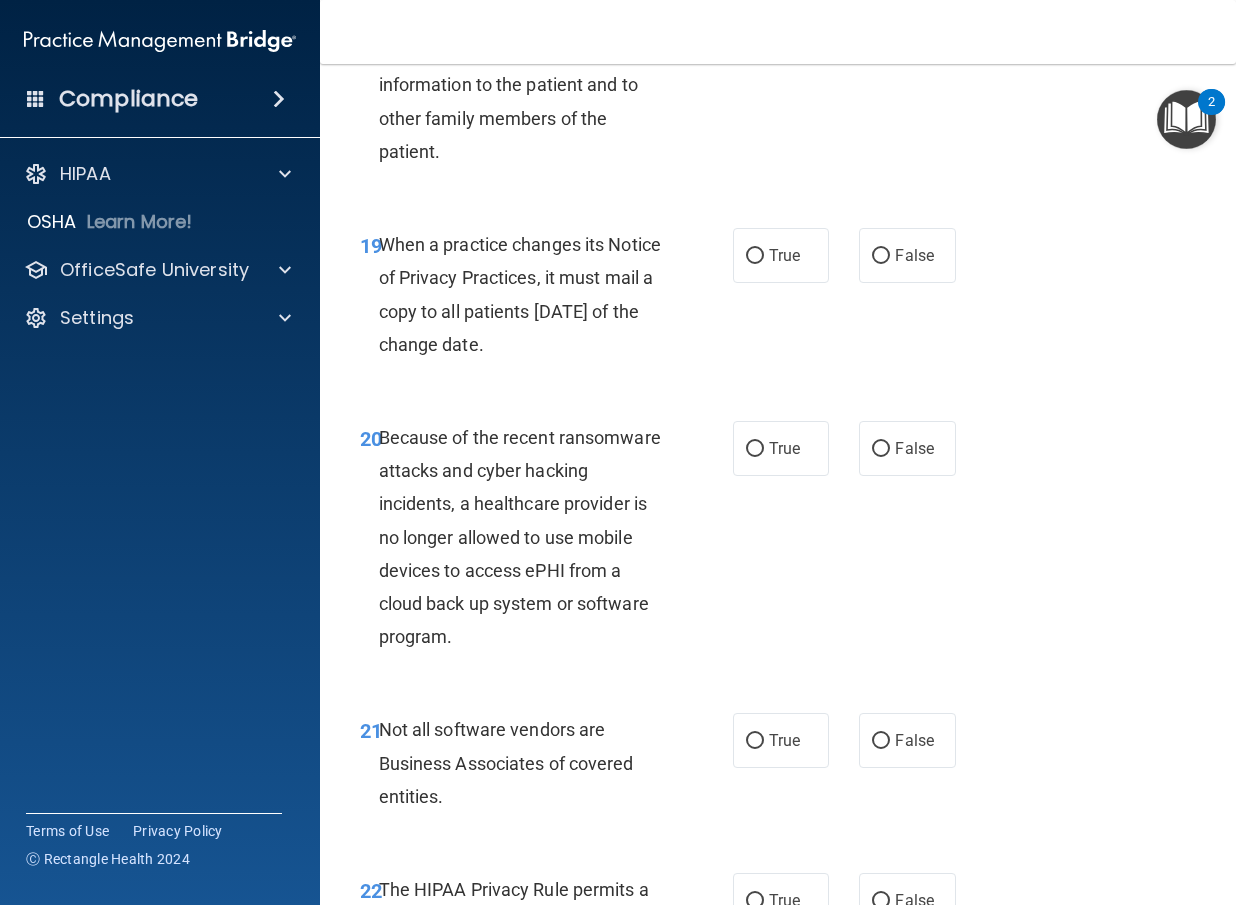 scroll, scrollTop: 4100, scrollLeft: 0, axis: vertical 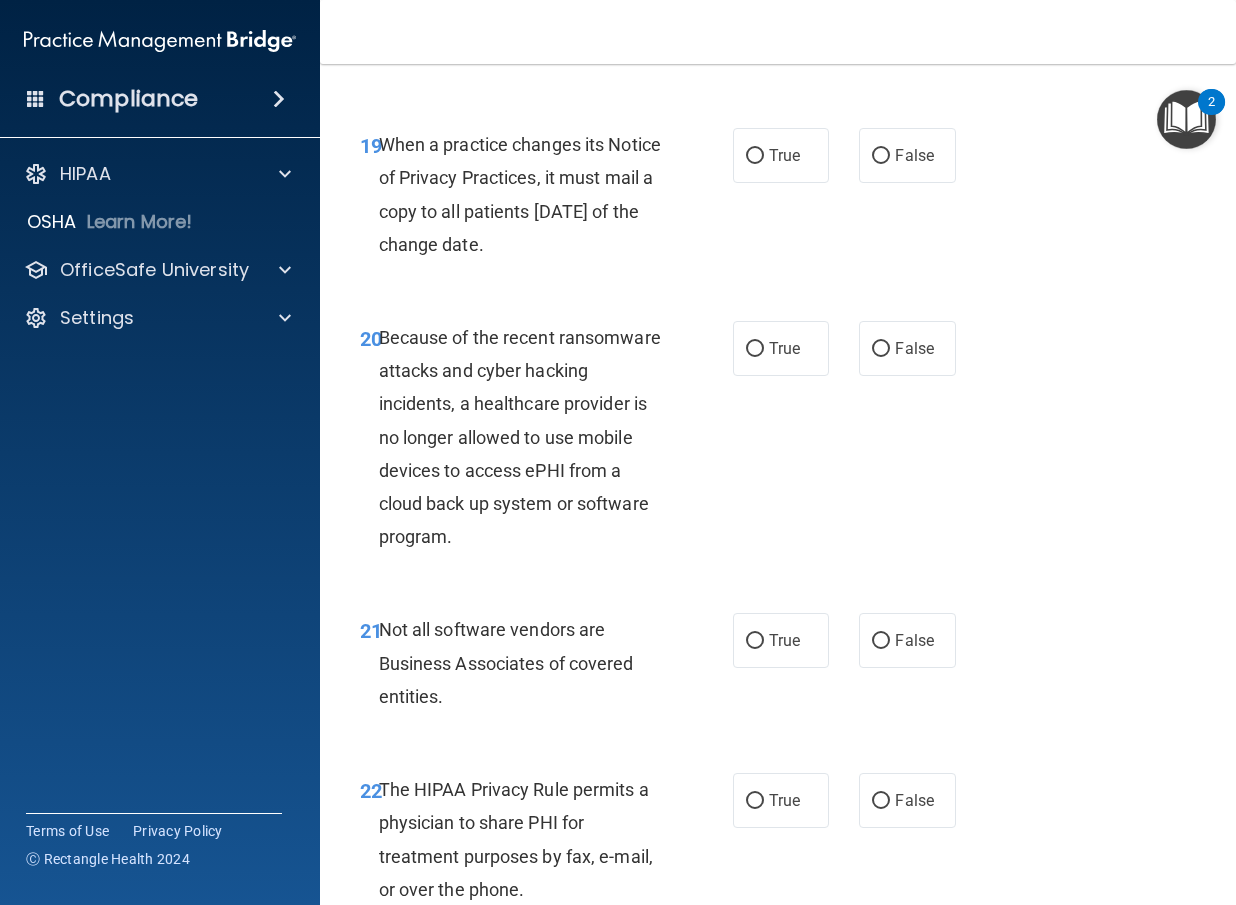 click on "False" at bounding box center (907, -71) 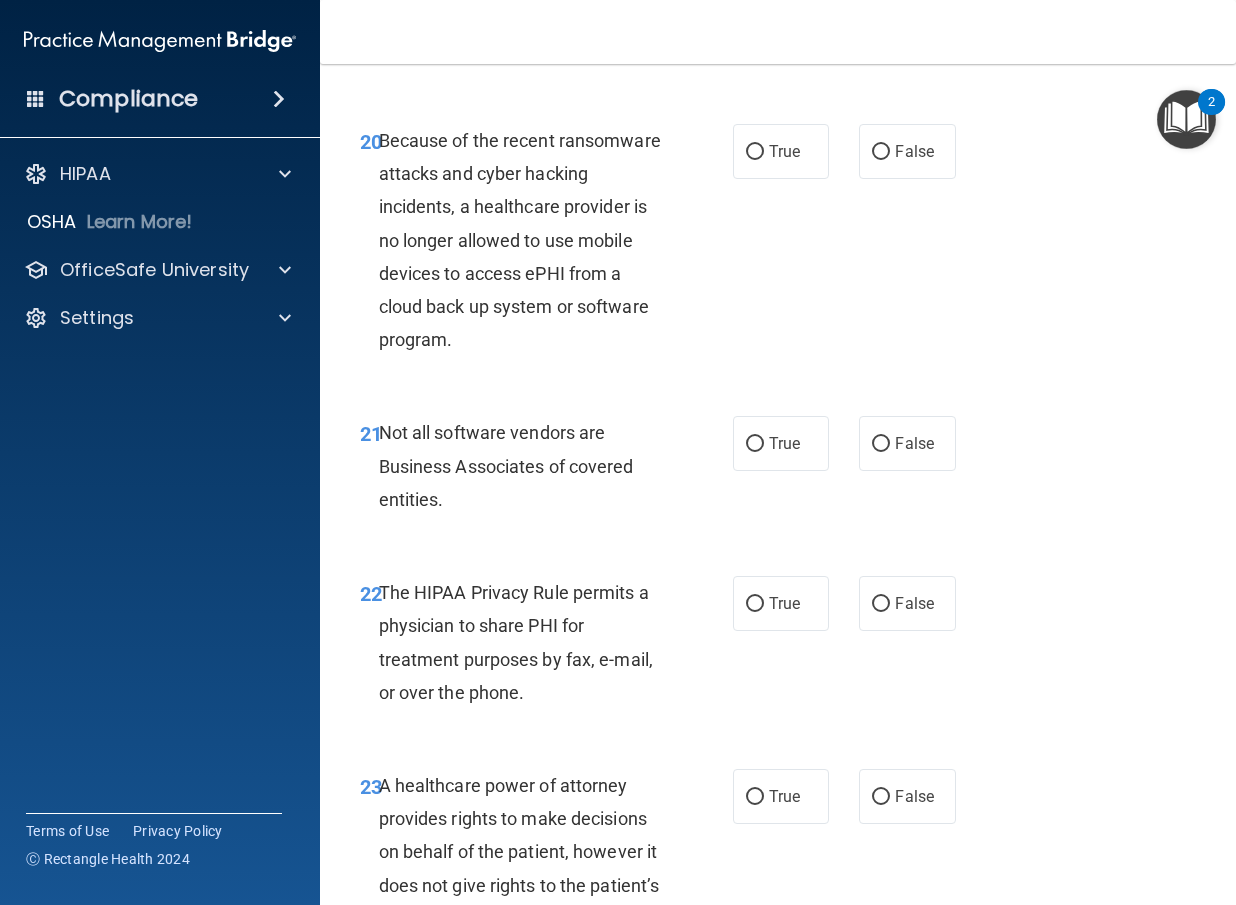 scroll, scrollTop: 4300, scrollLeft: 0, axis: vertical 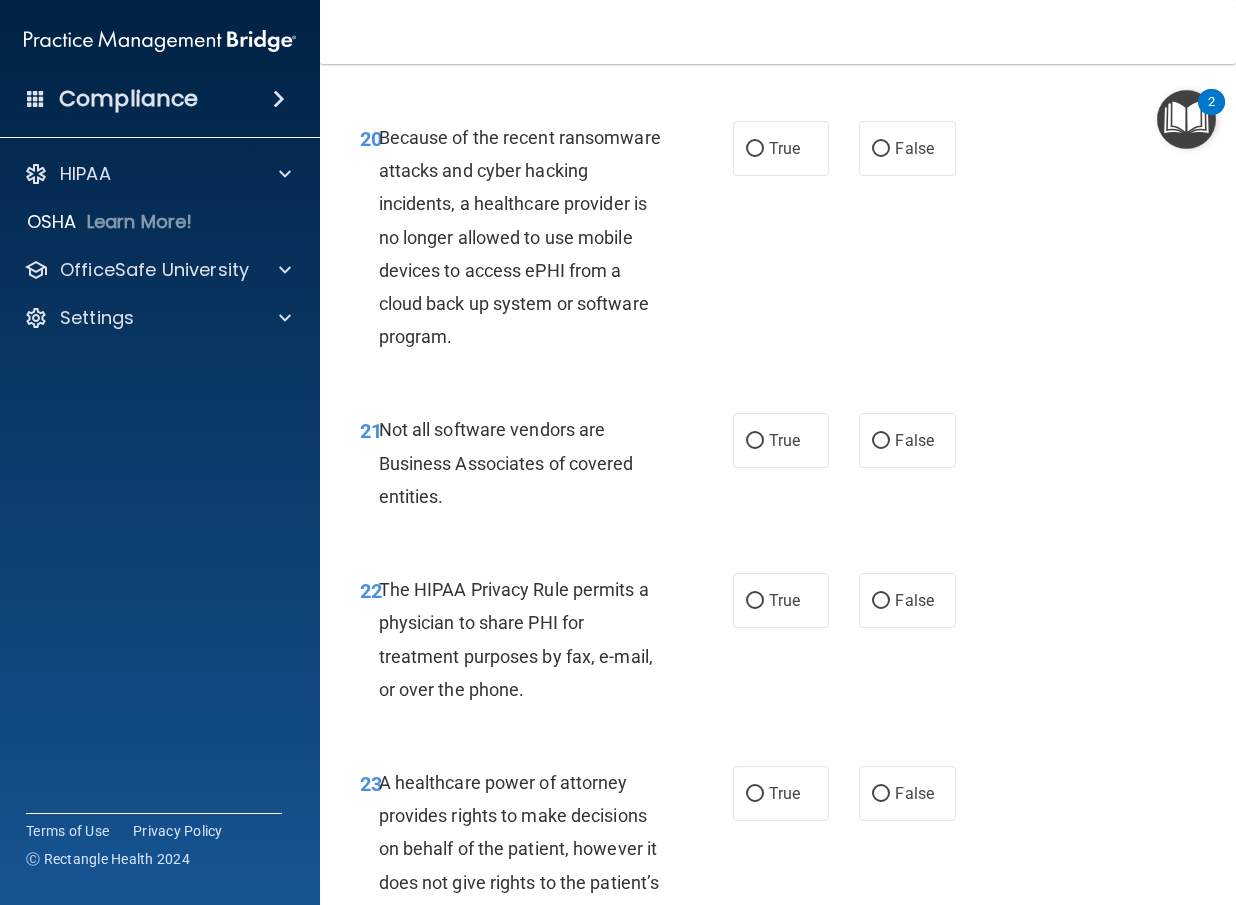 click on "True" at bounding box center (781, -45) 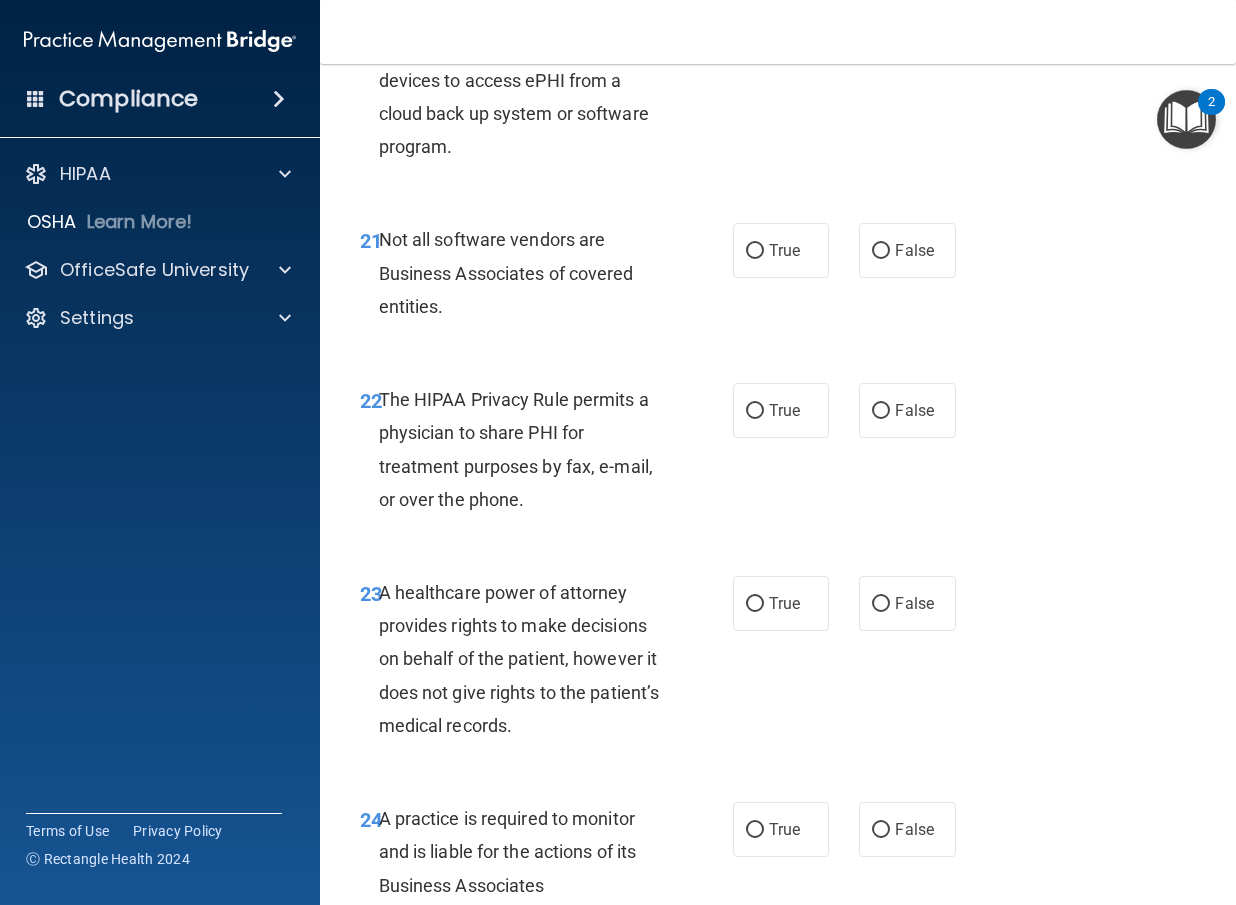 scroll, scrollTop: 4500, scrollLeft: 0, axis: vertical 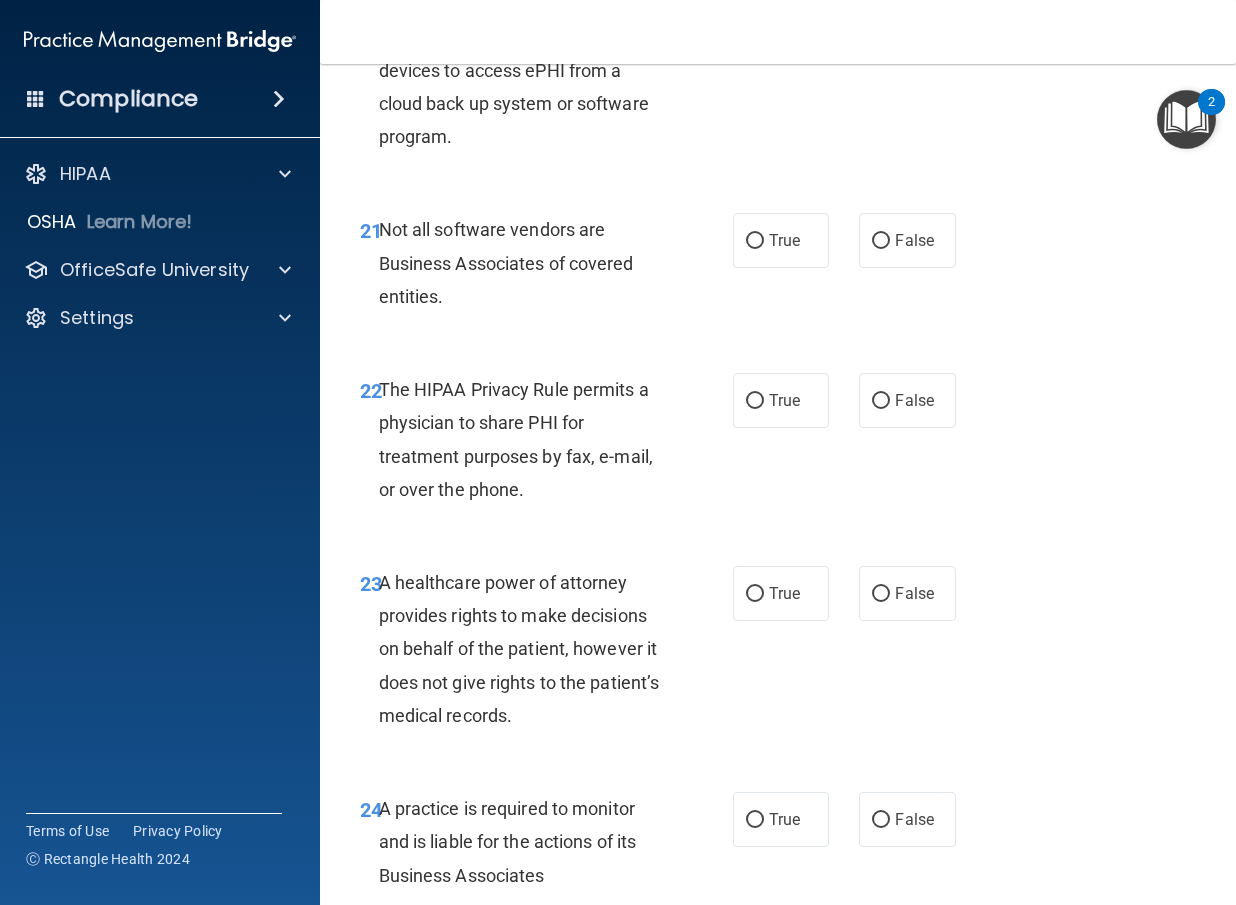 click on "True" at bounding box center [781, -52] 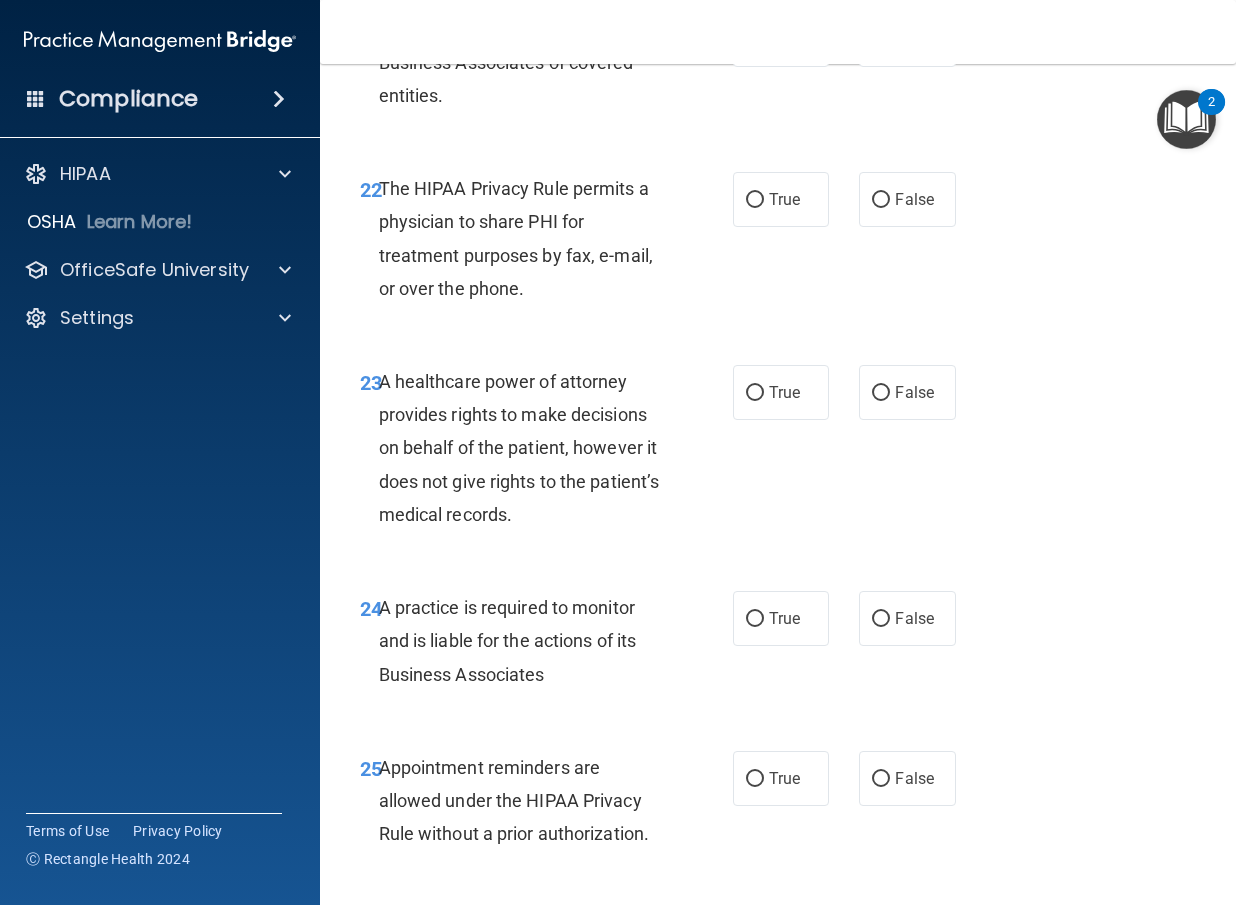 scroll, scrollTop: 4800, scrollLeft: 0, axis: vertical 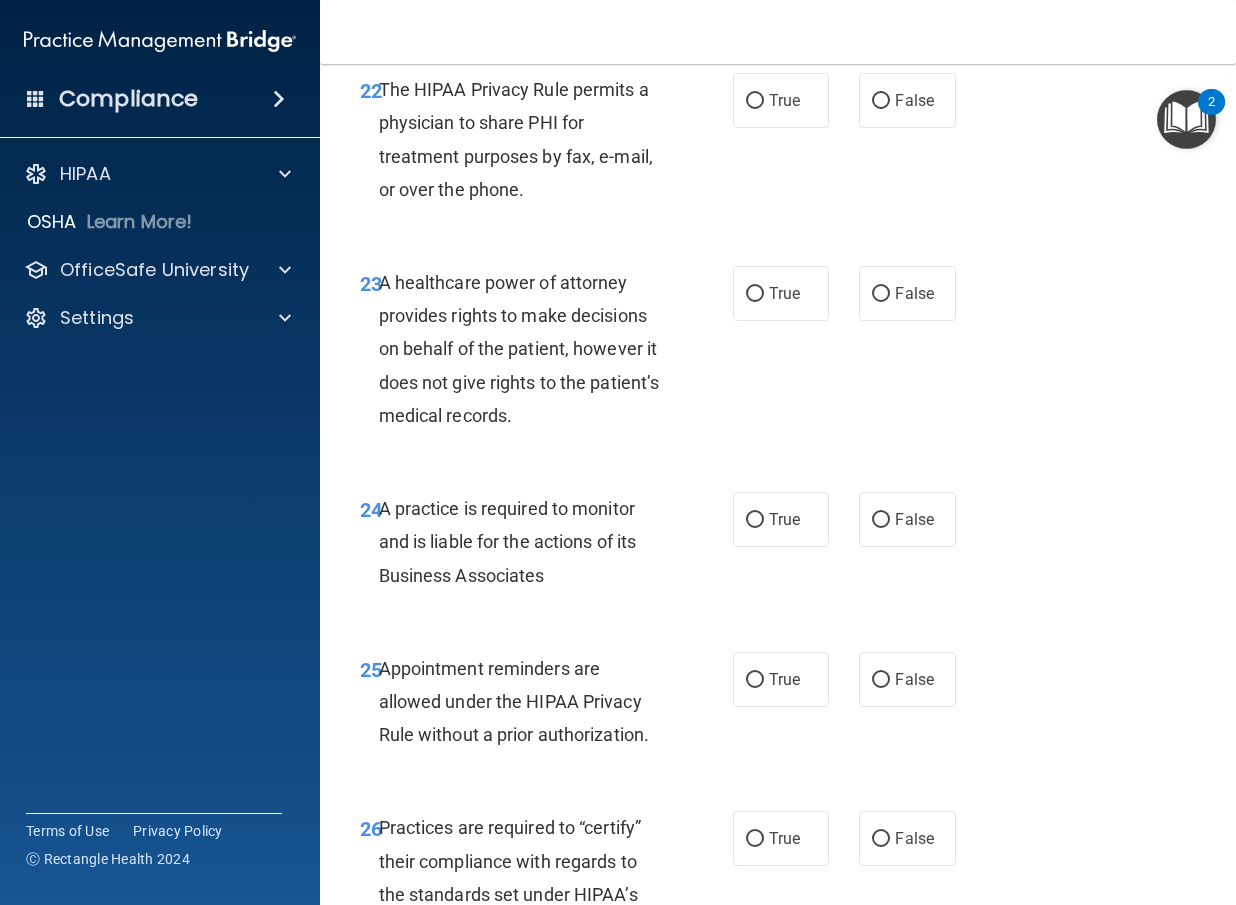 click on "True" at bounding box center (781, -60) 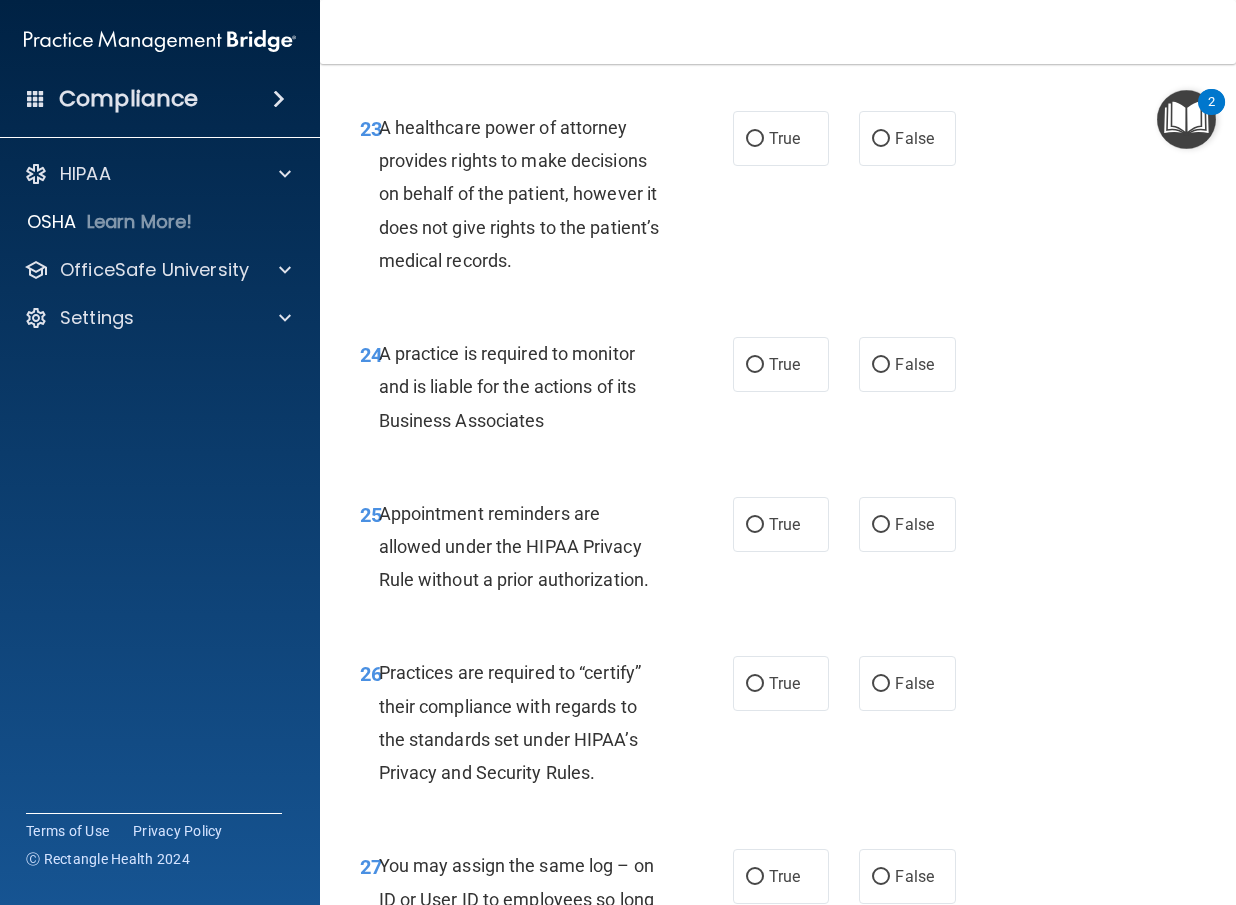 scroll, scrollTop: 5000, scrollLeft: 0, axis: vertical 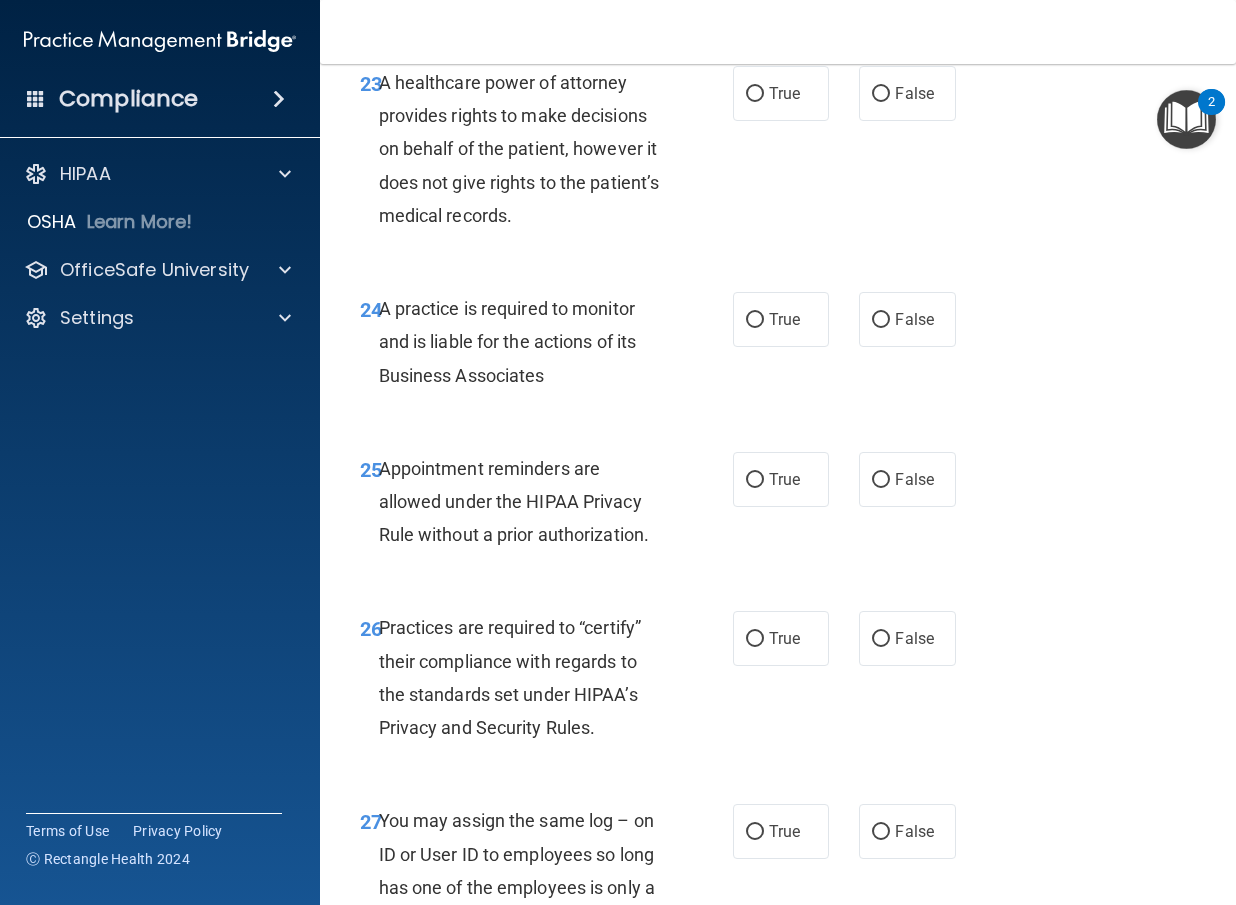 click on "False" at bounding box center [907, -100] 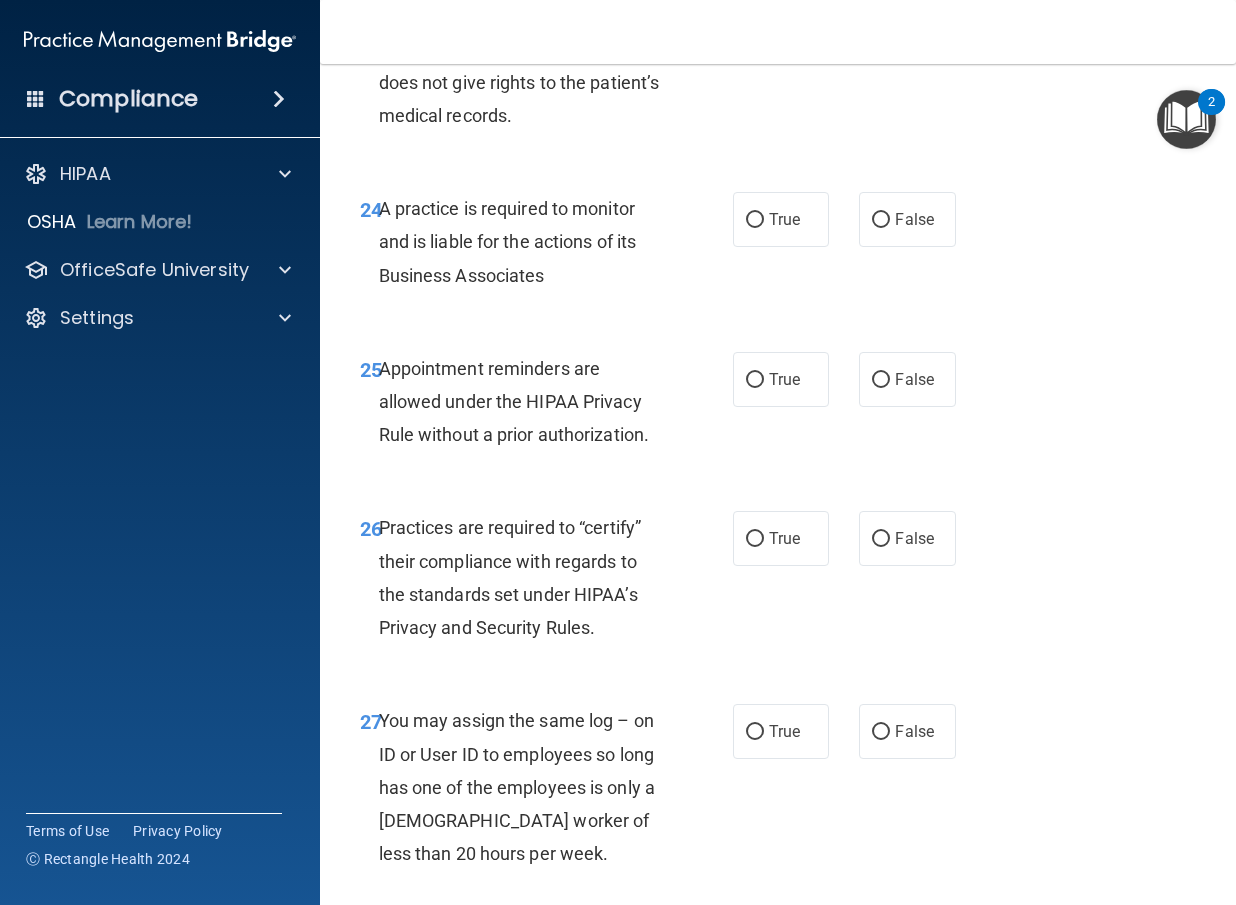 scroll, scrollTop: 5000, scrollLeft: 0, axis: vertical 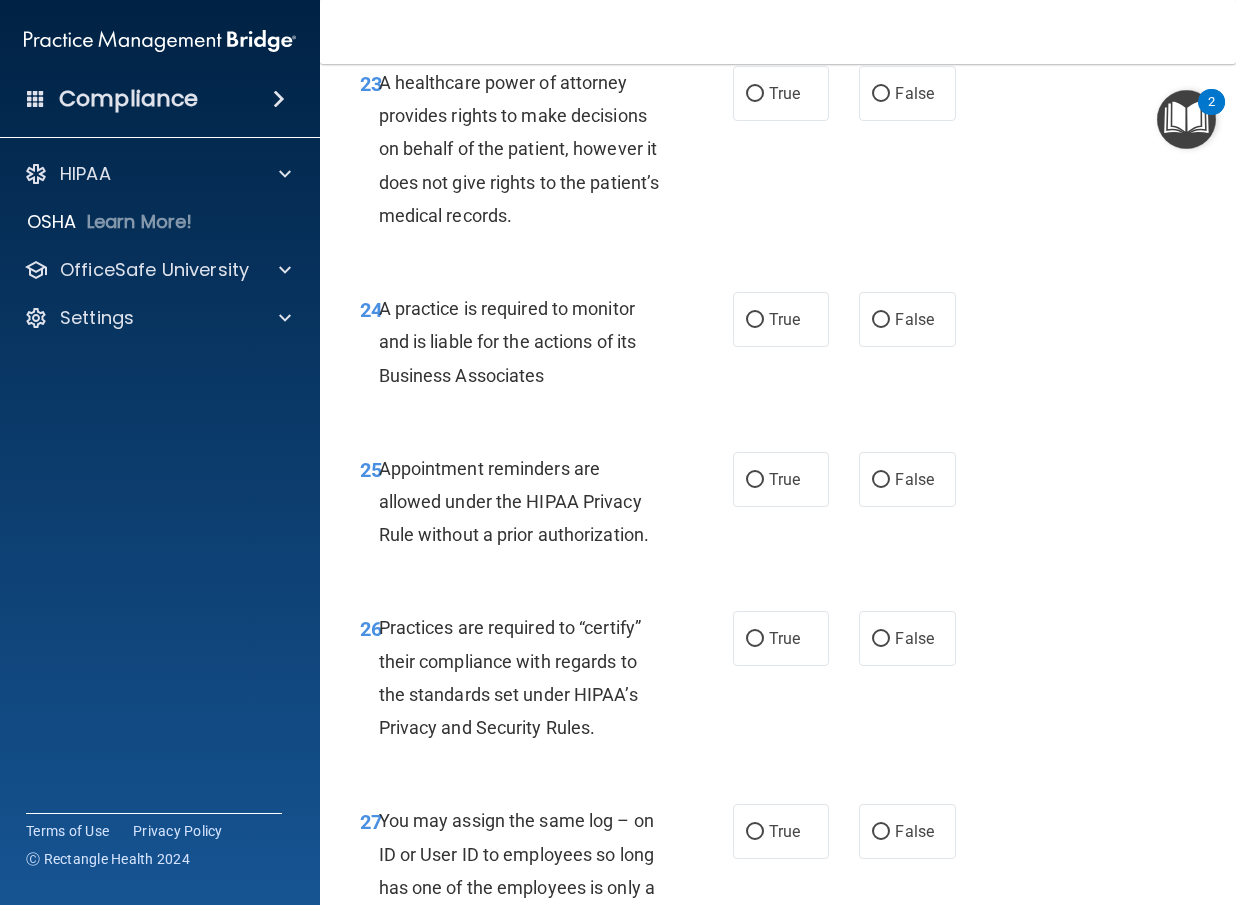 click on "True" at bounding box center [784, -100] 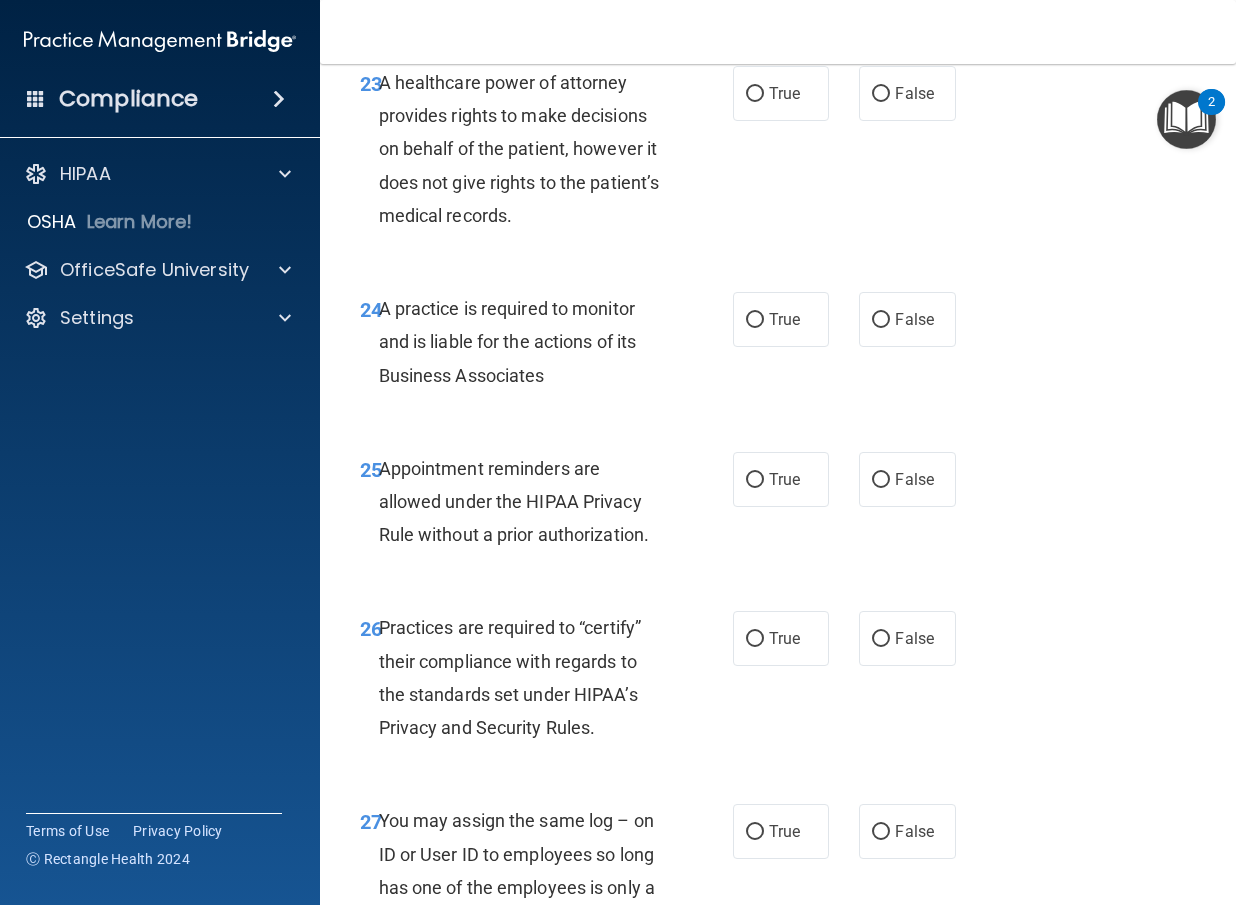 radio on "false" 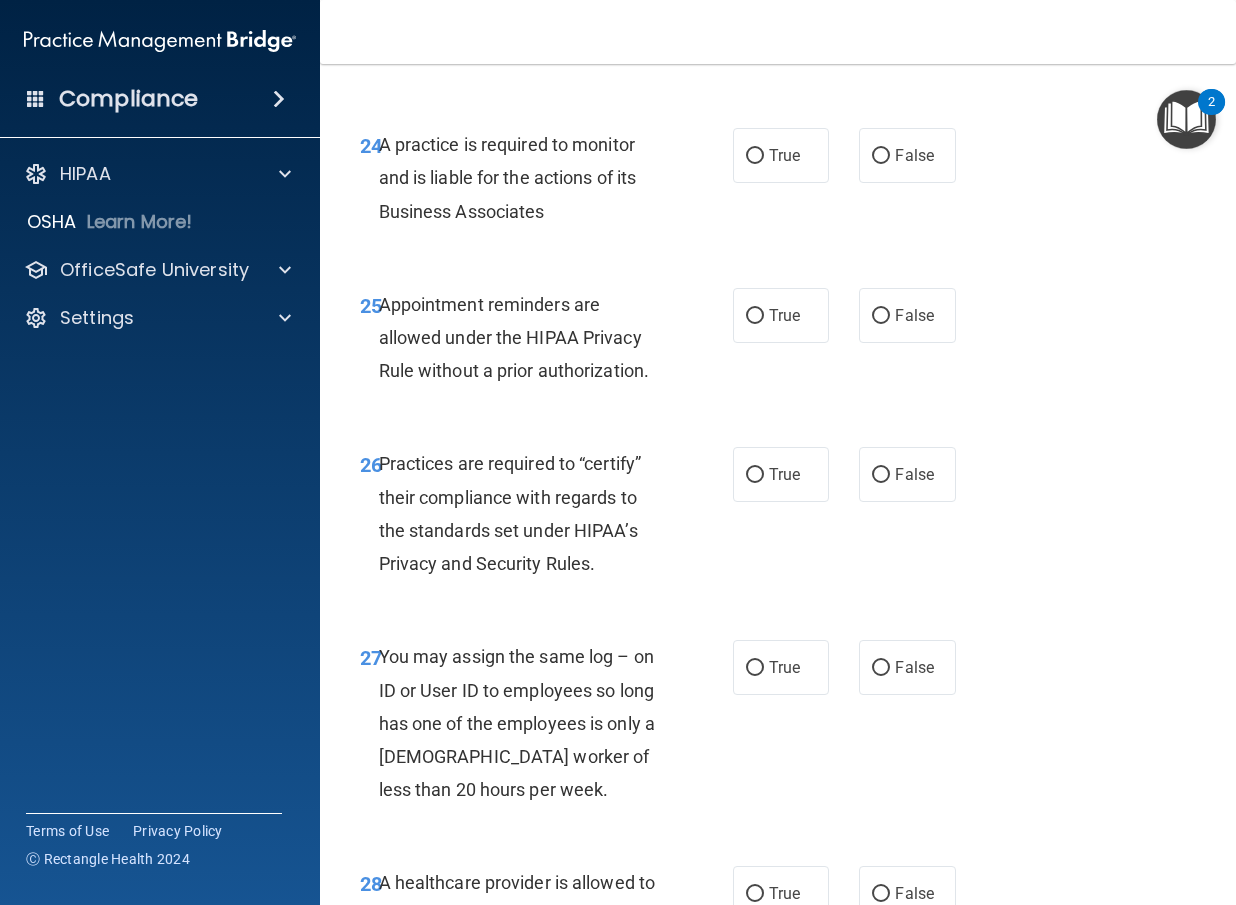 scroll, scrollTop: 5200, scrollLeft: 0, axis: vertical 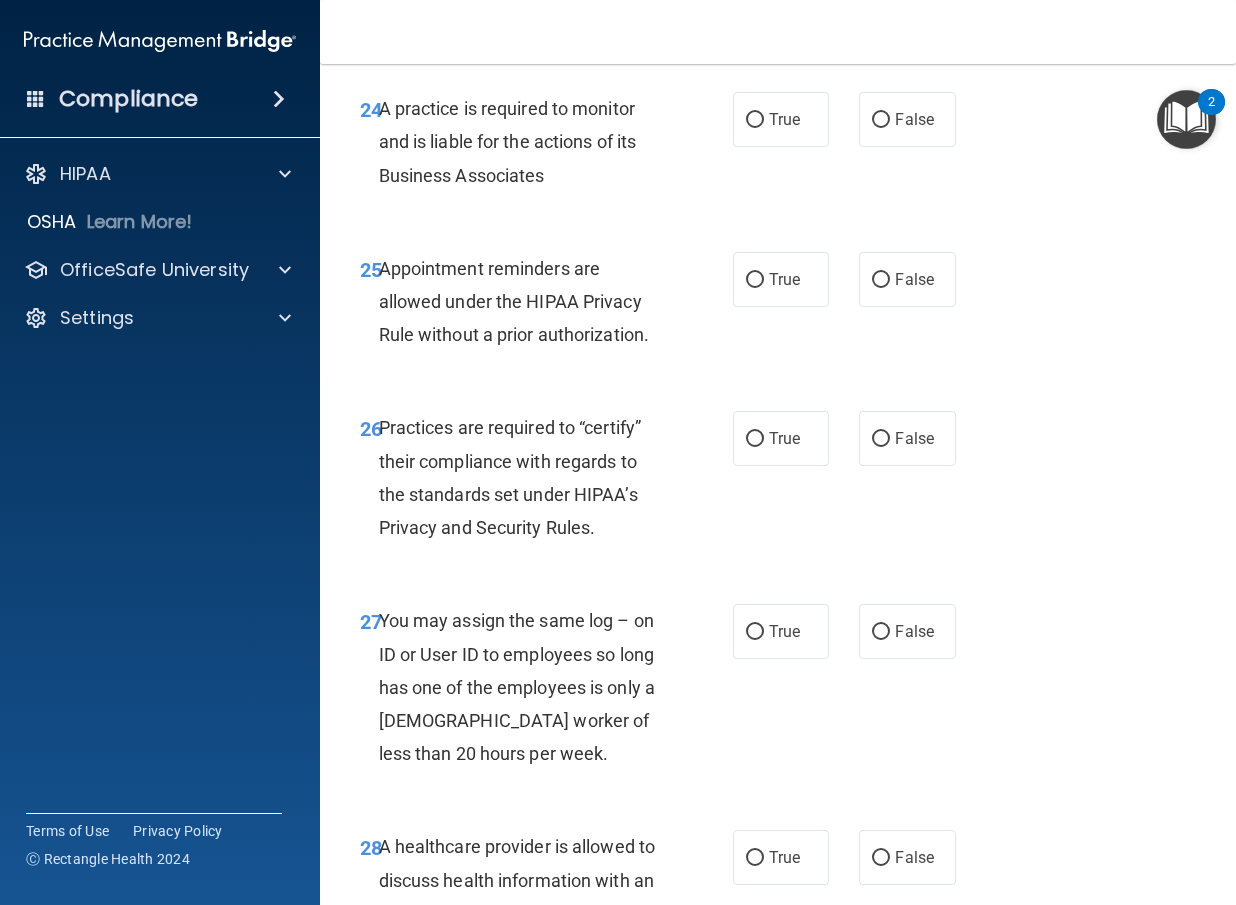 click on "True" at bounding box center [784, -107] 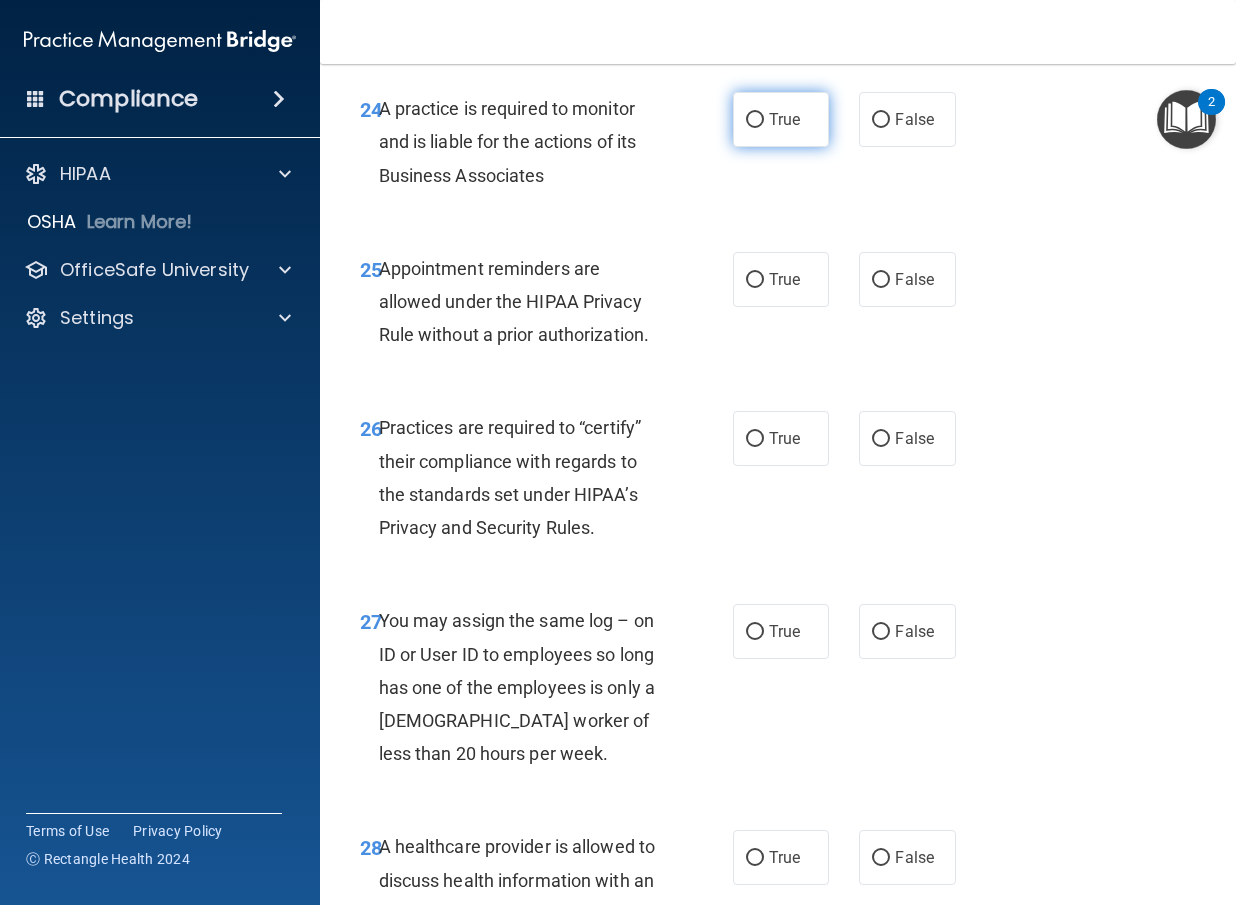 click on "True" at bounding box center [781, 119] 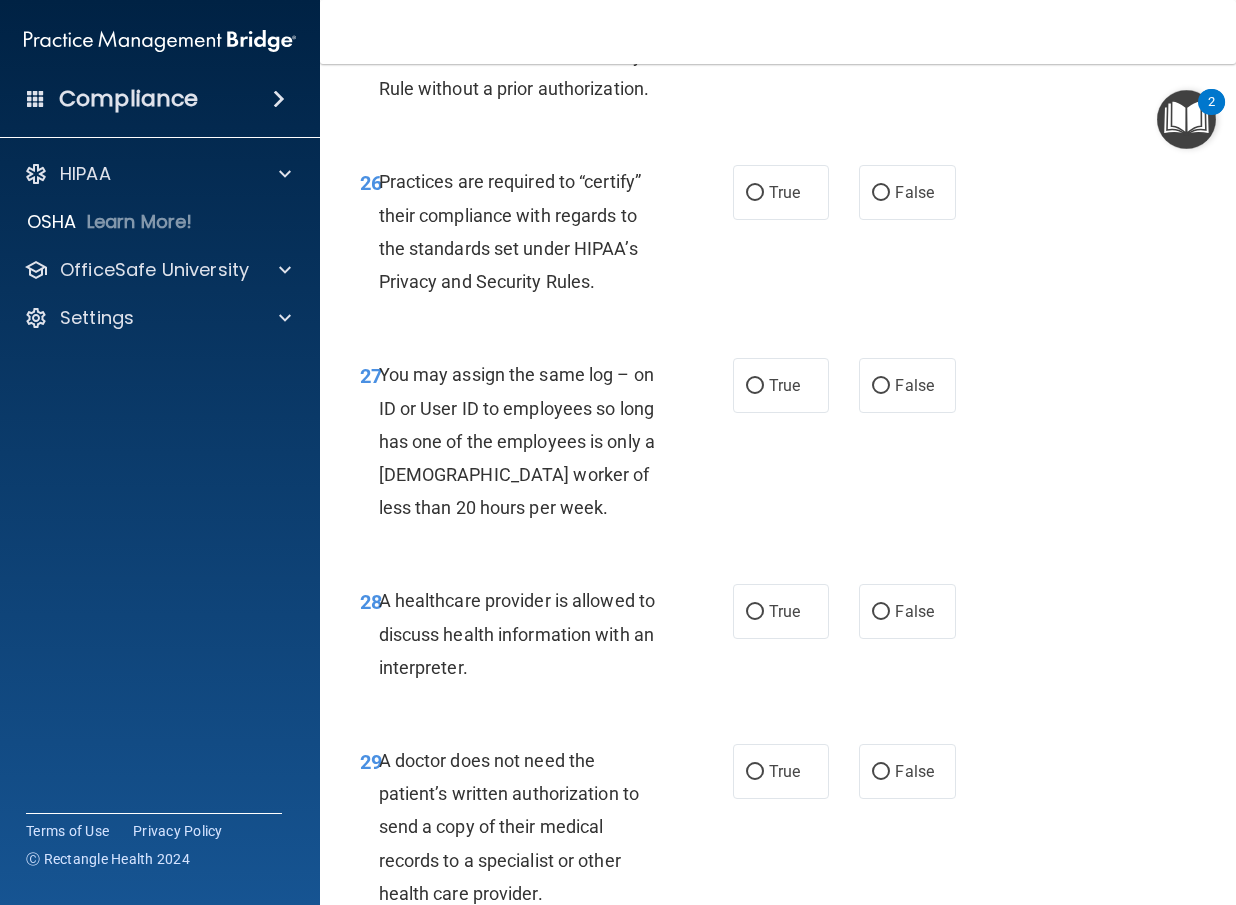scroll, scrollTop: 5500, scrollLeft: 0, axis: vertical 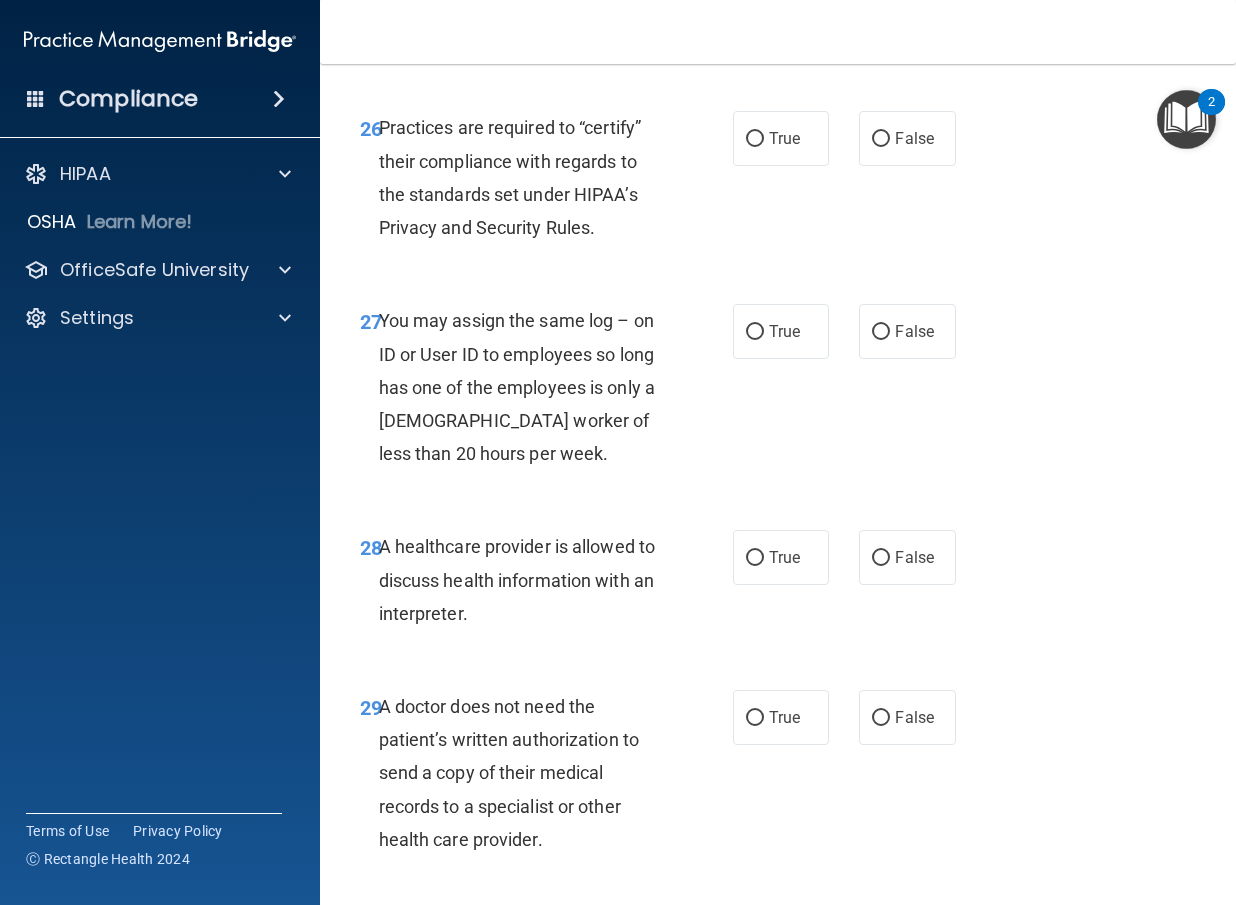 click on "True" at bounding box center [784, -21] 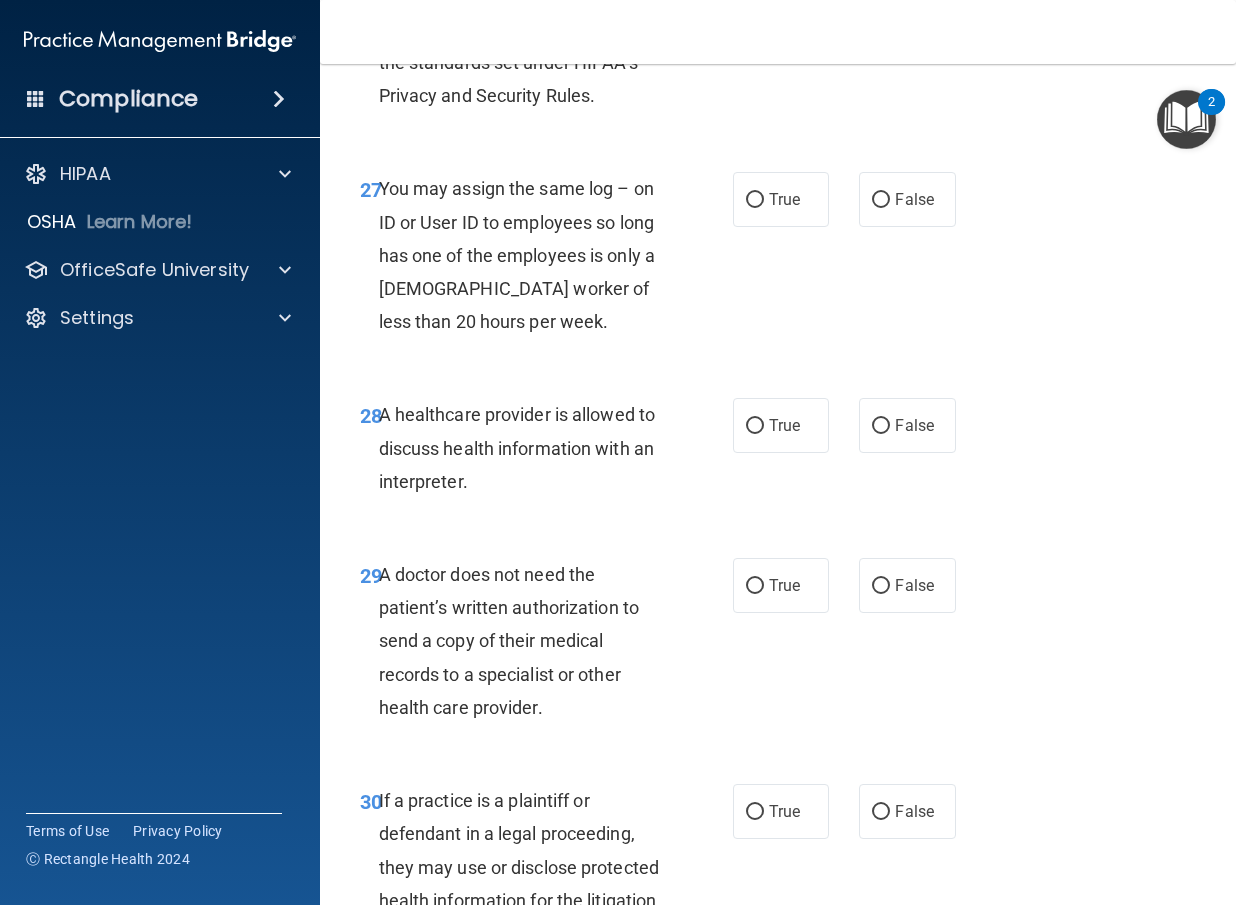 scroll, scrollTop: 5700, scrollLeft: 0, axis: vertical 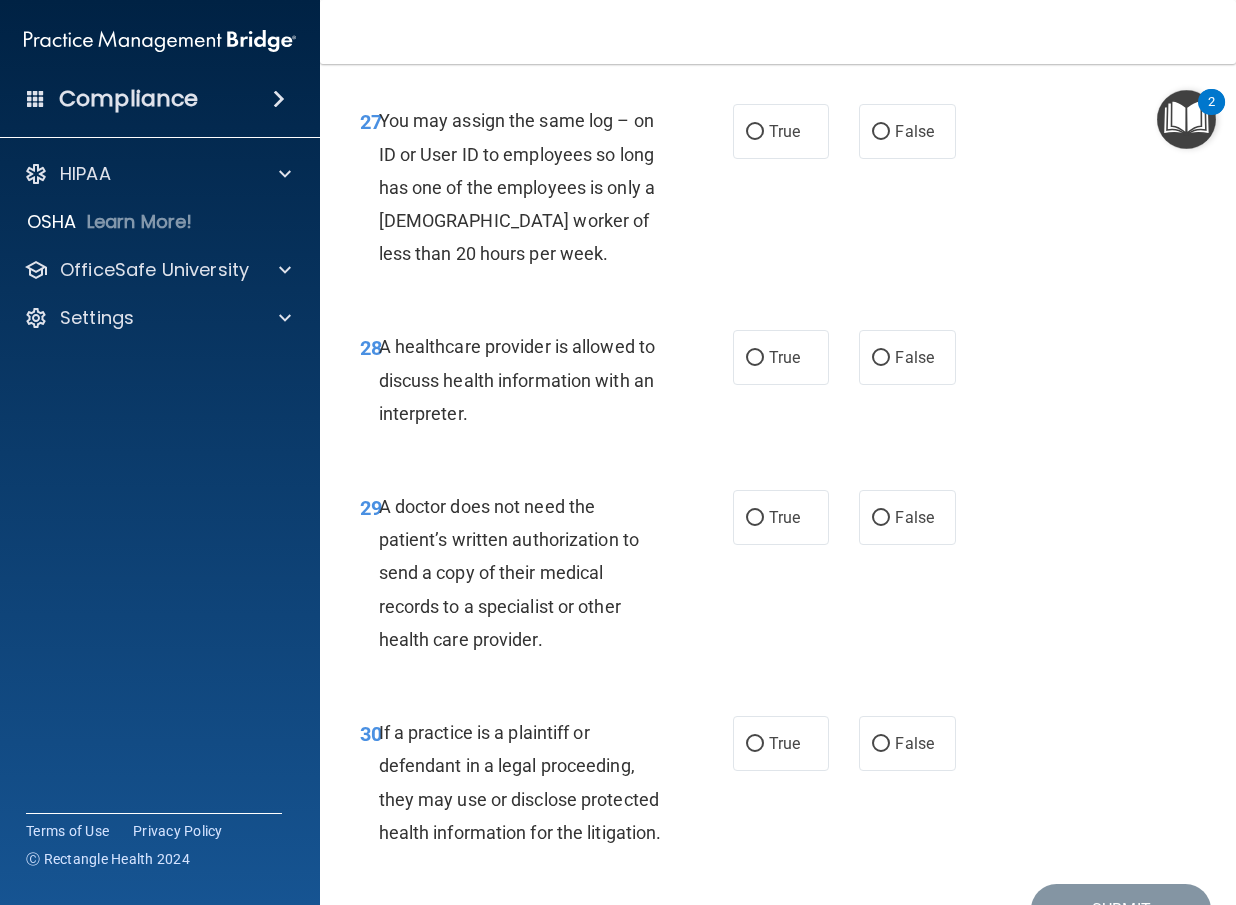click on "True" at bounding box center [781, -62] 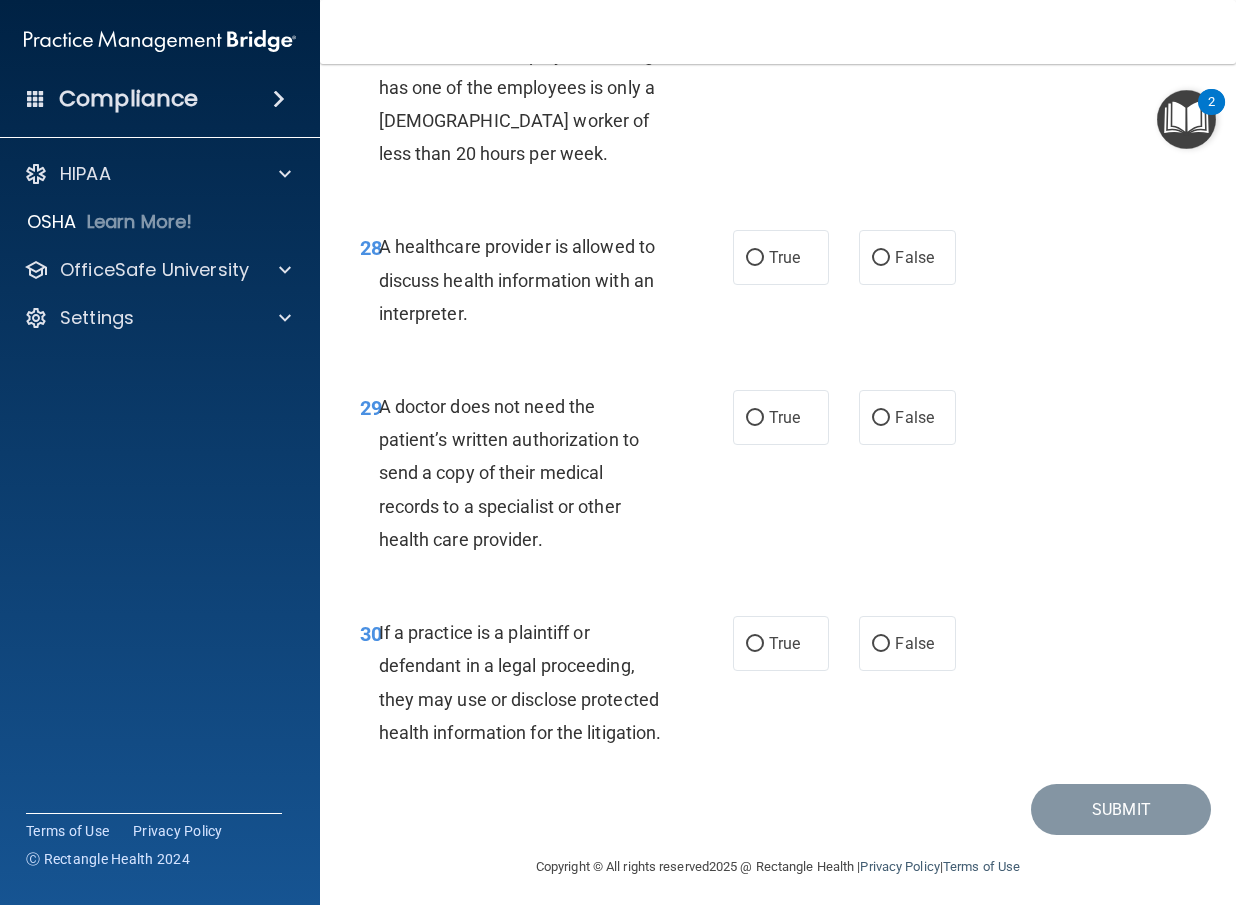 scroll, scrollTop: 5900, scrollLeft: 0, axis: vertical 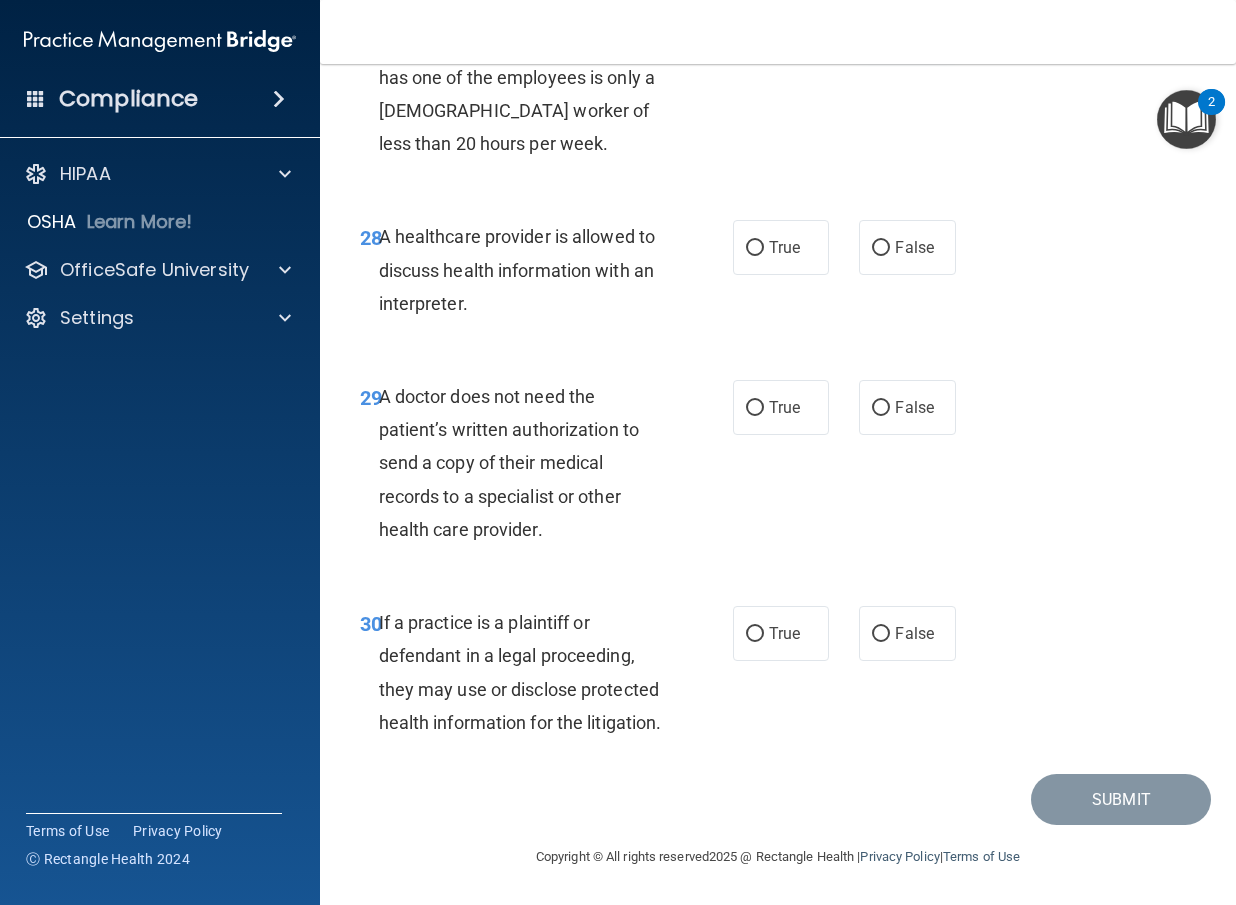 click on "False" at bounding box center (914, 21) 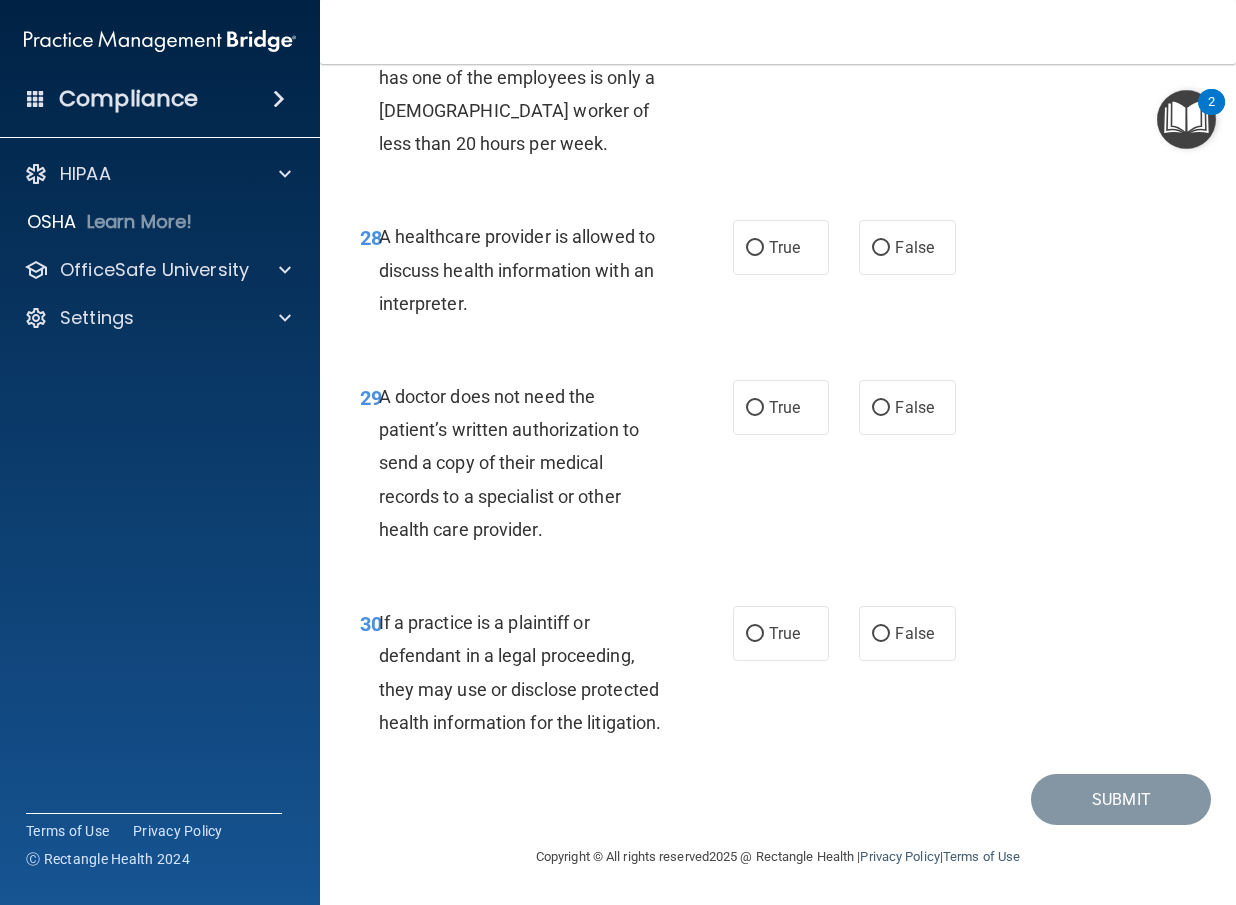 scroll, scrollTop: 6042, scrollLeft: 0, axis: vertical 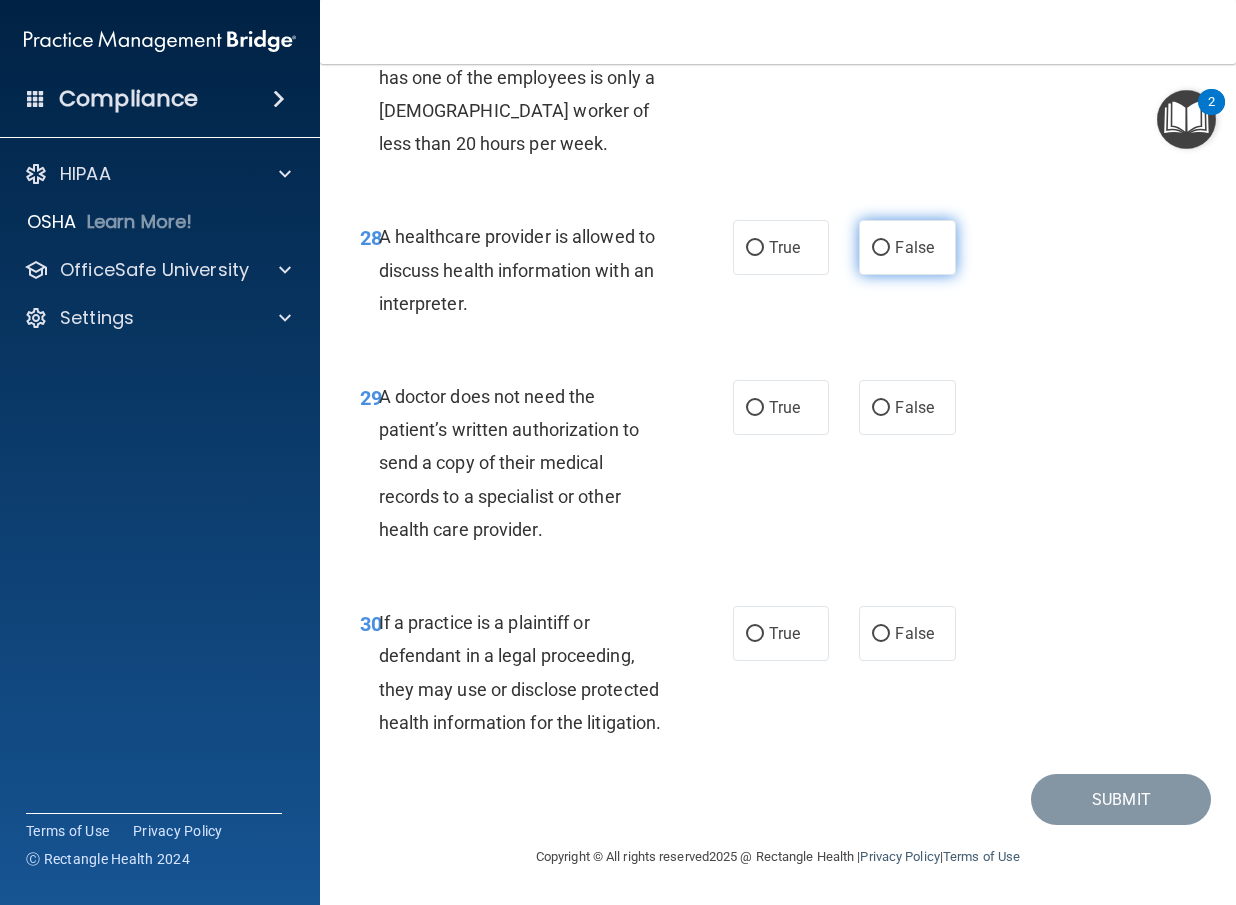 click on "False" at bounding box center [881, 248] 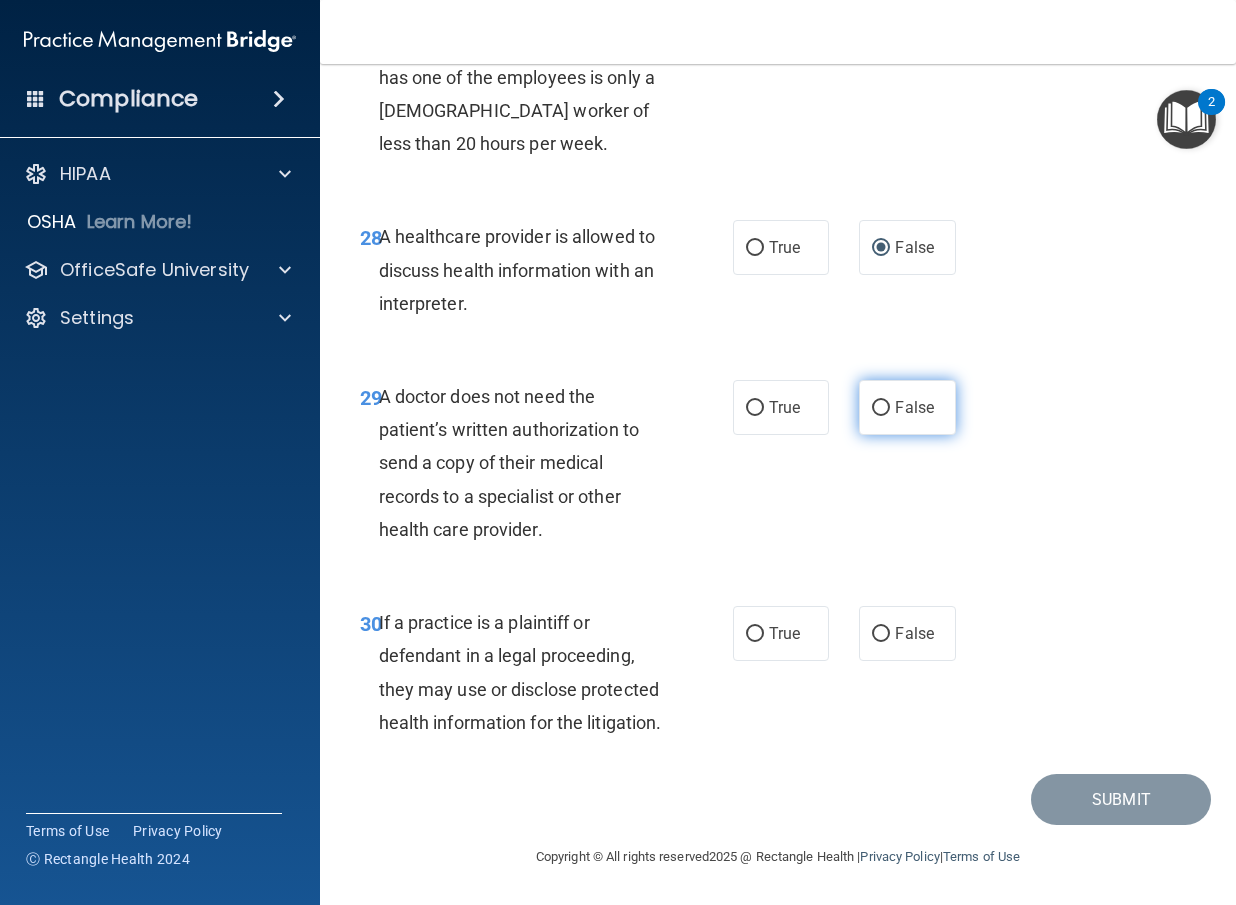 click on "False" at bounding box center (907, 407) 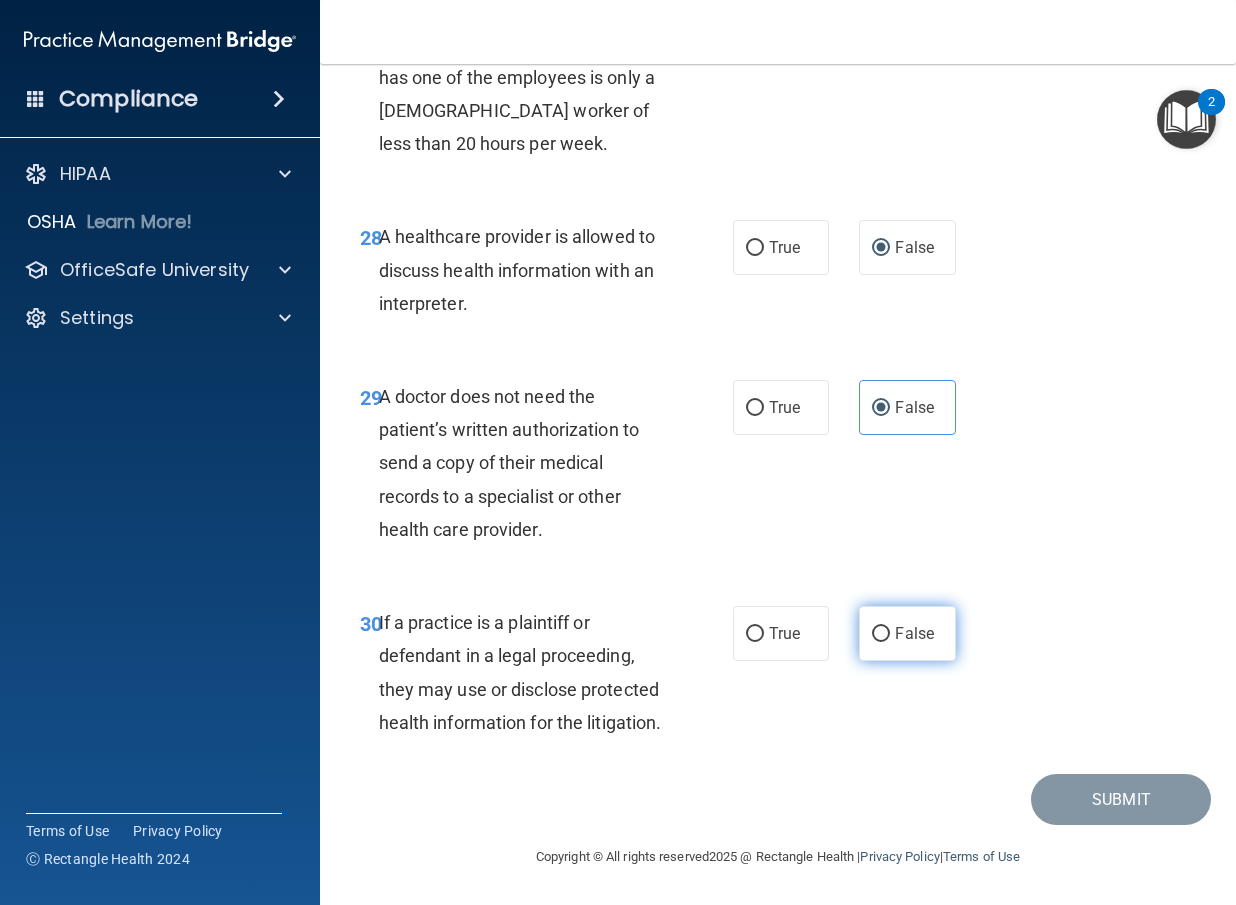 click on "False" at bounding box center [881, 634] 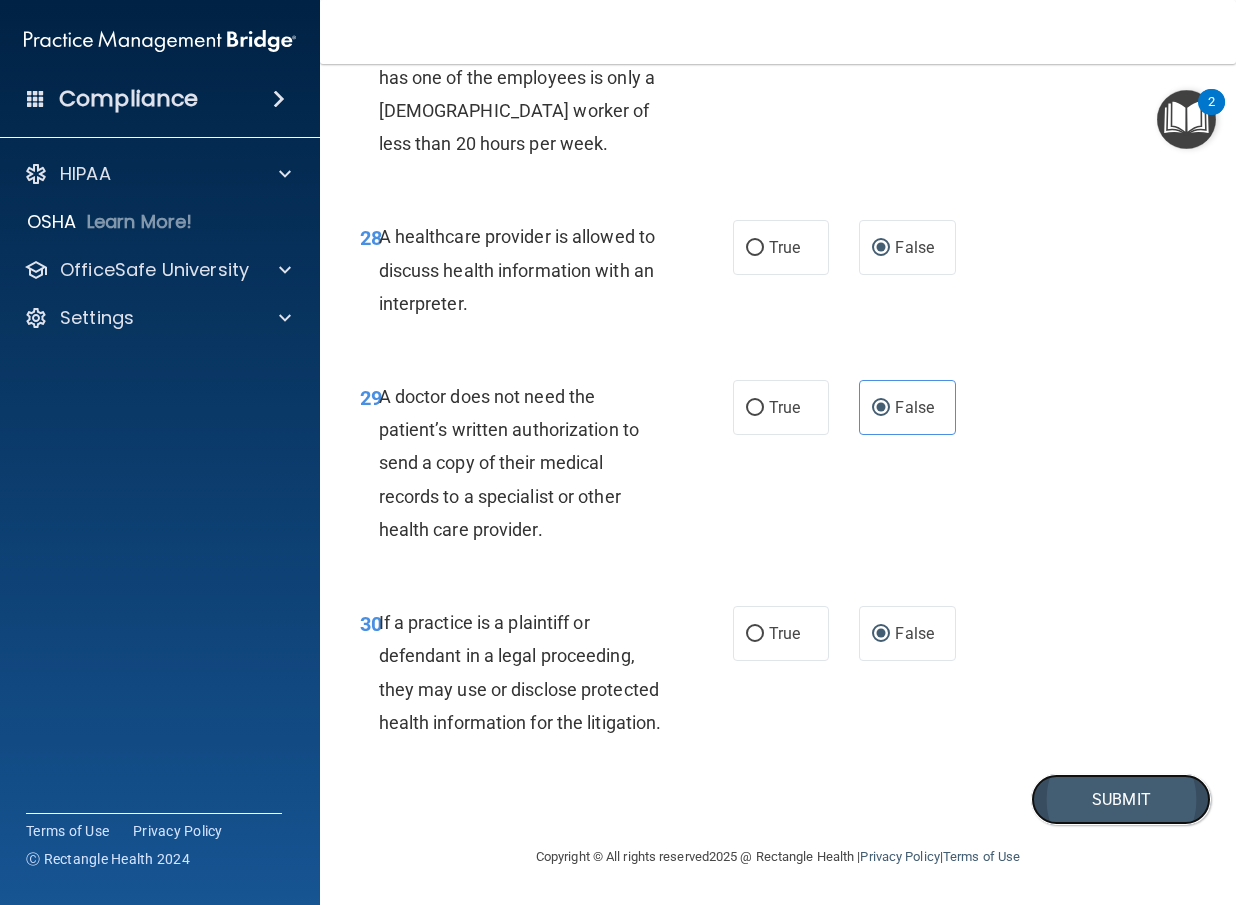 click on "Submit" at bounding box center [1121, 799] 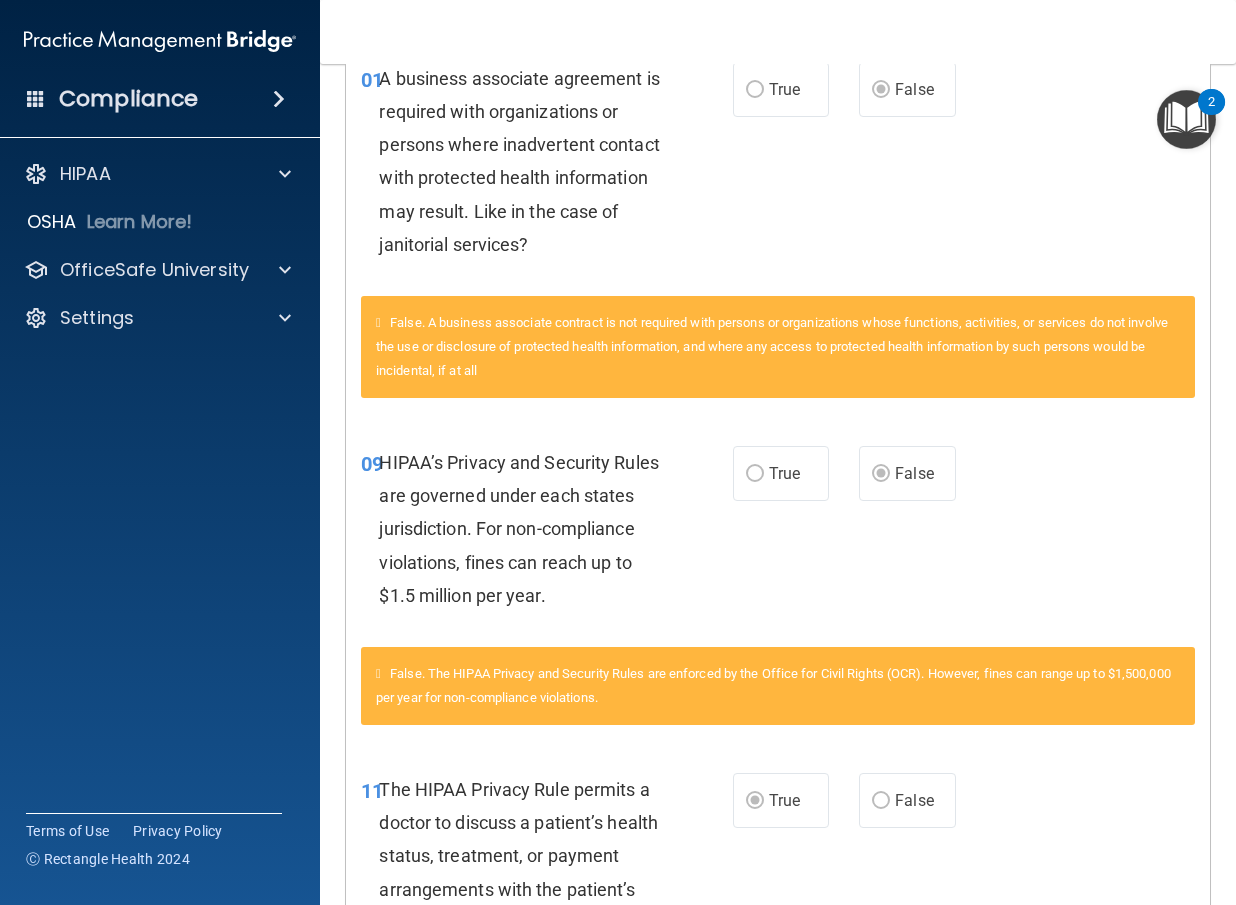 scroll, scrollTop: 0, scrollLeft: 0, axis: both 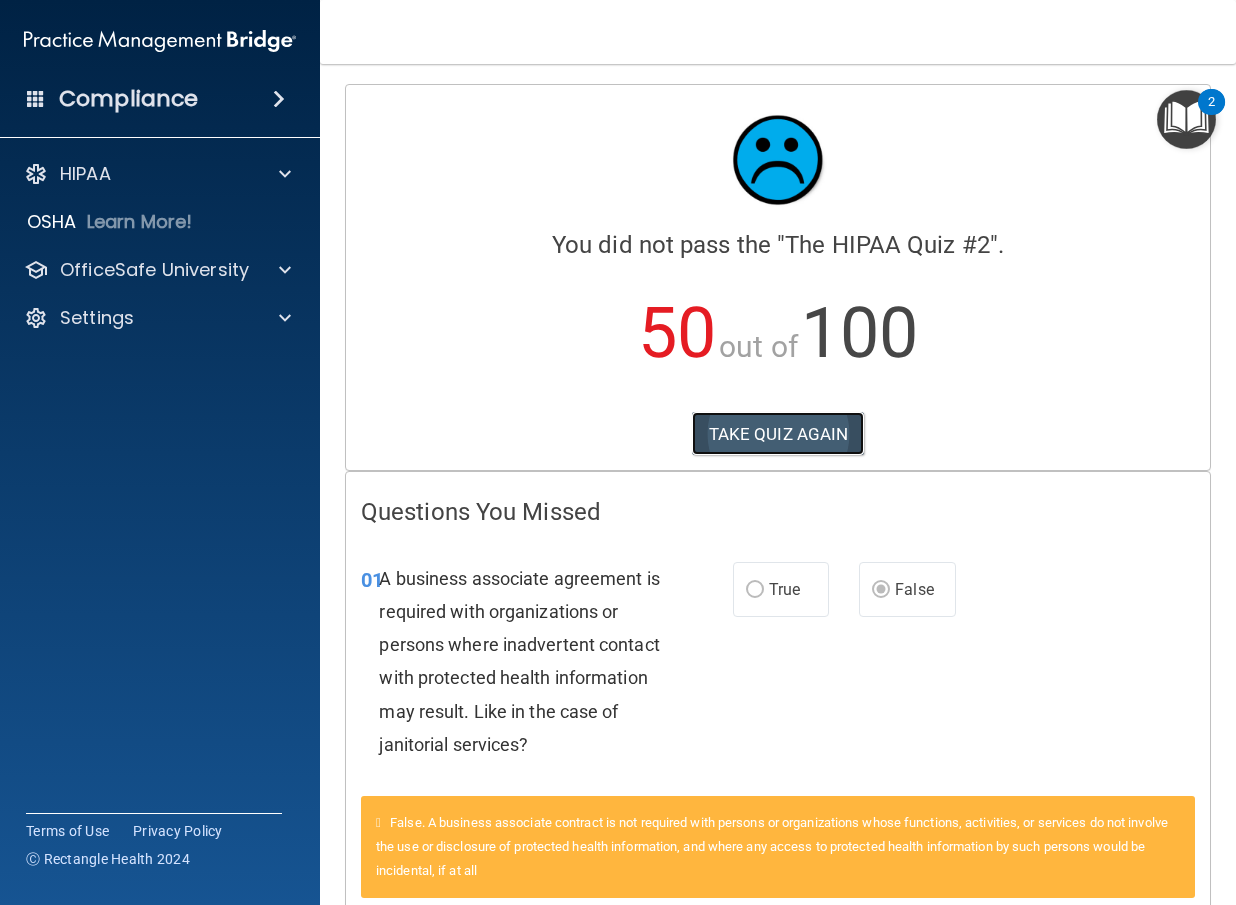 click on "TAKE QUIZ AGAIN" at bounding box center (778, 434) 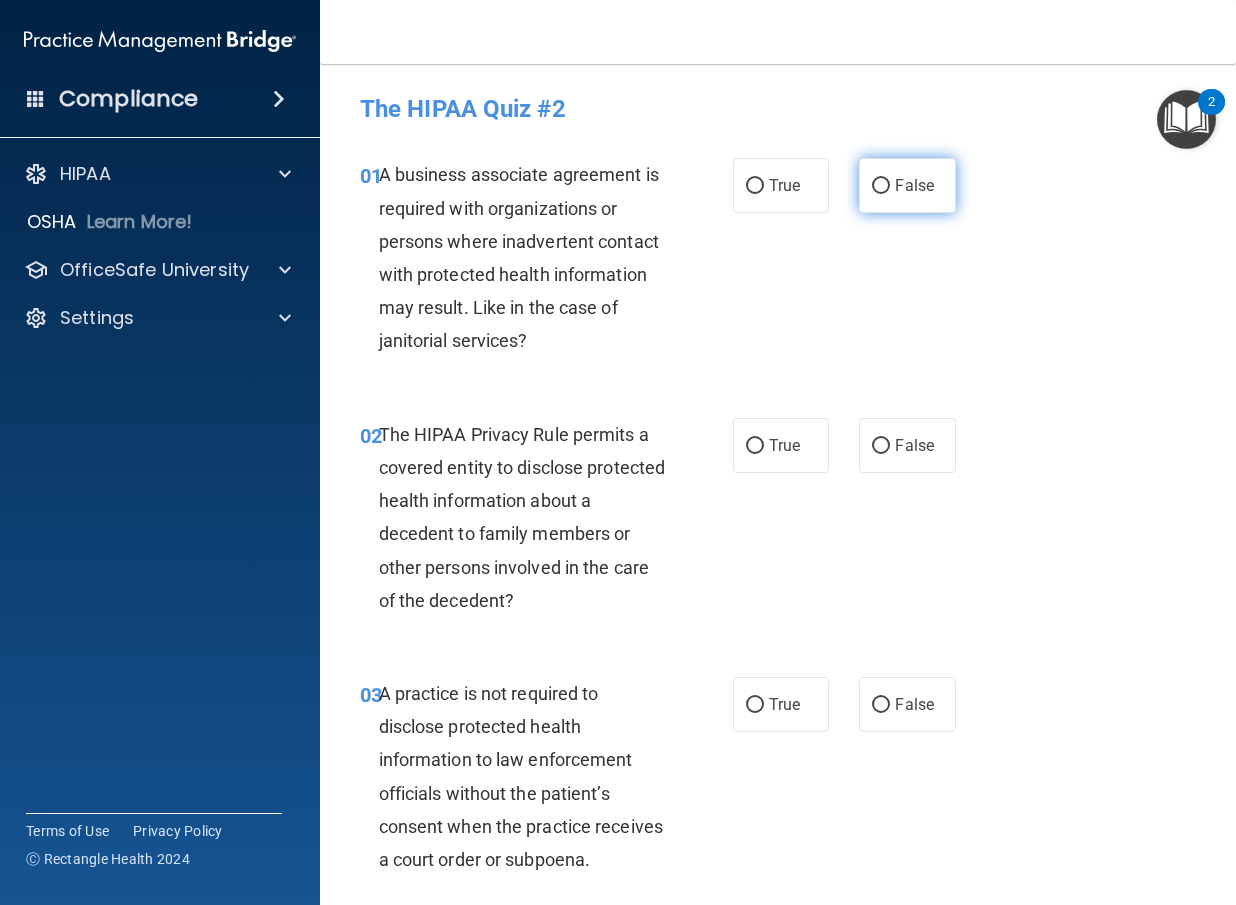 click on "False" at bounding box center [914, 185] 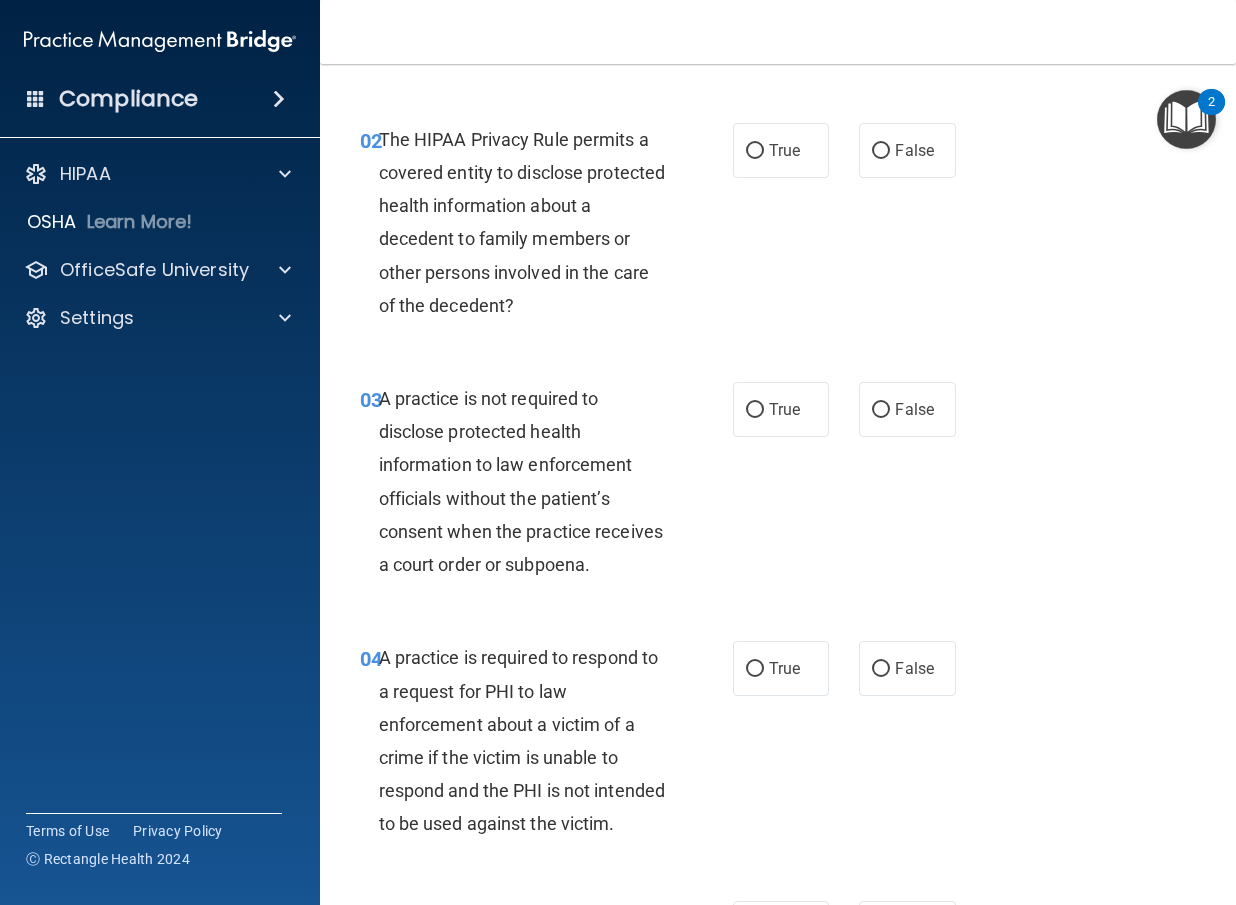 scroll, scrollTop: 300, scrollLeft: 0, axis: vertical 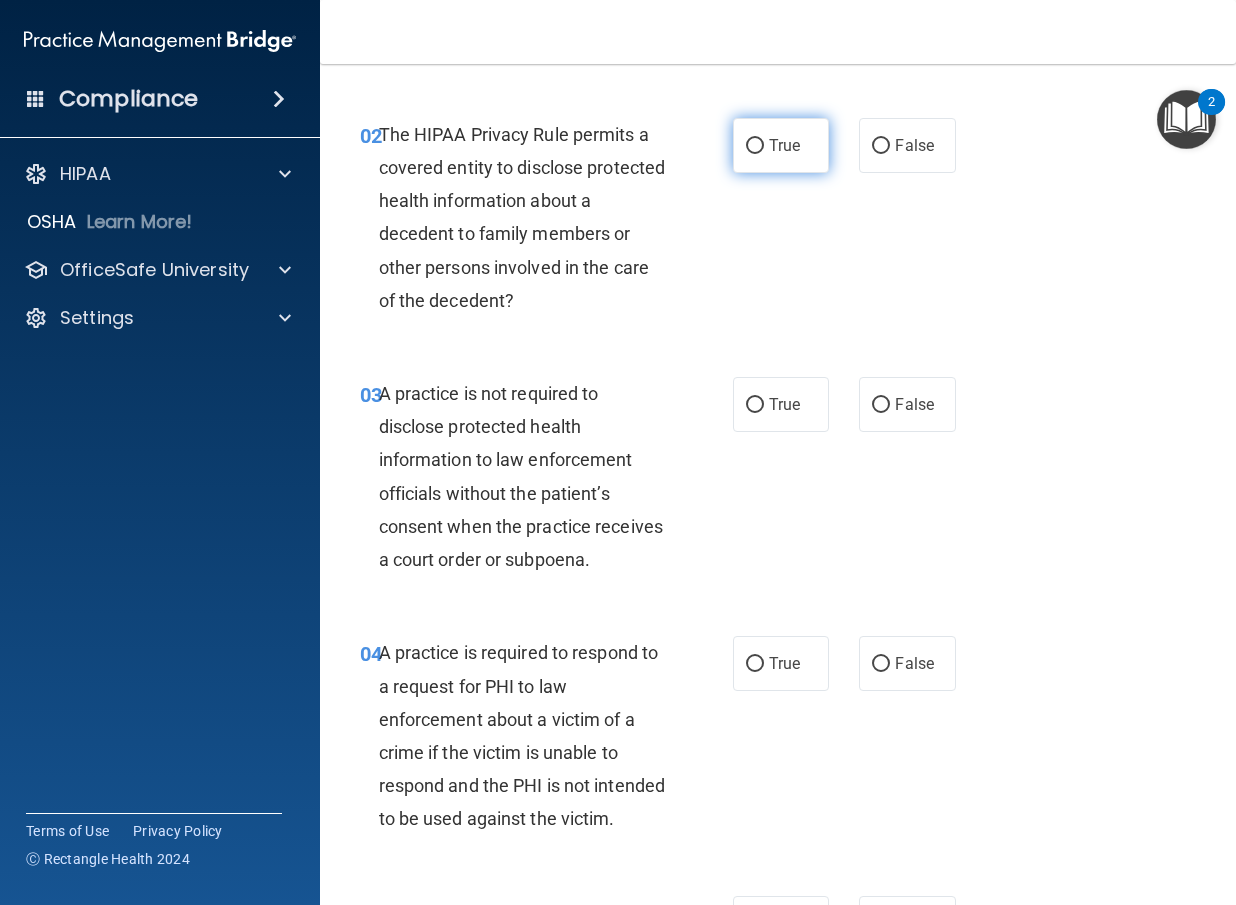 click on "True" at bounding box center [784, 145] 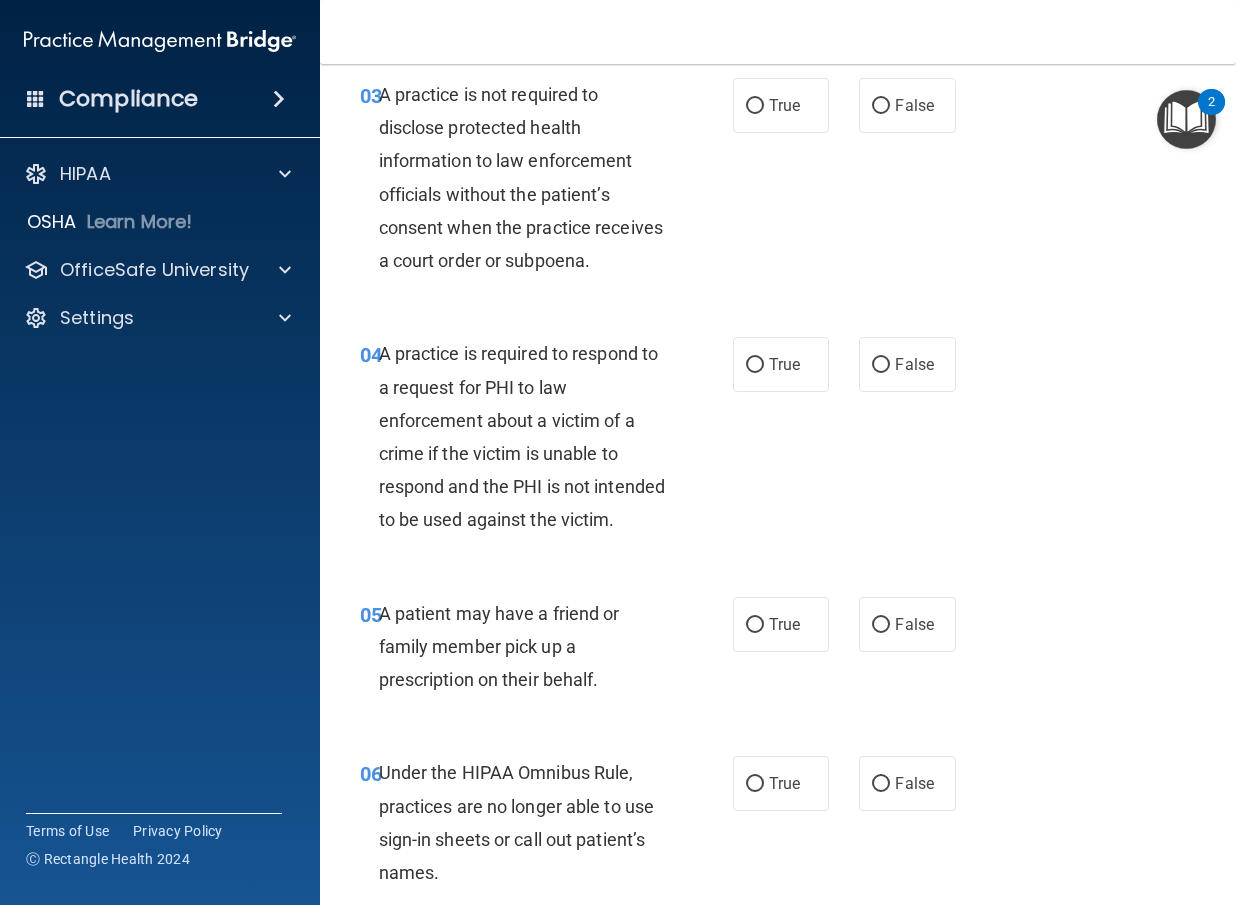 scroll, scrollTop: 600, scrollLeft: 0, axis: vertical 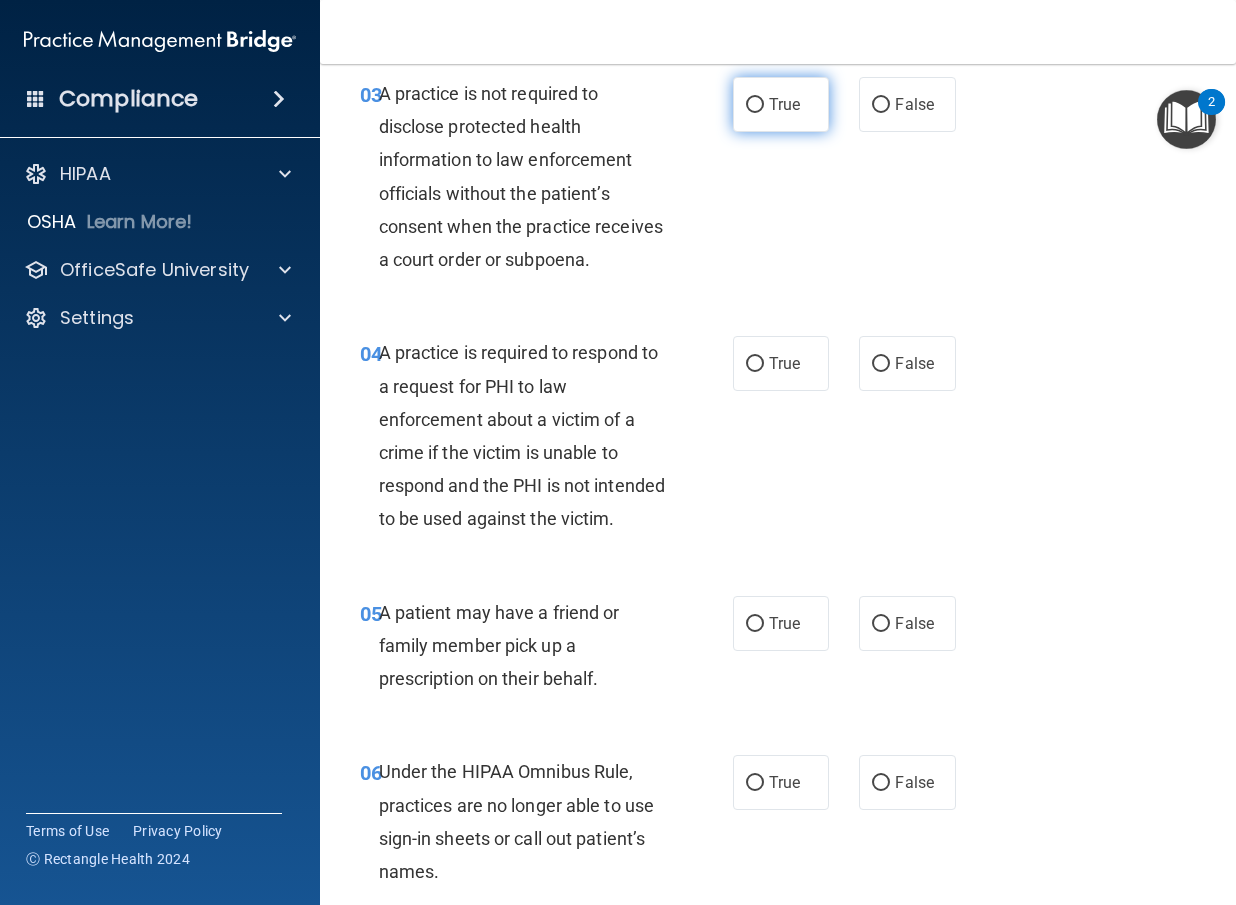 click on "True" at bounding box center [781, 104] 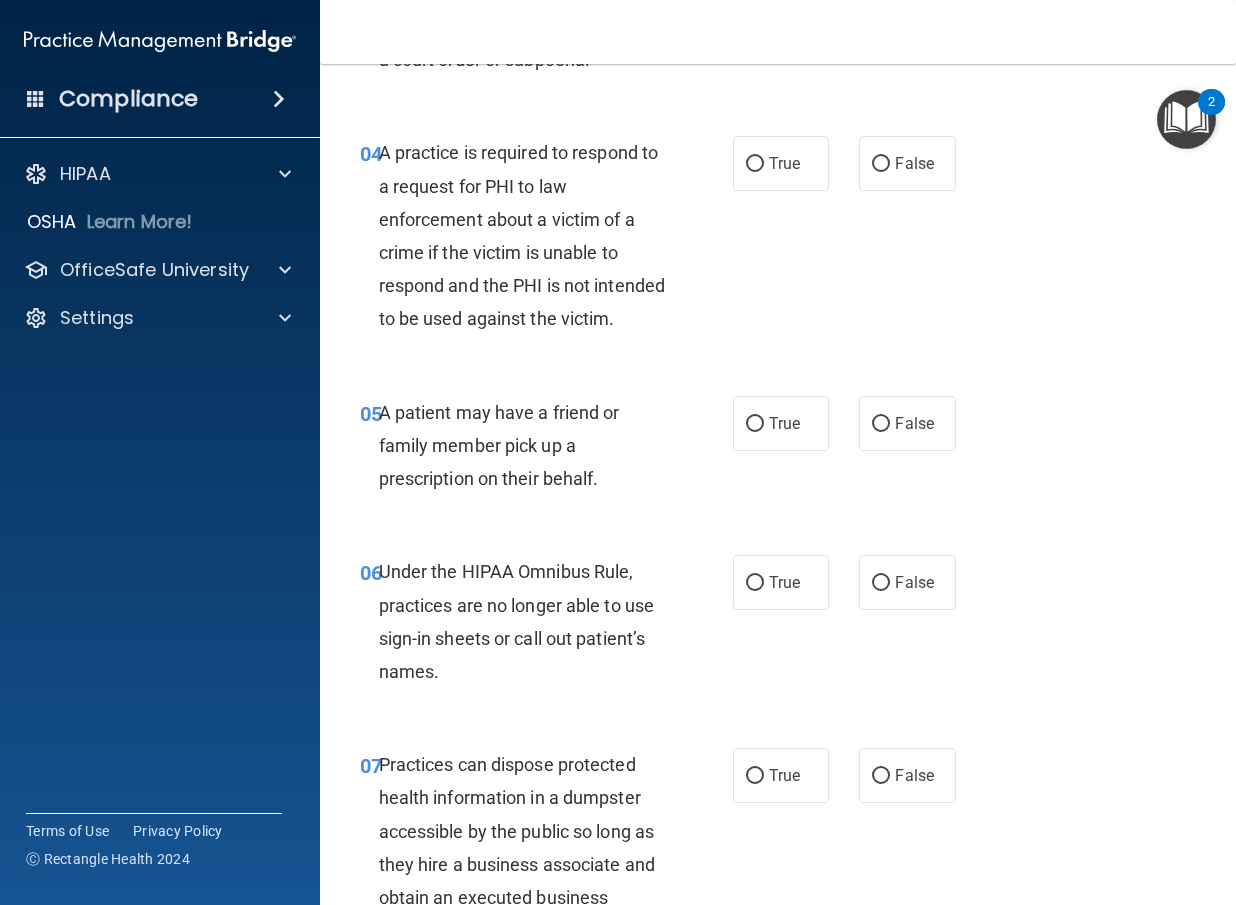 scroll, scrollTop: 900, scrollLeft: 0, axis: vertical 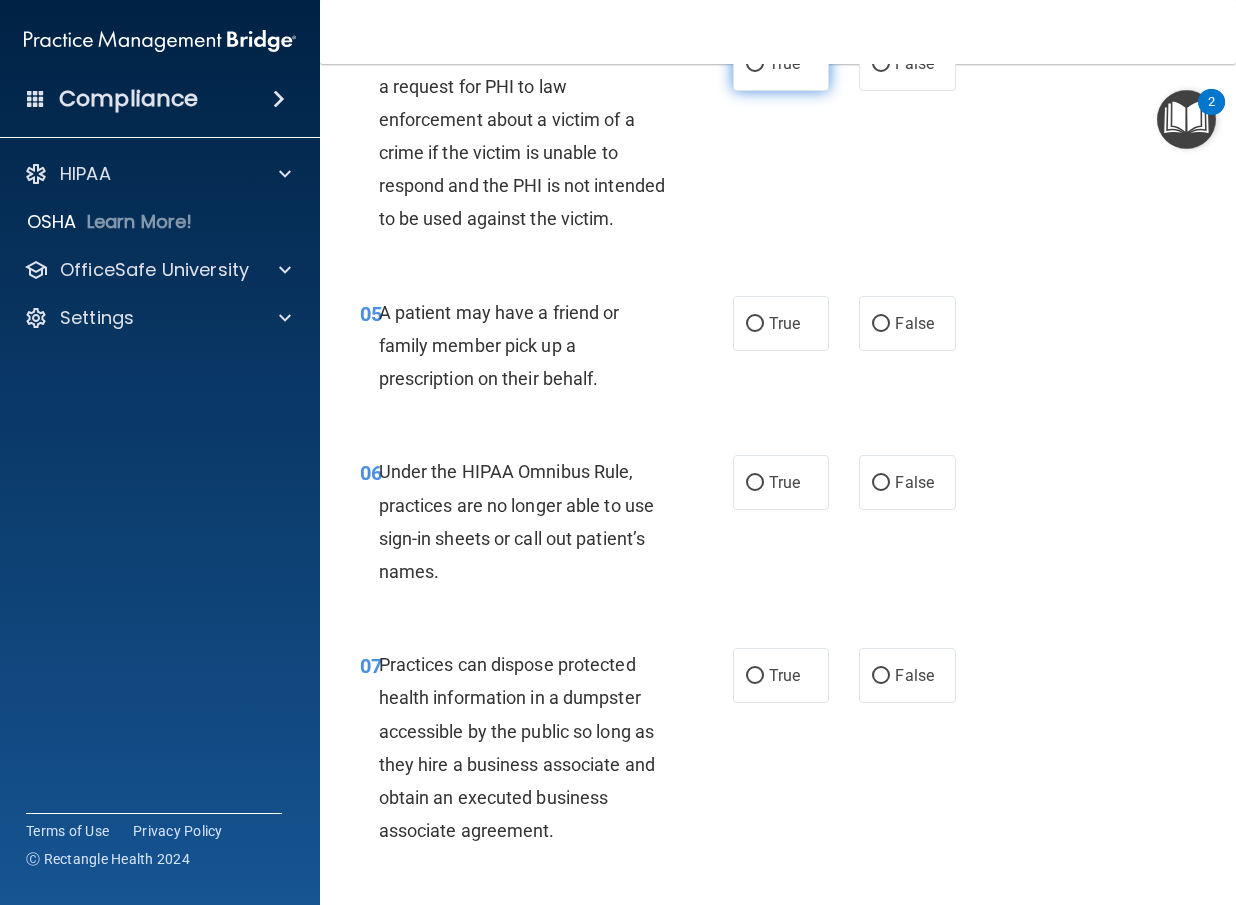 click on "True" at bounding box center (781, 63) 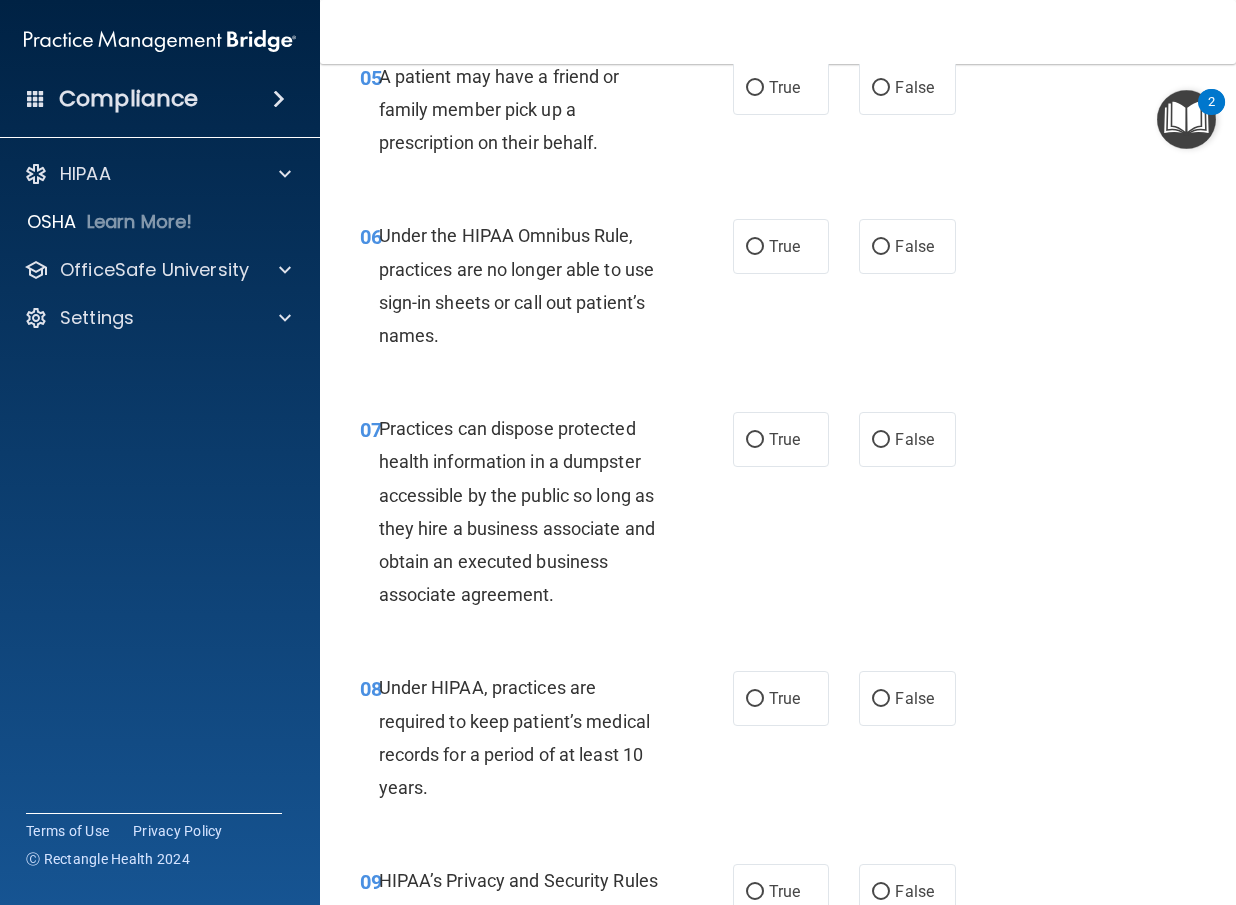 scroll, scrollTop: 1200, scrollLeft: 0, axis: vertical 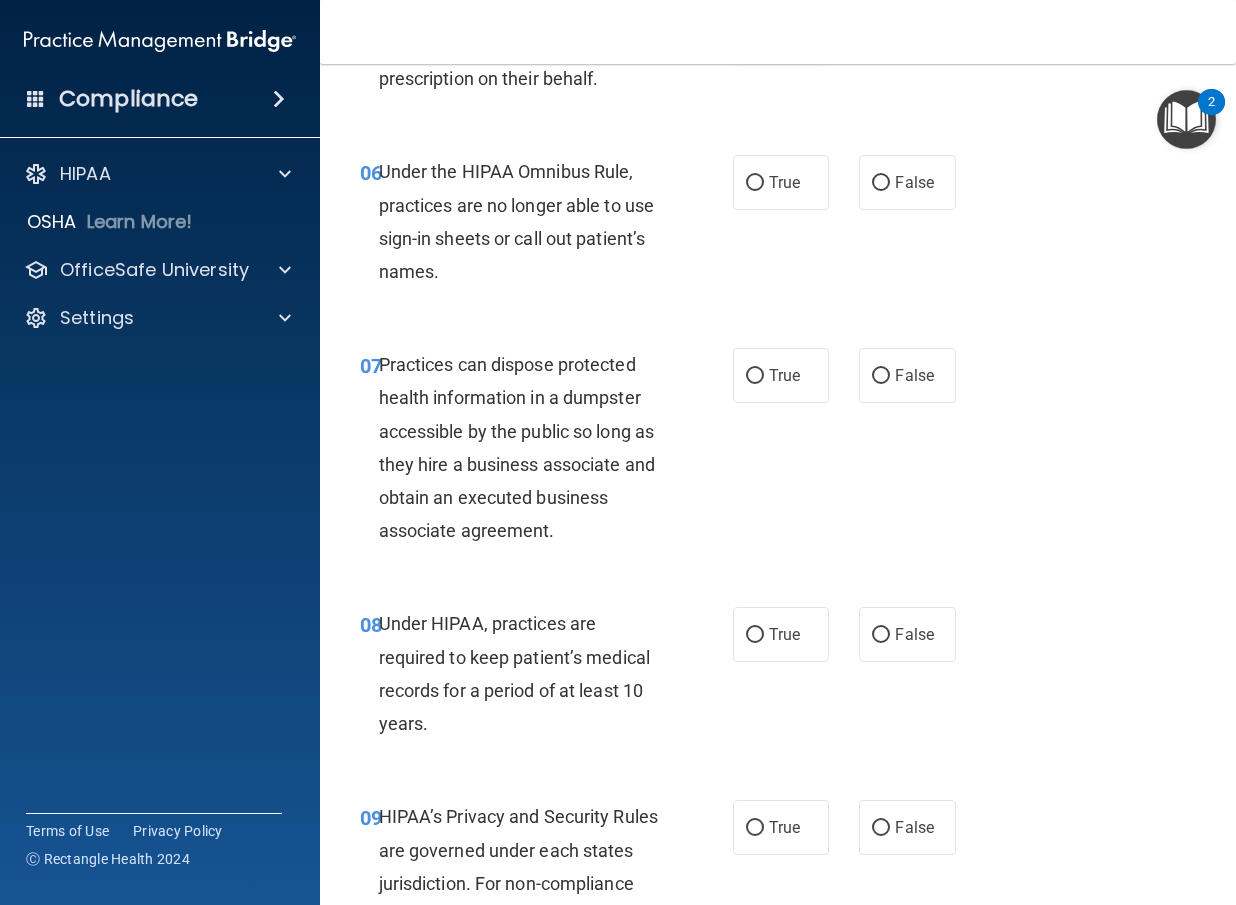 click on "True" at bounding box center (784, 23) 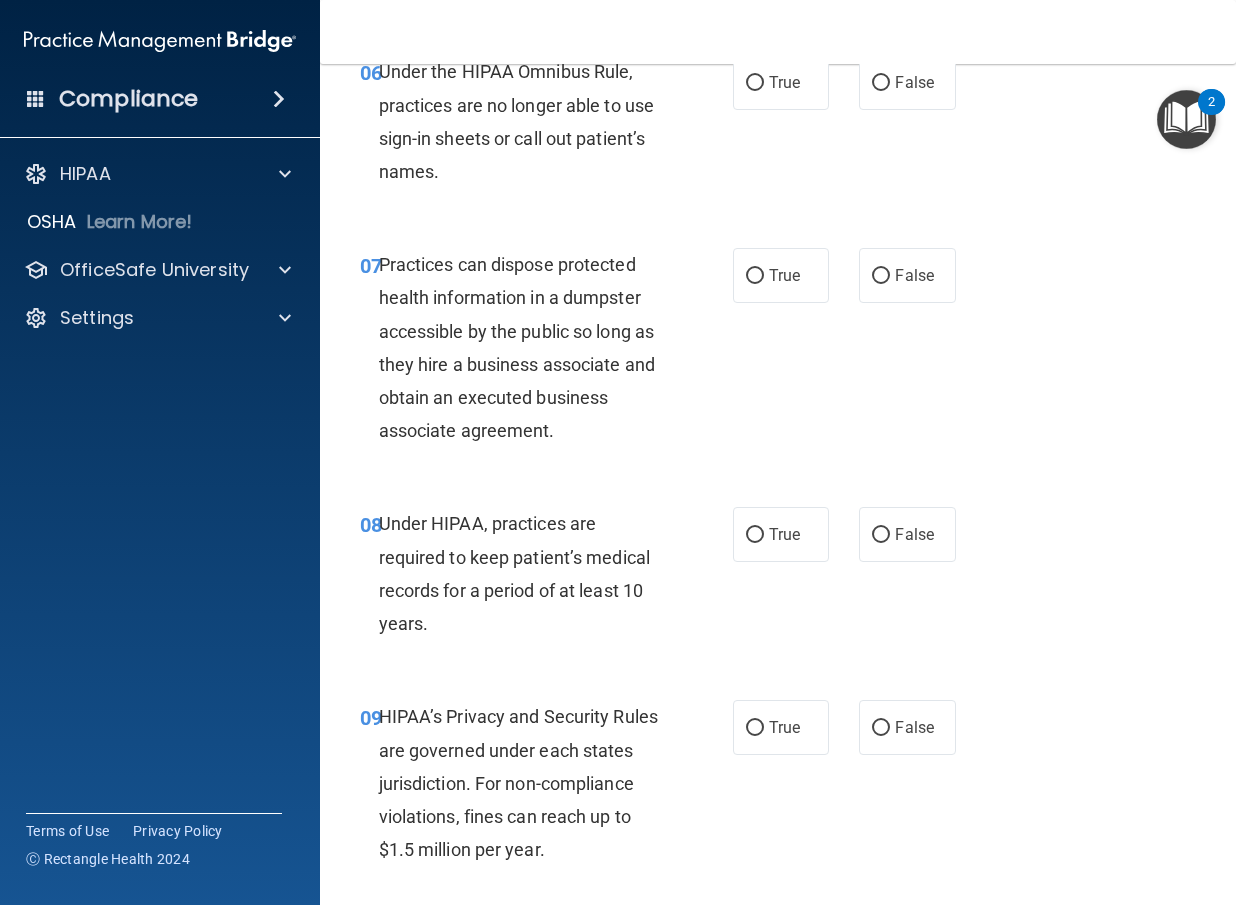 scroll, scrollTop: 1400, scrollLeft: 0, axis: vertical 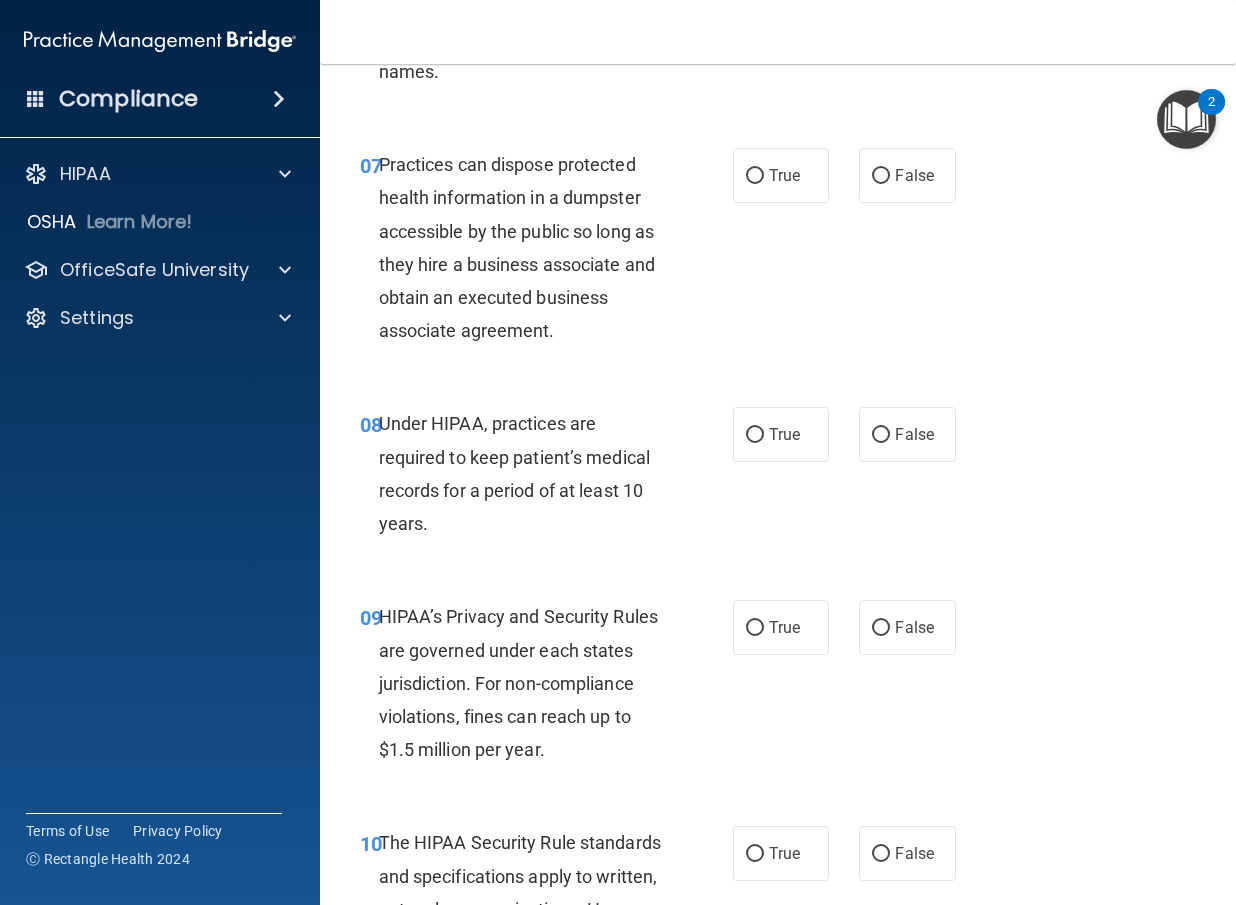 click on "False" at bounding box center [914, -18] 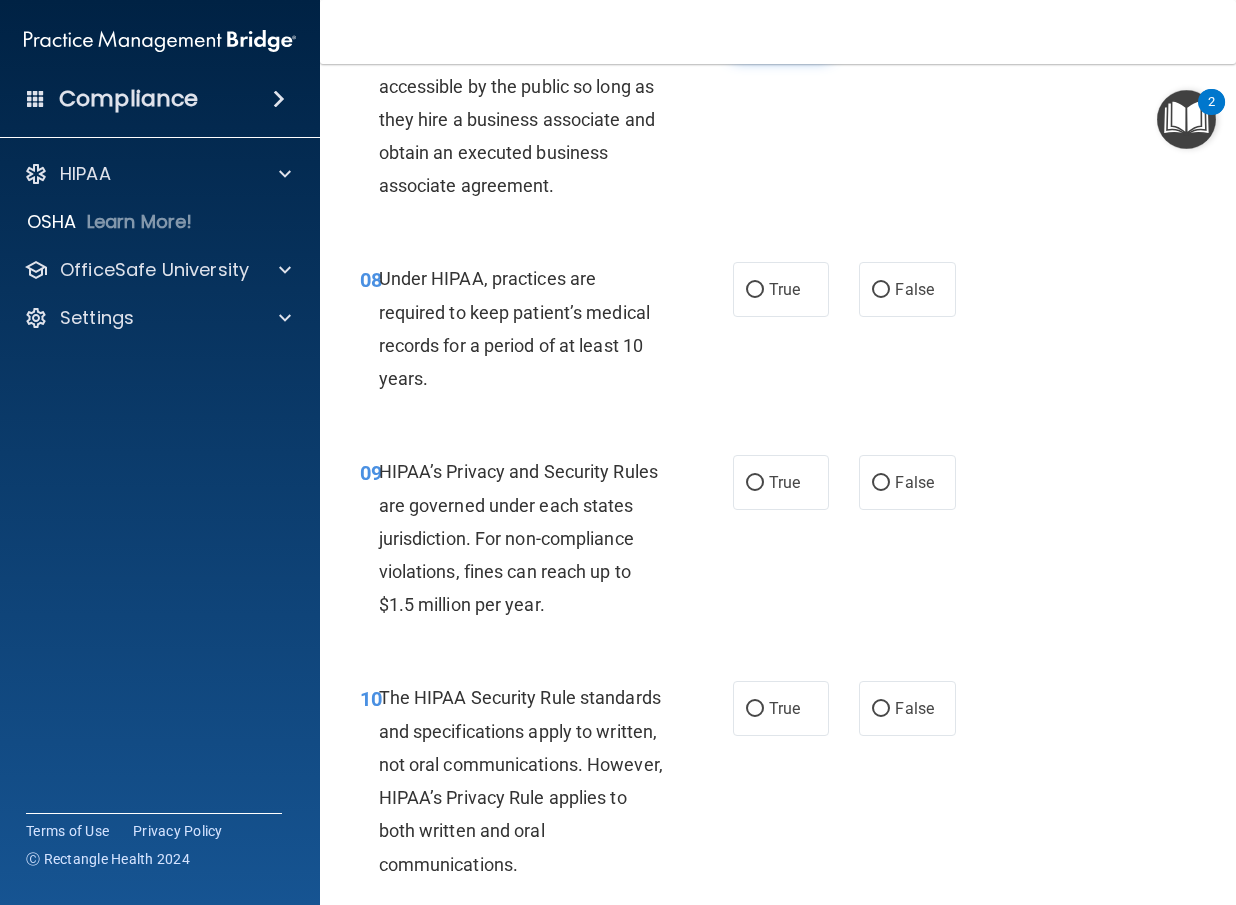 scroll, scrollTop: 1500, scrollLeft: 0, axis: vertical 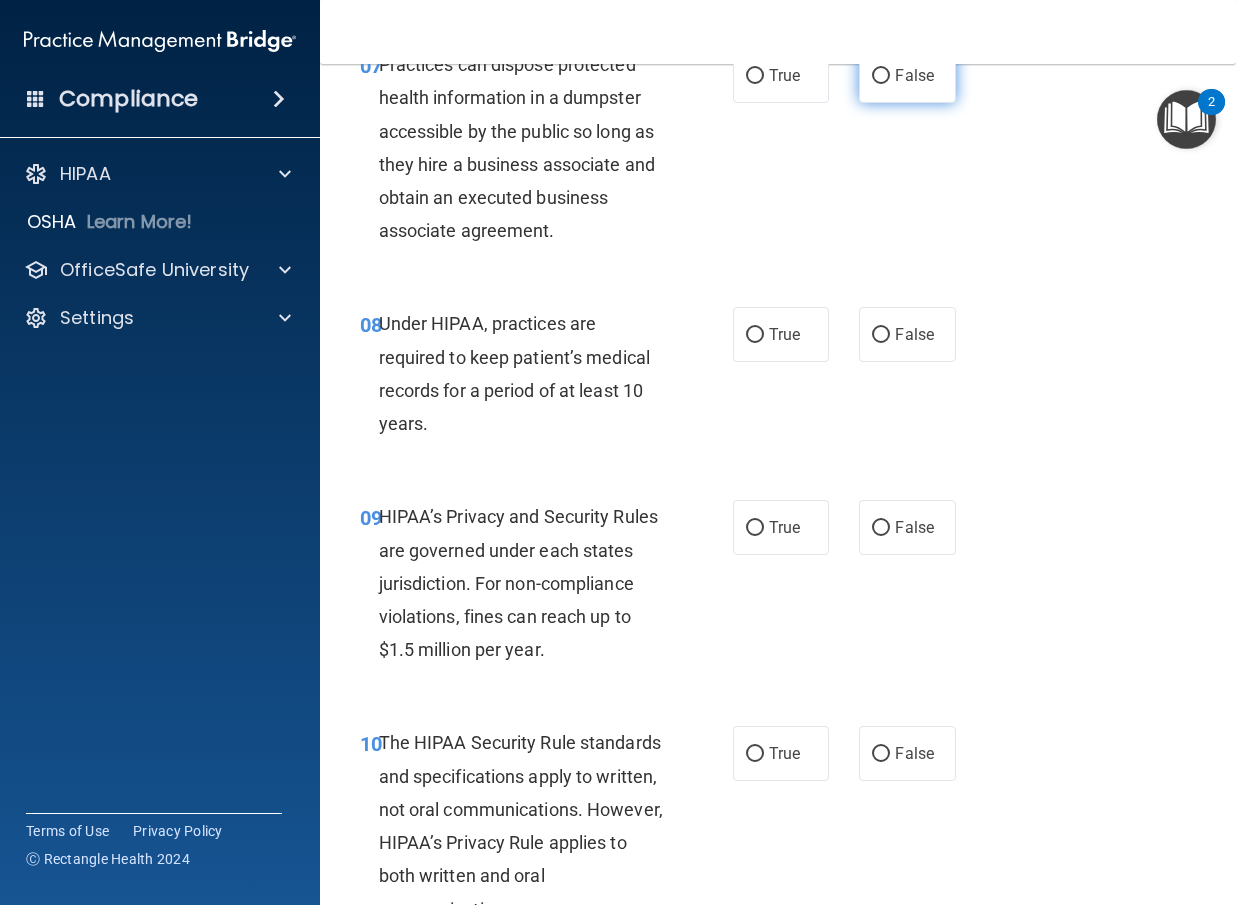 click on "False" at bounding box center [907, 75] 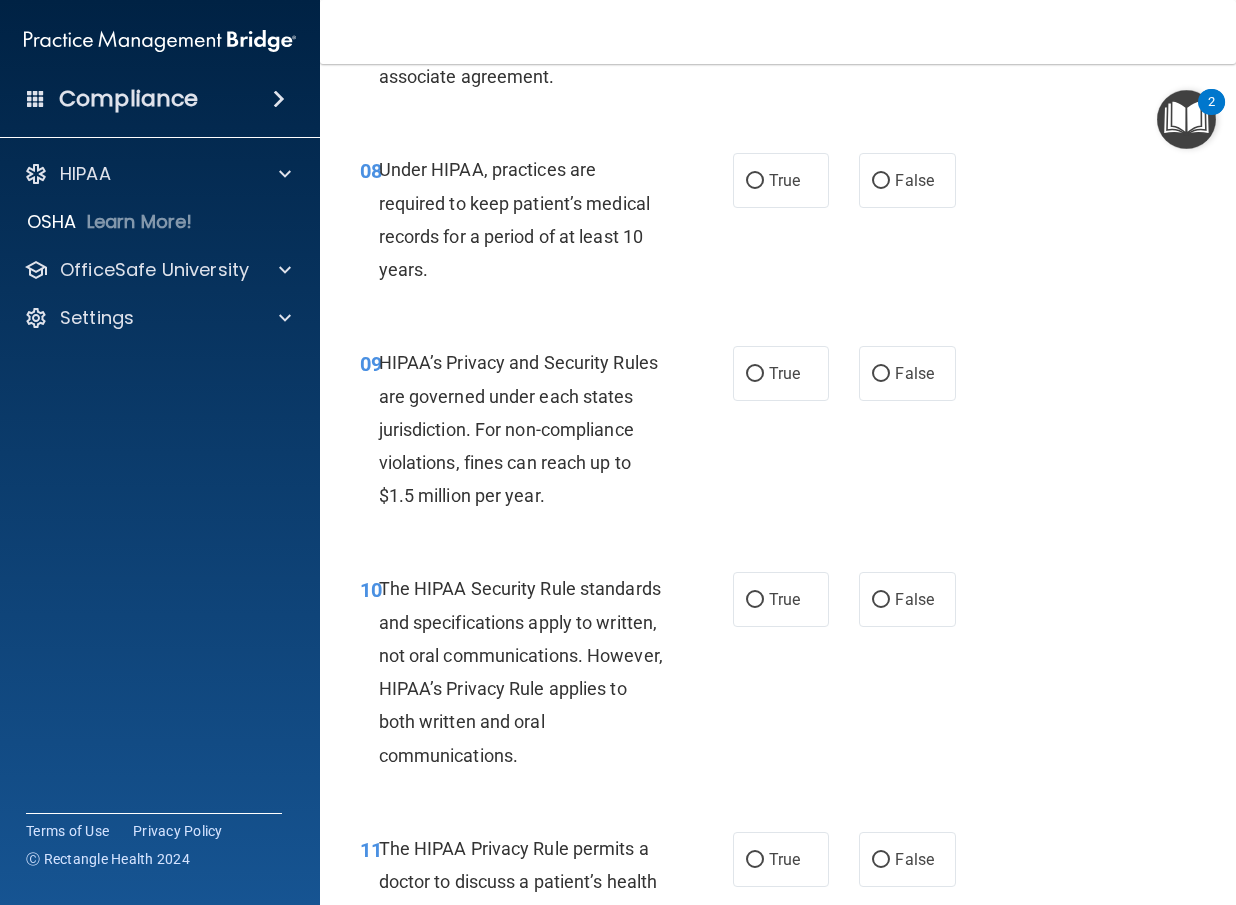 scroll, scrollTop: 1700, scrollLeft: 0, axis: vertical 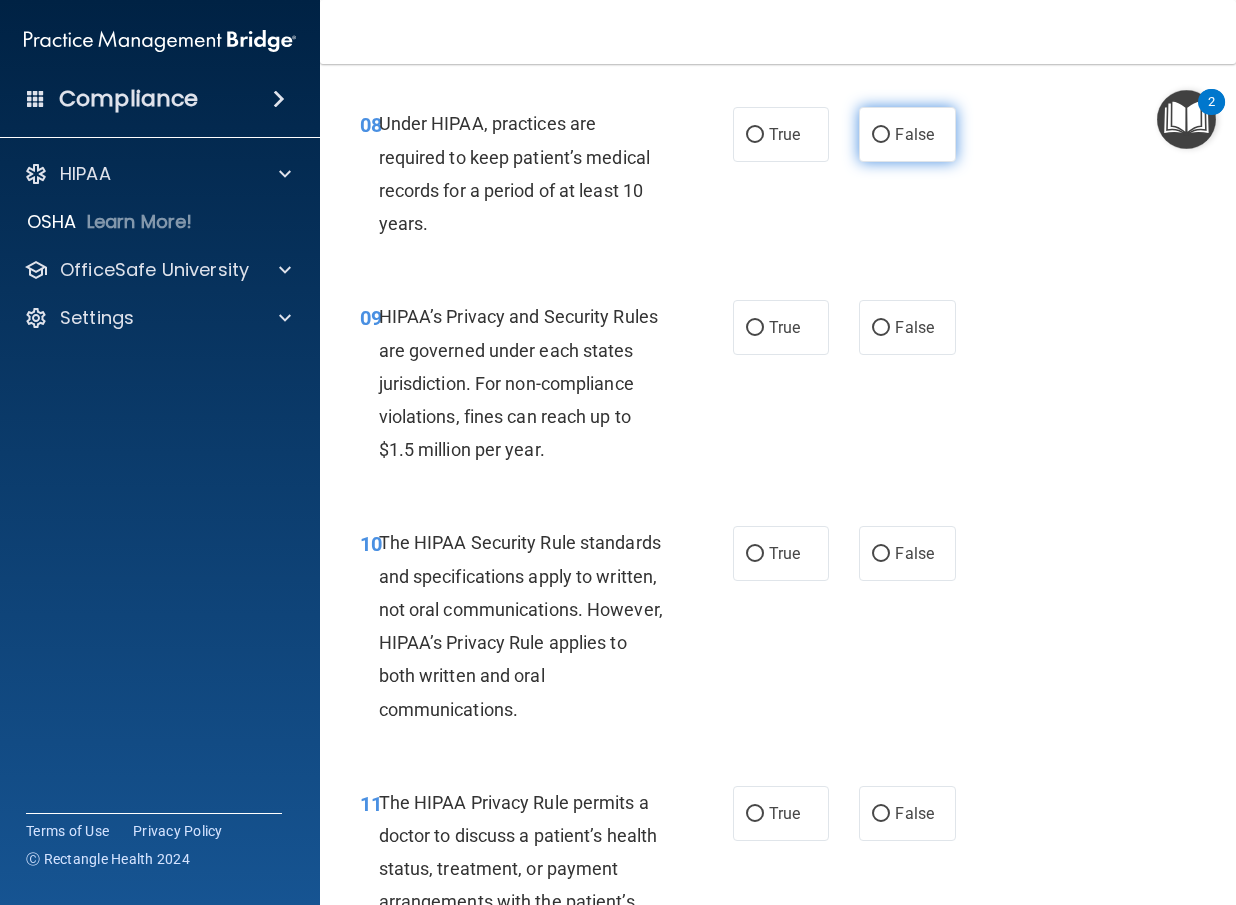 click on "False" at bounding box center [914, 134] 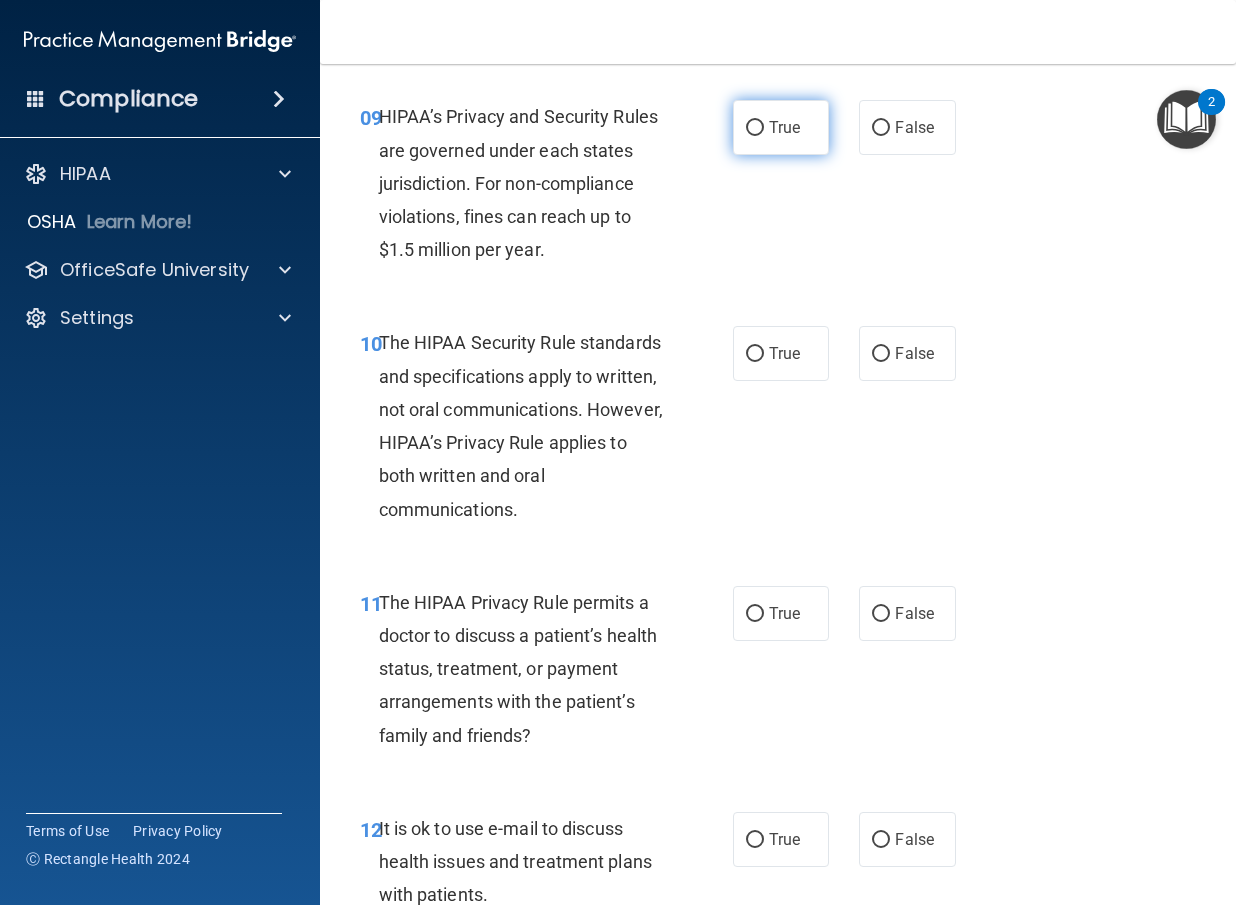 scroll, scrollTop: 2000, scrollLeft: 0, axis: vertical 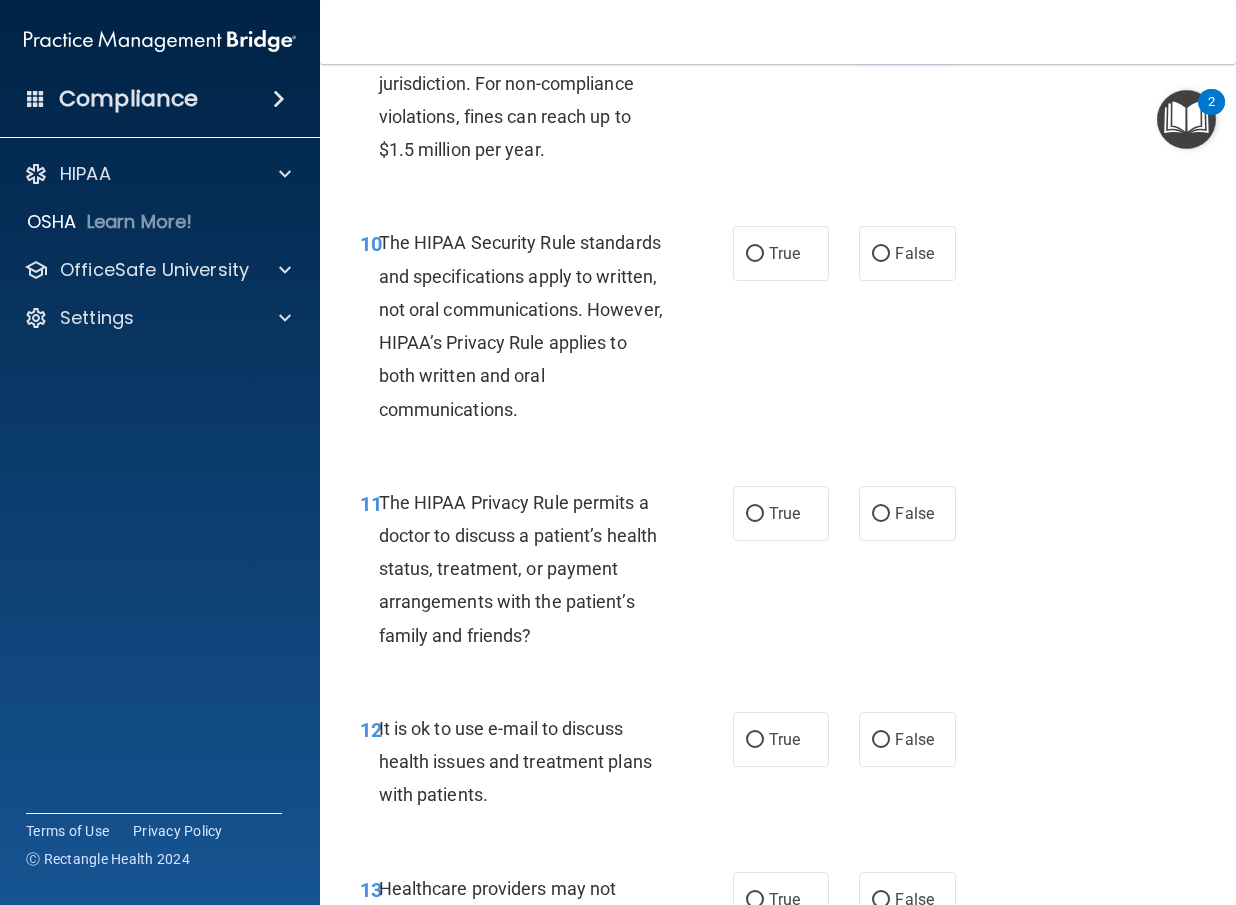 click on "False" at bounding box center [907, 27] 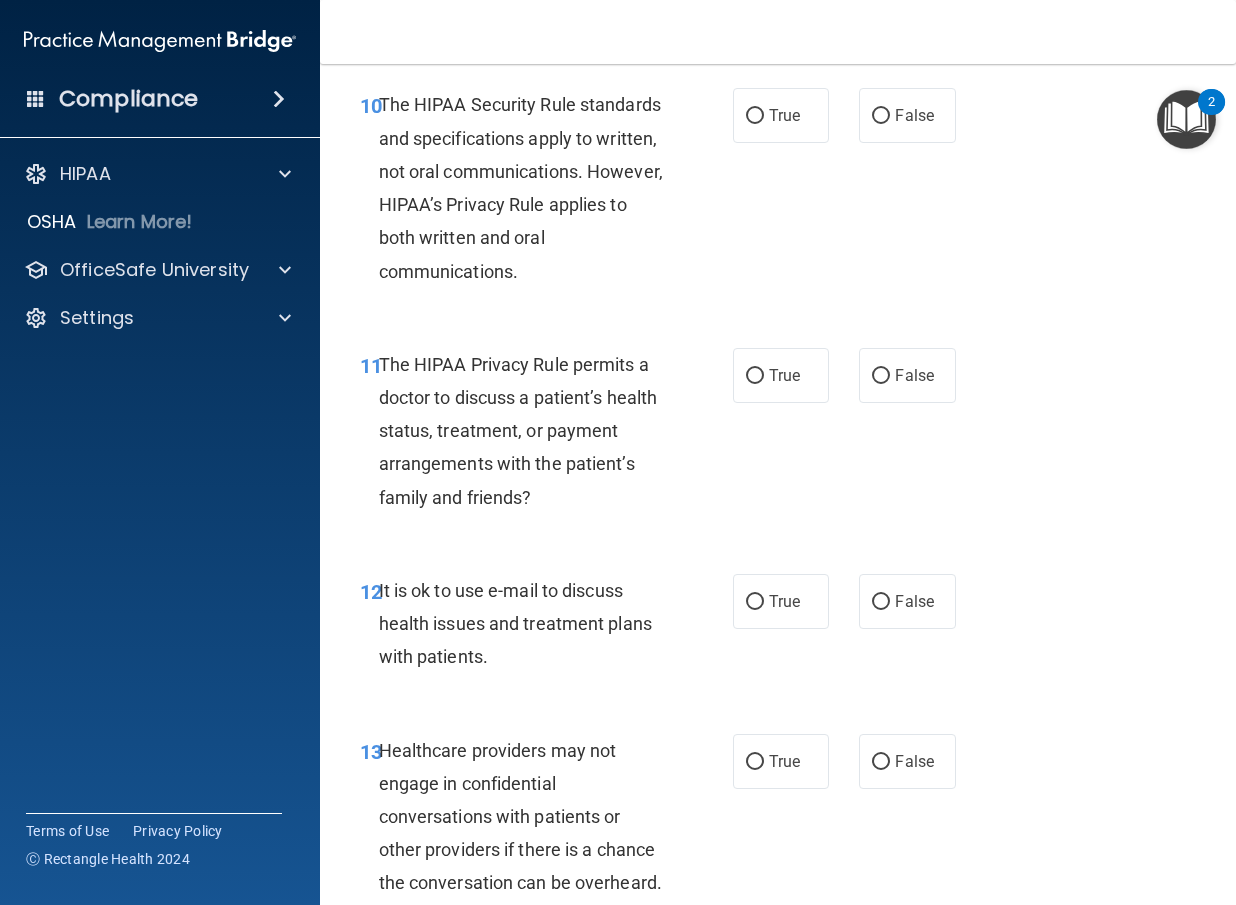 scroll, scrollTop: 2200, scrollLeft: 0, axis: vertical 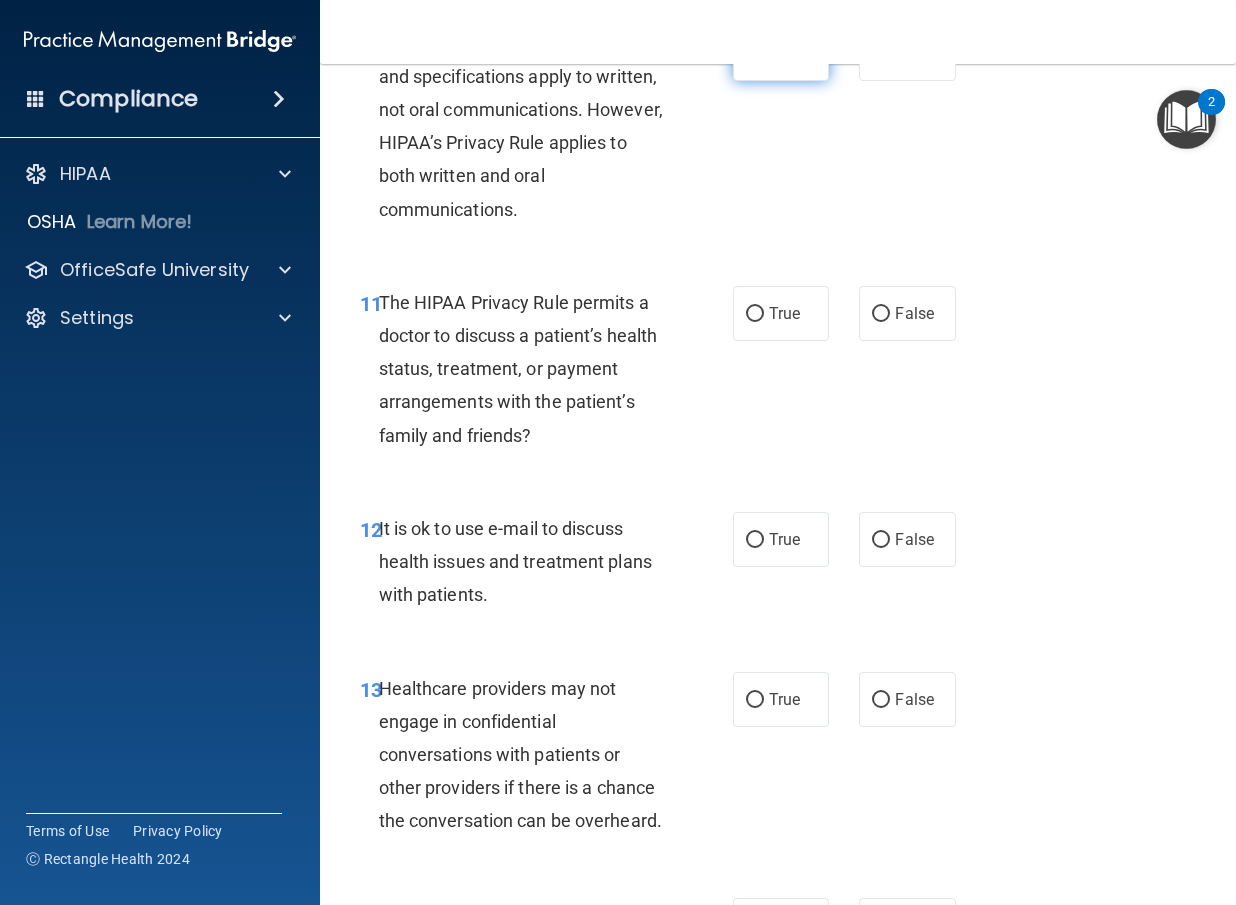 click on "True" at bounding box center [784, 53] 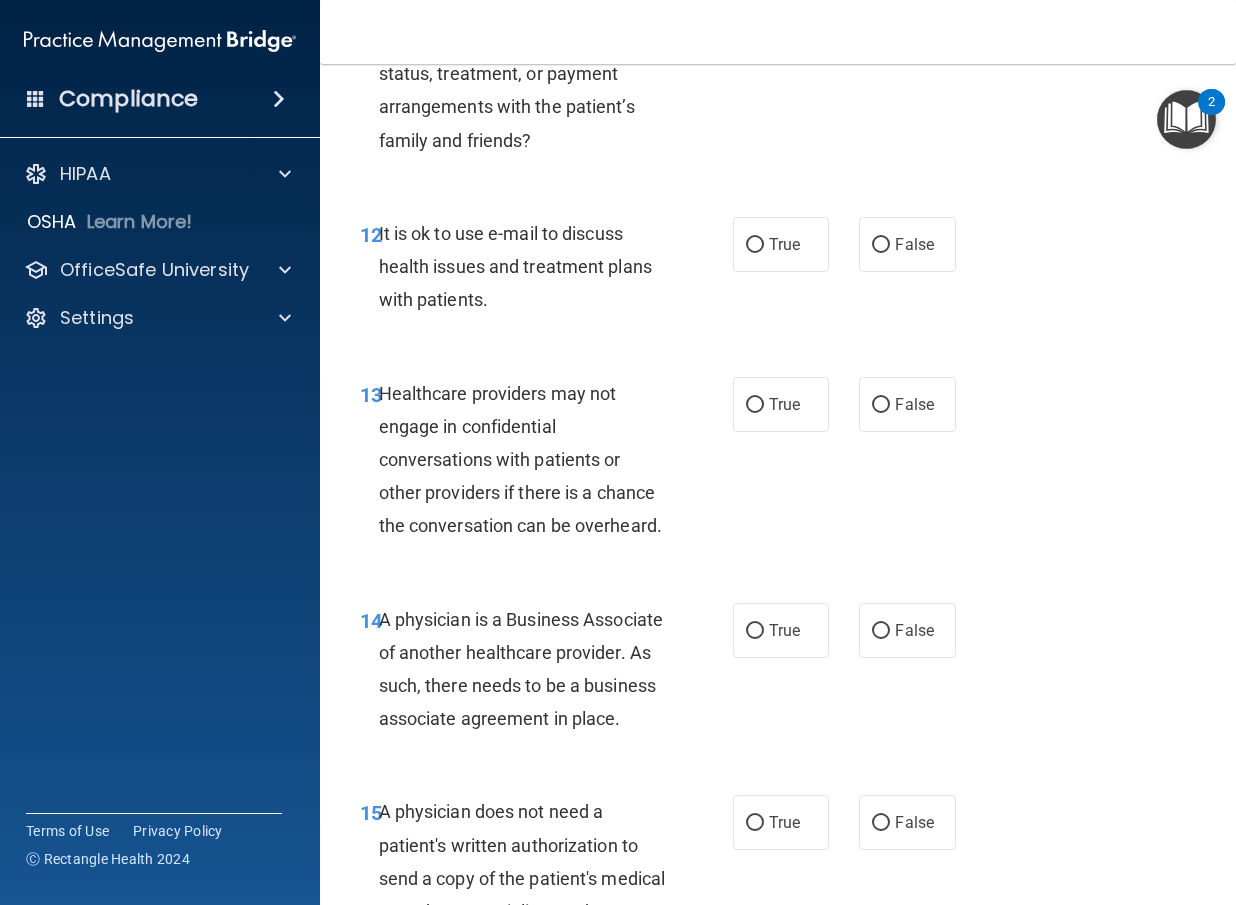 scroll, scrollTop: 2500, scrollLeft: 0, axis: vertical 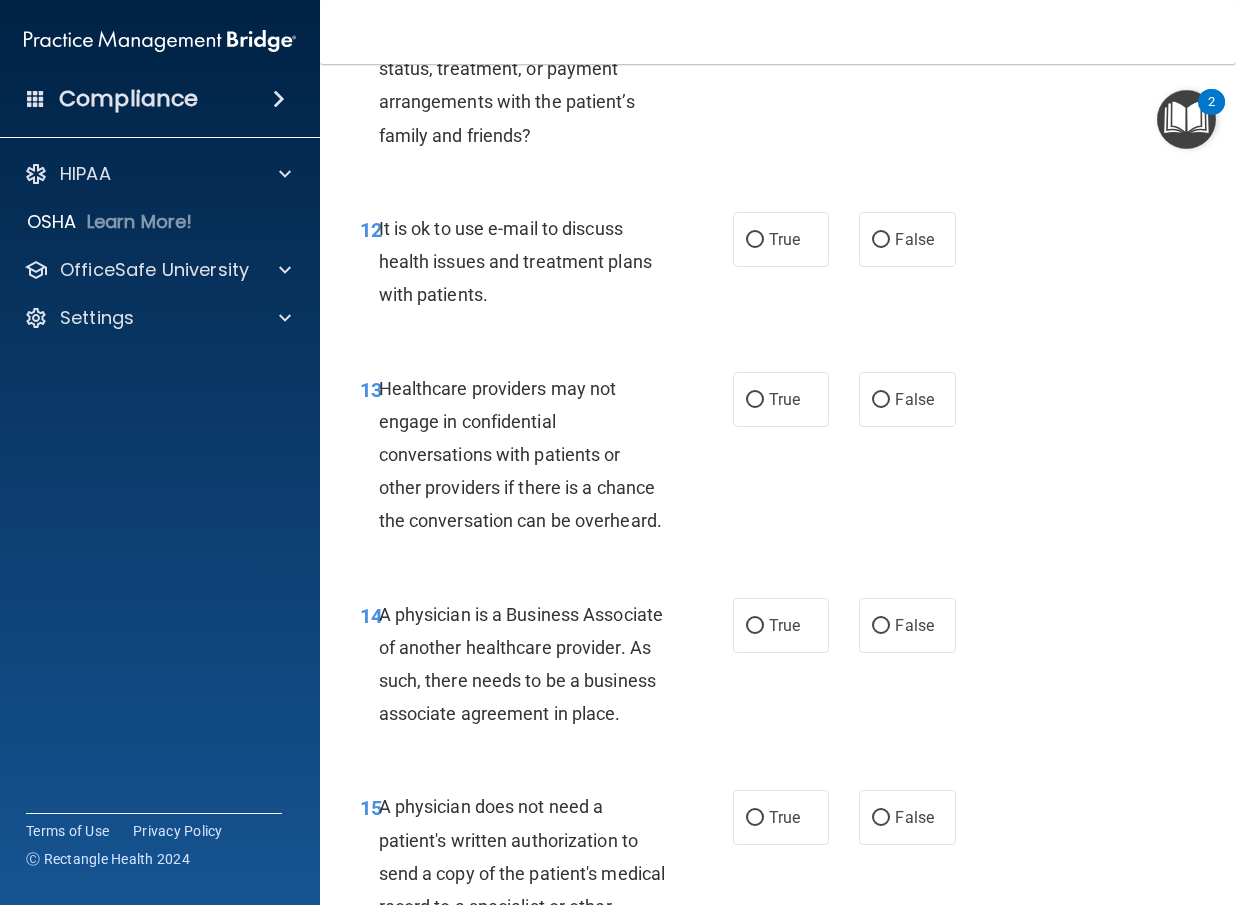 click on "True" at bounding box center [784, 13] 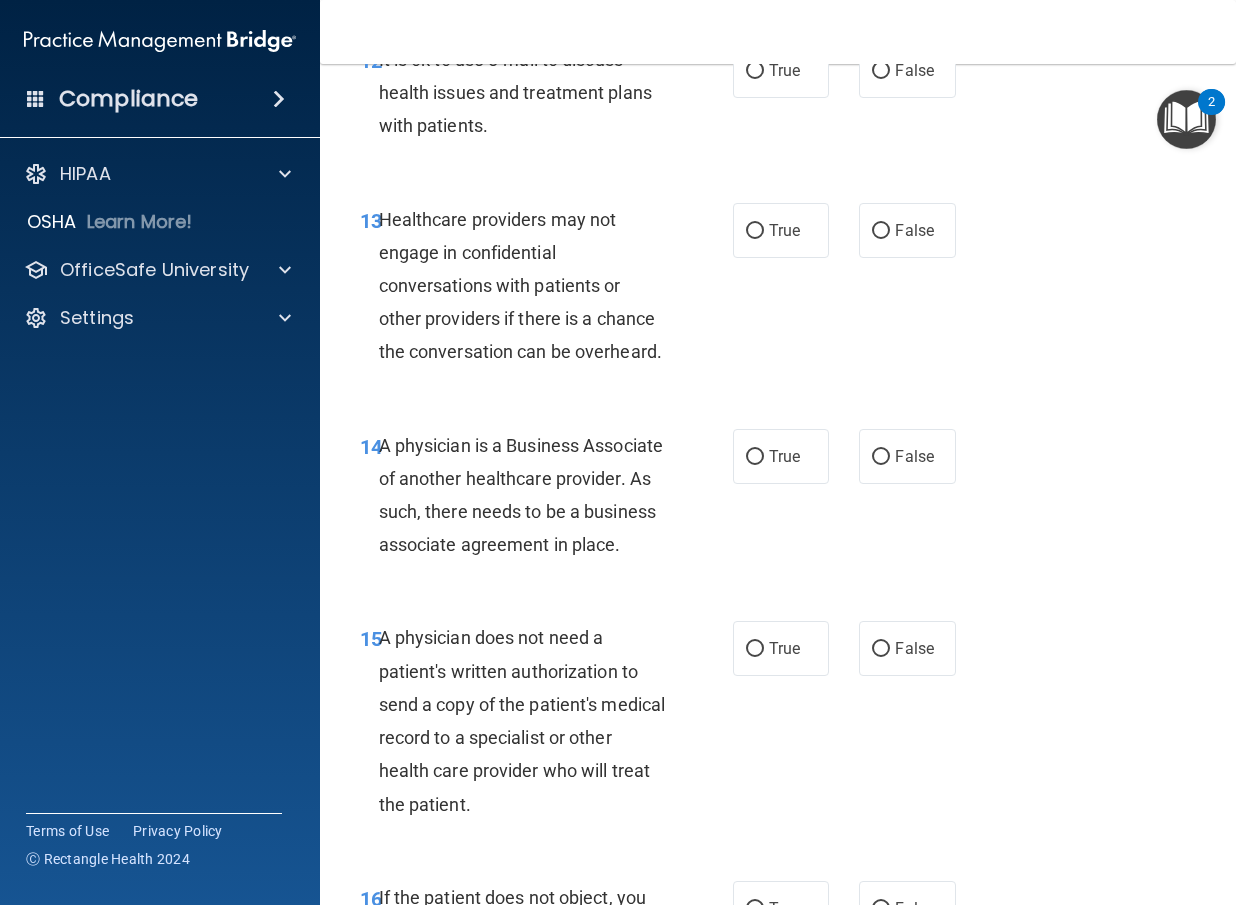 scroll, scrollTop: 2700, scrollLeft: 0, axis: vertical 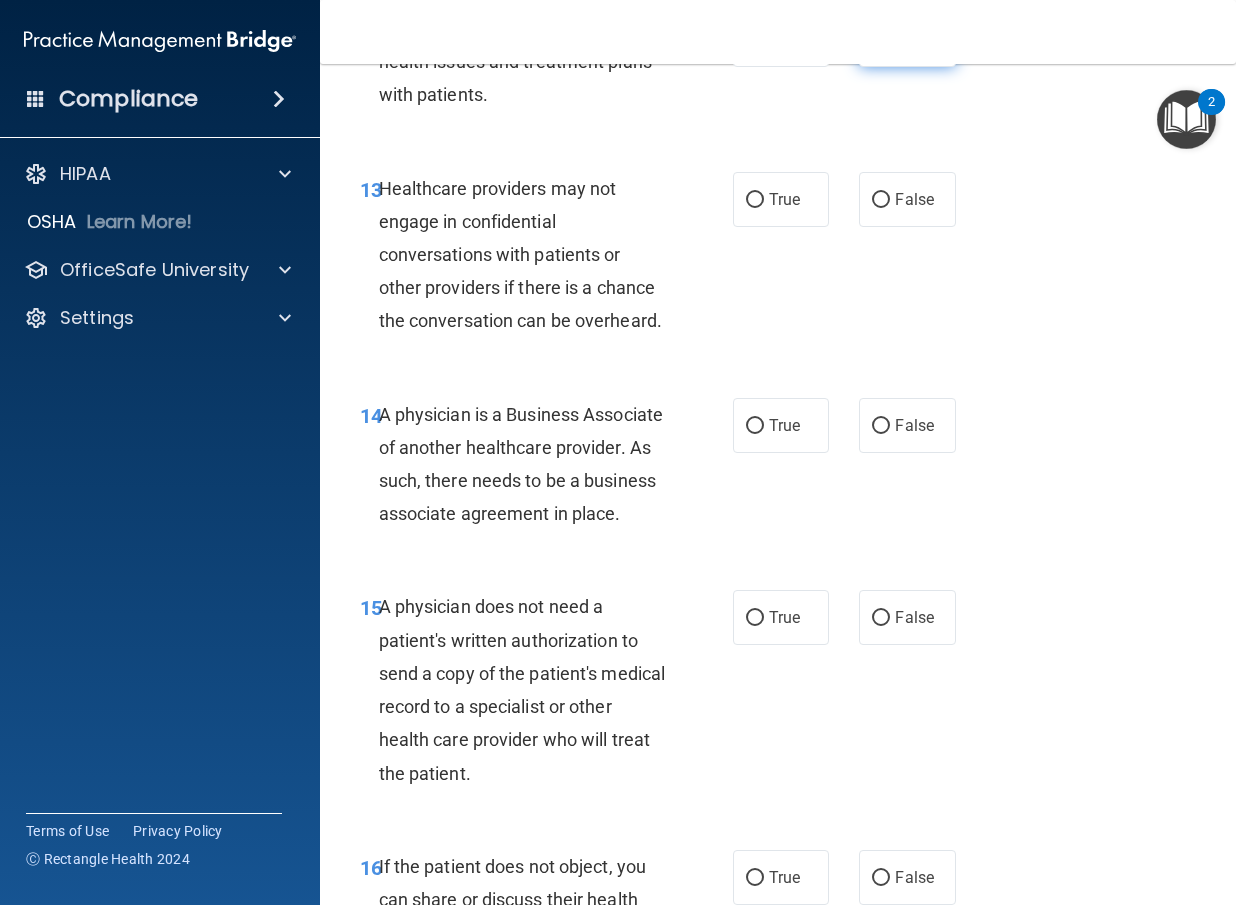 click on "False" at bounding box center [907, 39] 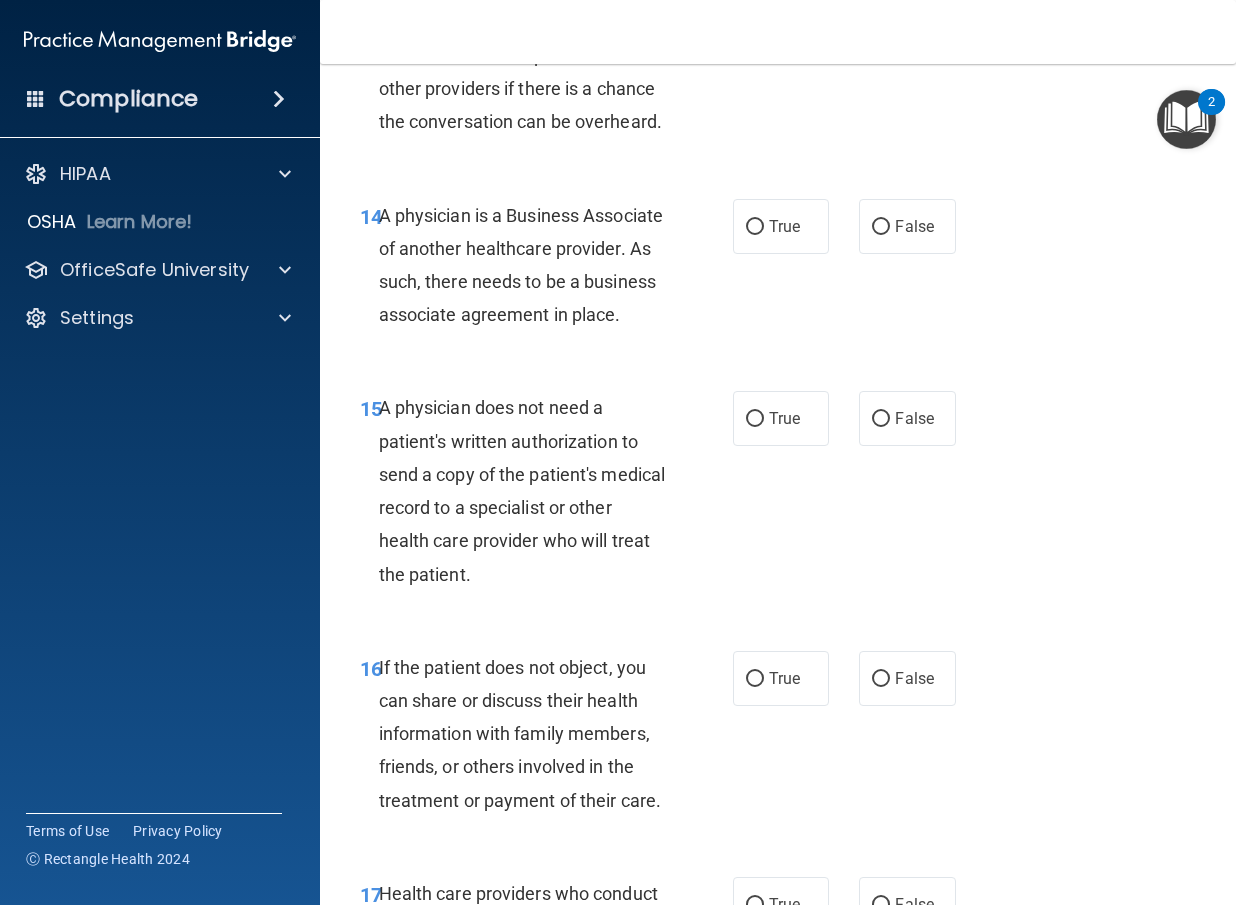 scroll, scrollTop: 2900, scrollLeft: 0, axis: vertical 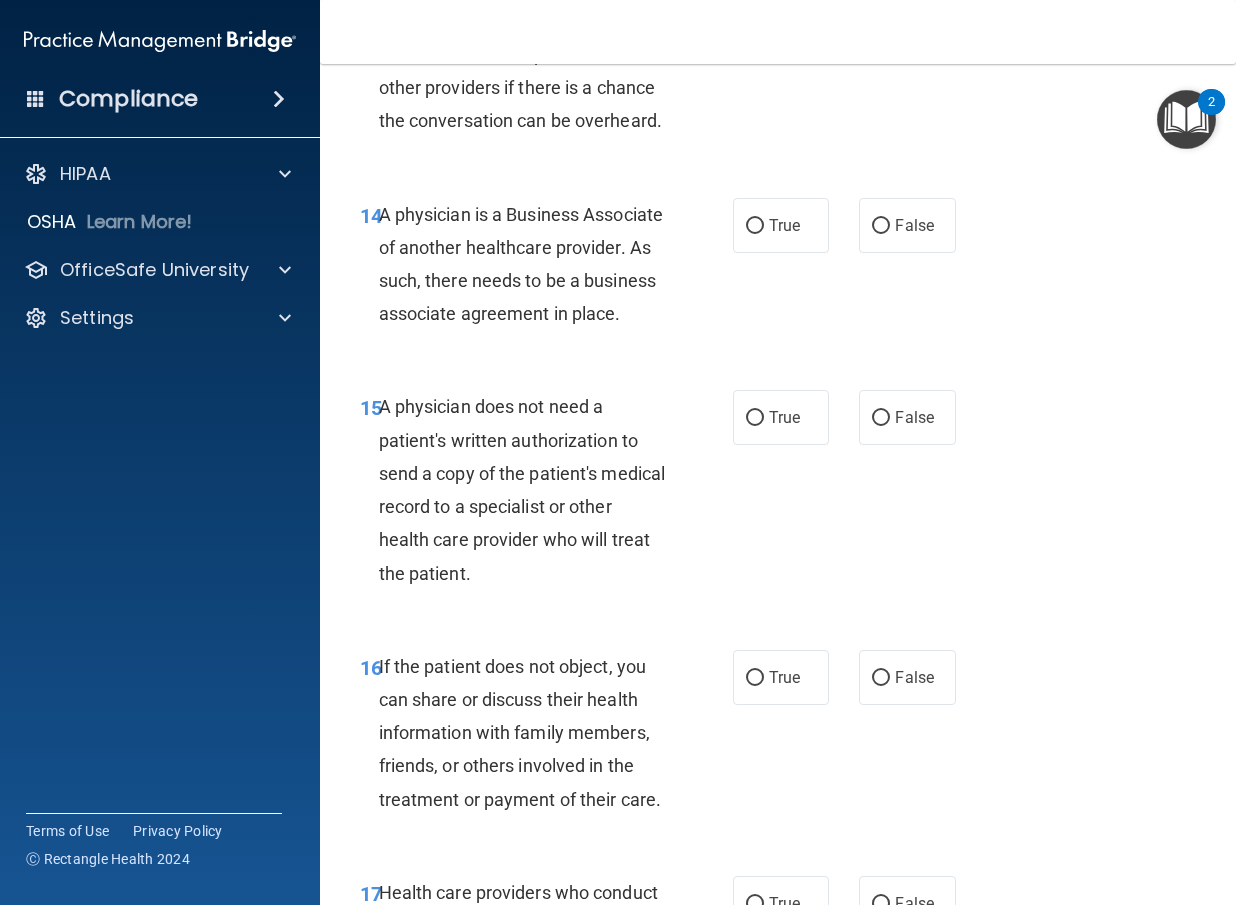 click on "False" at bounding box center [914, -1] 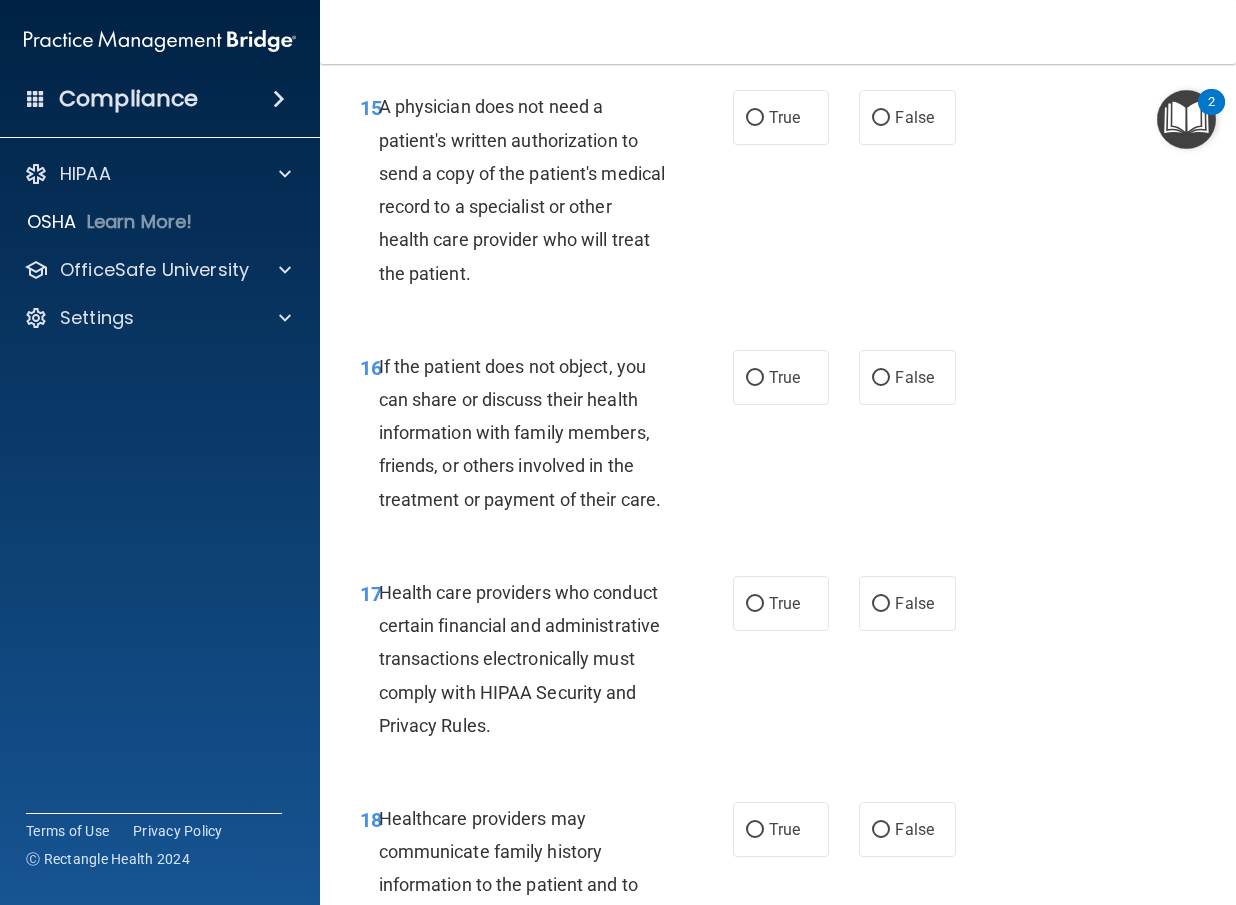 scroll, scrollTop: 3100, scrollLeft: 0, axis: vertical 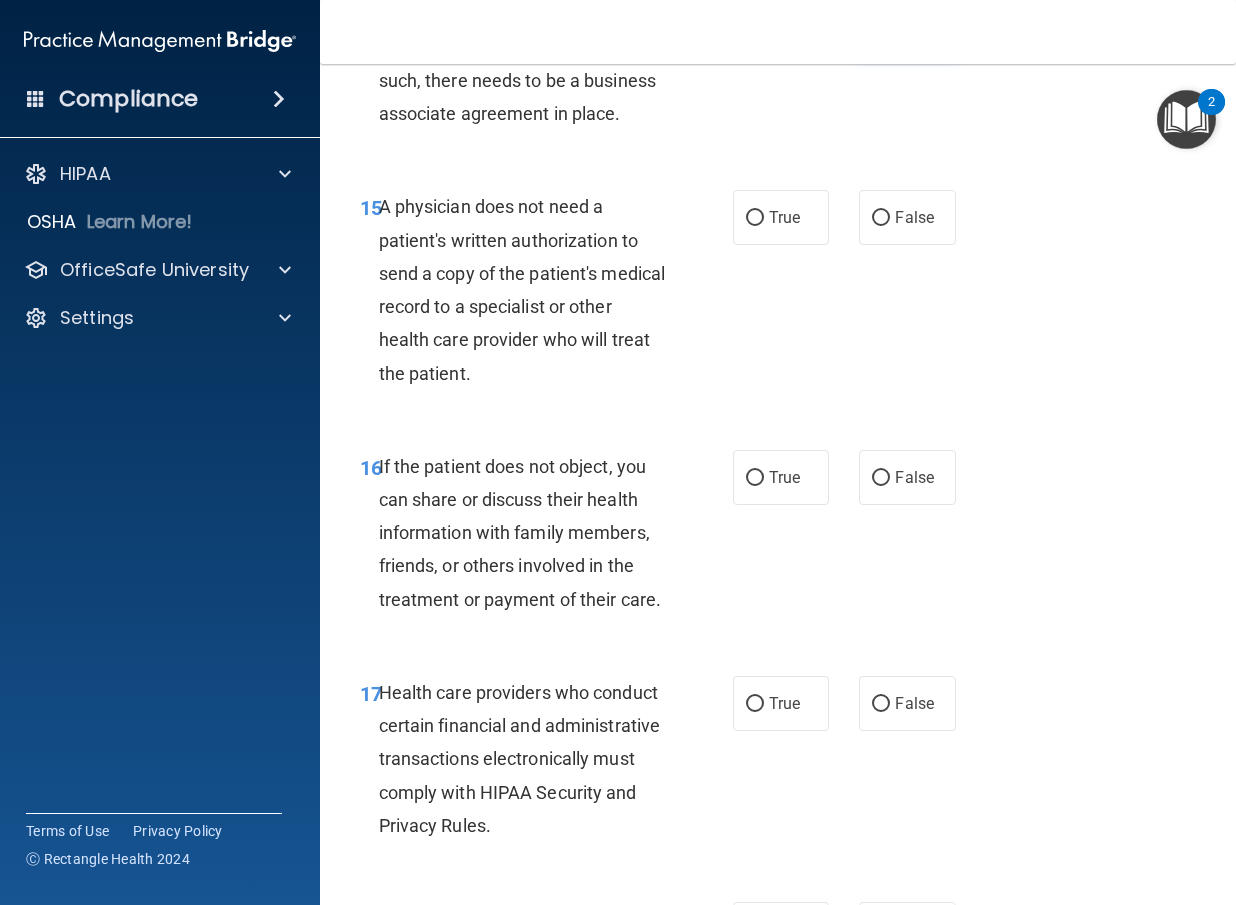 click on "False" at bounding box center (907, 25) 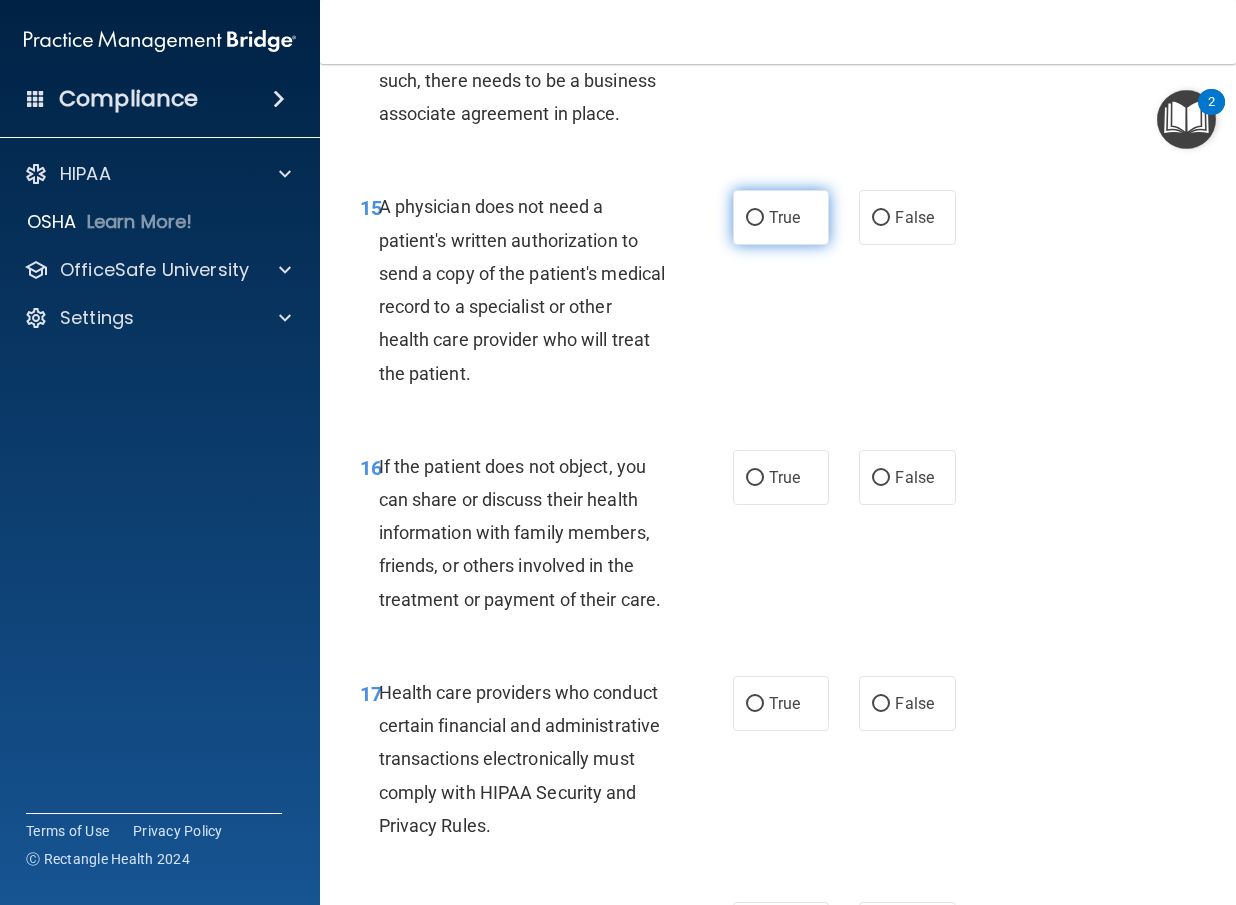 click on "True" at bounding box center (784, 217) 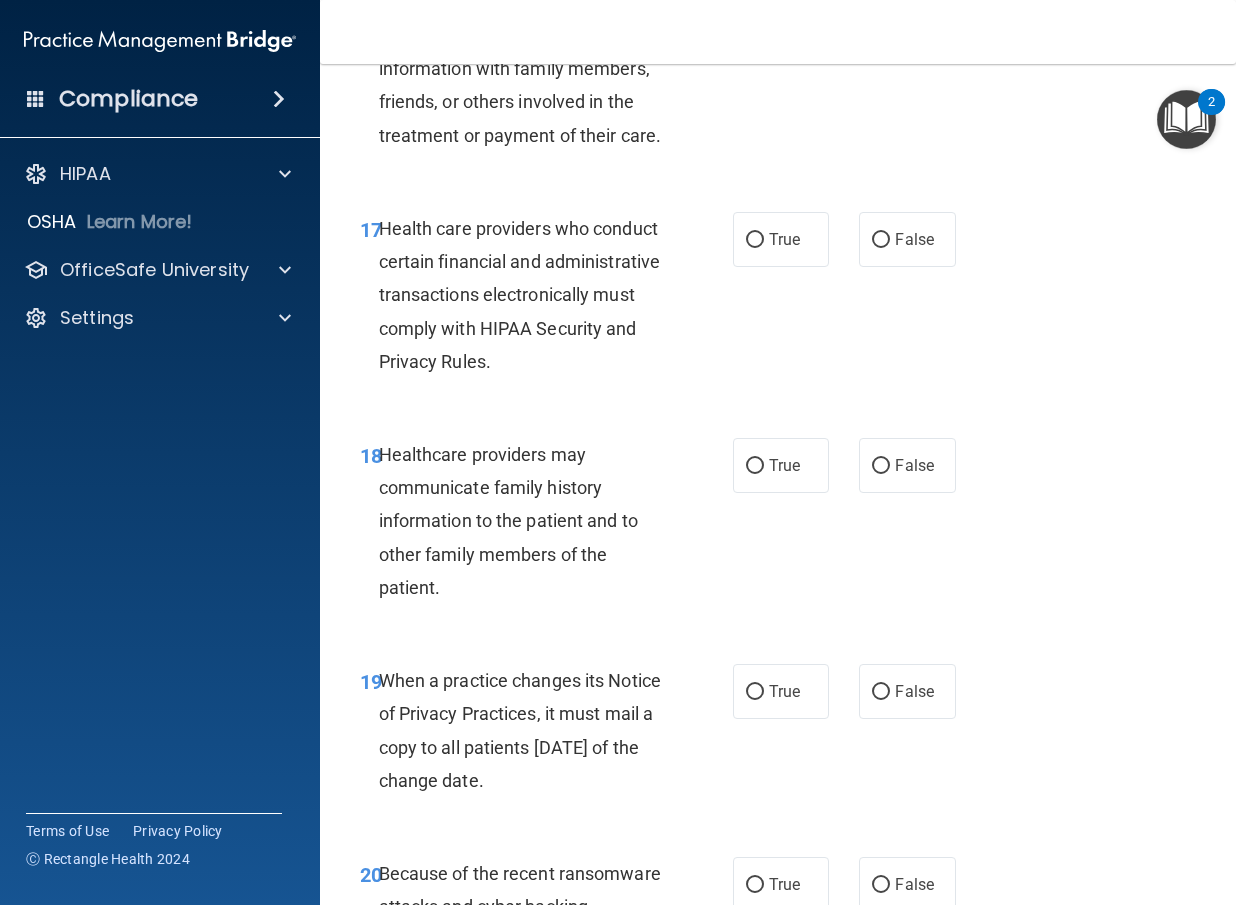 scroll, scrollTop: 3600, scrollLeft: 0, axis: vertical 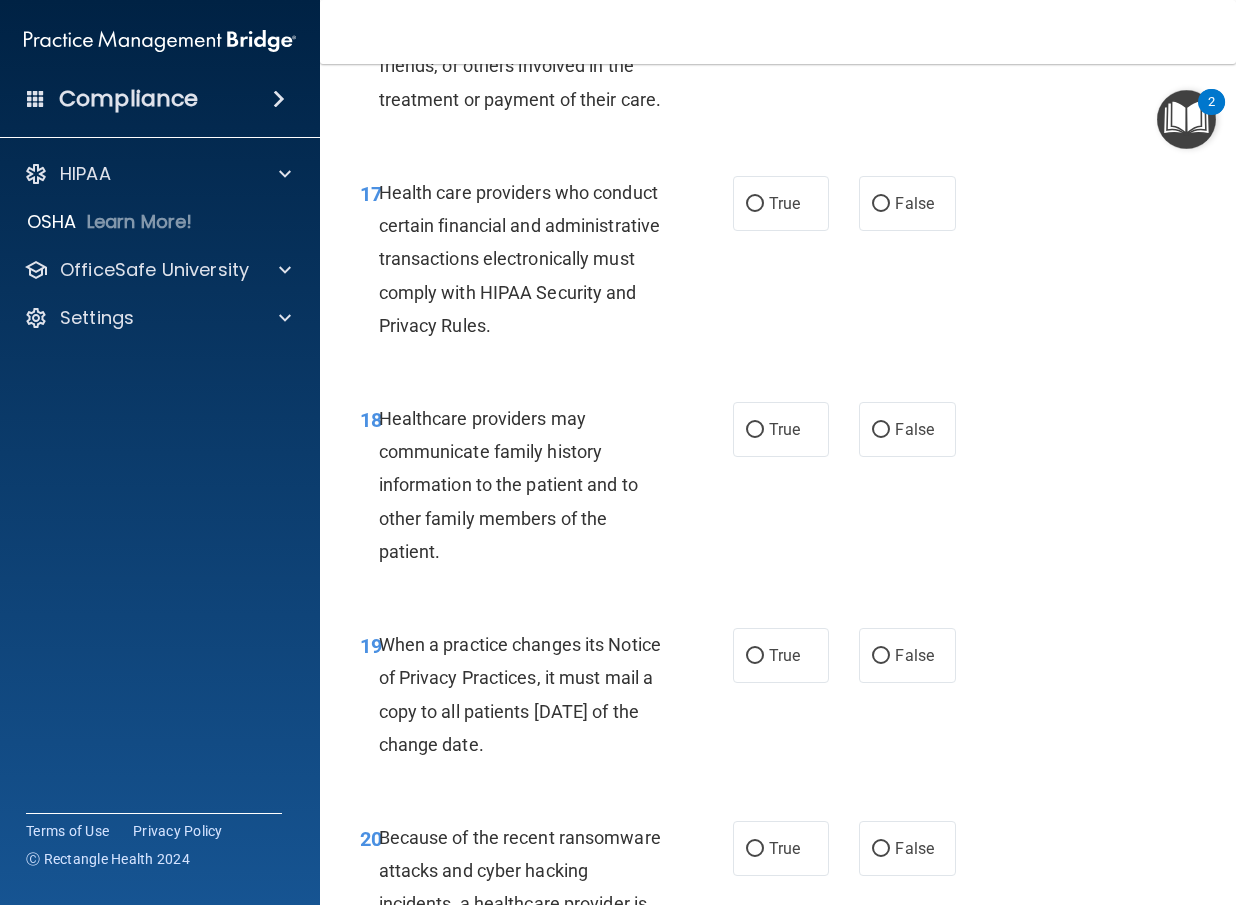 click on "True" at bounding box center [784, -23] 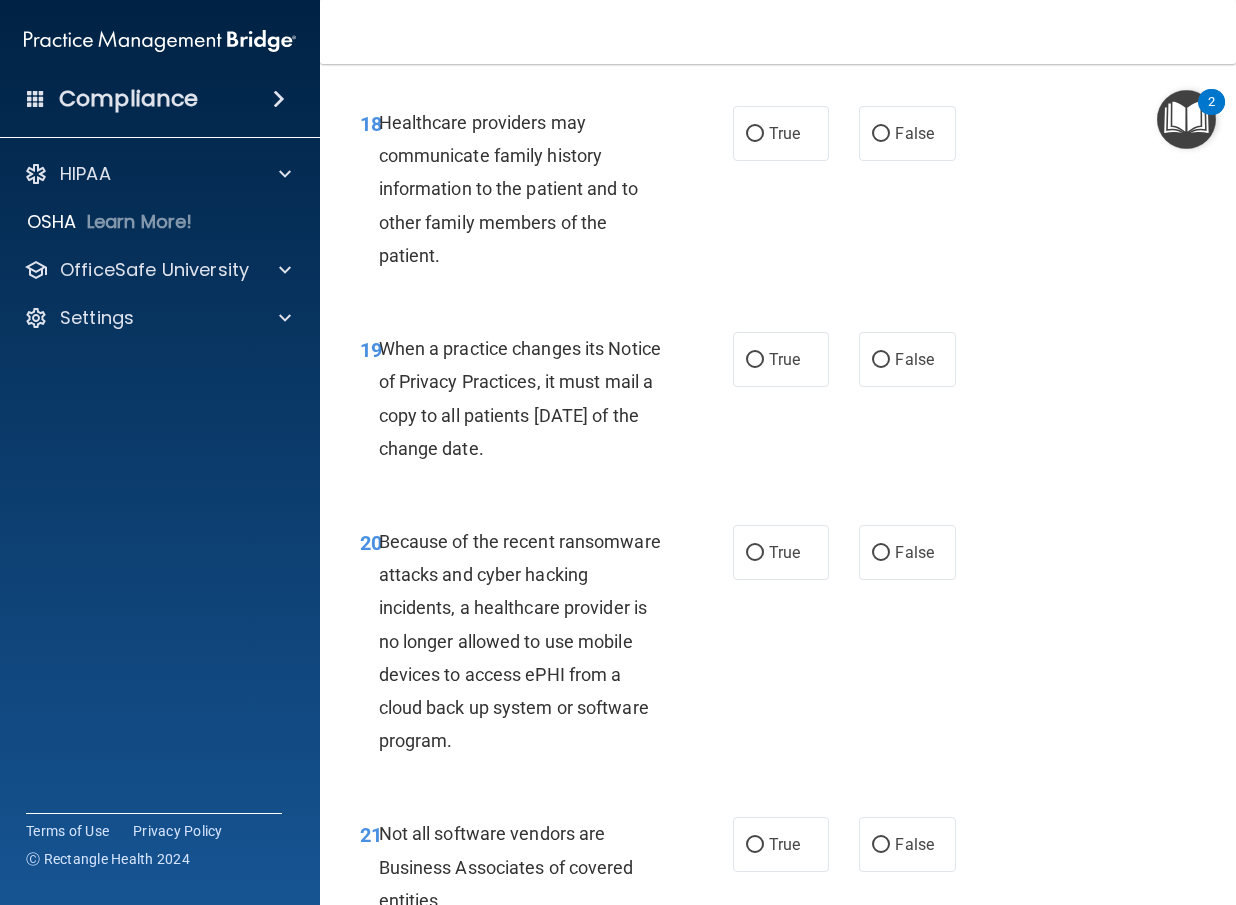 scroll, scrollTop: 3900, scrollLeft: 0, axis: vertical 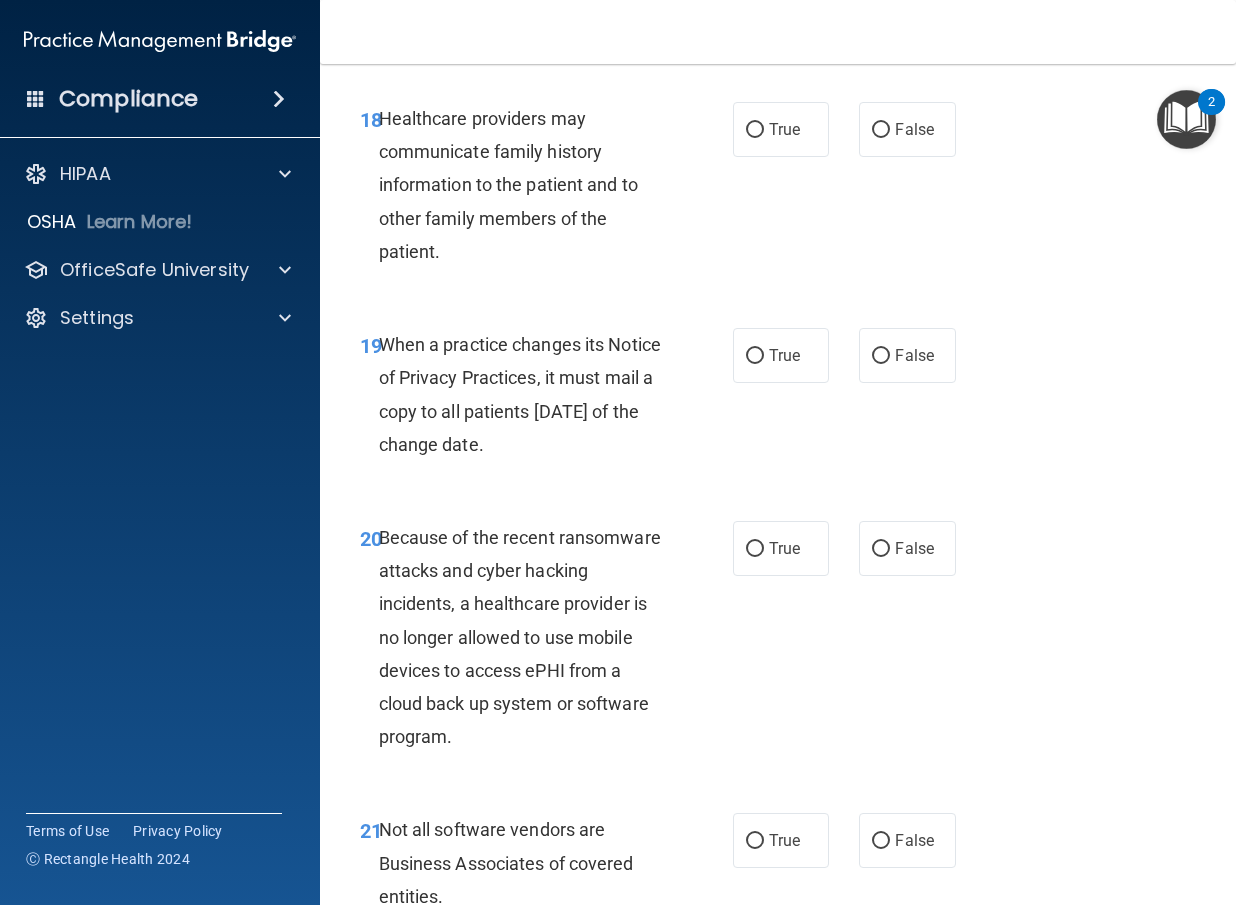 click on "True" at bounding box center (781, -97) 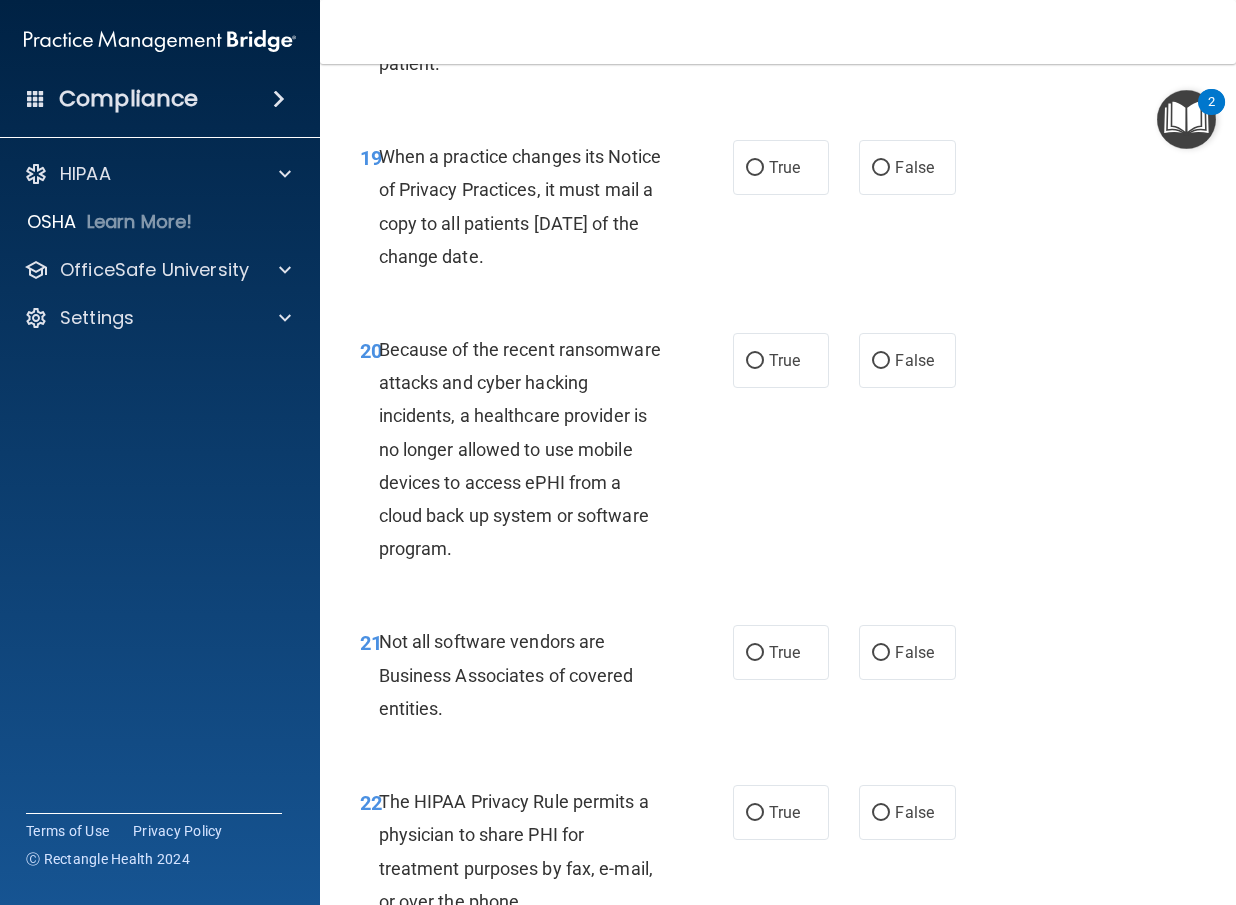 scroll, scrollTop: 4100, scrollLeft: 0, axis: vertical 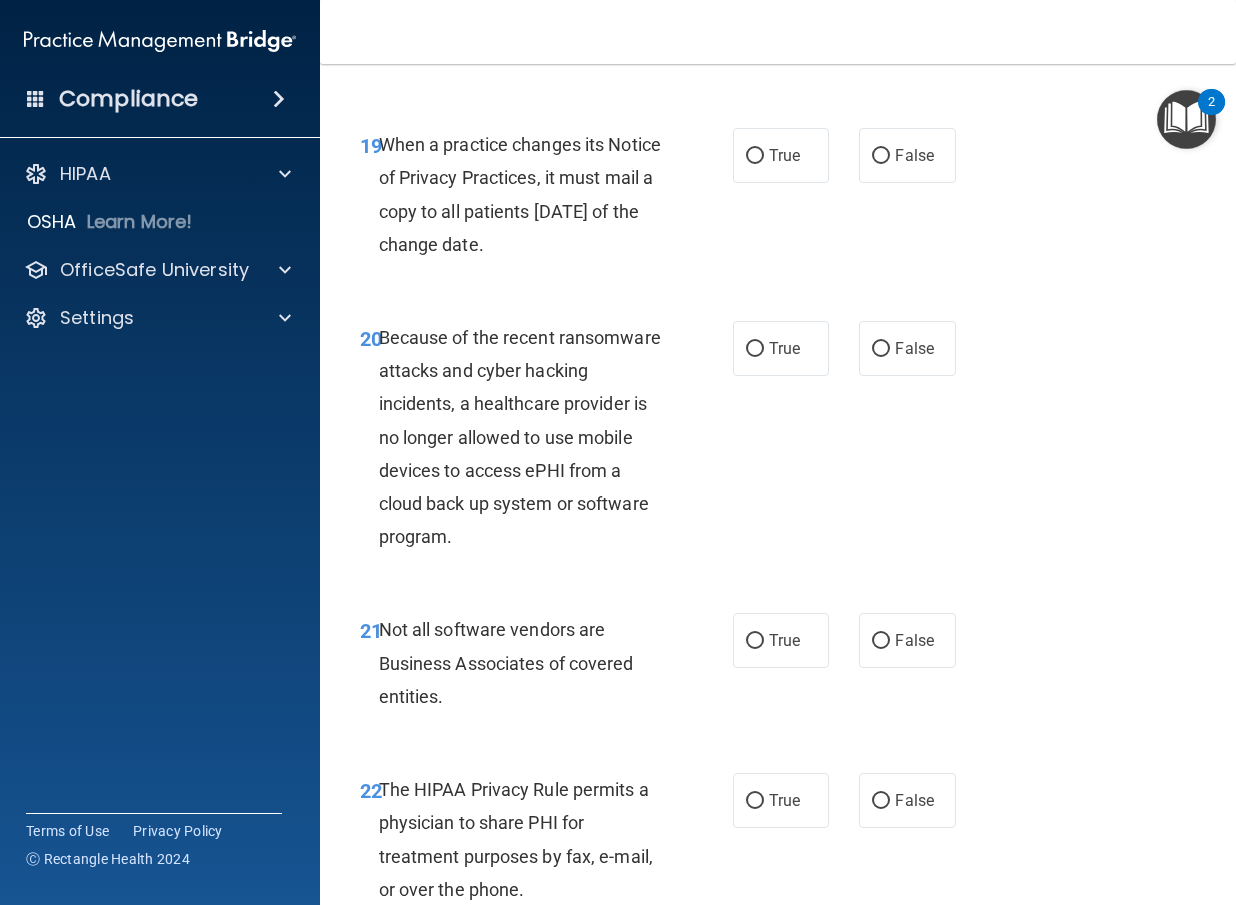 click on "True" at bounding box center (781, -71) 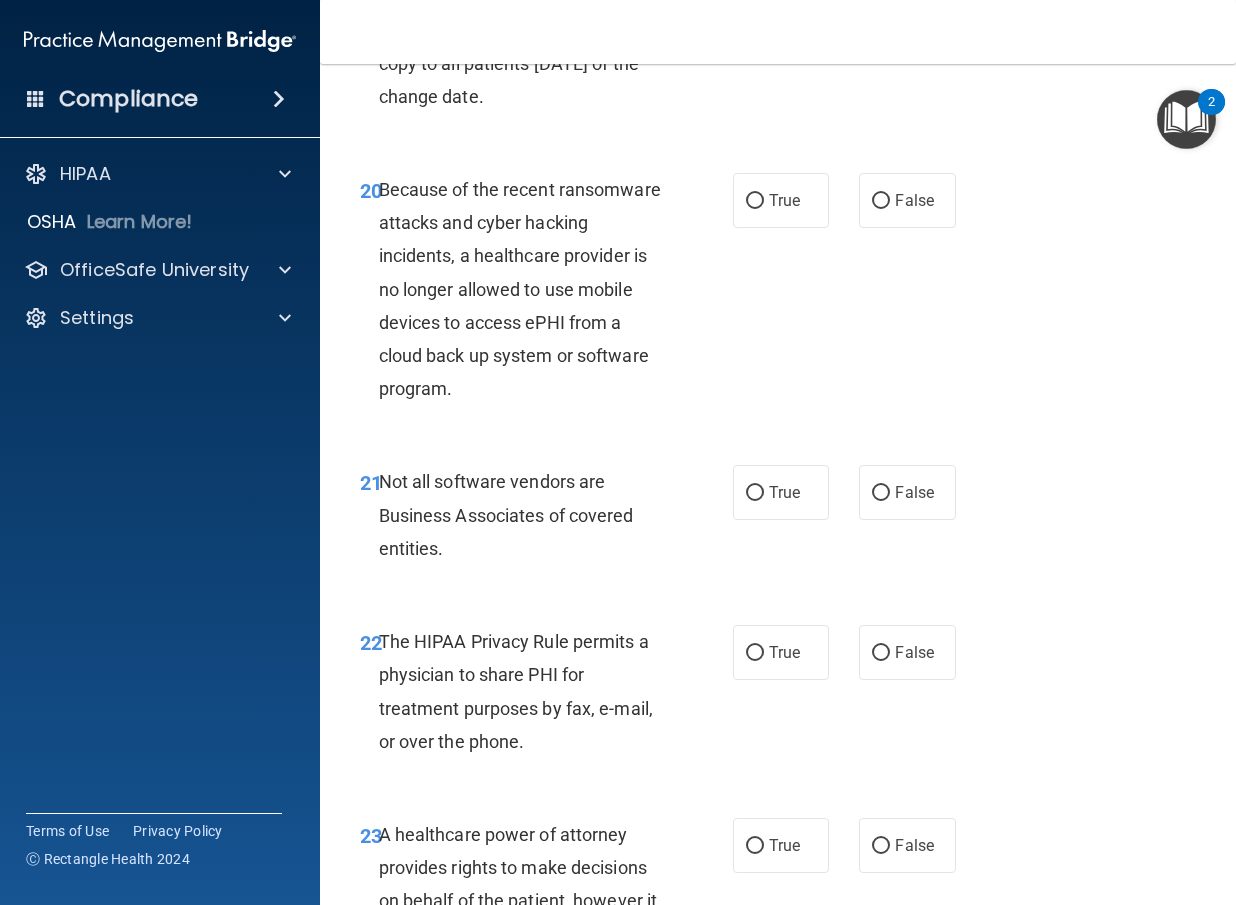 scroll, scrollTop: 4300, scrollLeft: 0, axis: vertical 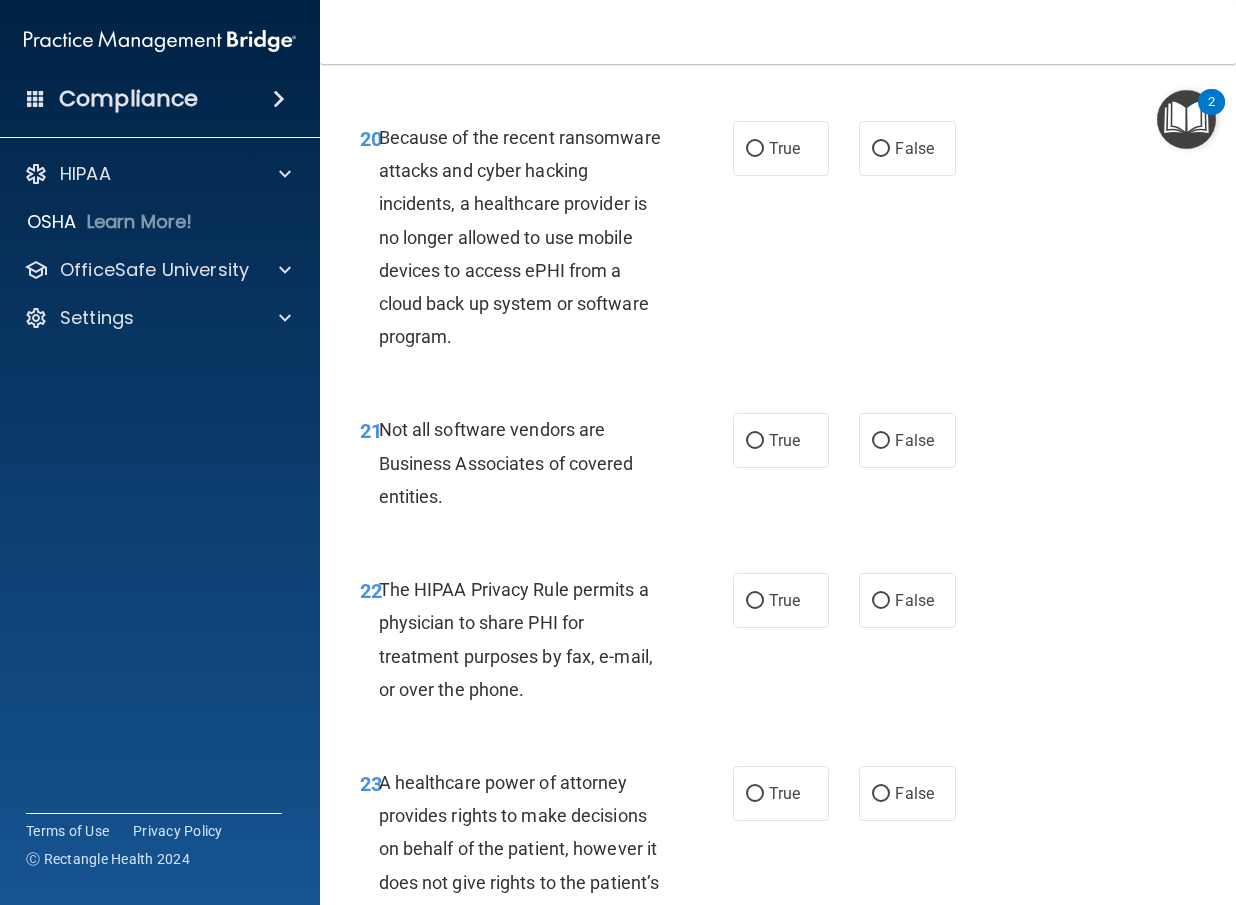 click on "False" at bounding box center (881, -44) 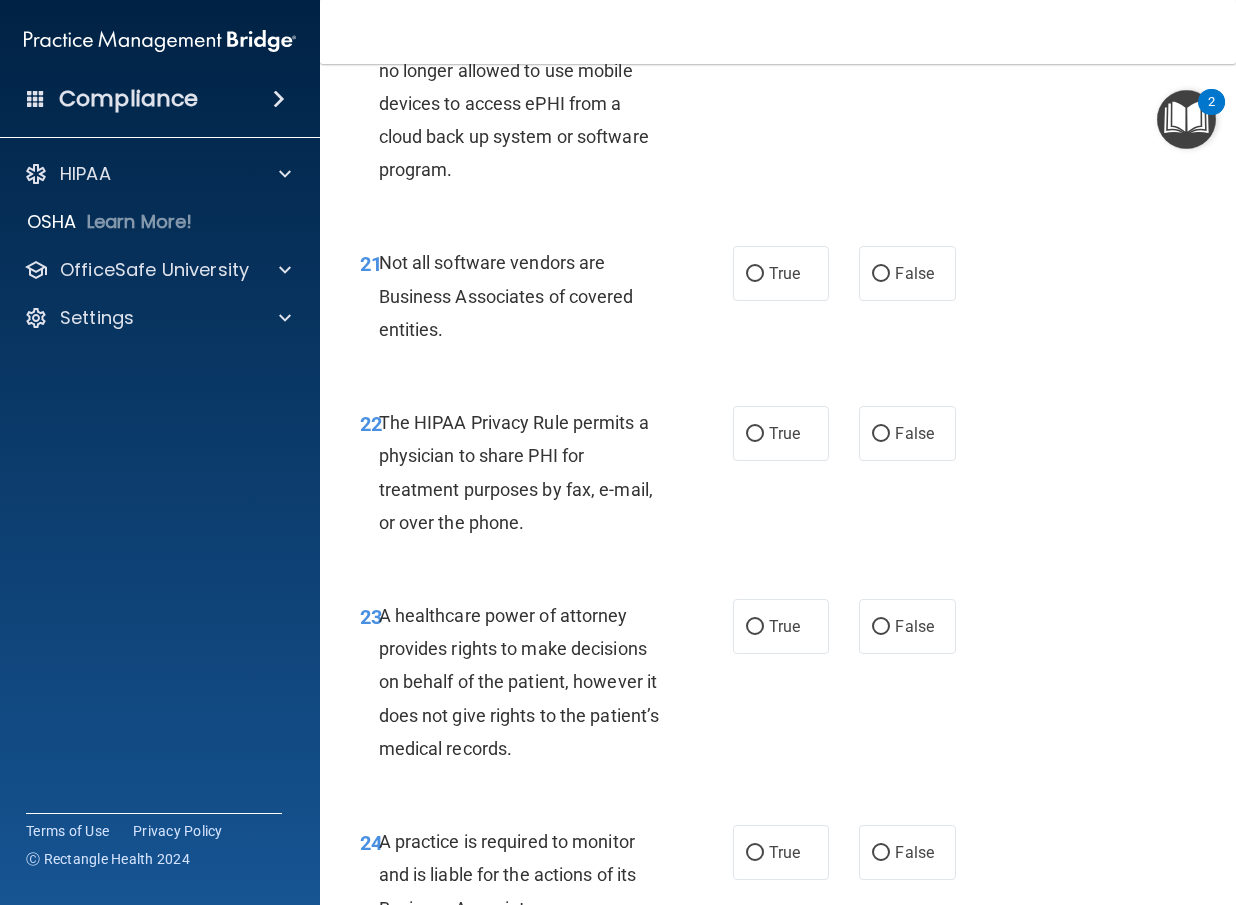 scroll, scrollTop: 4500, scrollLeft: 0, axis: vertical 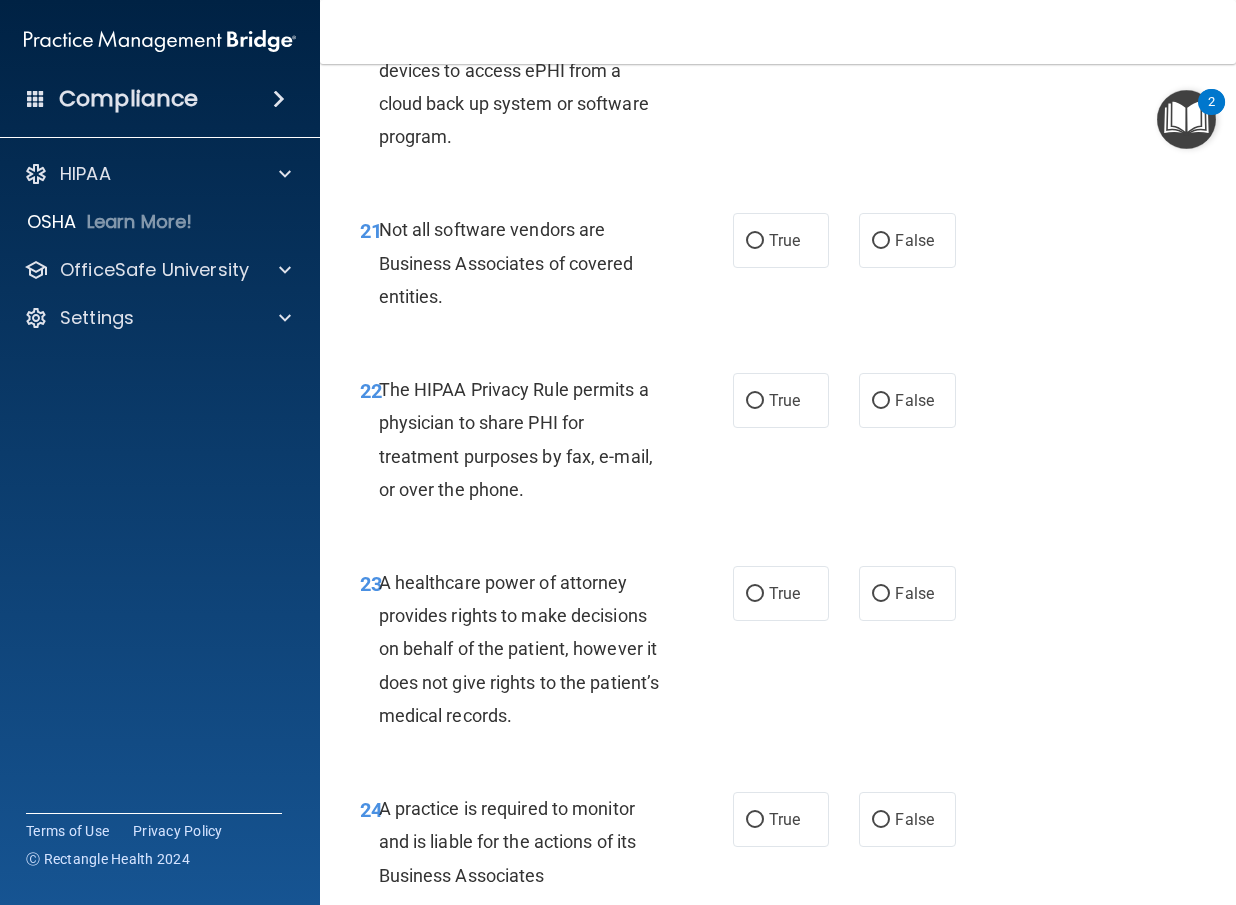 click on "False" at bounding box center [914, -52] 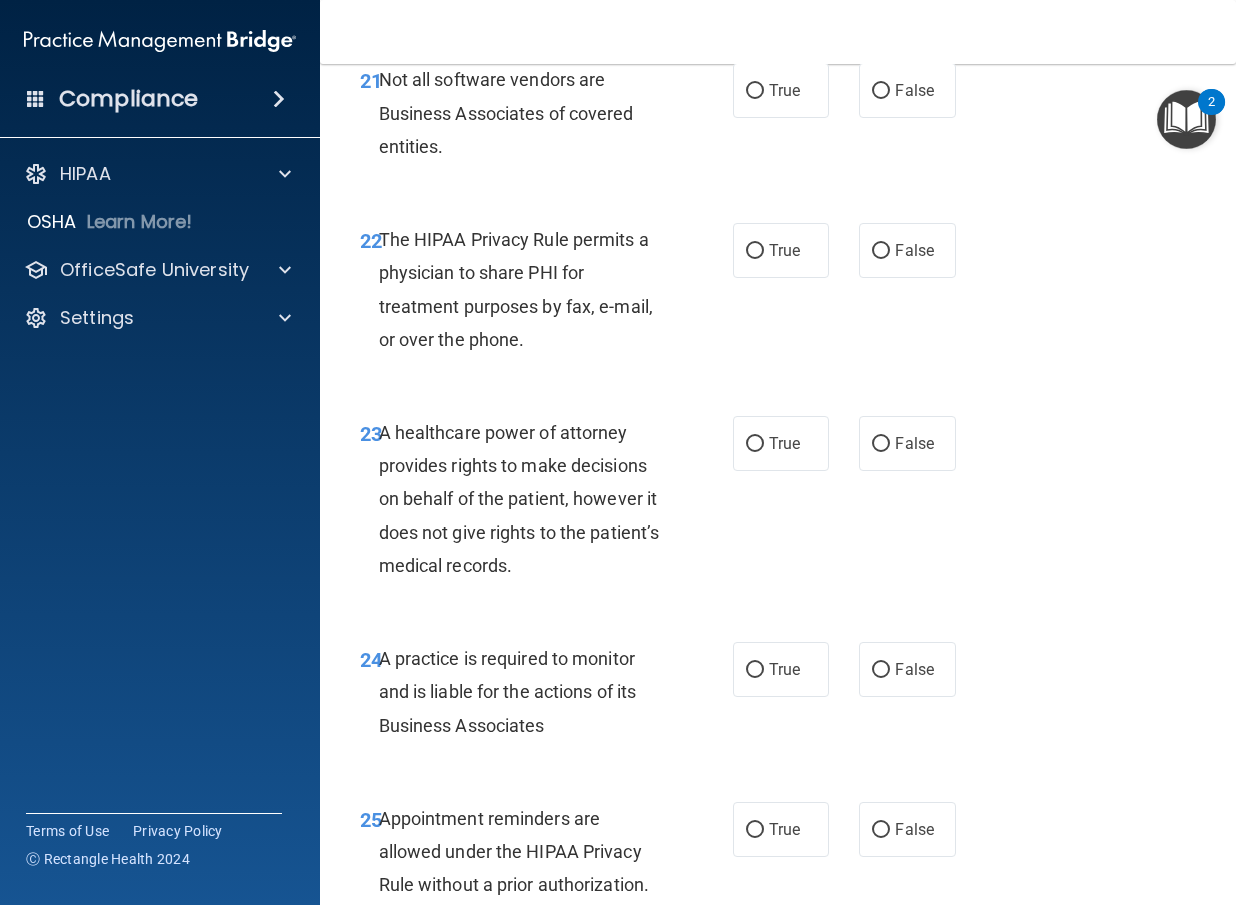 scroll, scrollTop: 4700, scrollLeft: 0, axis: vertical 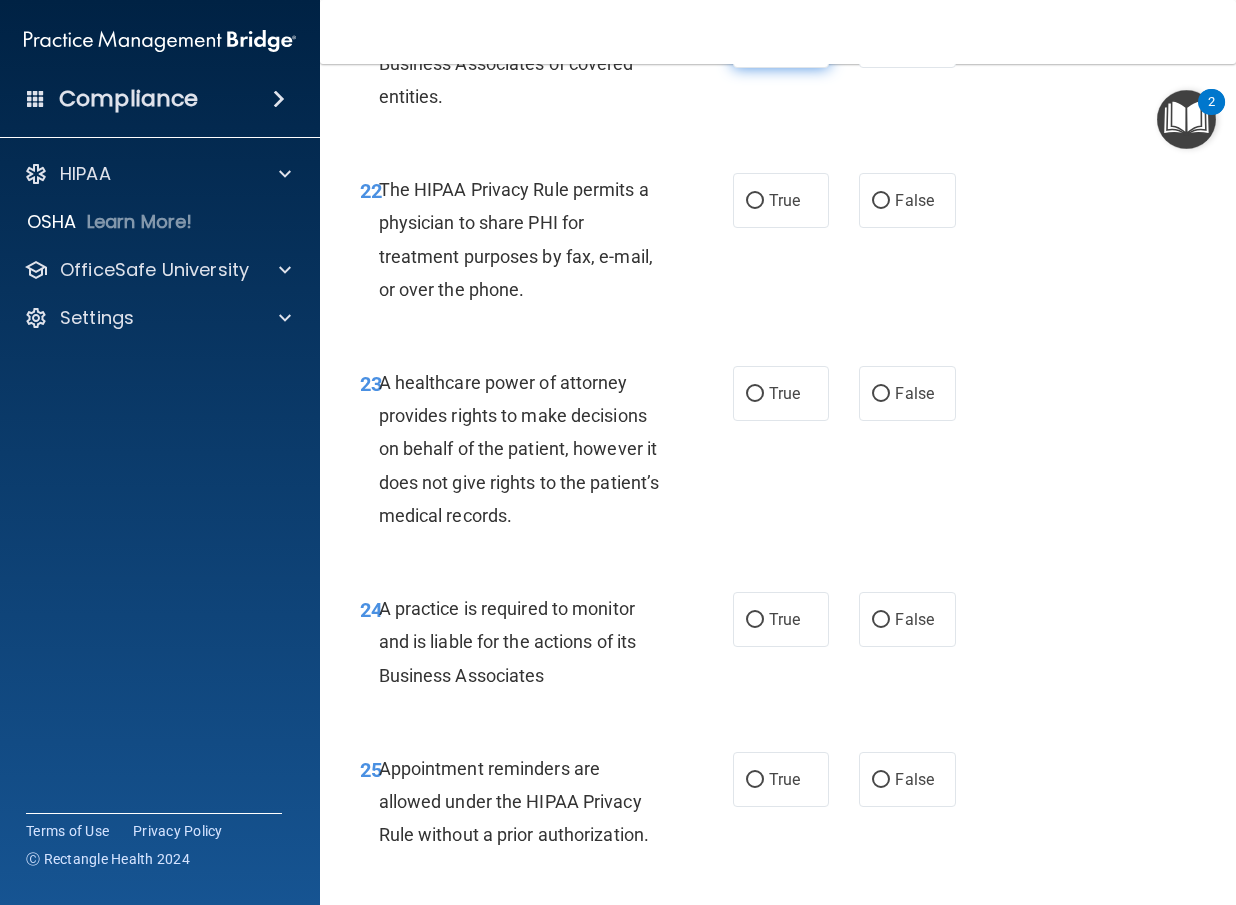 click on "True" at bounding box center [784, 40] 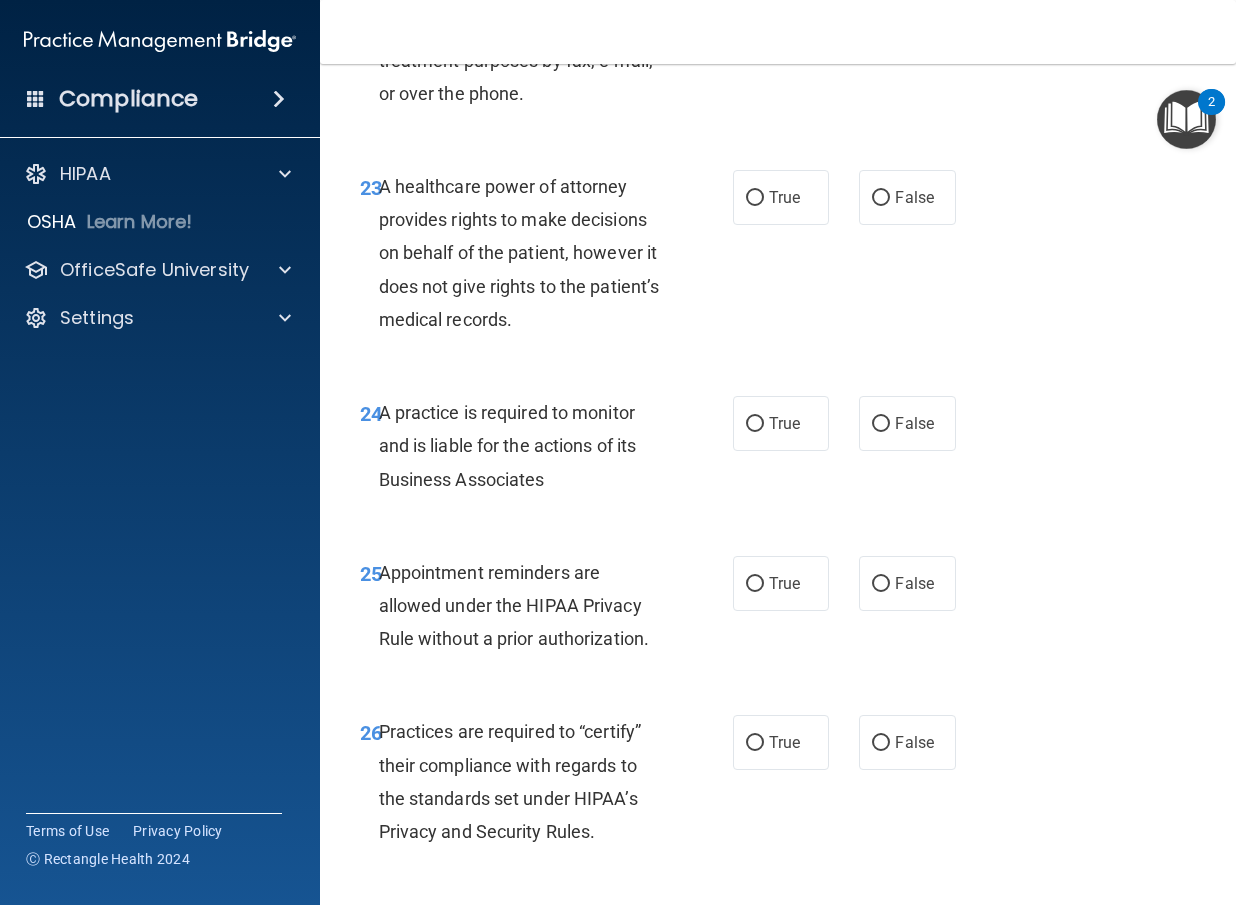 scroll, scrollTop: 4900, scrollLeft: 0, axis: vertical 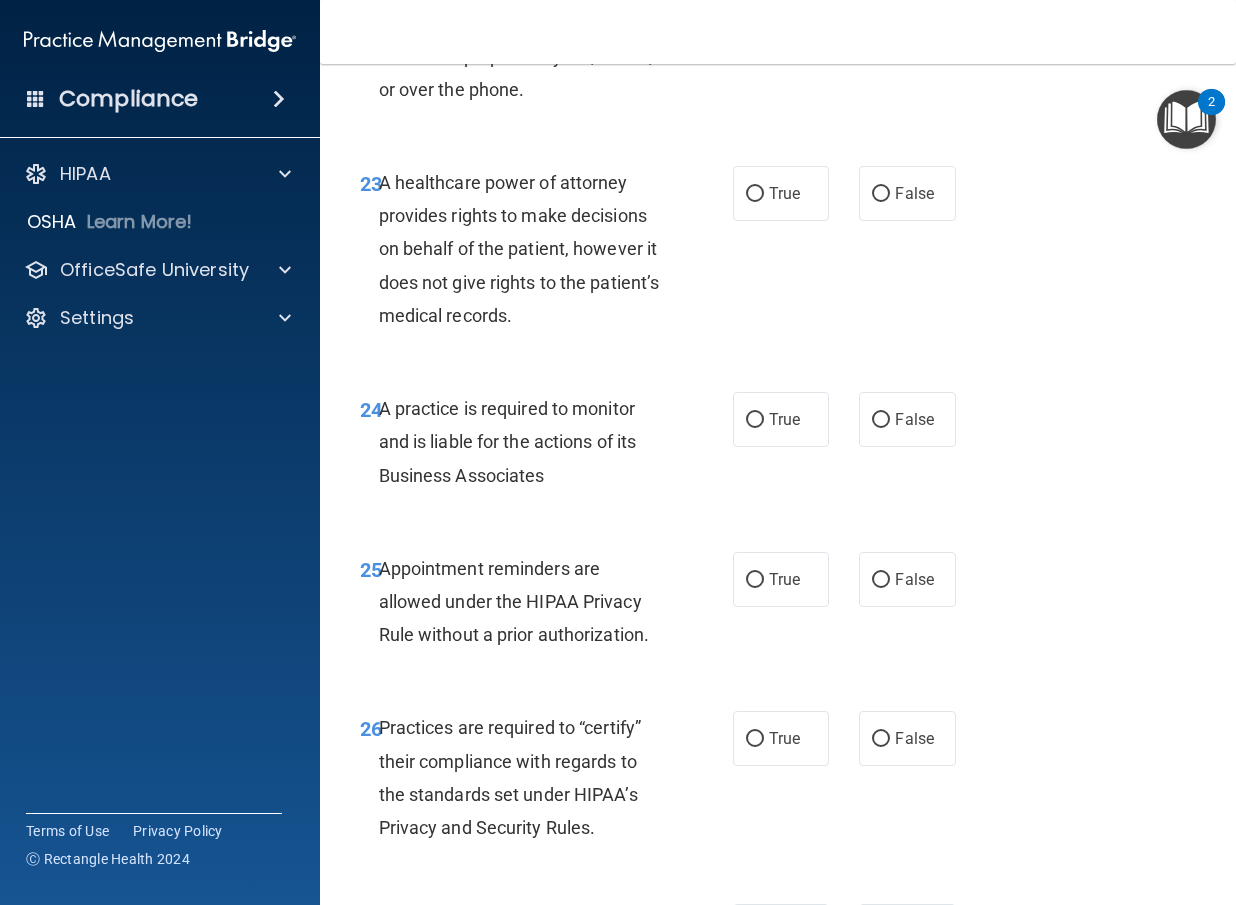 click on "True" at bounding box center [784, 0] 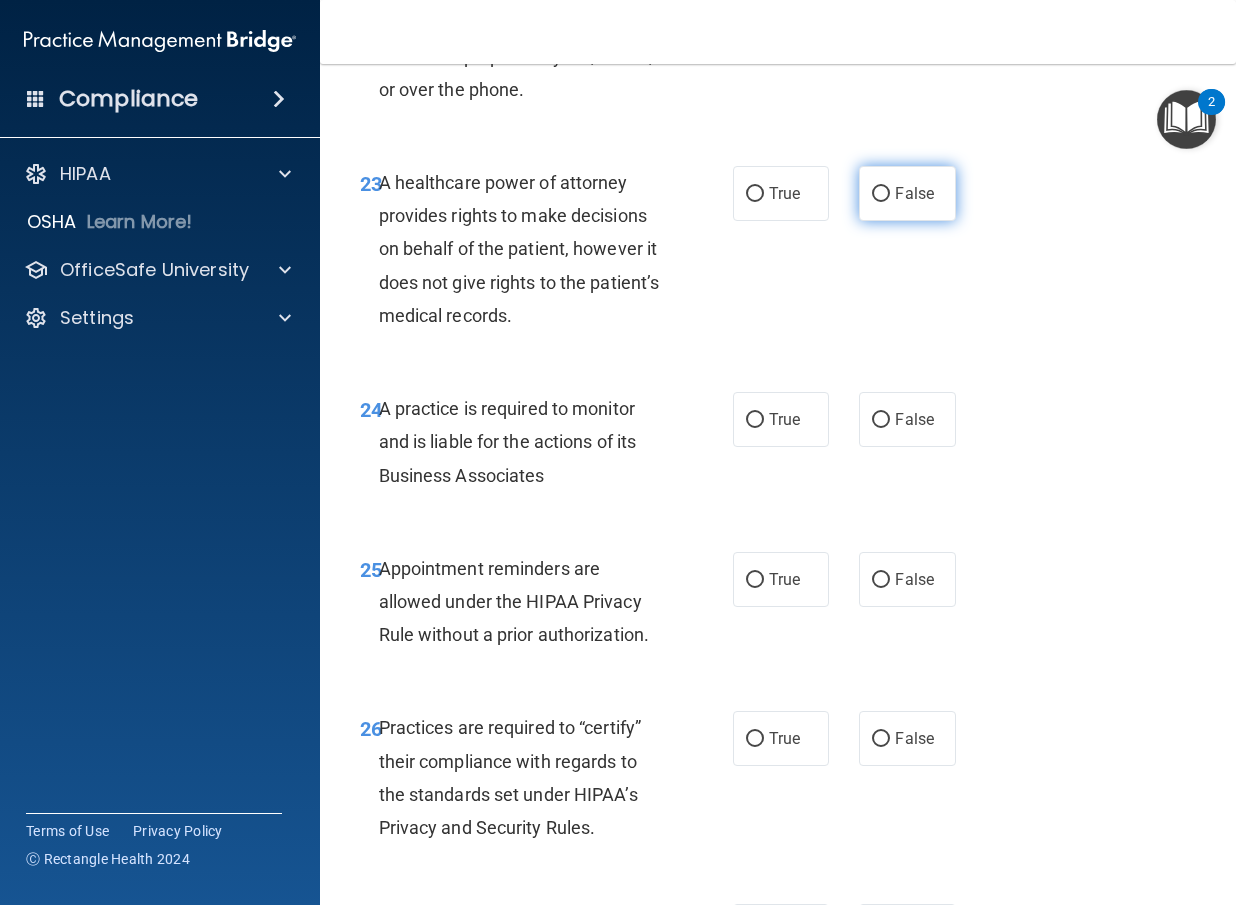 click on "False" at bounding box center [907, 193] 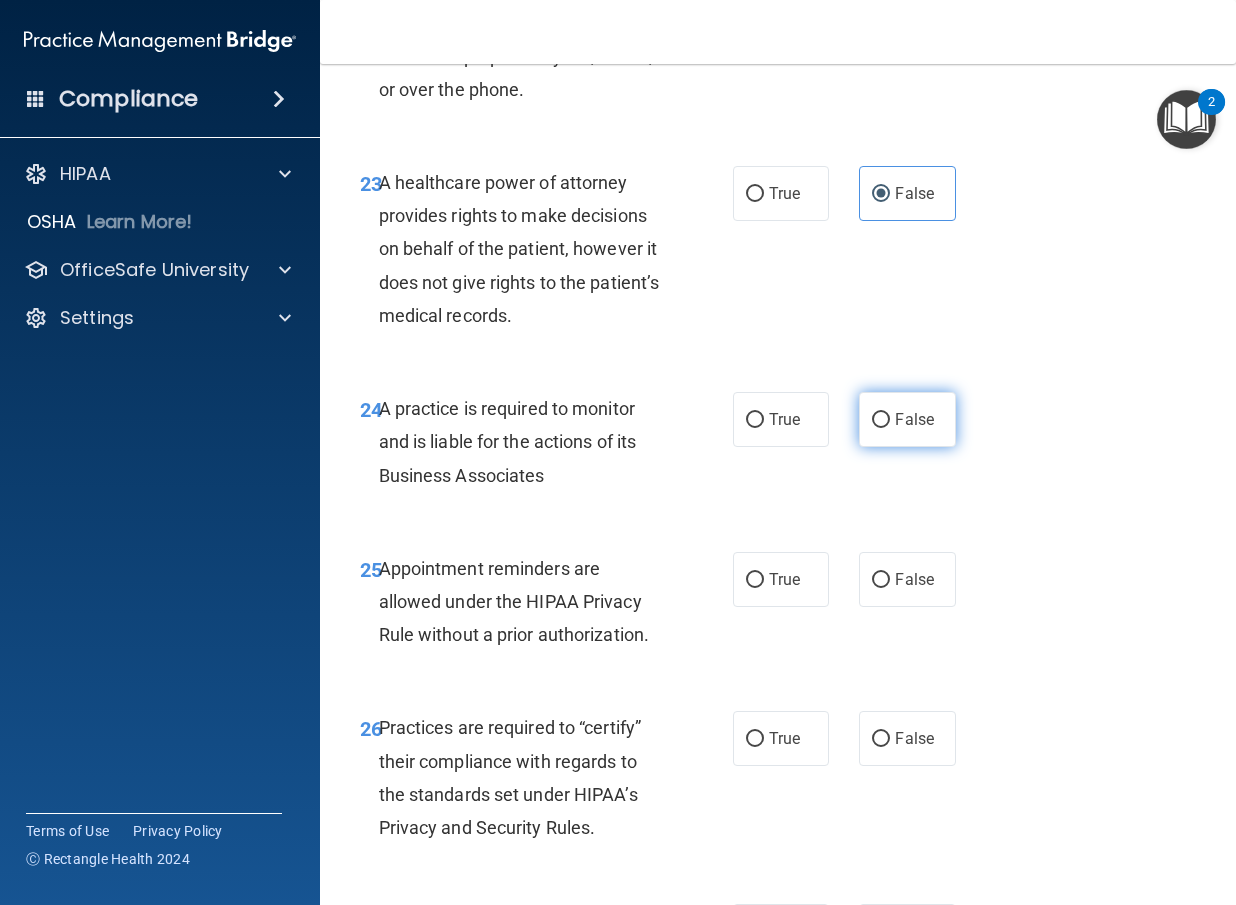 click on "False" at bounding box center [907, 419] 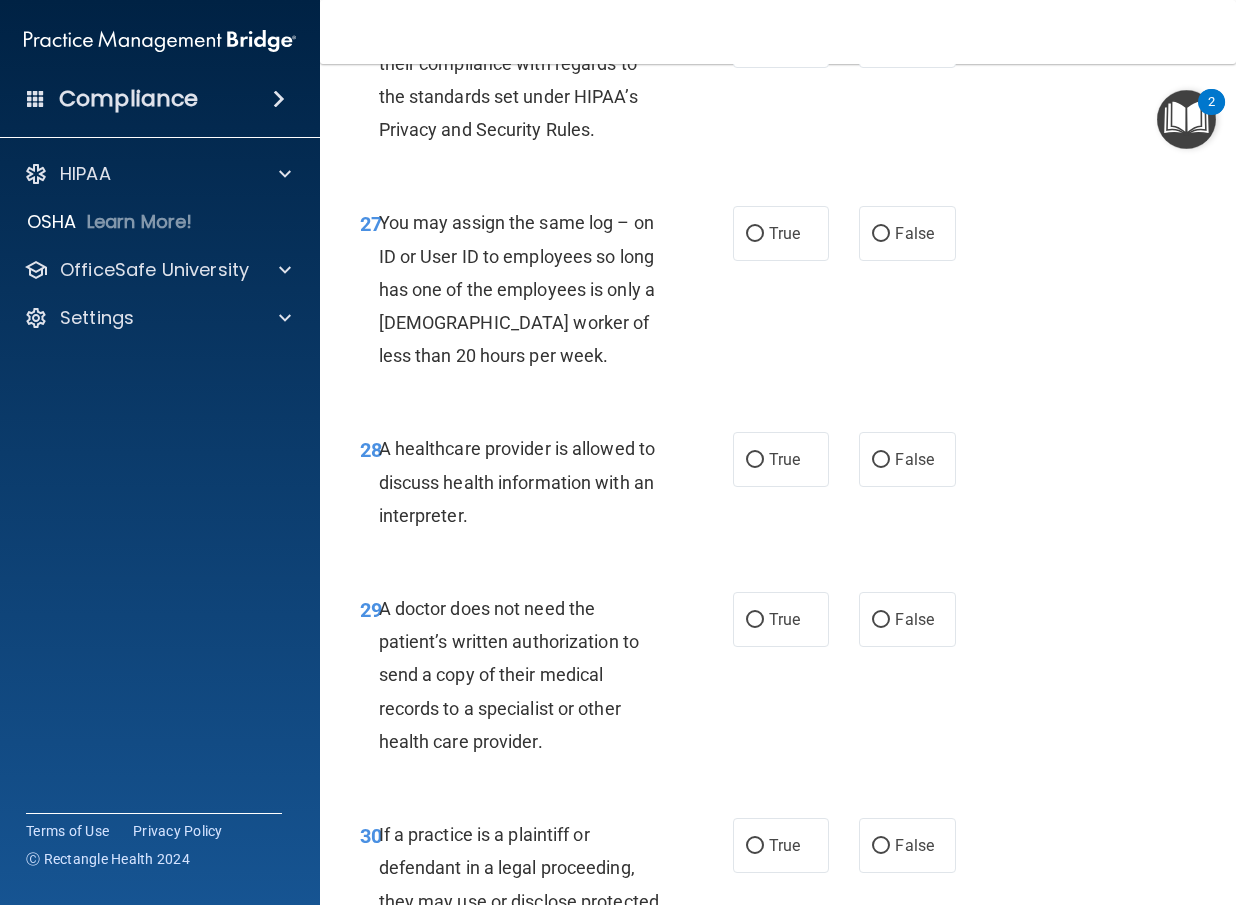 scroll, scrollTop: 5600, scrollLeft: 0, axis: vertical 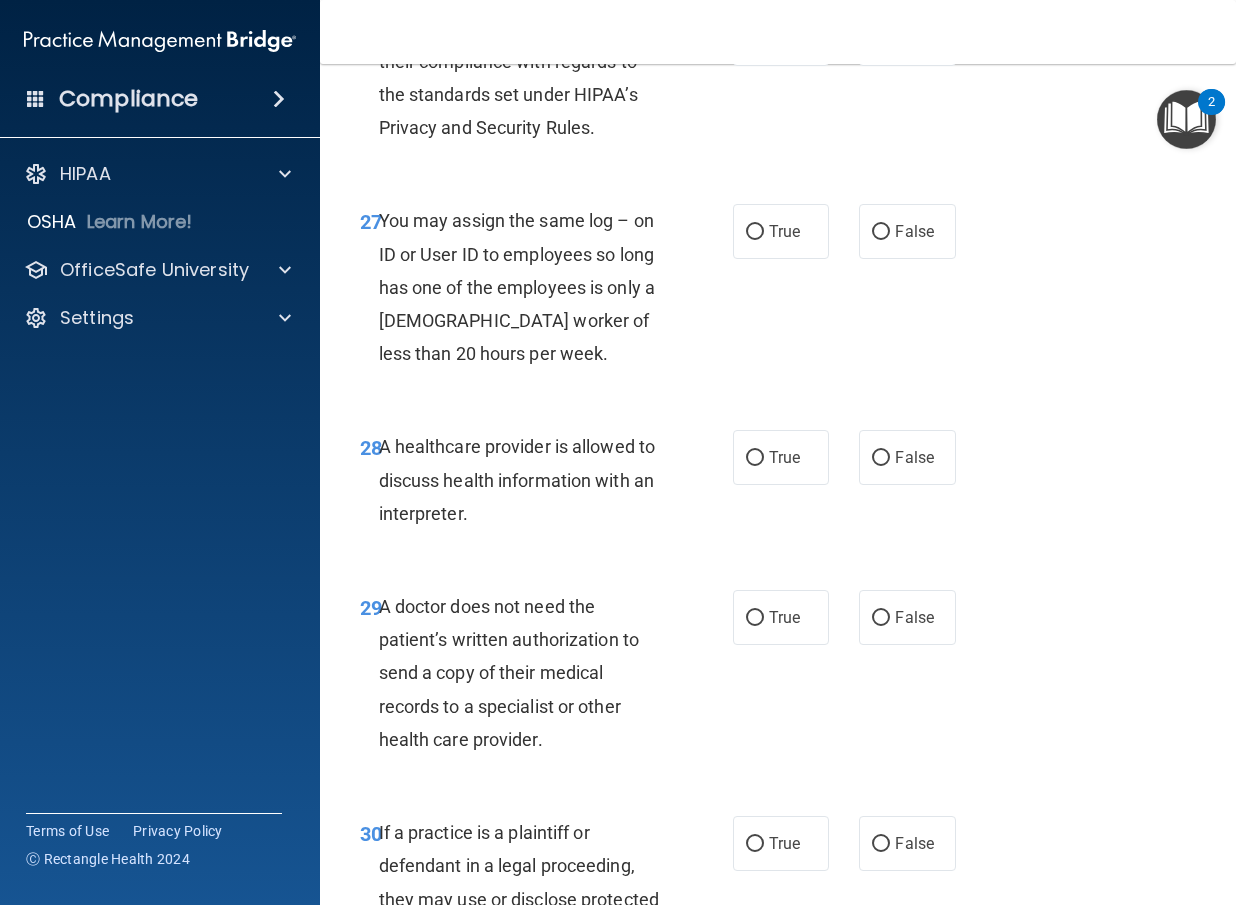 click on "True" at bounding box center (784, -121) 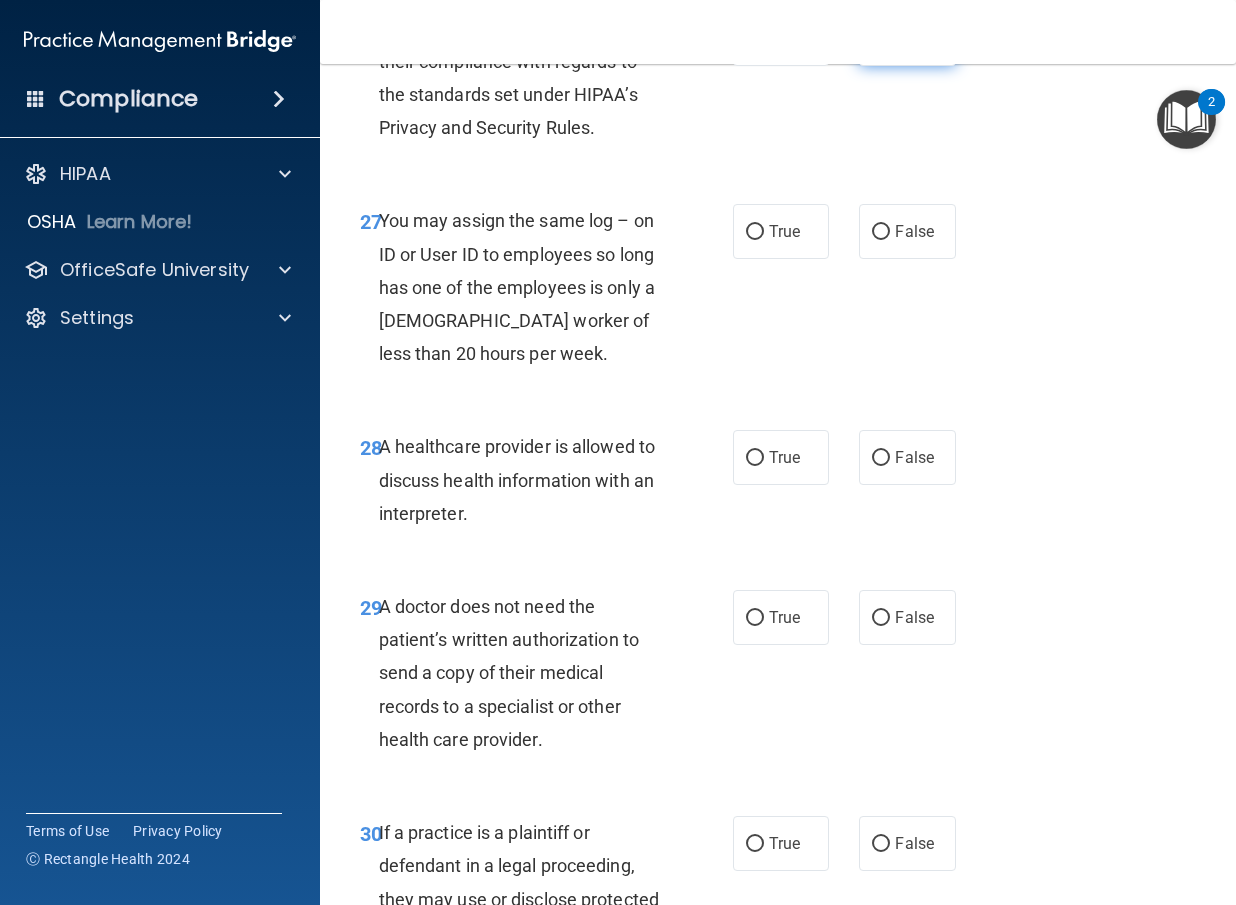 click on "False" at bounding box center (881, 39) 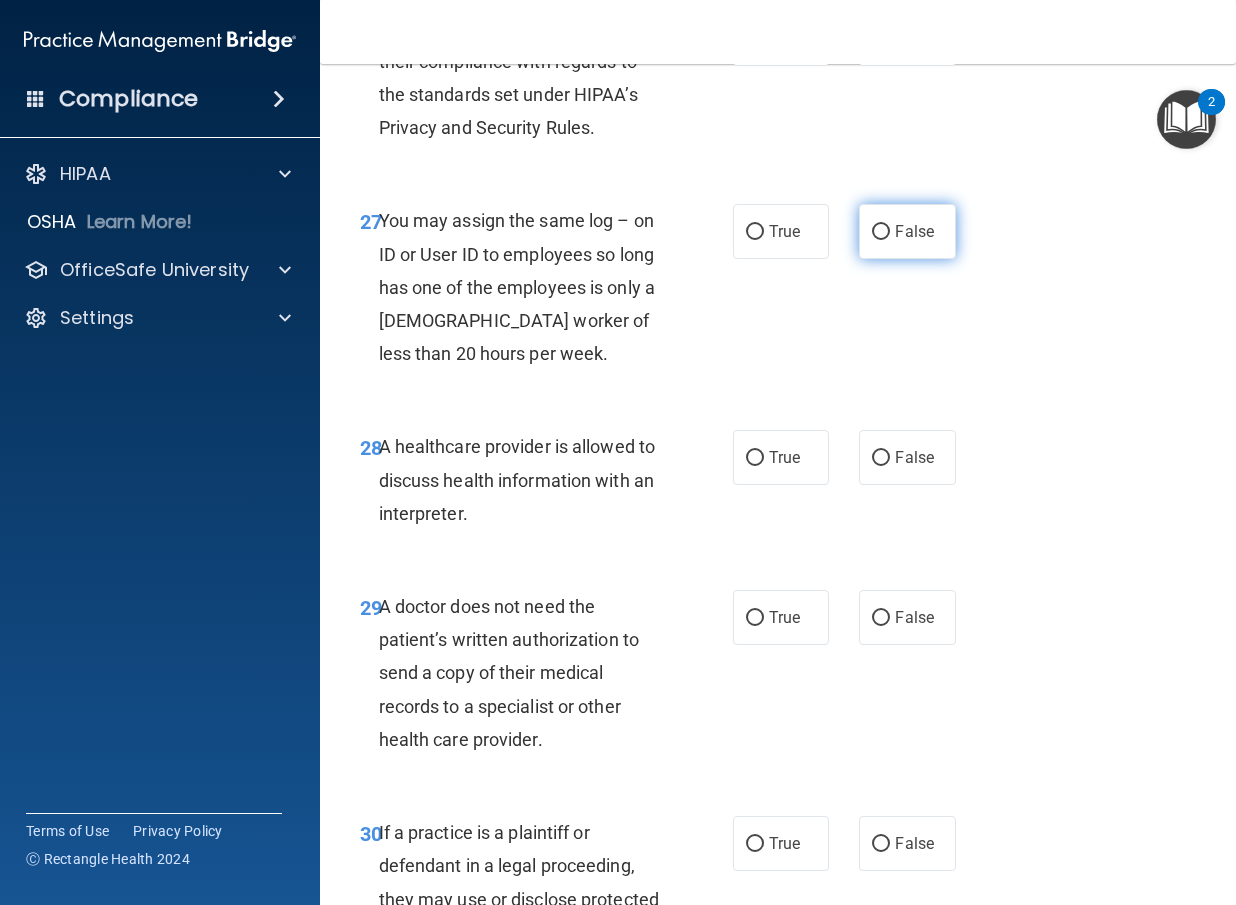 click on "False" at bounding box center [907, 231] 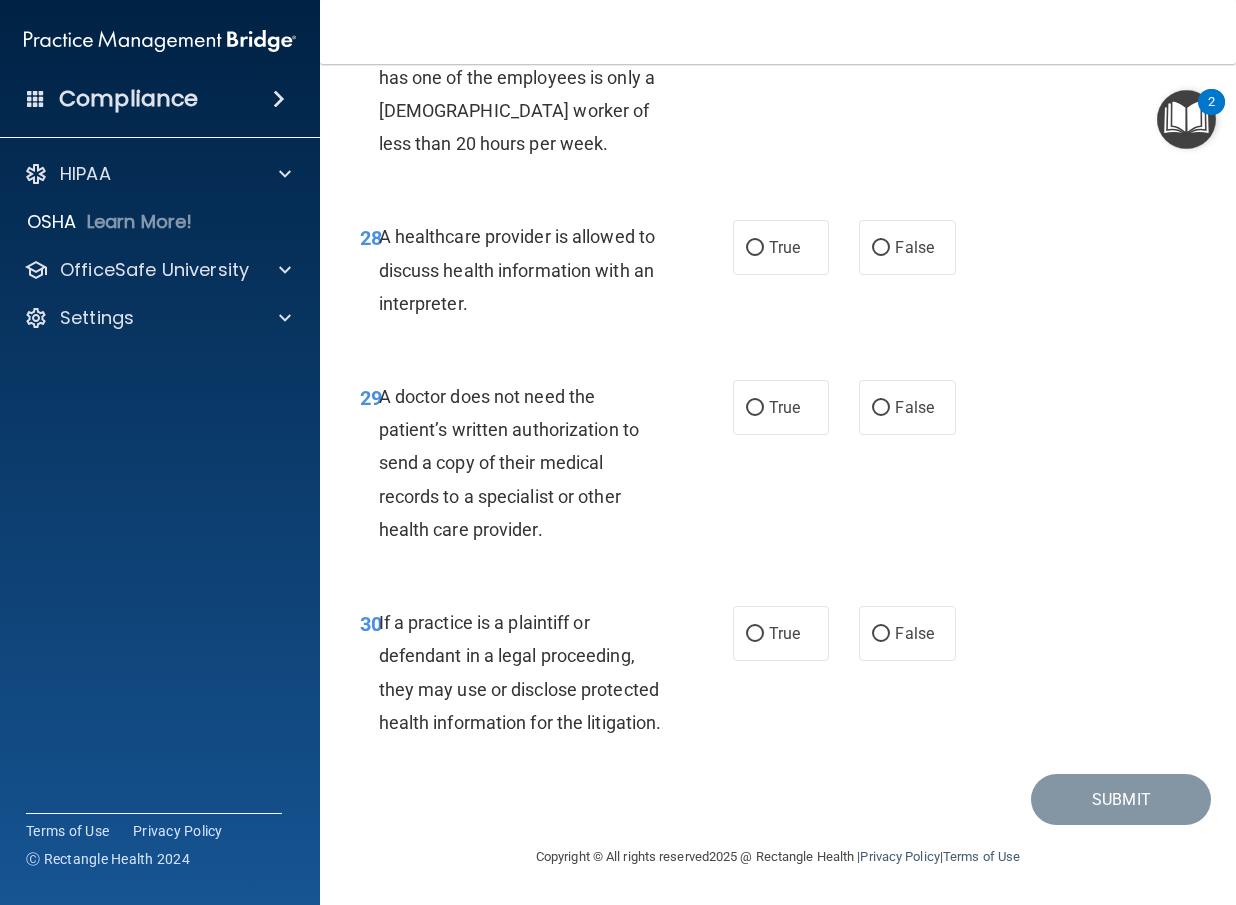 scroll, scrollTop: 6042, scrollLeft: 0, axis: vertical 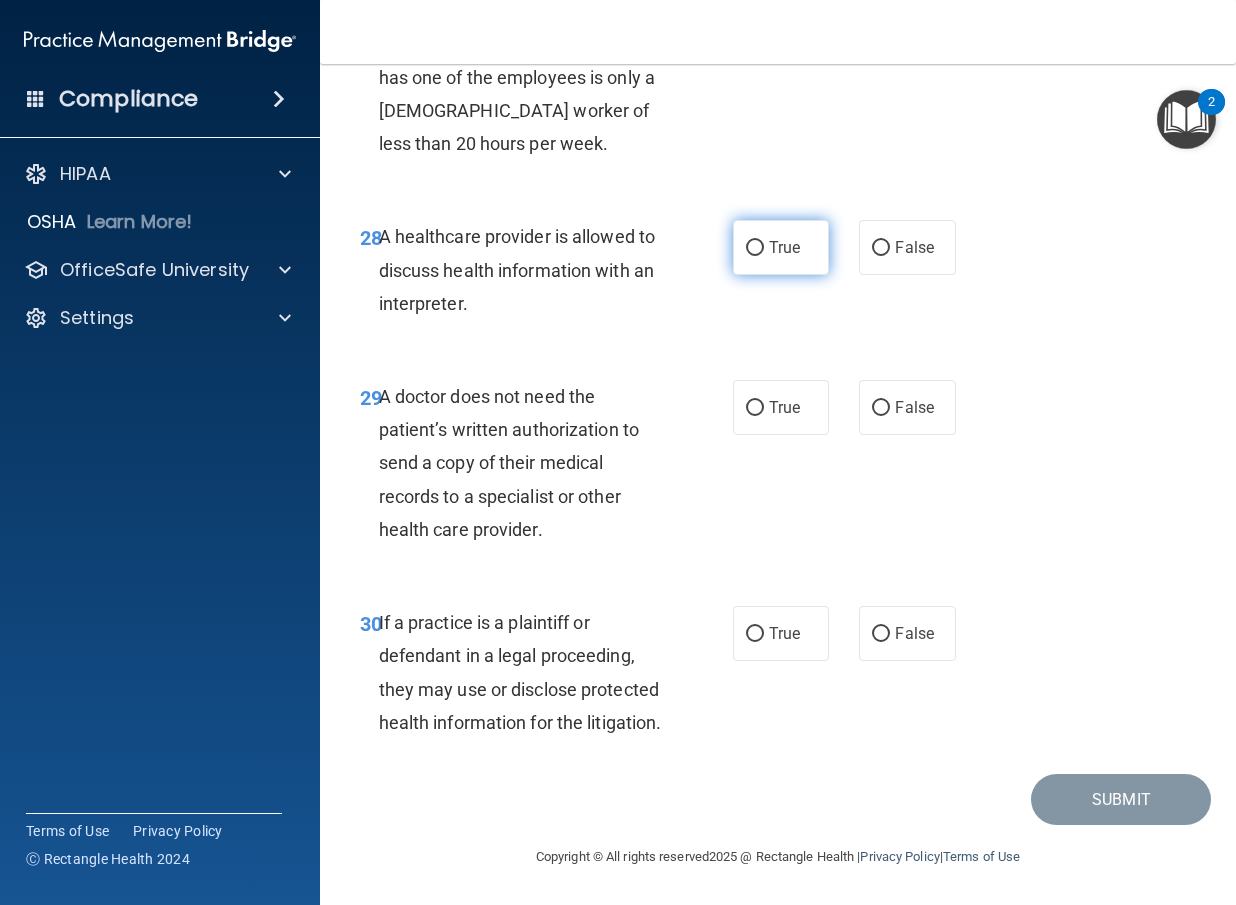 click on "True" at bounding box center [784, 247] 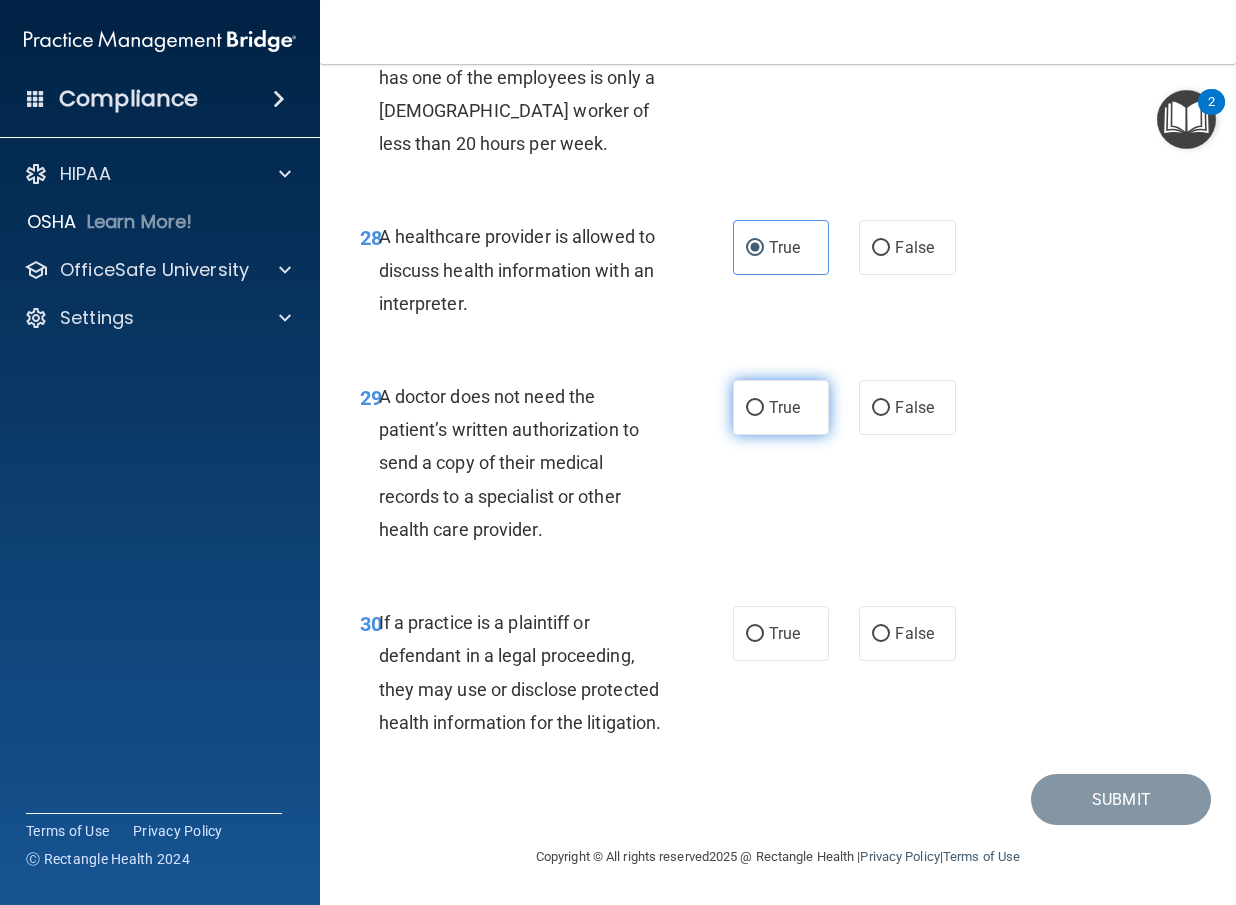 click on "True" at bounding box center (784, 407) 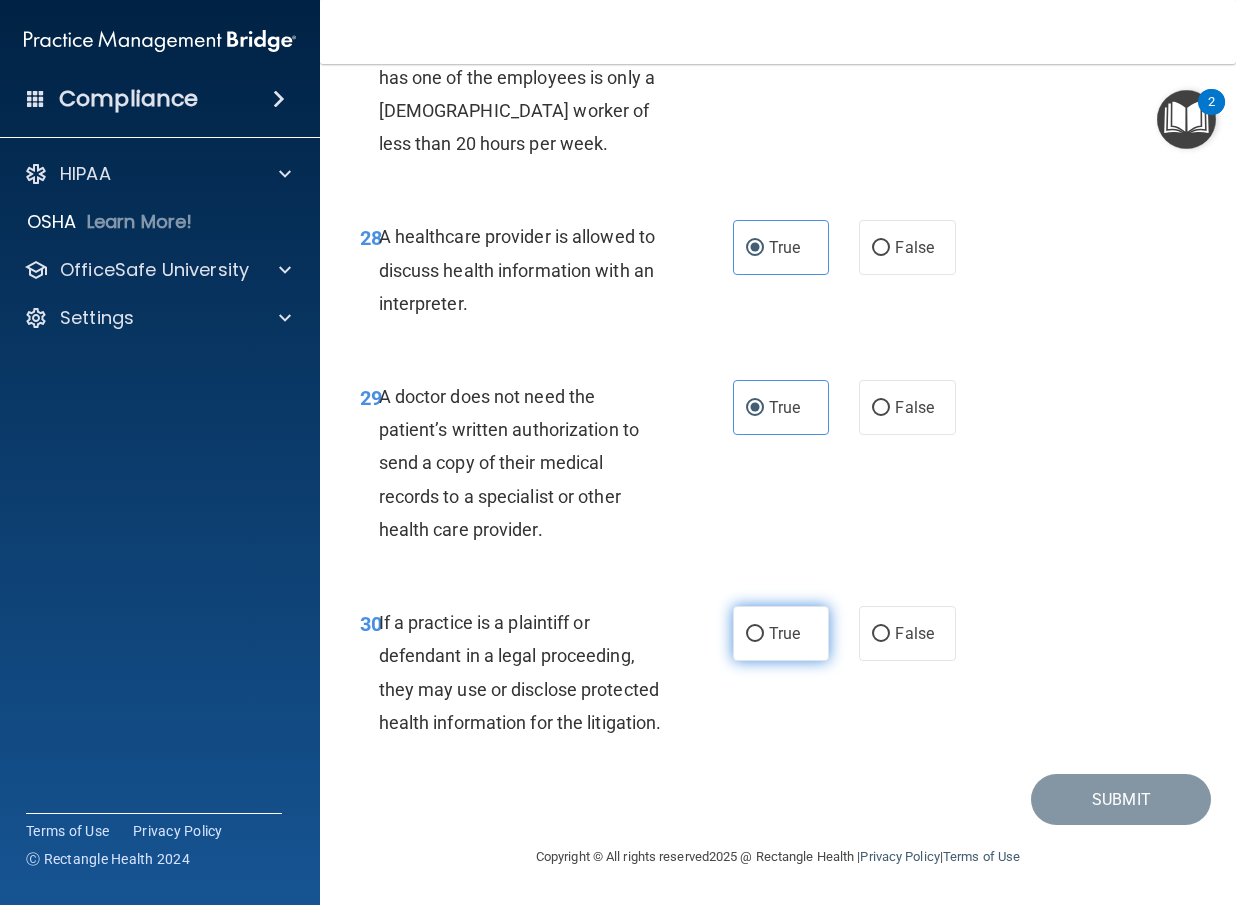 drag, startPoint x: 798, startPoint y: 597, endPoint x: 820, endPoint y: 618, distance: 30.413813 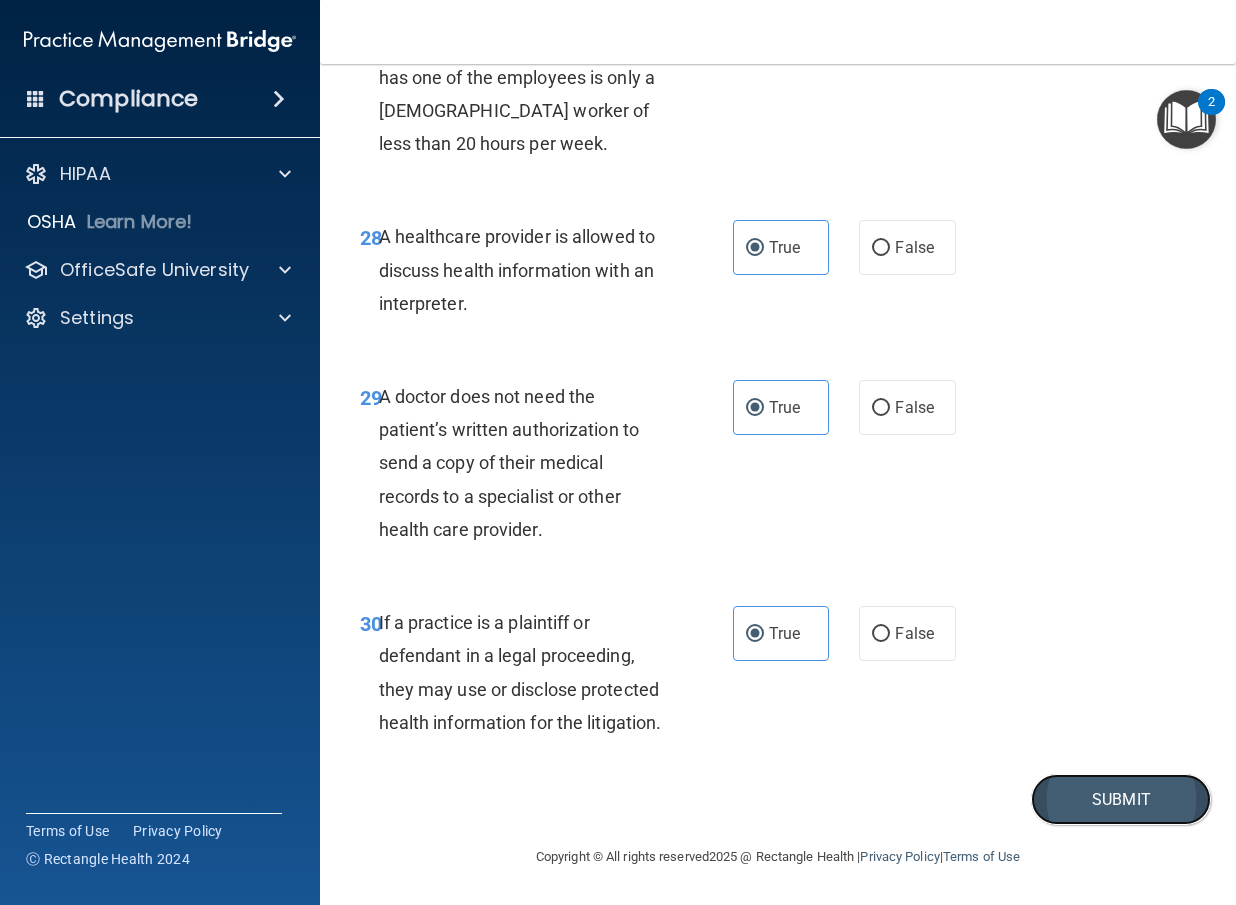 click on "Submit" at bounding box center [1121, 799] 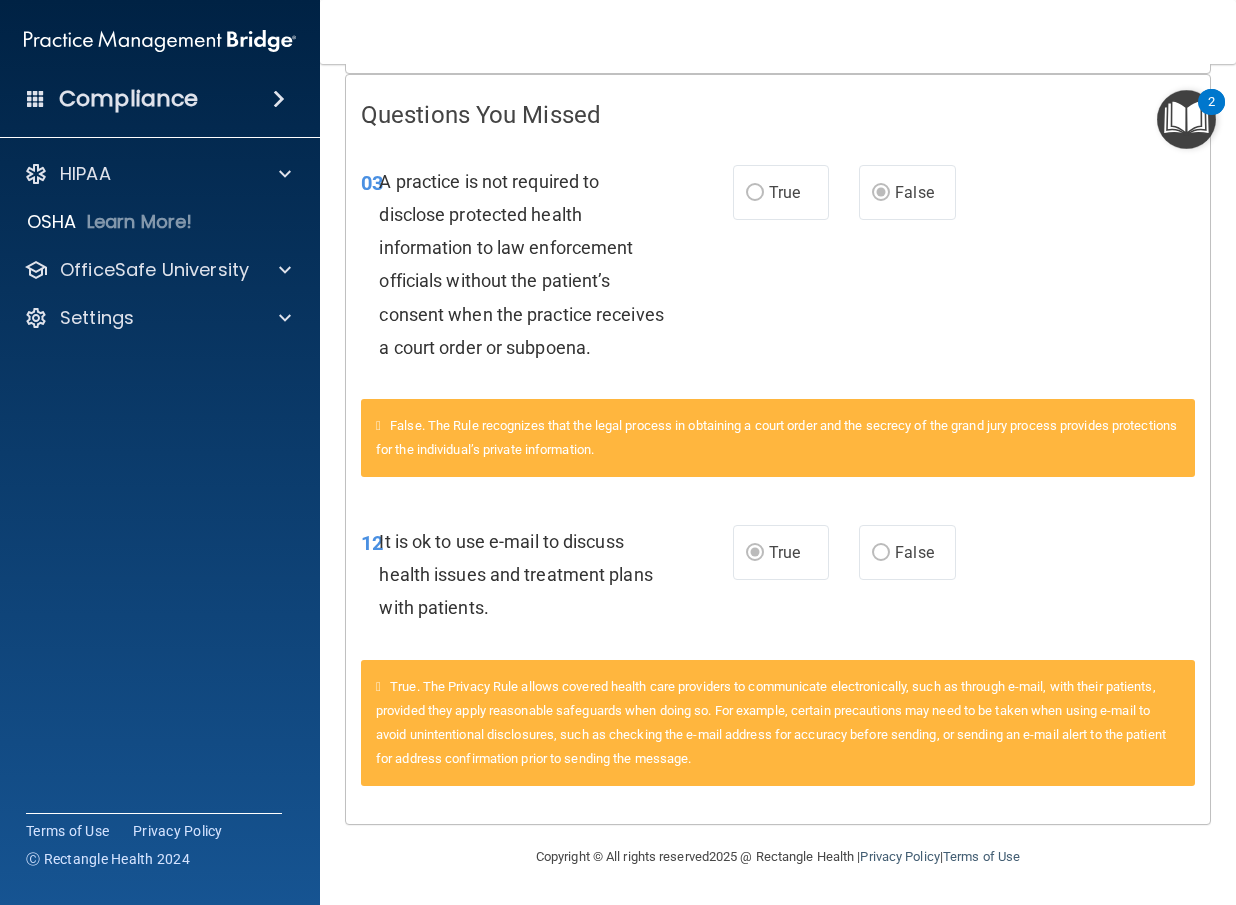 scroll, scrollTop: 430, scrollLeft: 0, axis: vertical 